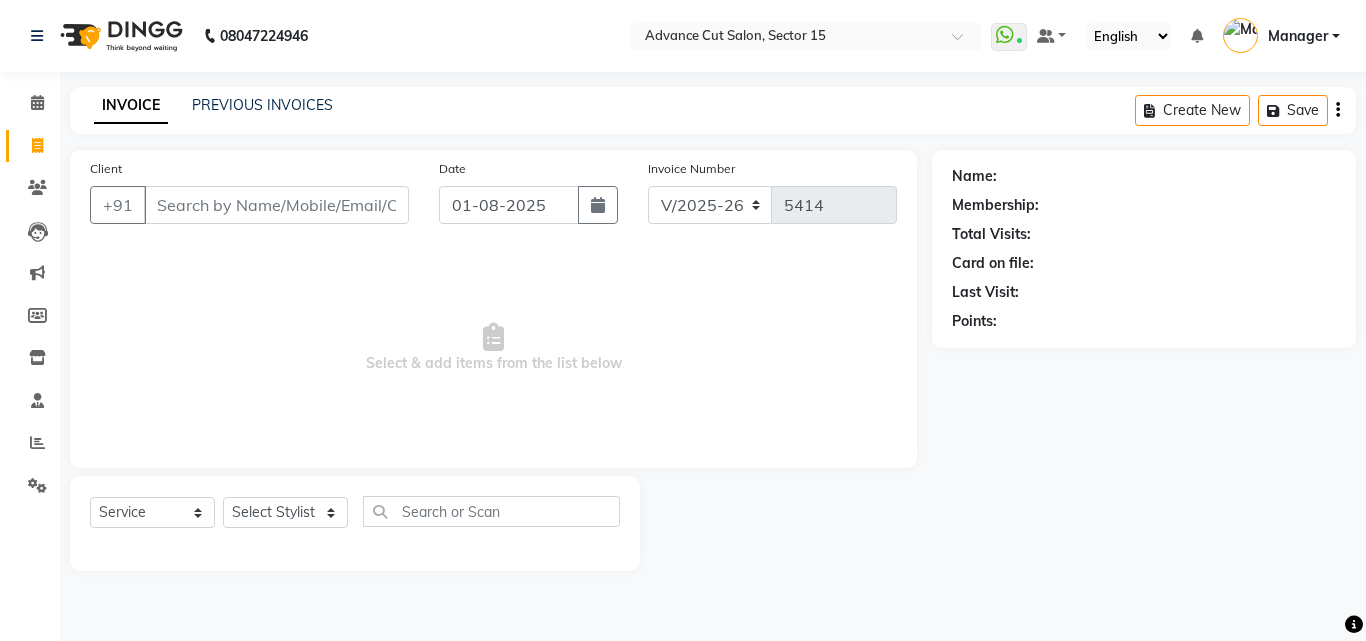 select on "6255" 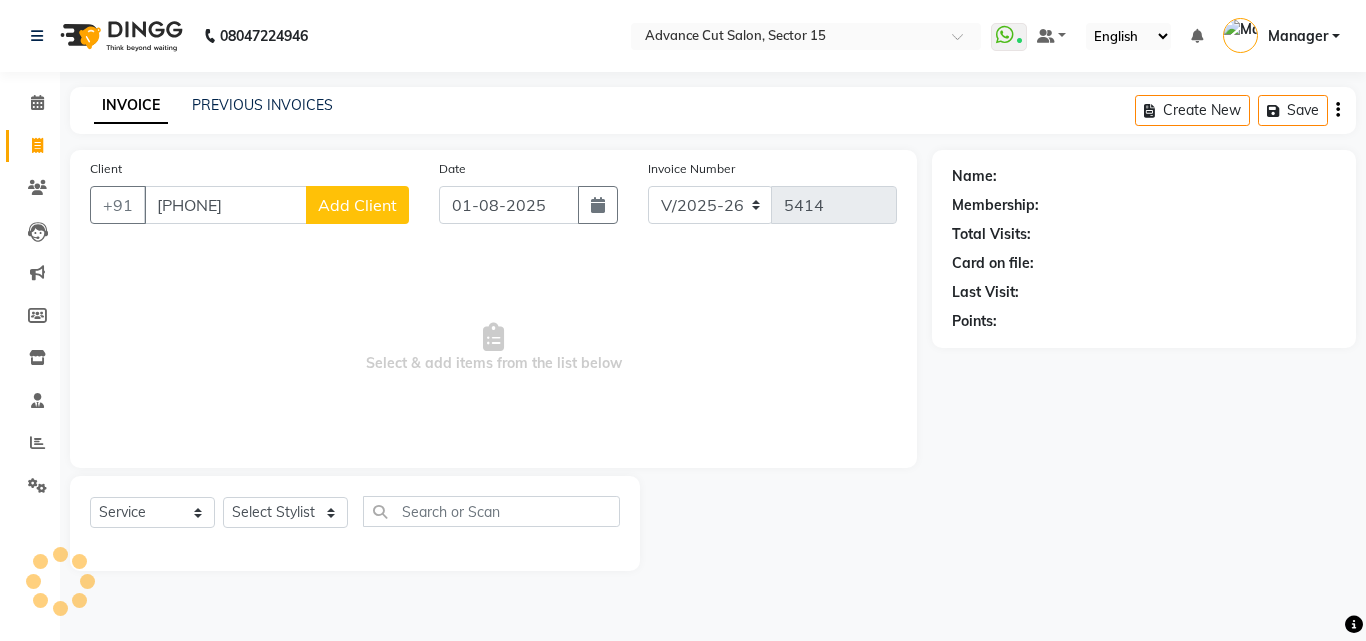type on "[PHONE]" 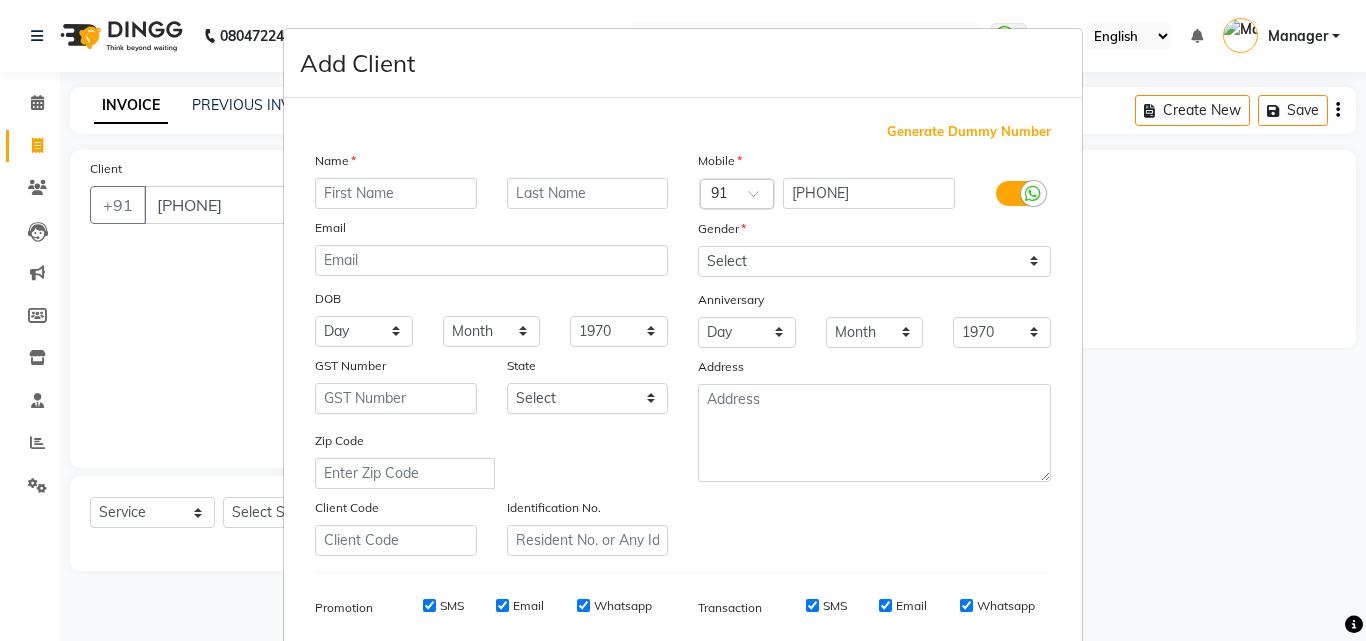 click at bounding box center [396, 193] 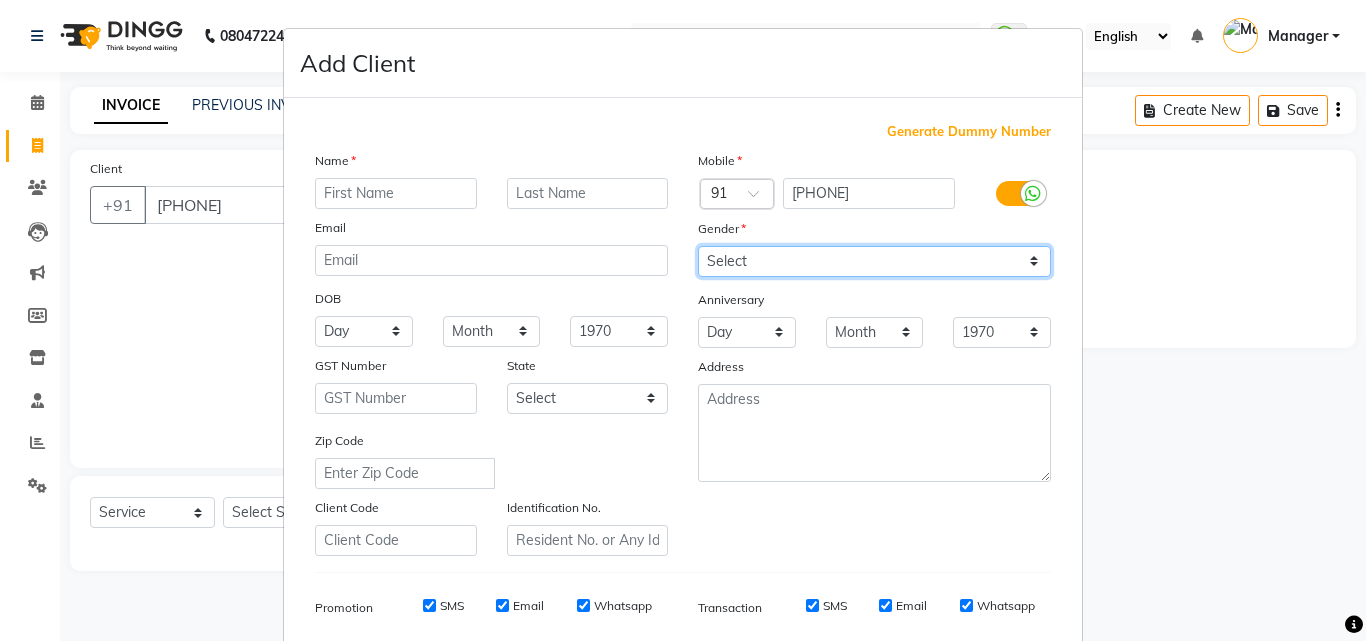 click on "Select Male Female Other Prefer Not To Say" at bounding box center (874, 261) 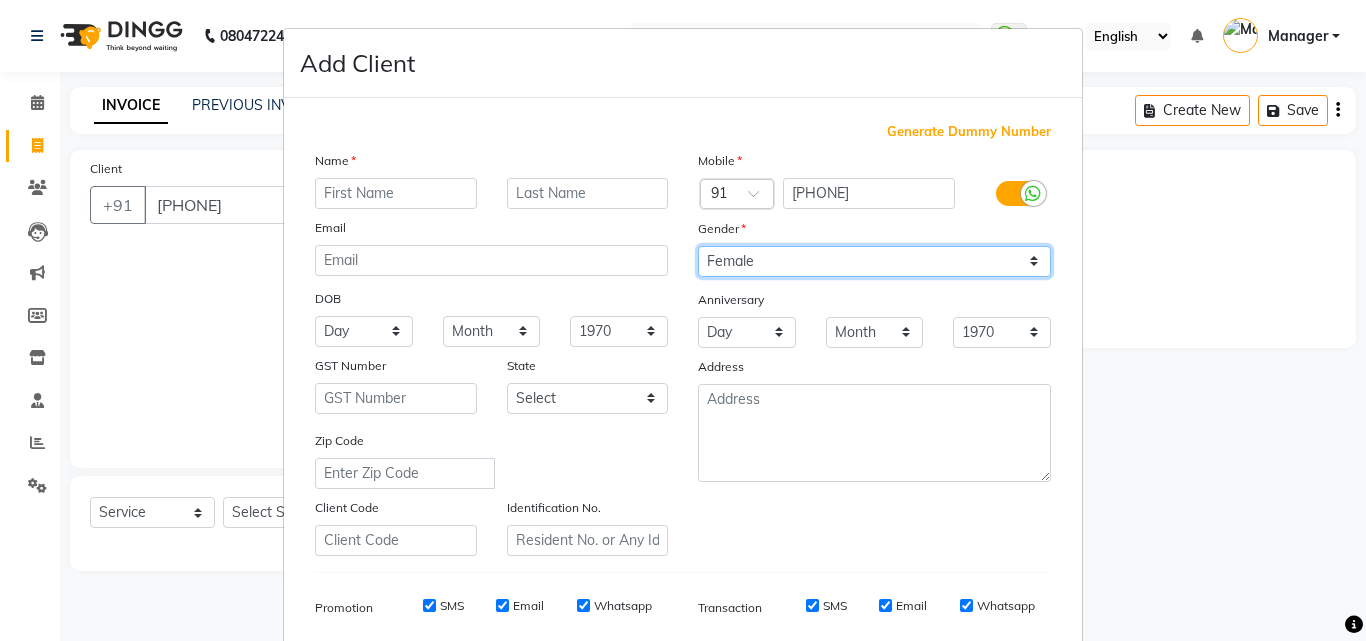 click on "Select Male Female Other Prefer Not To Say" at bounding box center [874, 261] 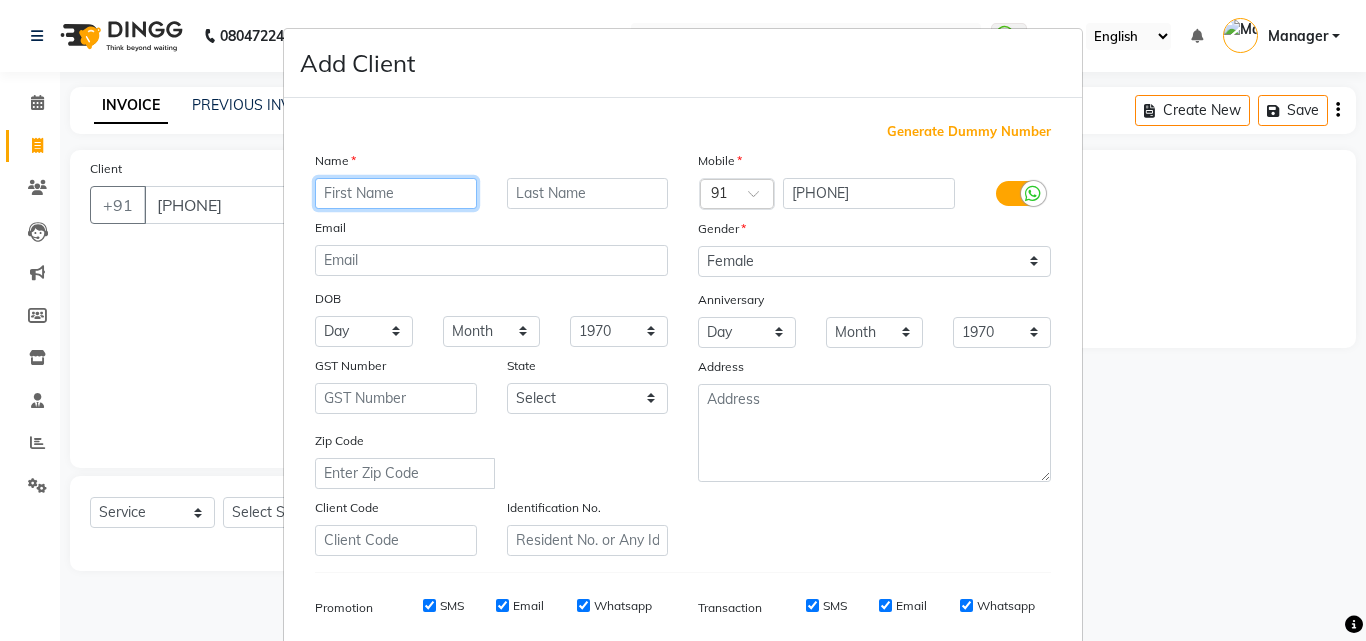 click at bounding box center (396, 193) 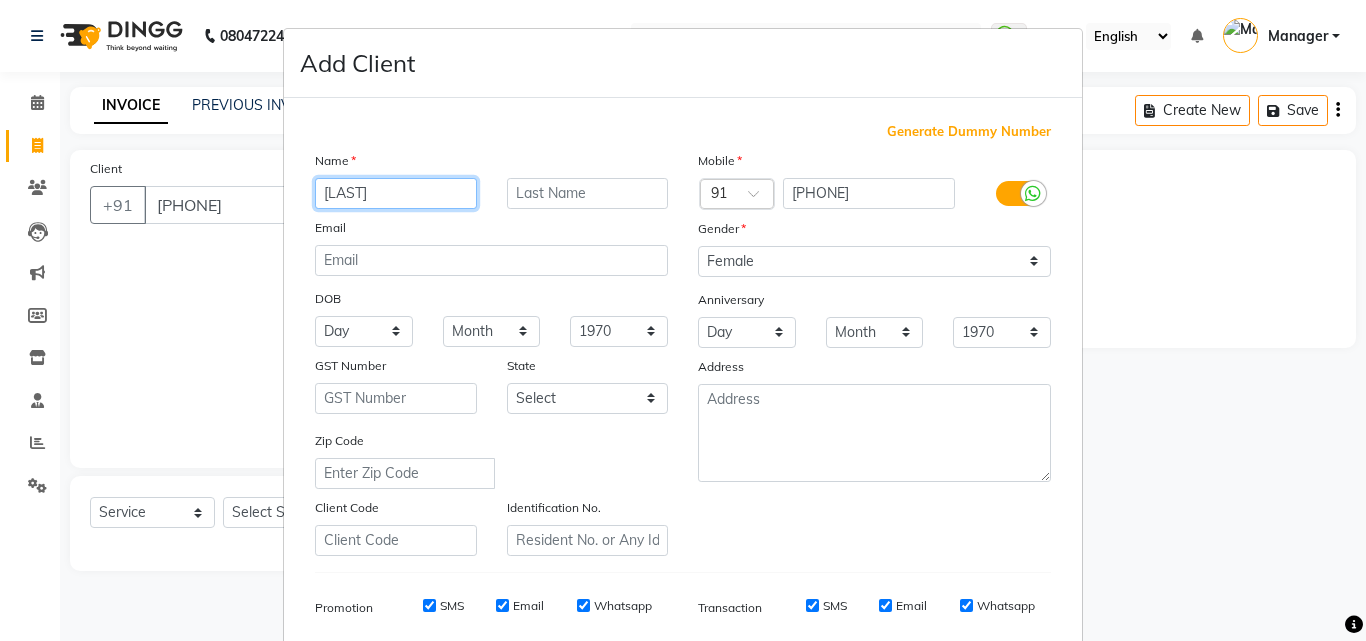 type on "Bhupali" 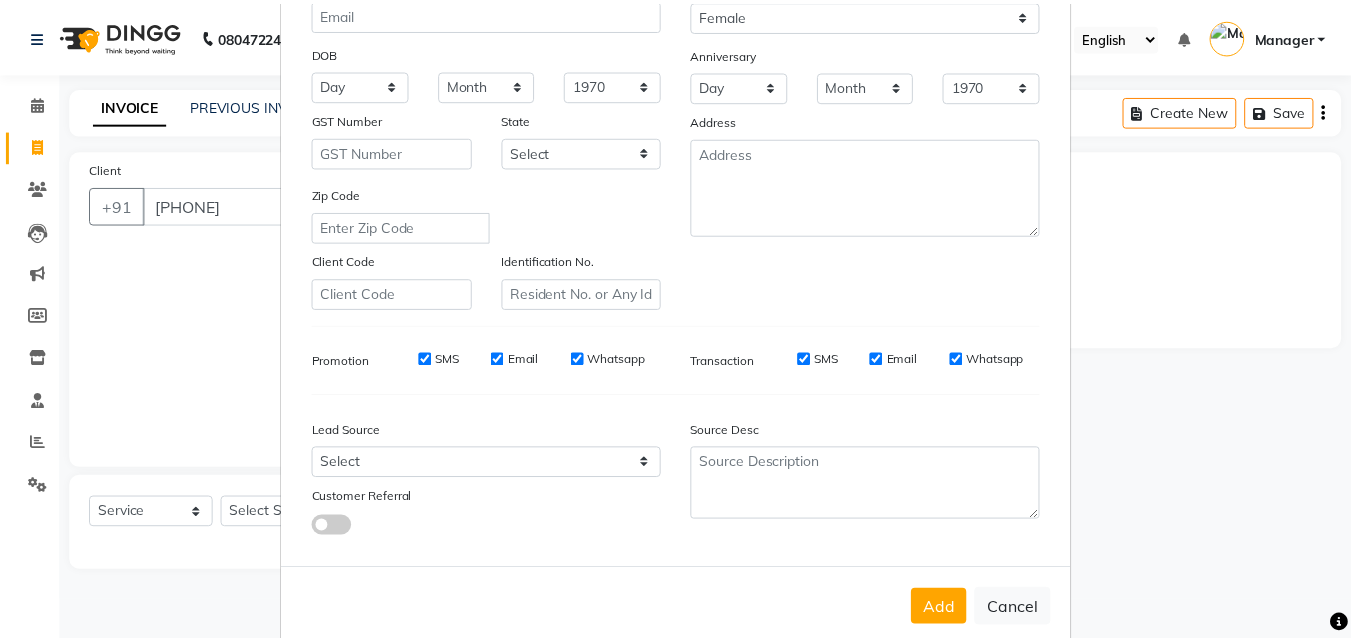 scroll, scrollTop: 282, scrollLeft: 0, axis: vertical 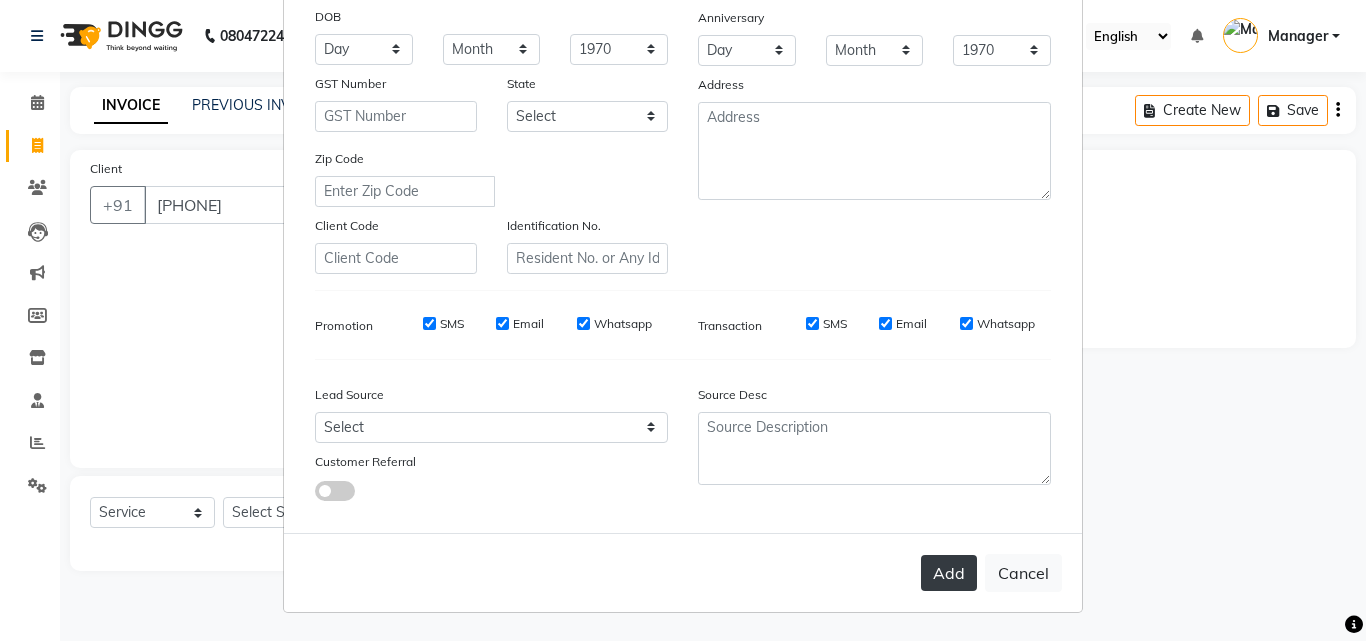 click on "Add" at bounding box center [949, 573] 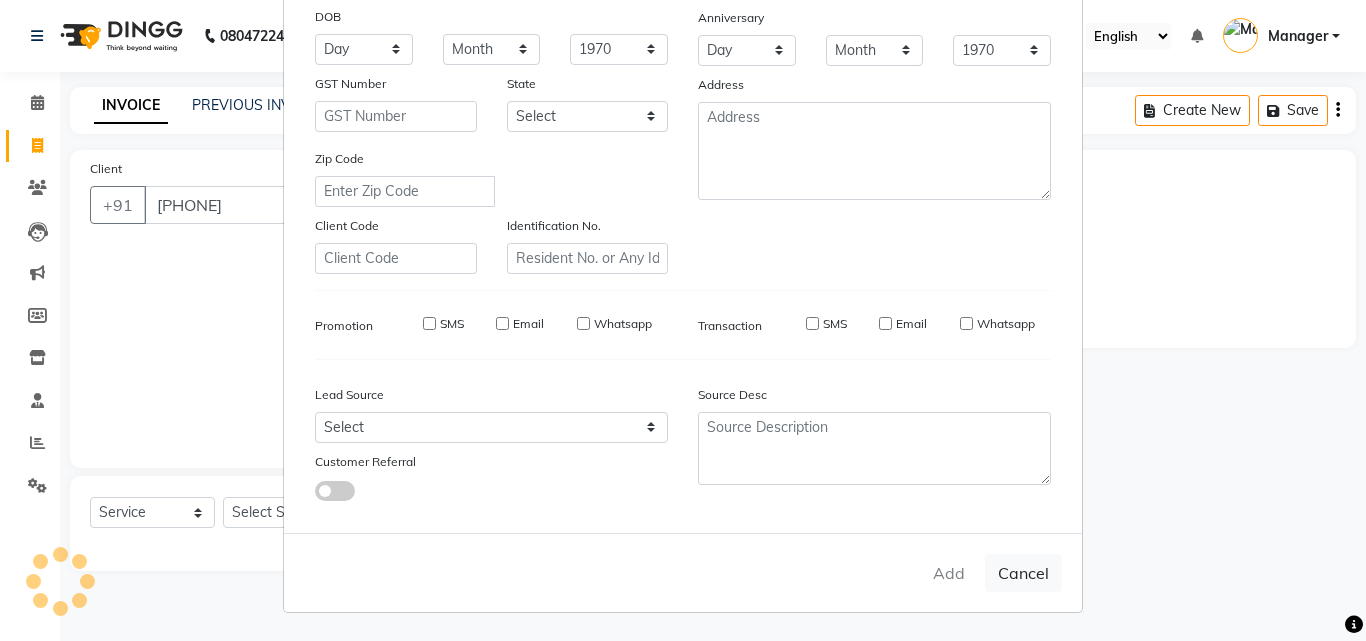 type 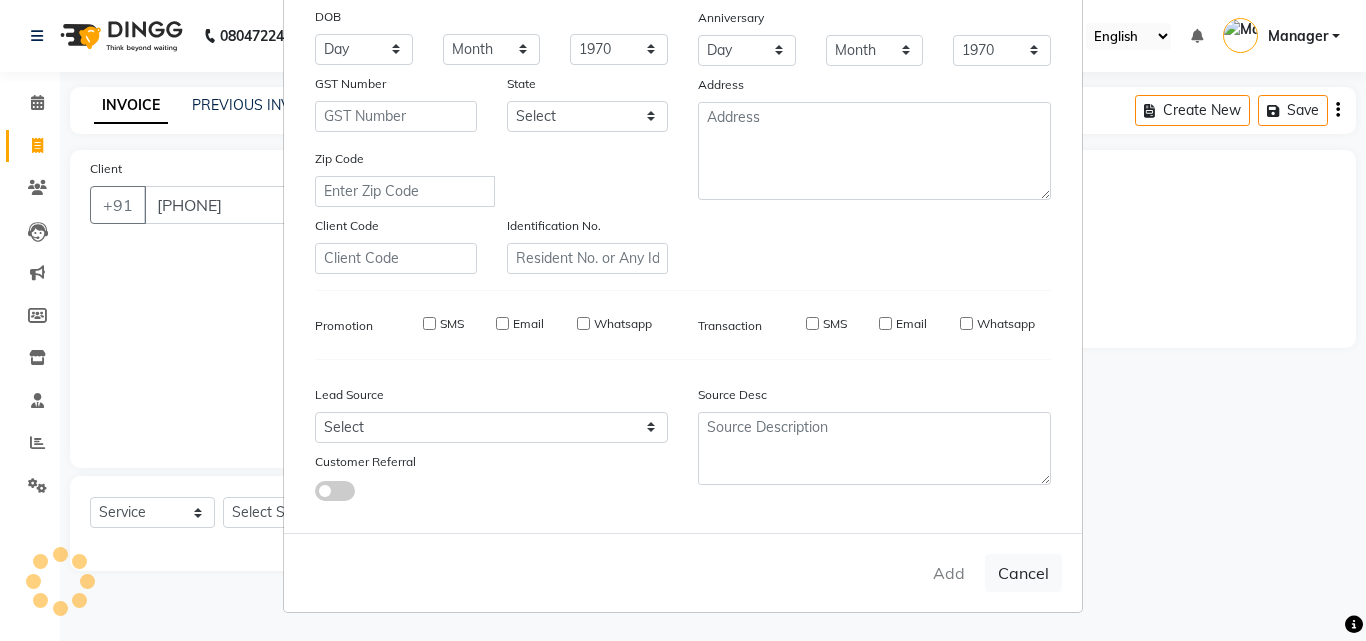 select 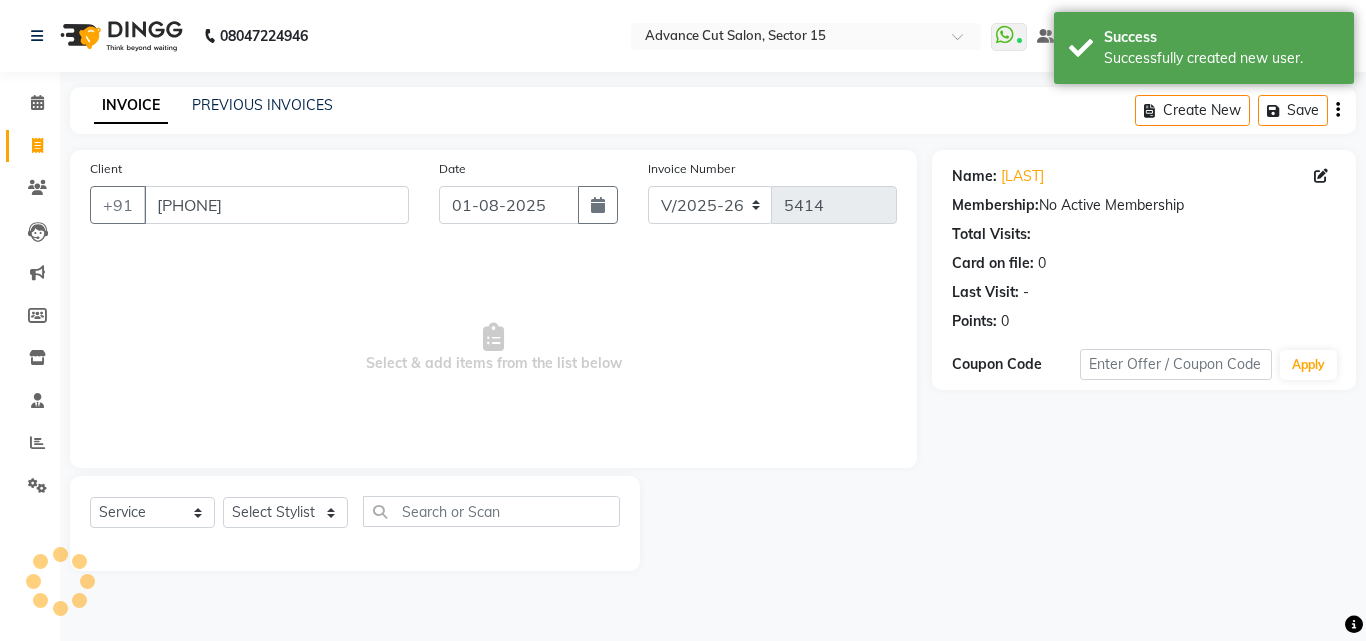 click on "Select  Service  Product  Membership  Package Voucher Prepaid Gift Card  Select Stylist Advance Cut  ASIF FARMAN HAIDER Iqbal KASHISH LUCKY Manager MANOJ NASEEM NASIR Nidhi Pooja  PRIYA RAEES RANI RASHID RIZWAN SACHIN SALMAN SANJAY Shahjad Shankar shuaib SONI" 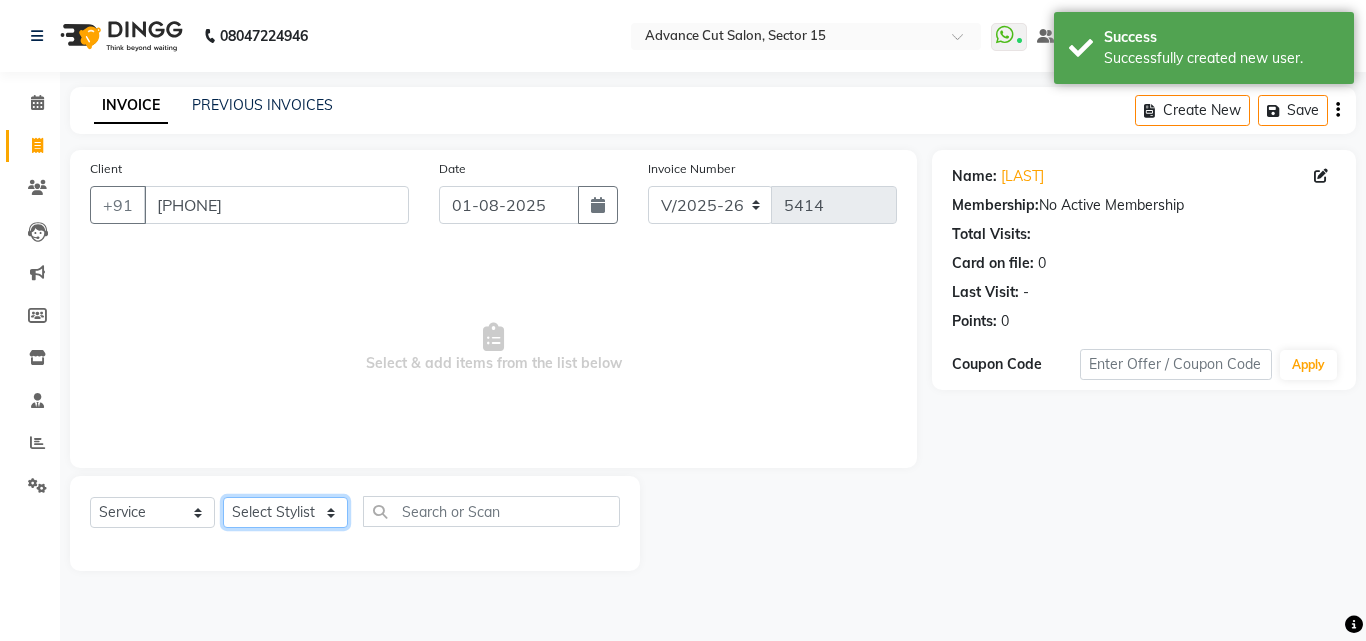 click on "Select Stylist Advance Cut  ASIF FARMAN HAIDER Iqbal KASHISH LUCKY Manager MANOJ NASEEM NASIR Nidhi Pooja  PRIYA RAEES RANI RASHID RIZWAN SACHIN SALMAN SANJAY Shahjad Shankar shuaib SONI" 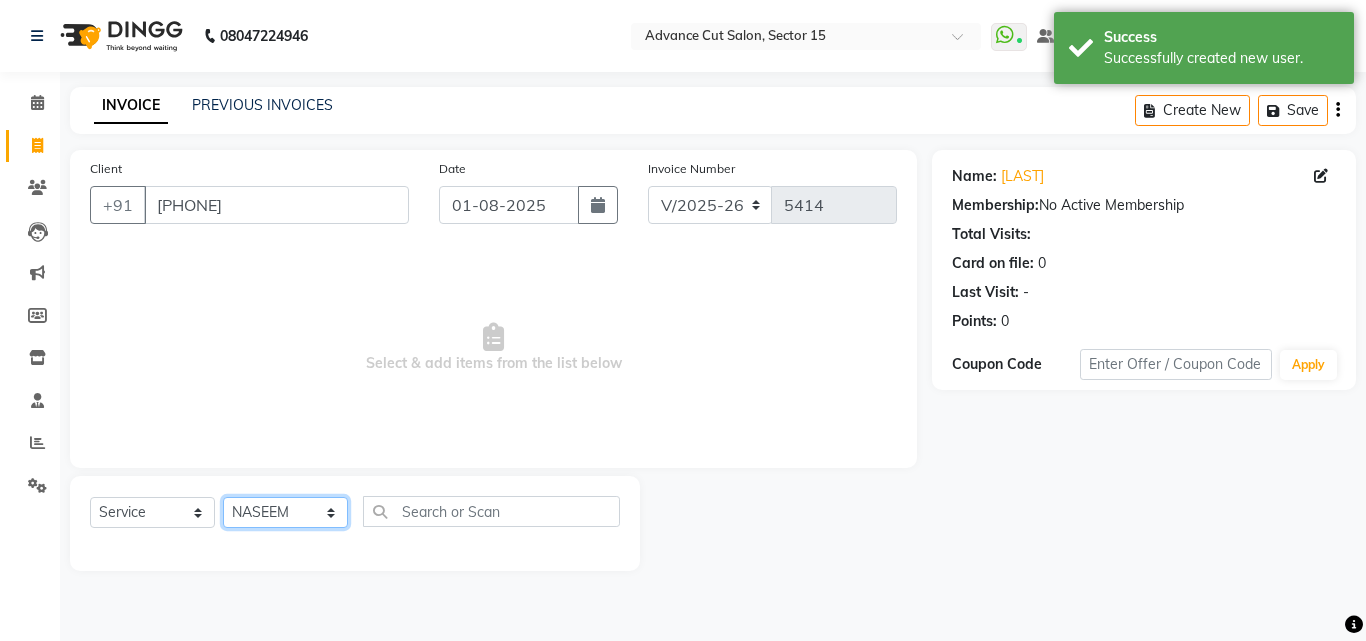 drag, startPoint x: 274, startPoint y: 516, endPoint x: 333, endPoint y: 514, distance: 59.03389 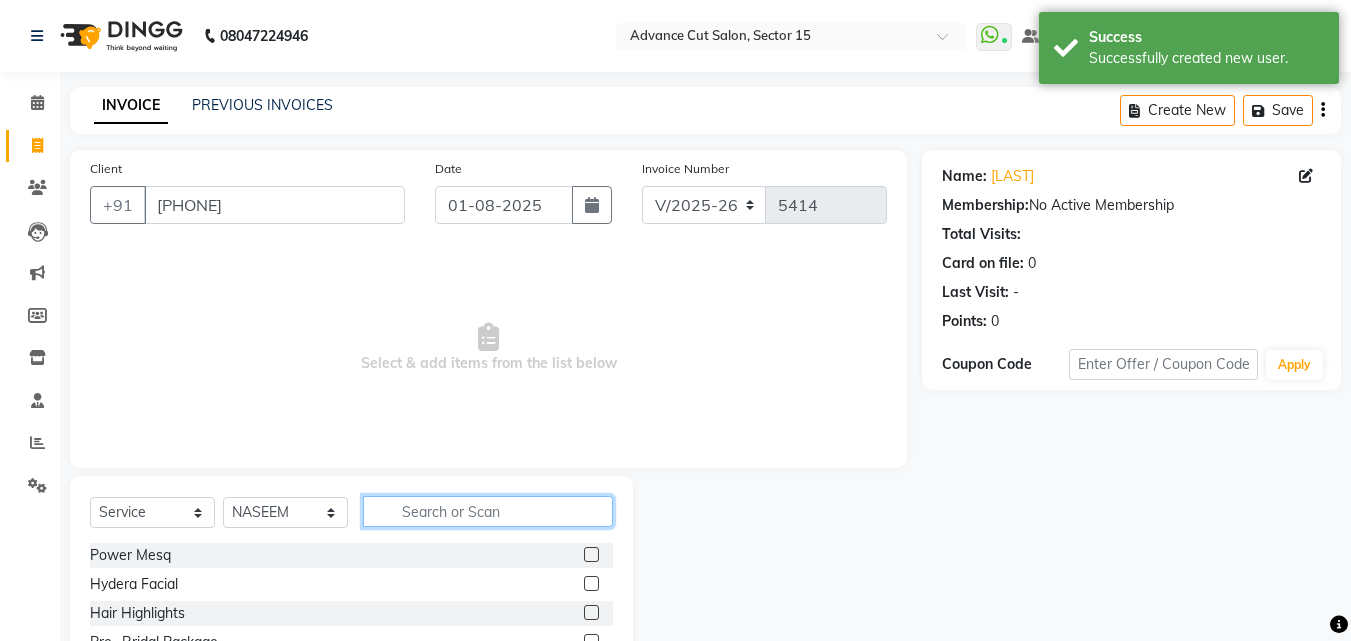 click 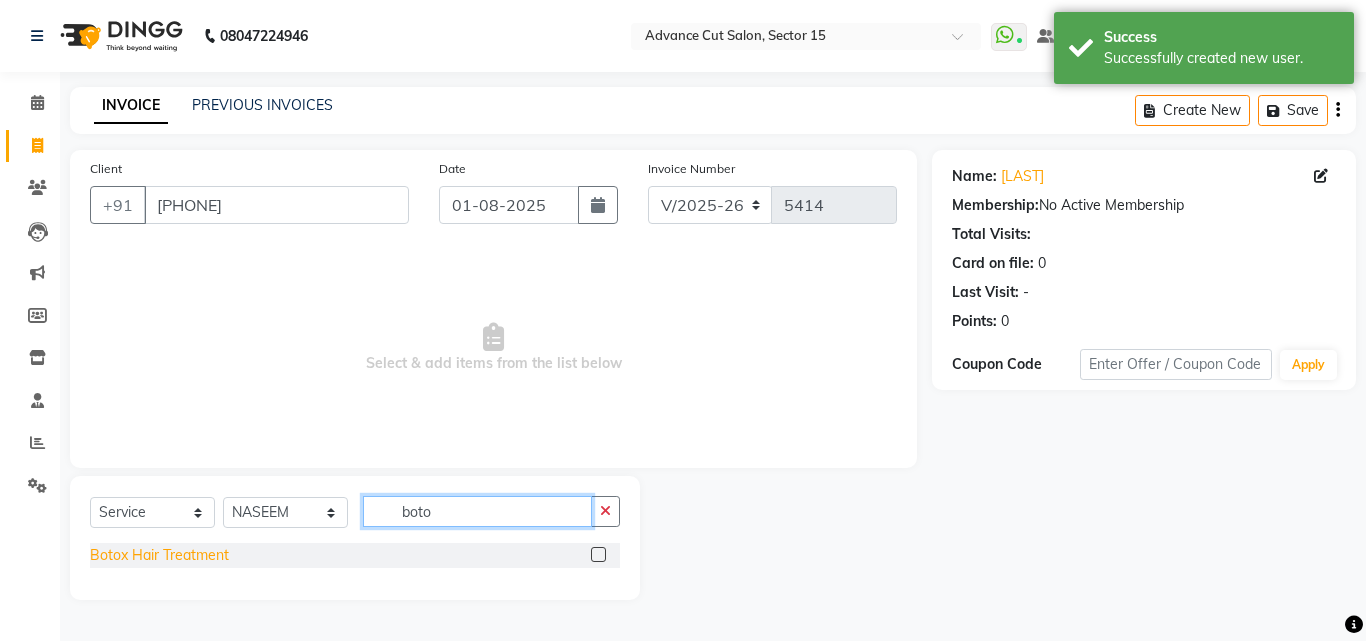type on "boto" 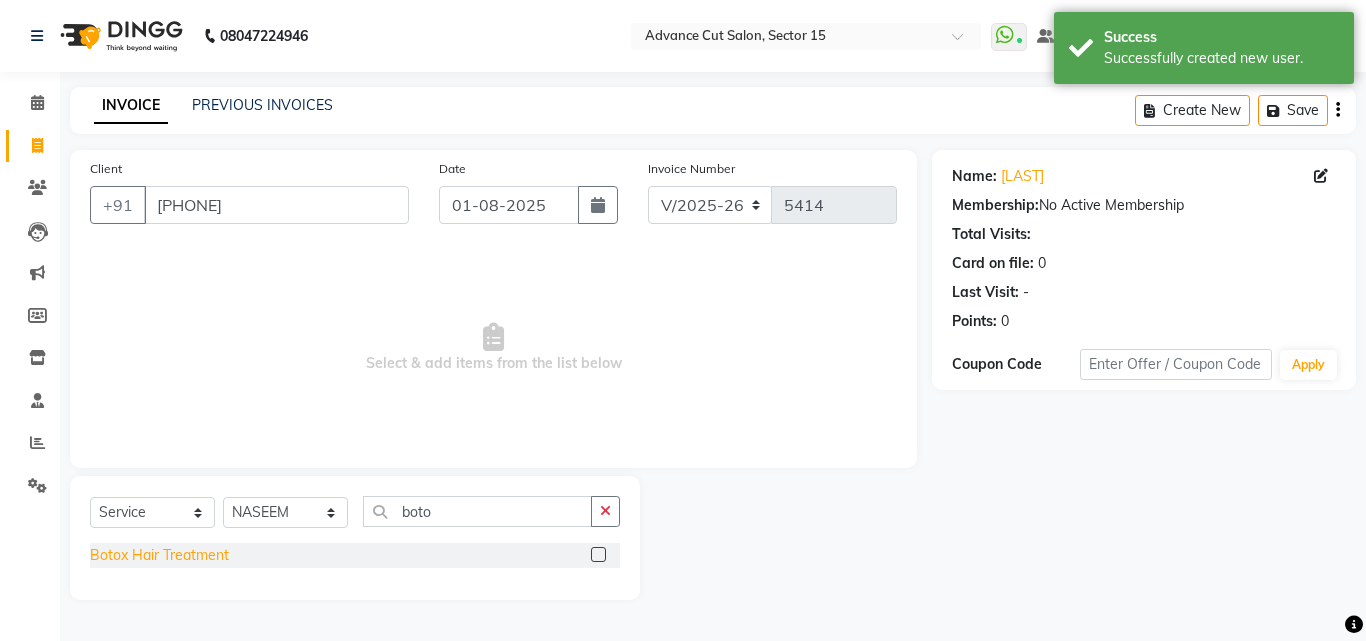 click on "Botox Hair Treatment" 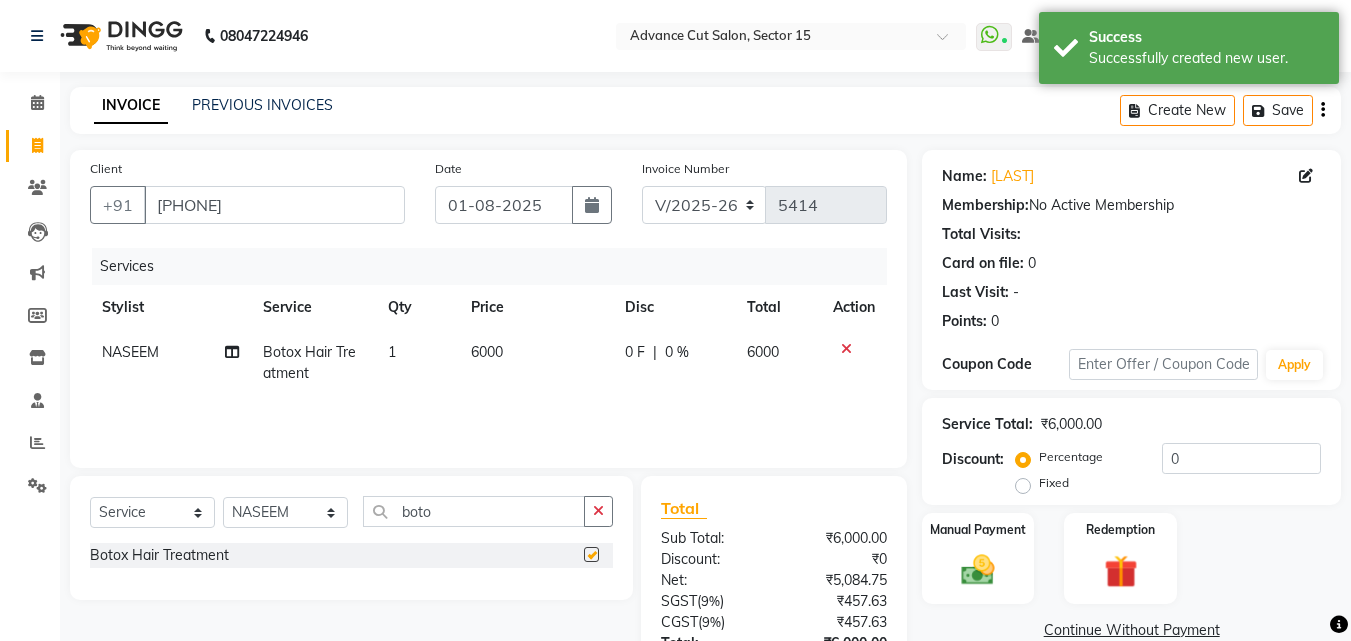 checkbox on "false" 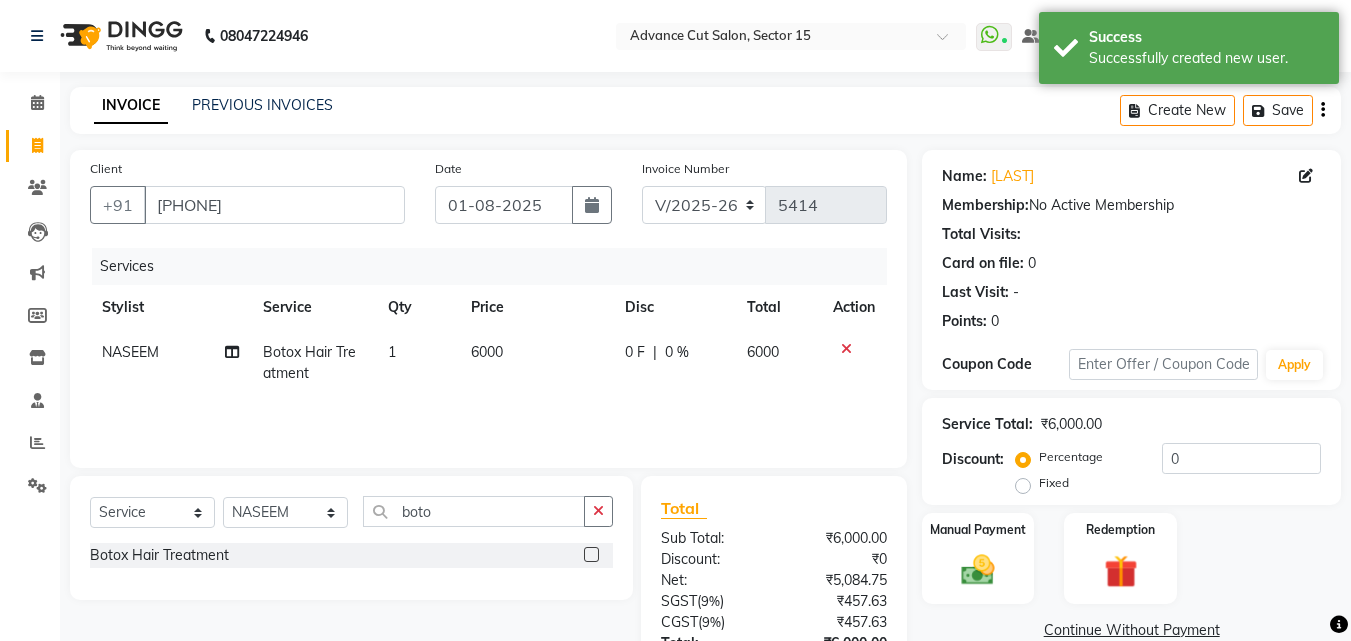 click on "6000" 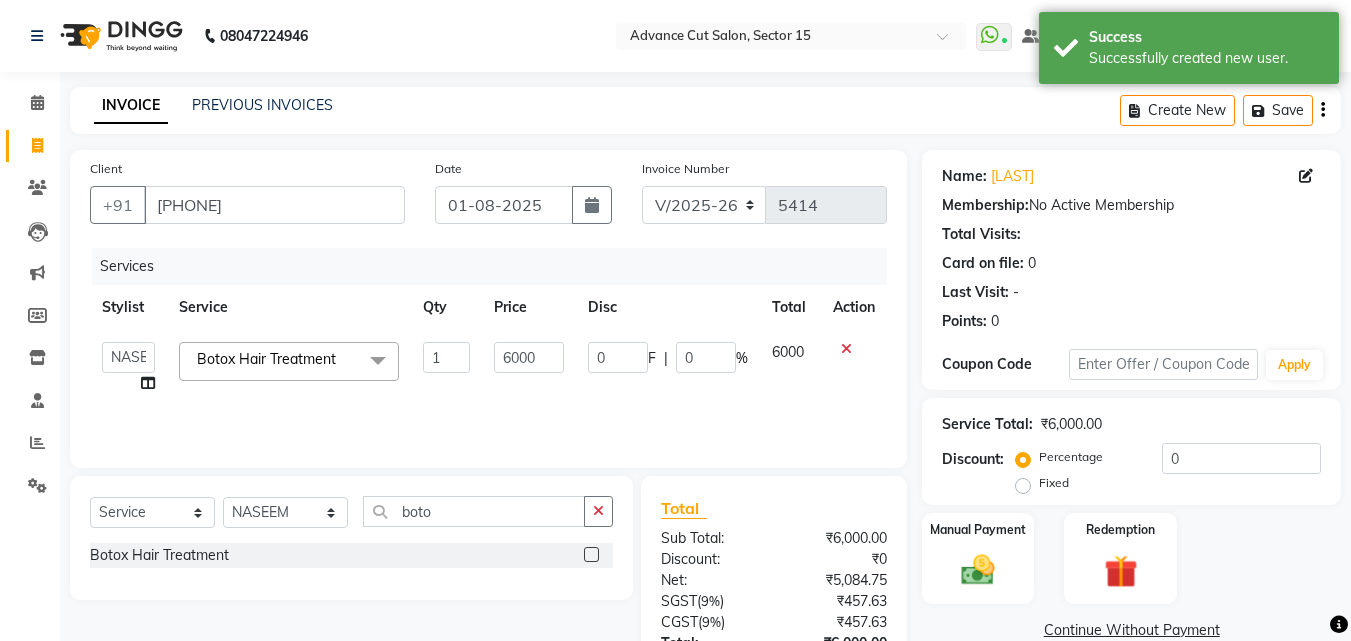 click on "6000" 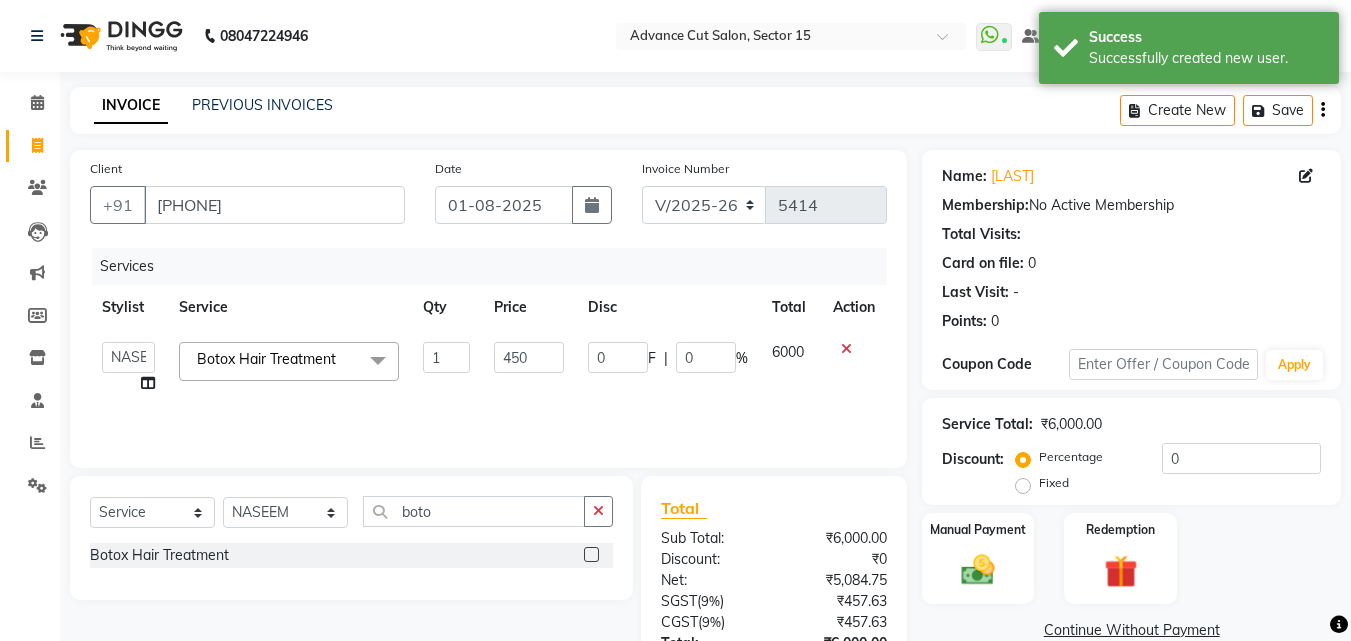 type on "4500" 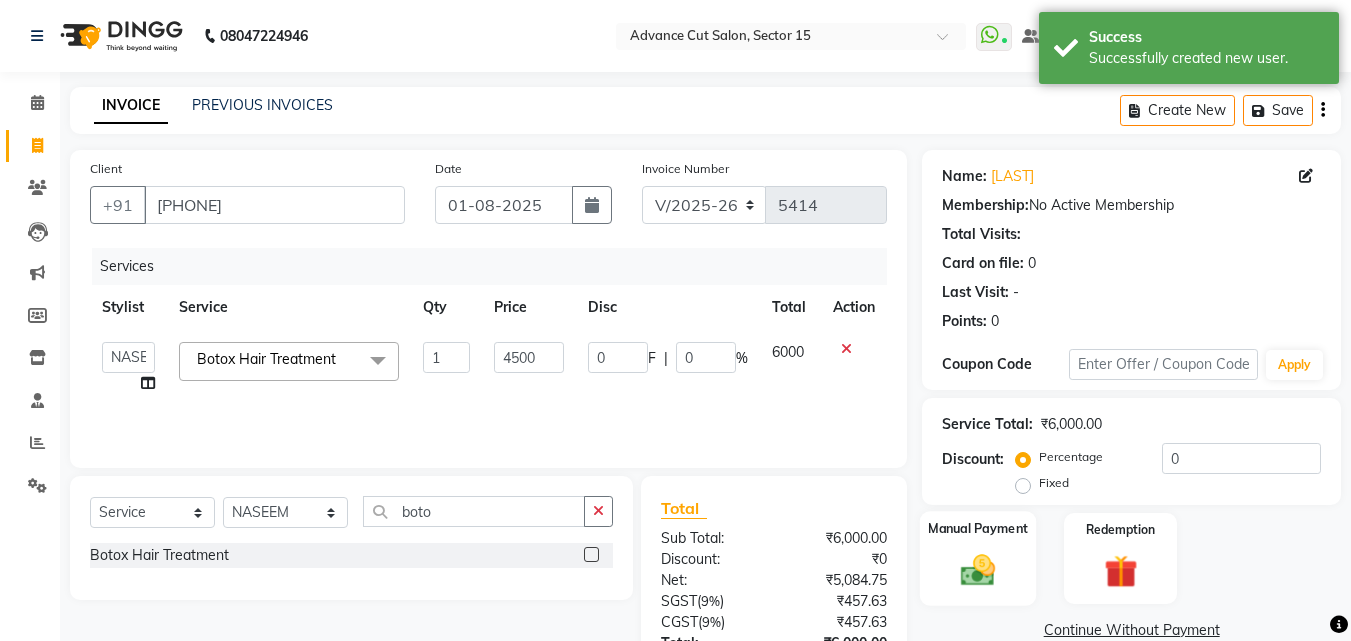 click on "Manual Payment" 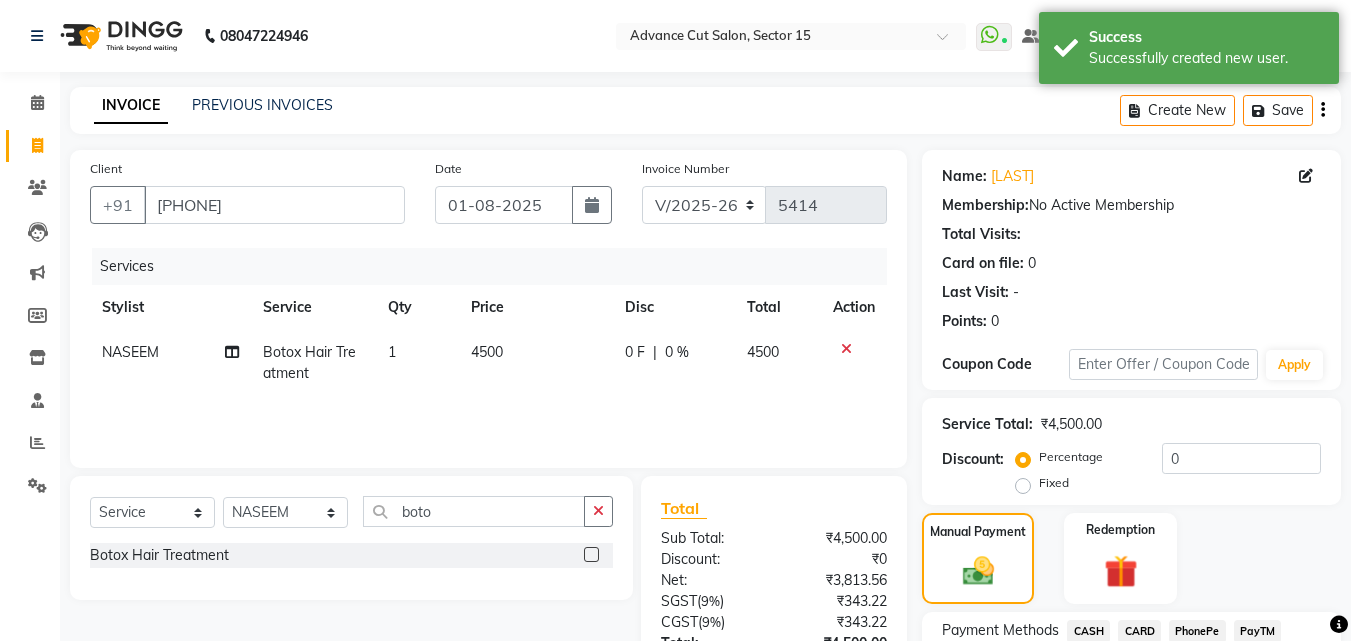 scroll, scrollTop: 162, scrollLeft: 0, axis: vertical 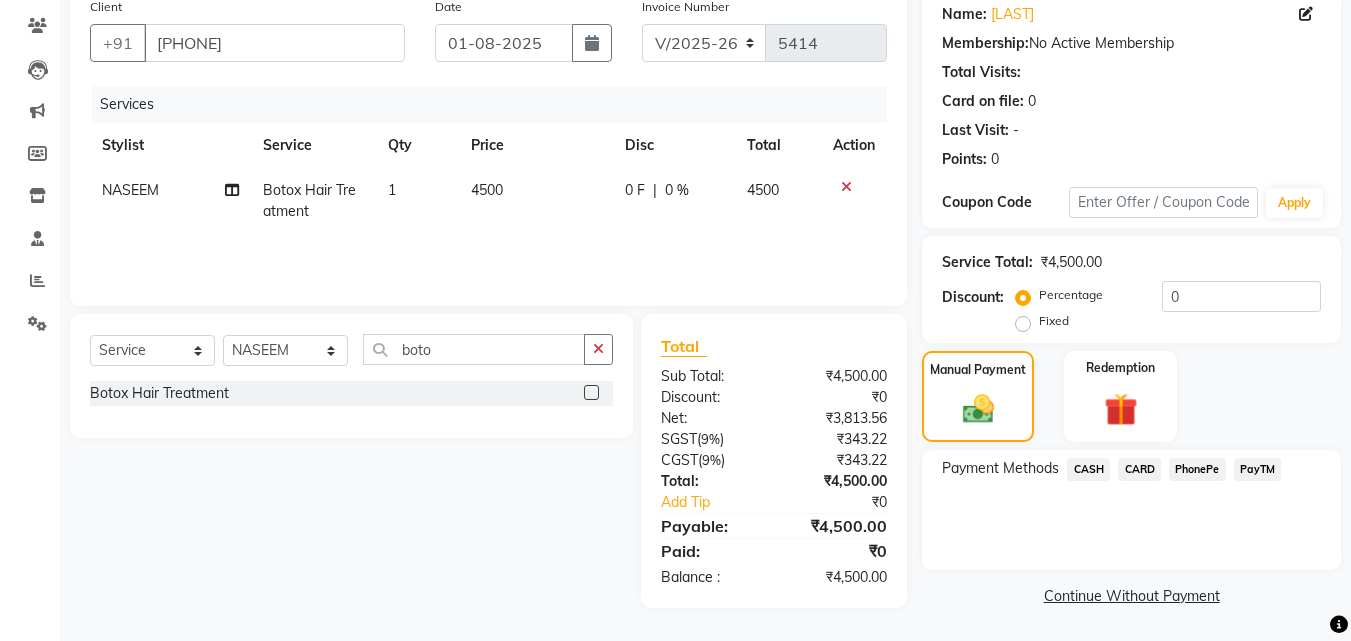 click on "PayTM" 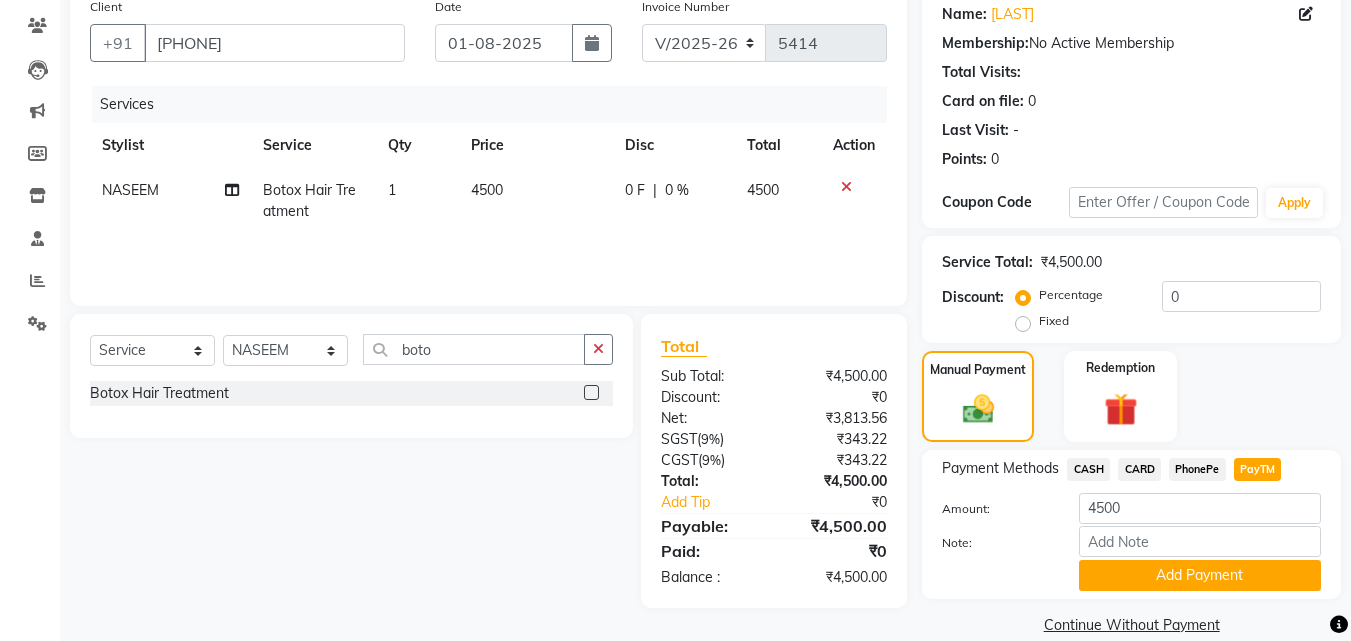 click on "Add Payment" 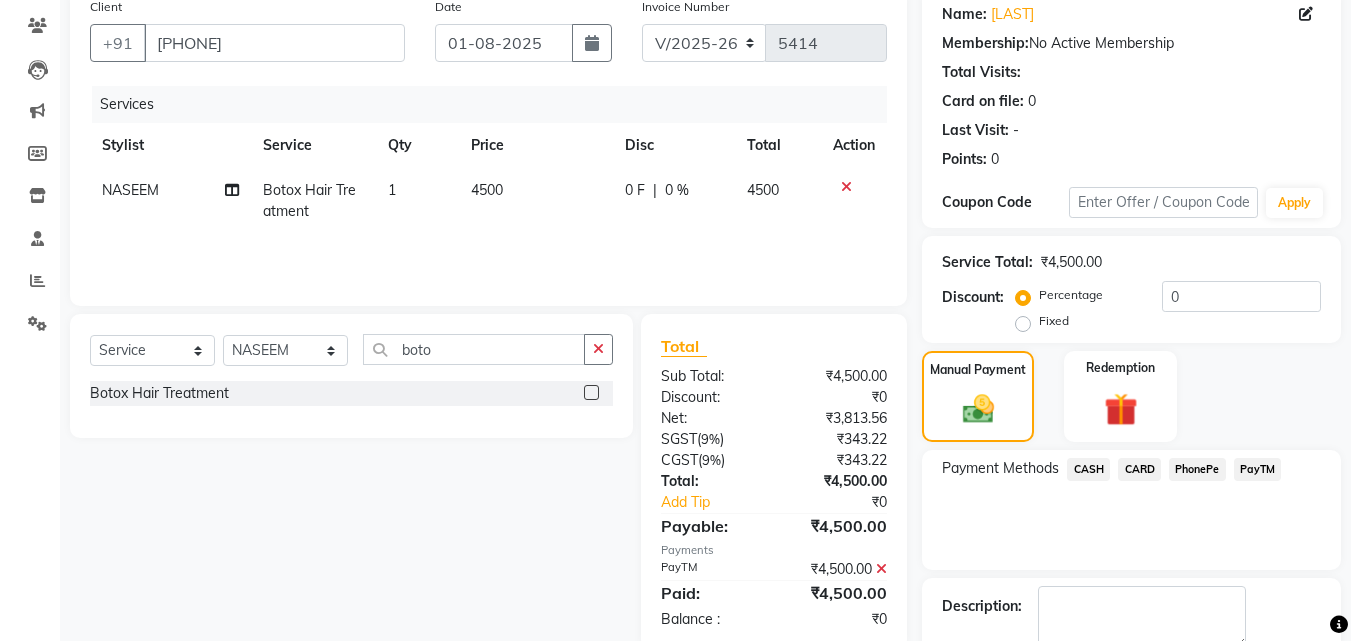 scroll, scrollTop: 275, scrollLeft: 0, axis: vertical 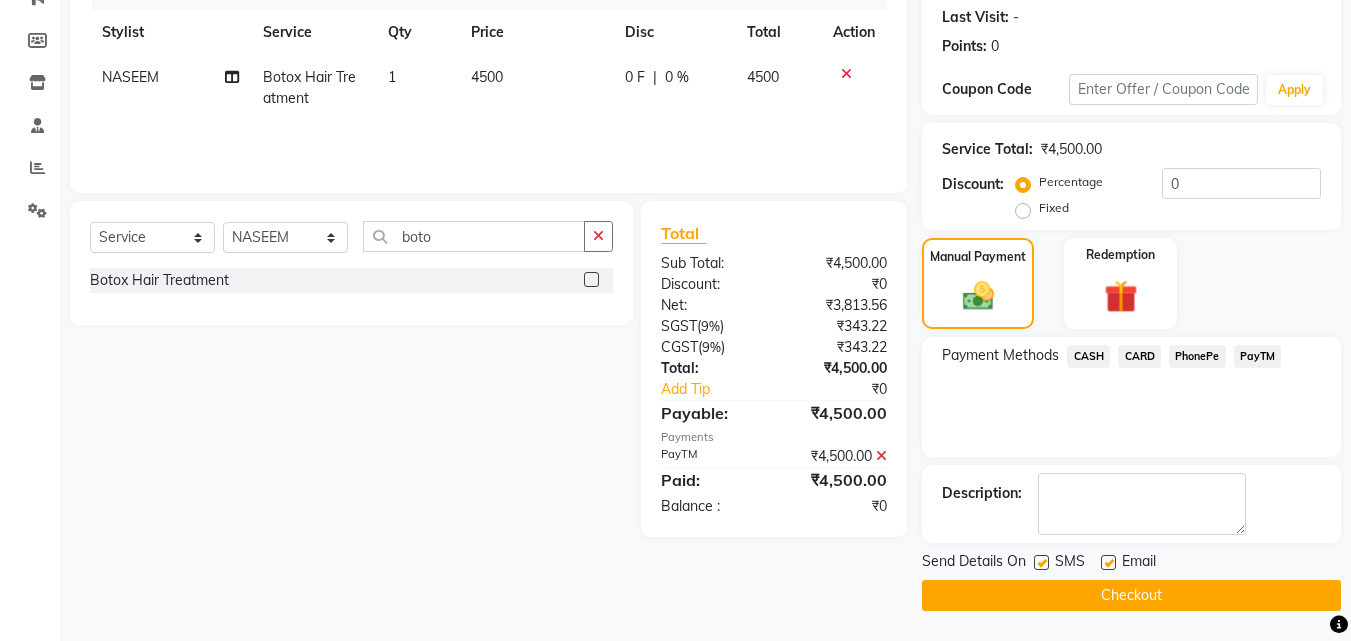 click on "Checkout" 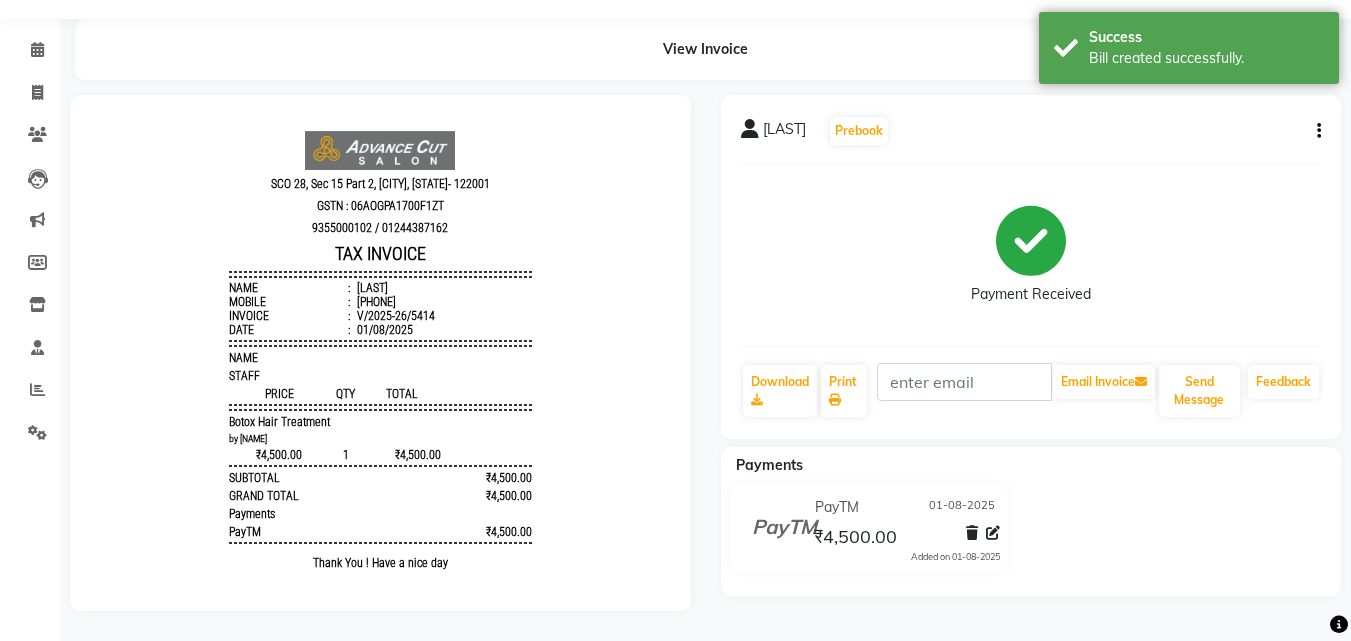 scroll, scrollTop: 0, scrollLeft: 0, axis: both 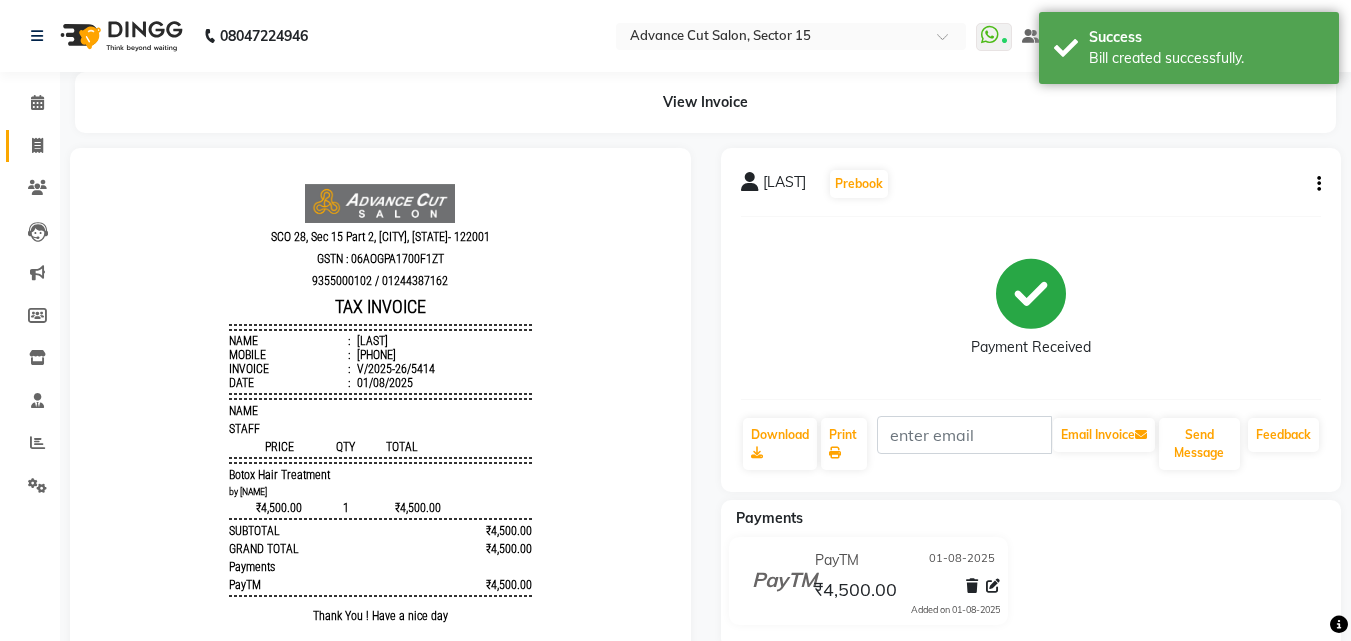 click 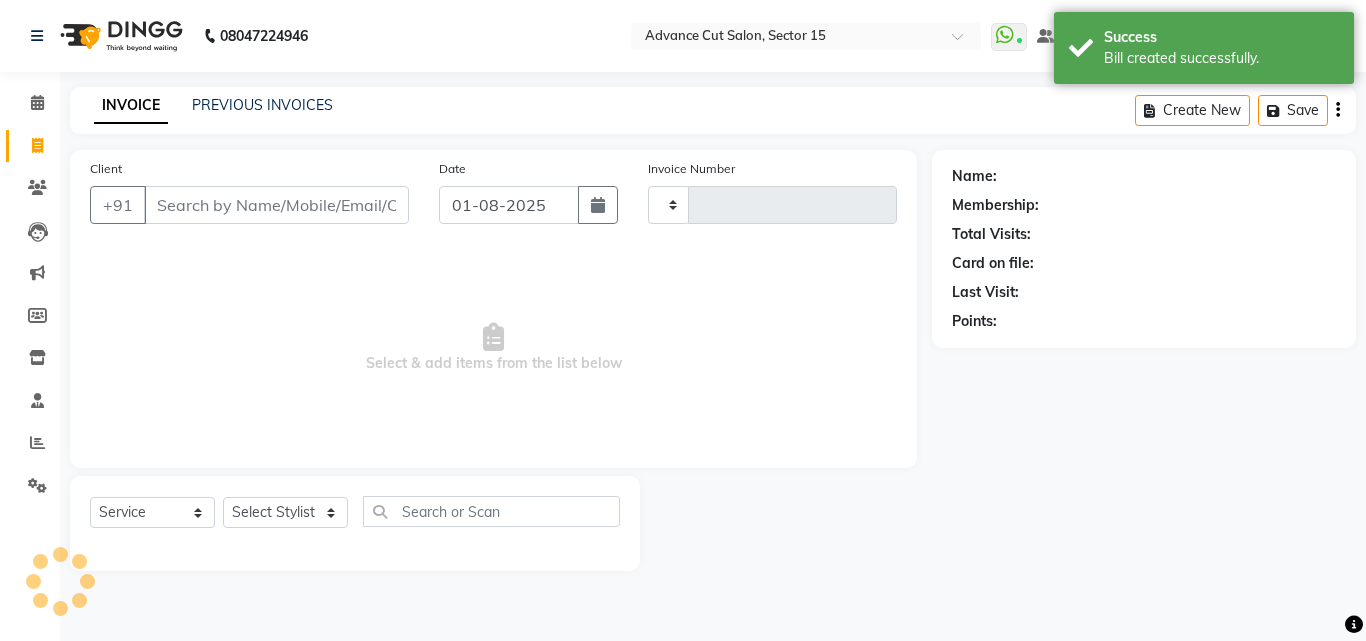 type on "5415" 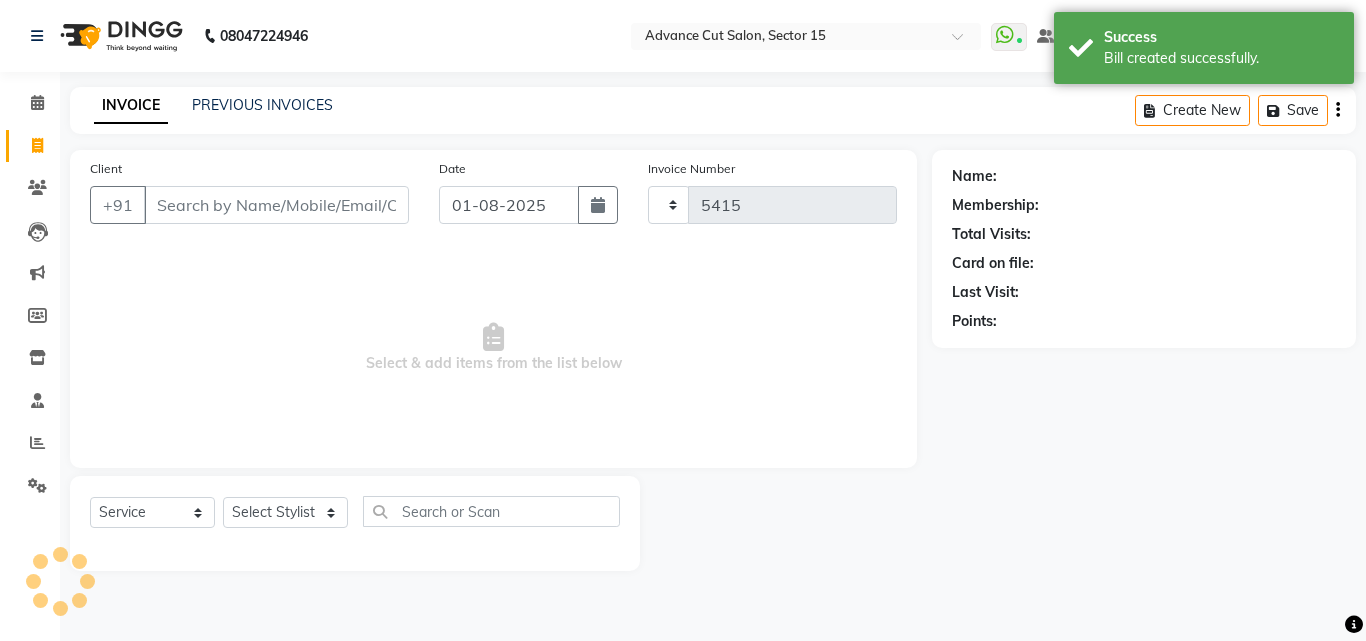 select on "6255" 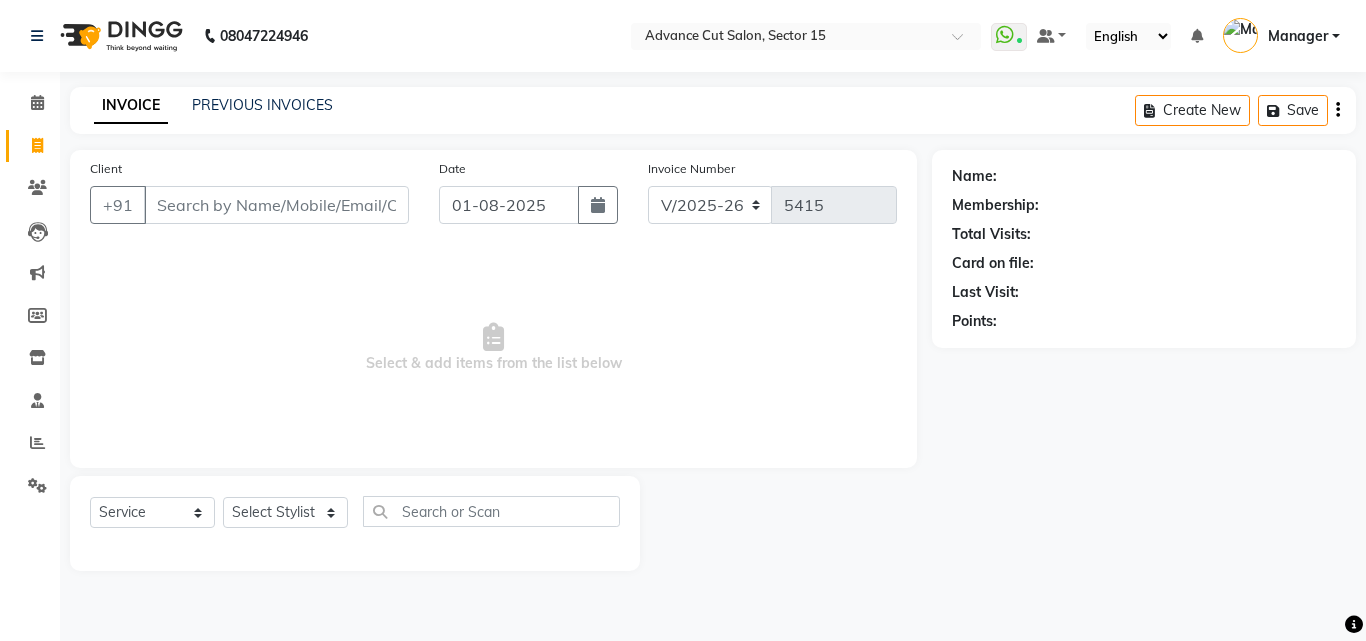 click on "INVOICE PREVIOUS INVOICES Create New   Save" 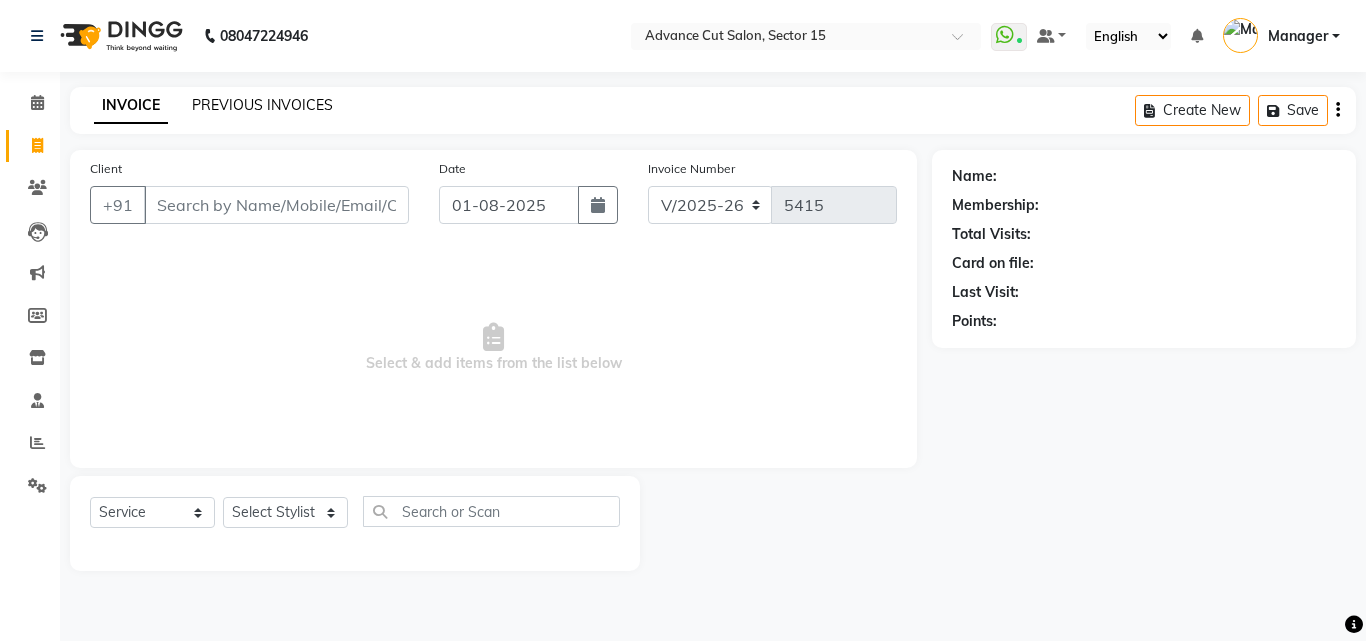 click on "PREVIOUS INVOICES" 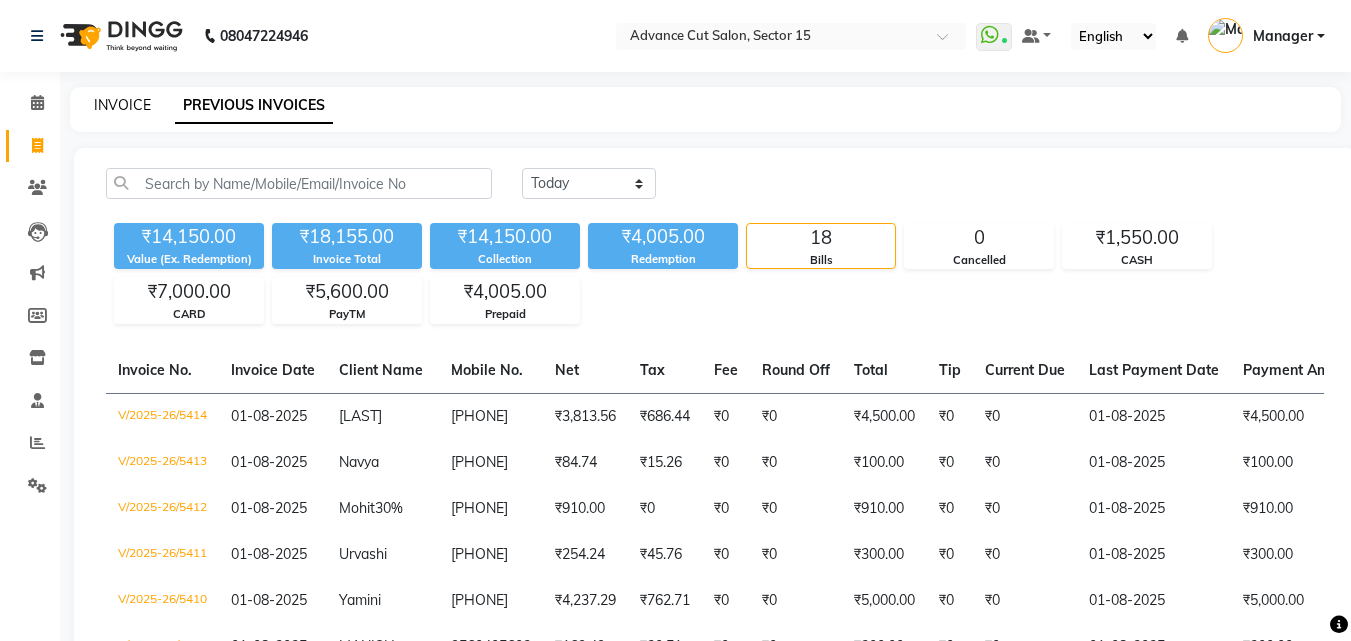 click on "INVOICE" 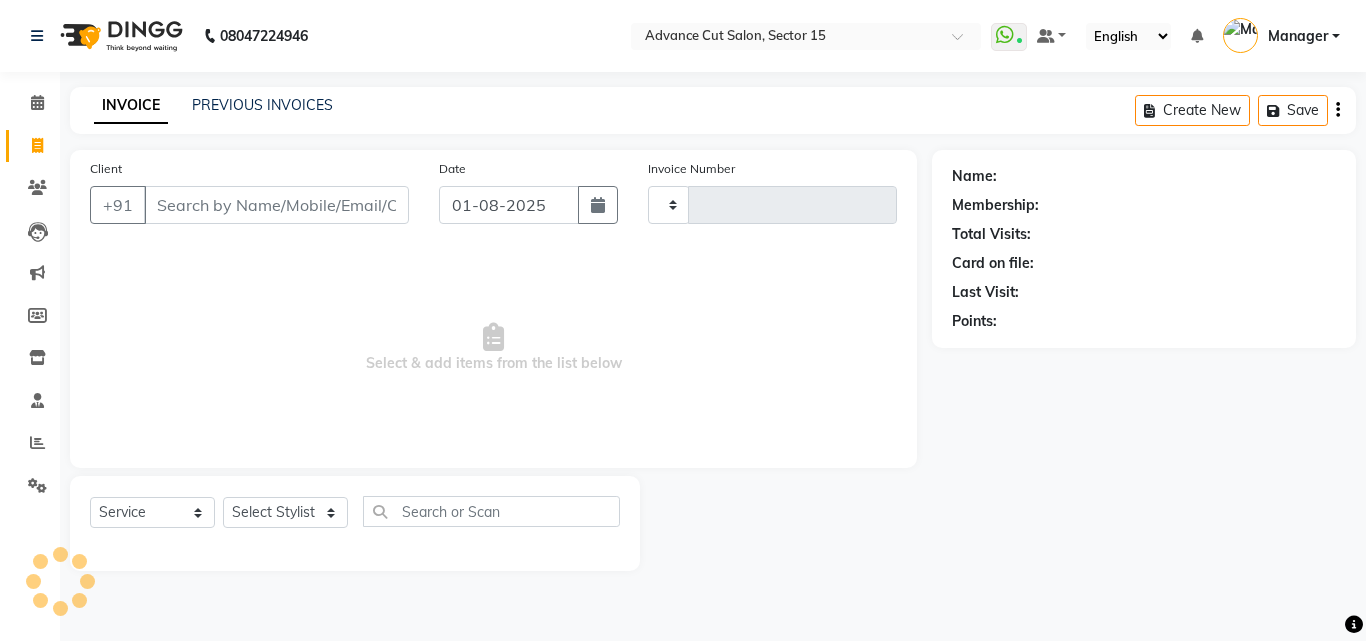 type on "5415" 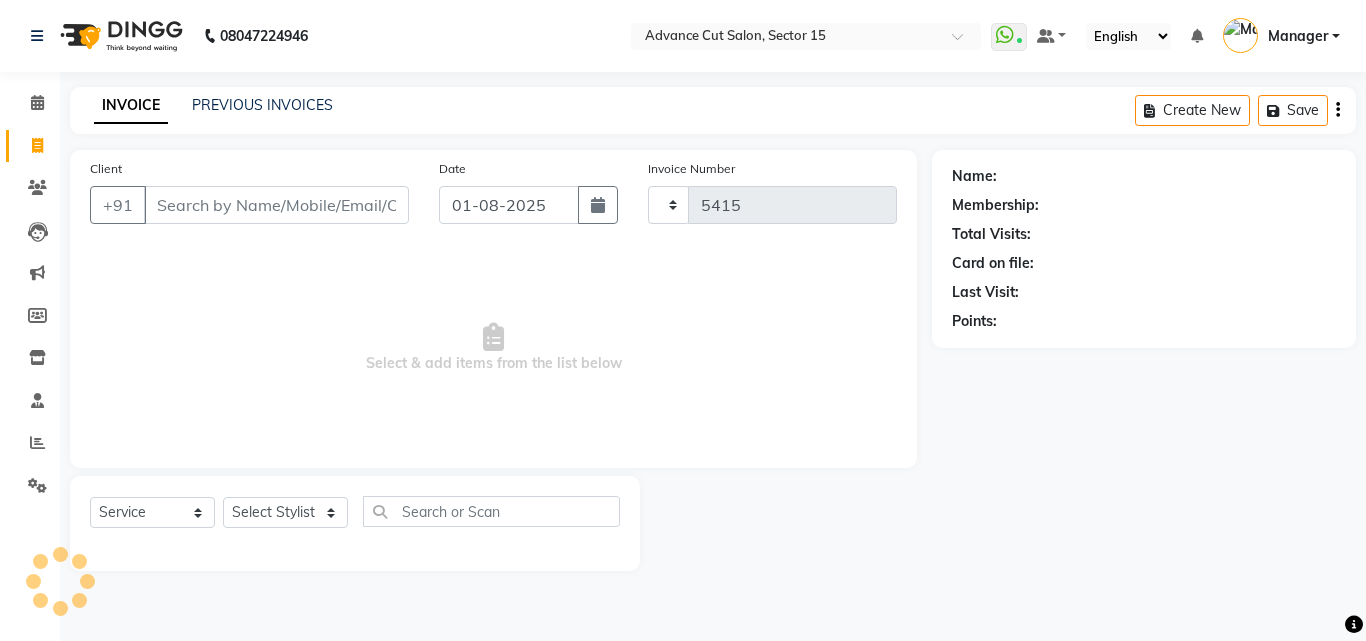 select on "6255" 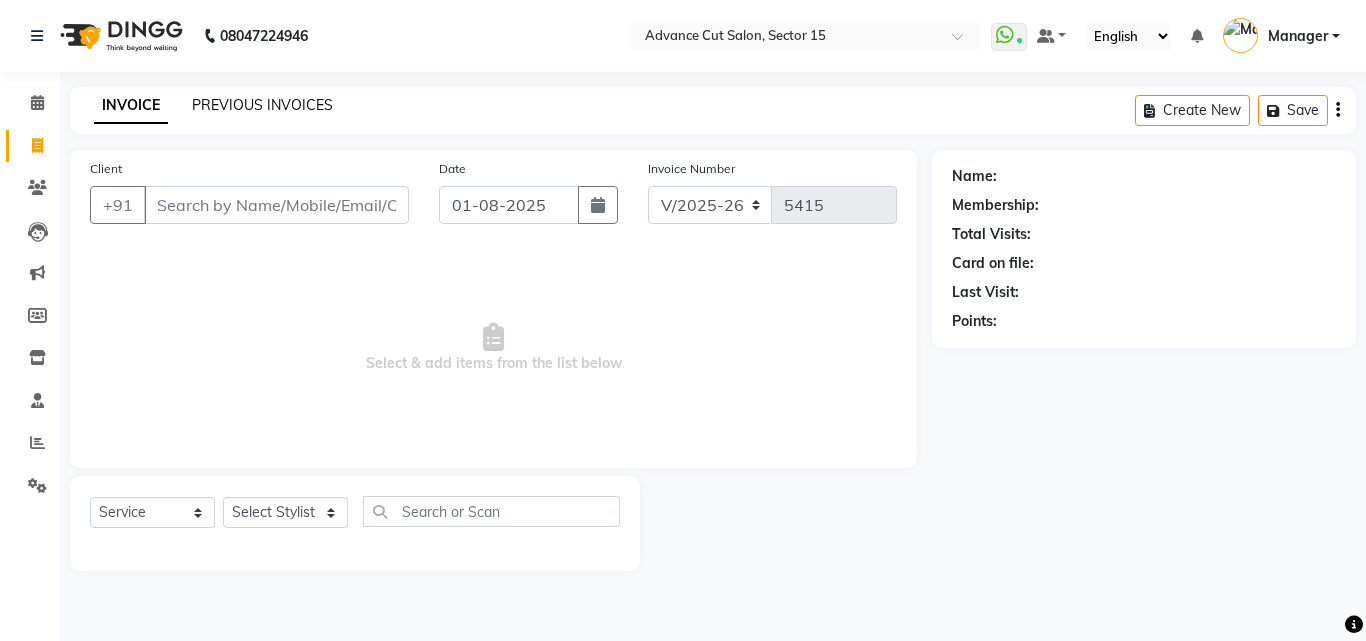 click on "PREVIOUS INVOICES" 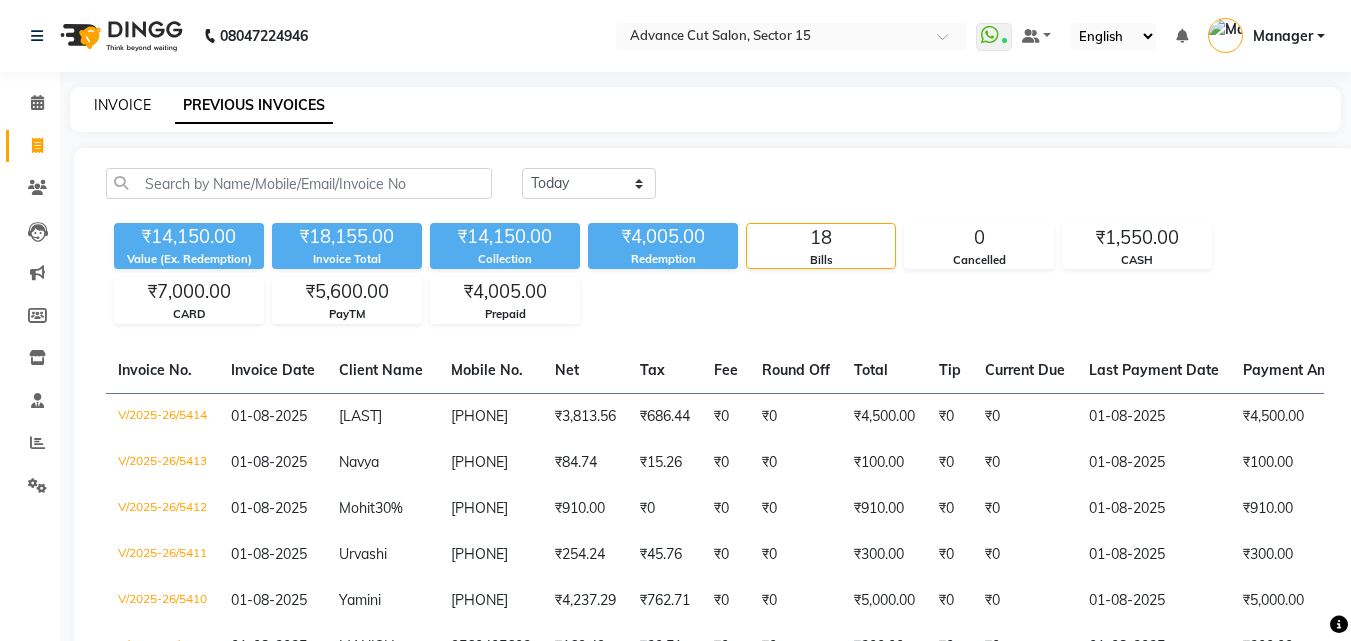 click on "INVOICE" 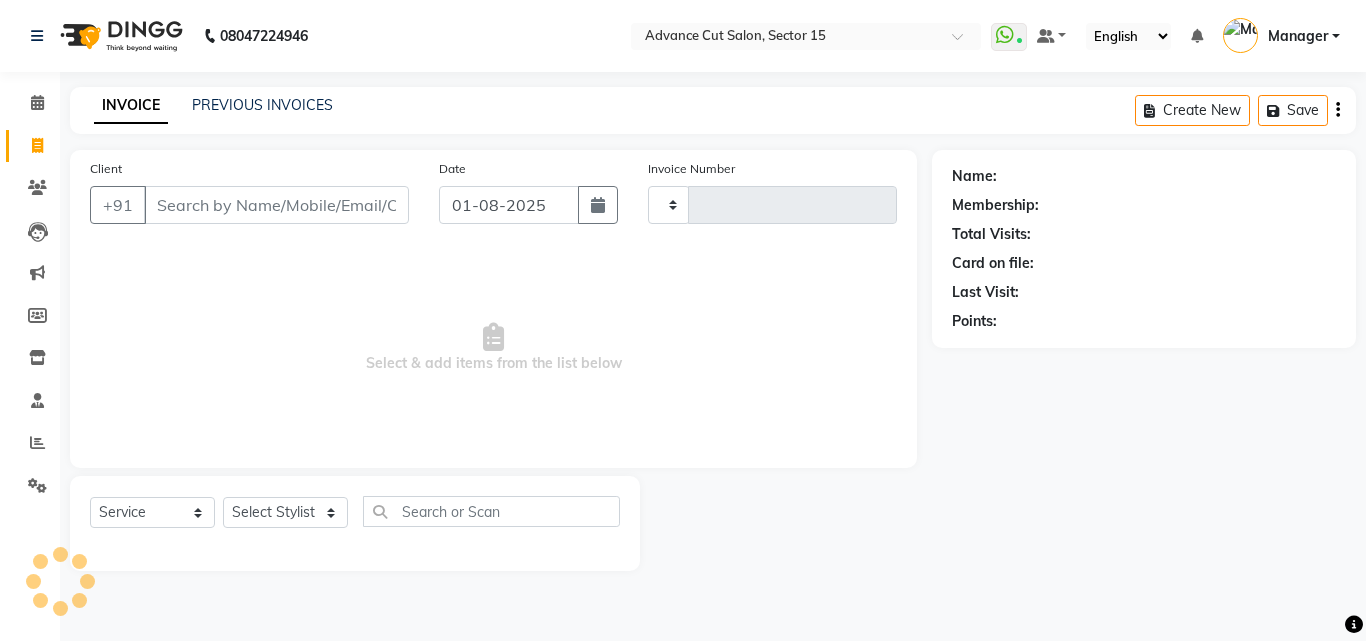 type on "5415" 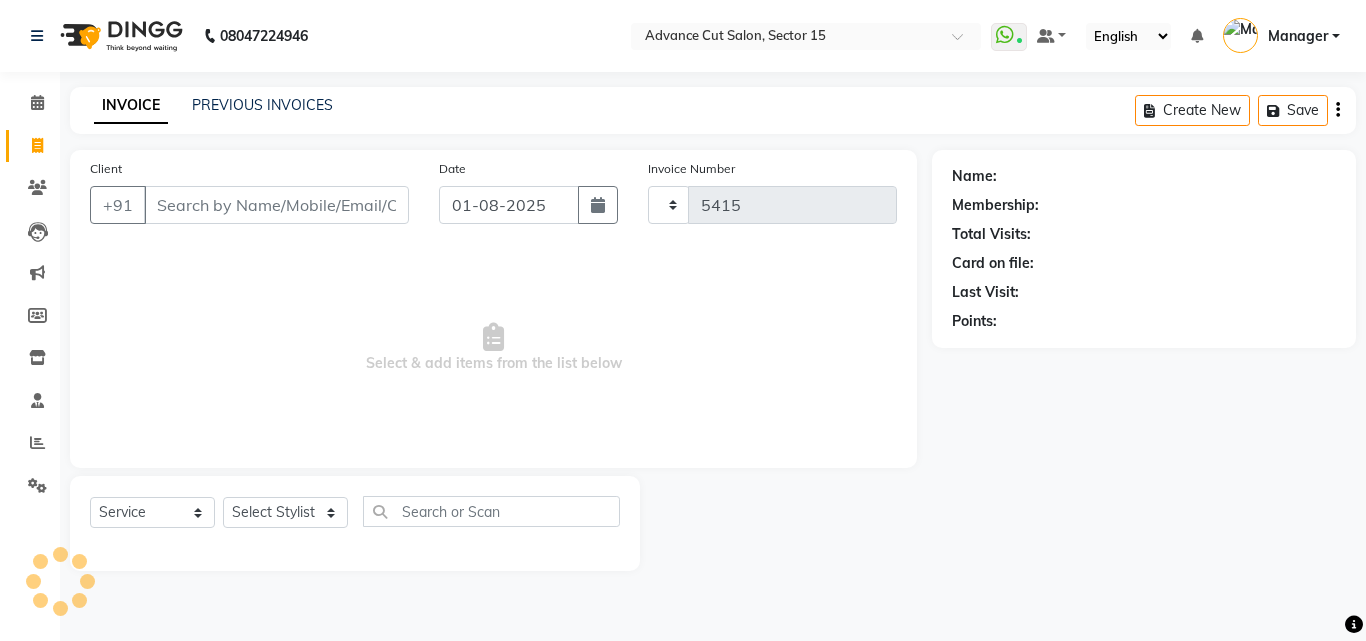 select on "6255" 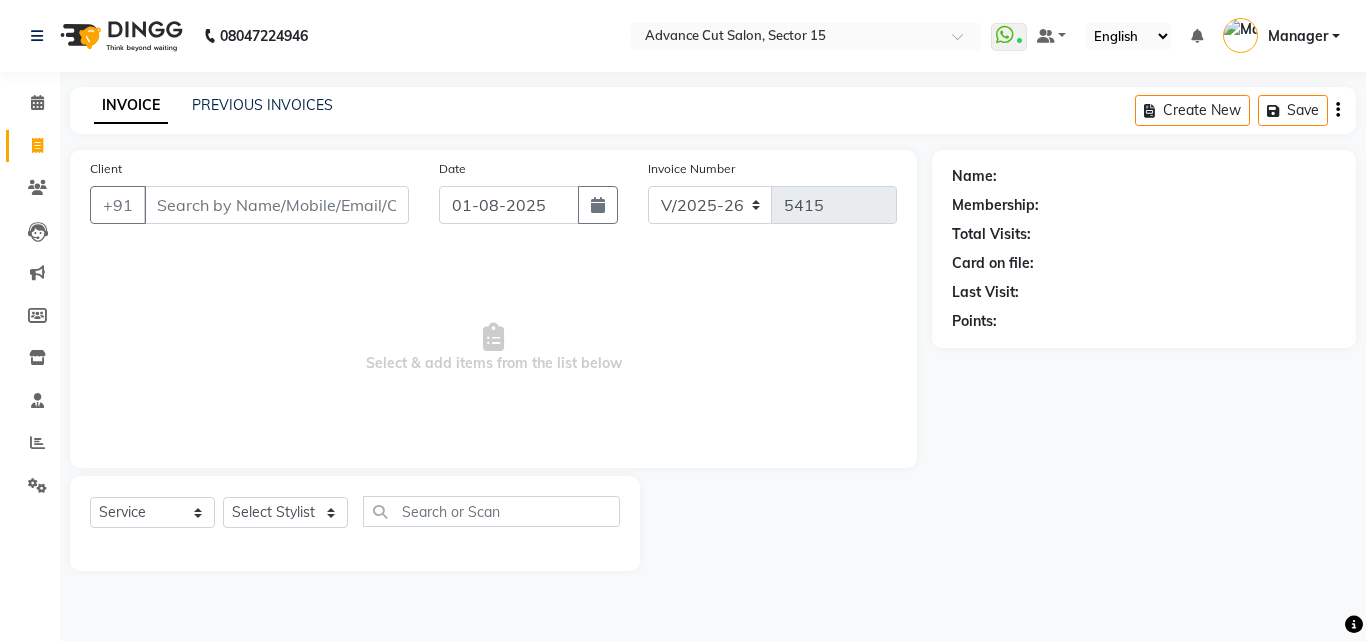 click on "Client" at bounding box center (276, 205) 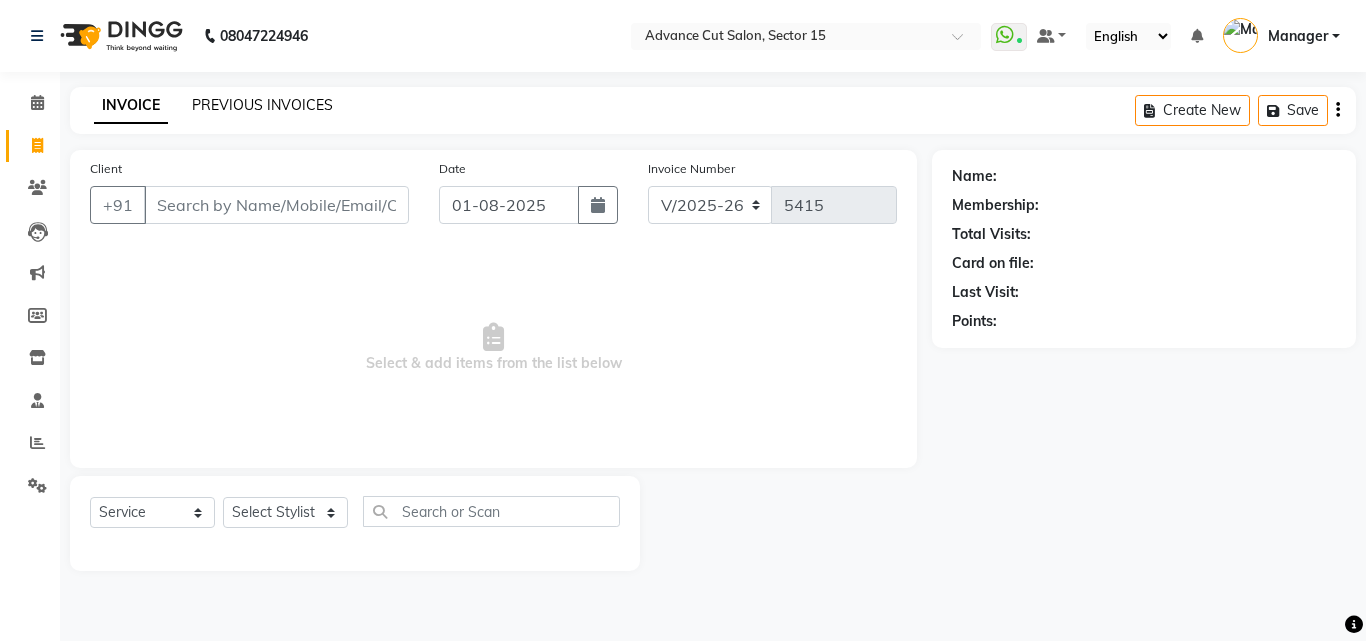 click on "PREVIOUS INVOICES" 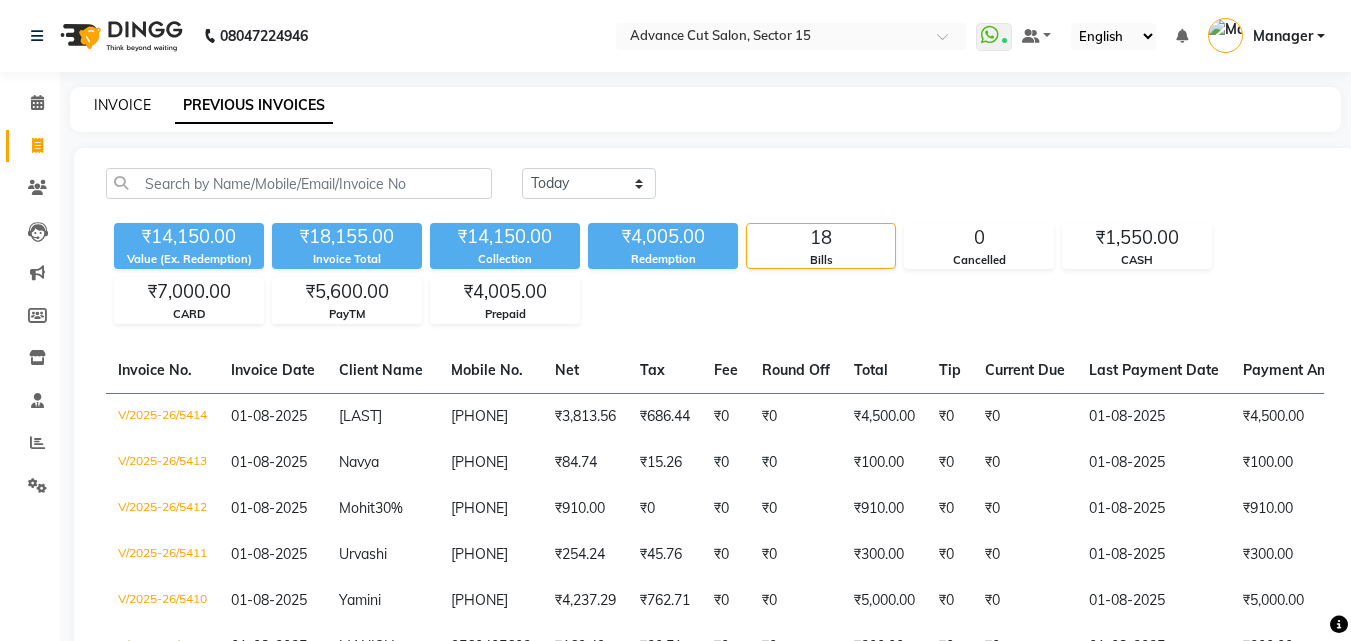 click on "INVOICE" 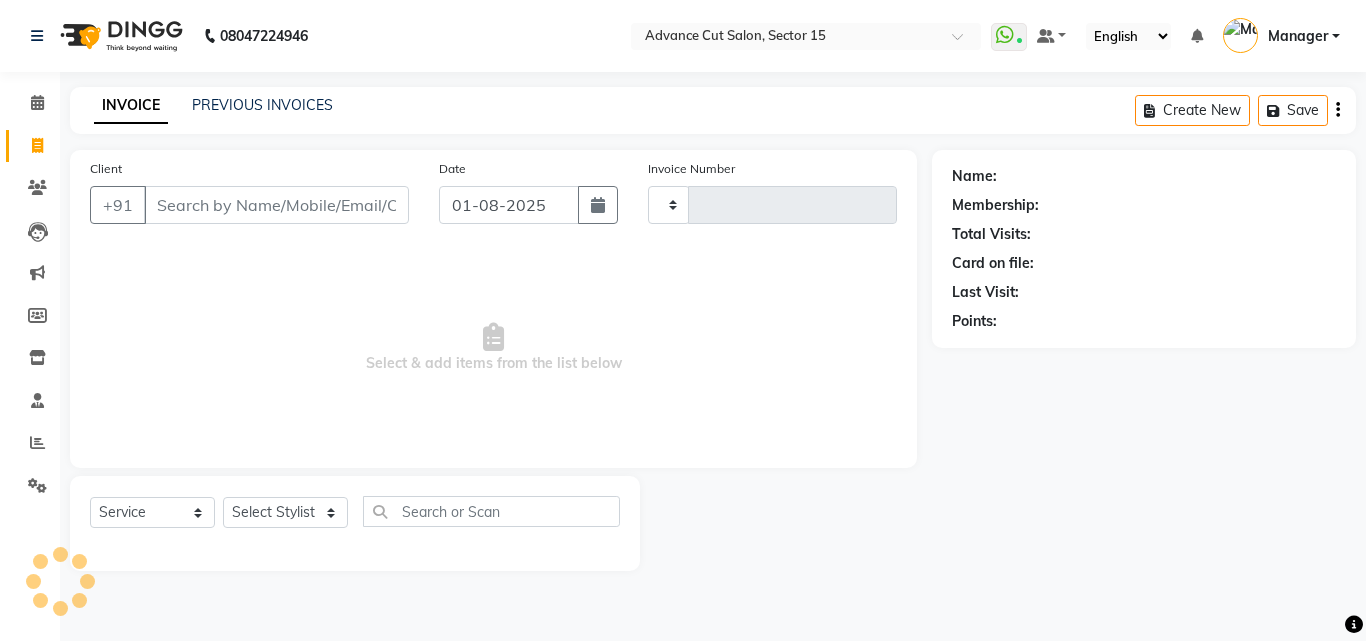 type on "5415" 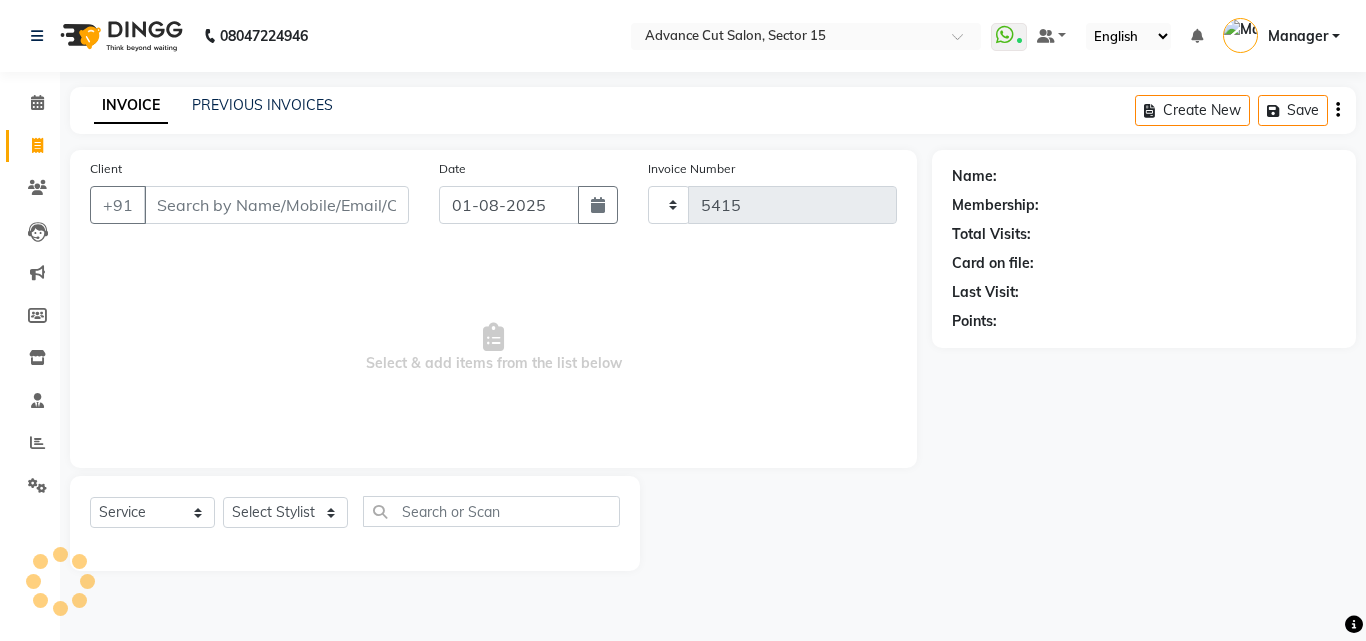 select on "6255" 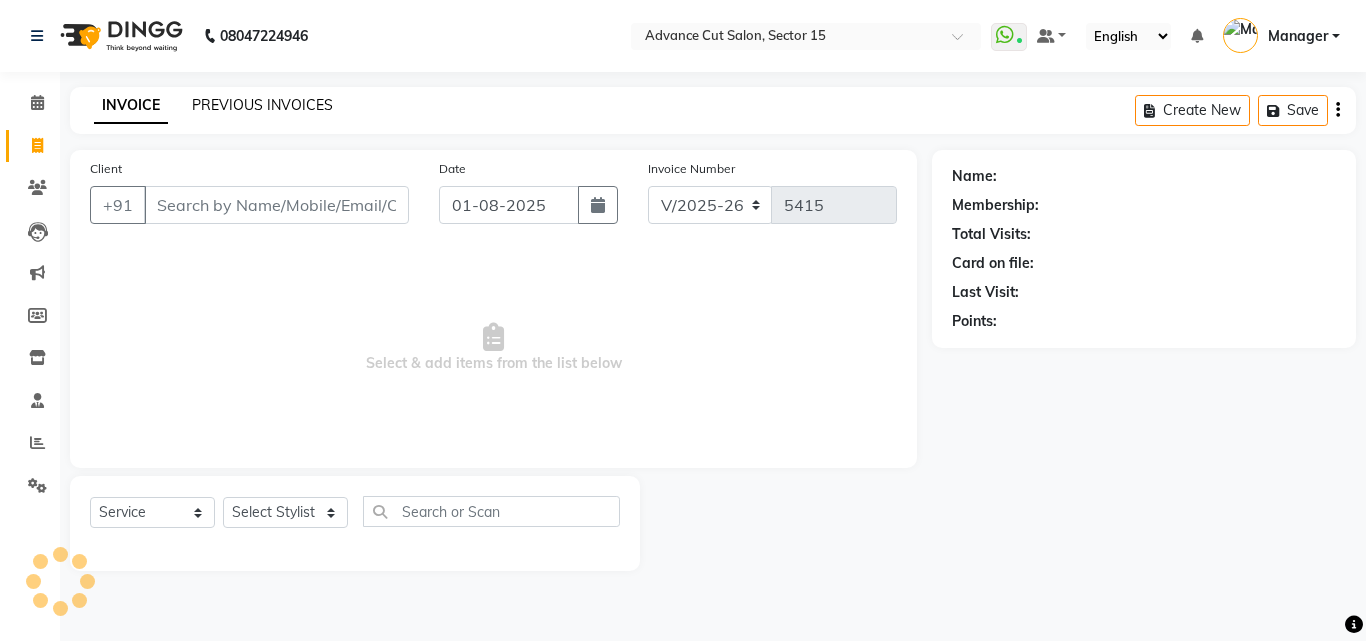 click on "PREVIOUS INVOICES" 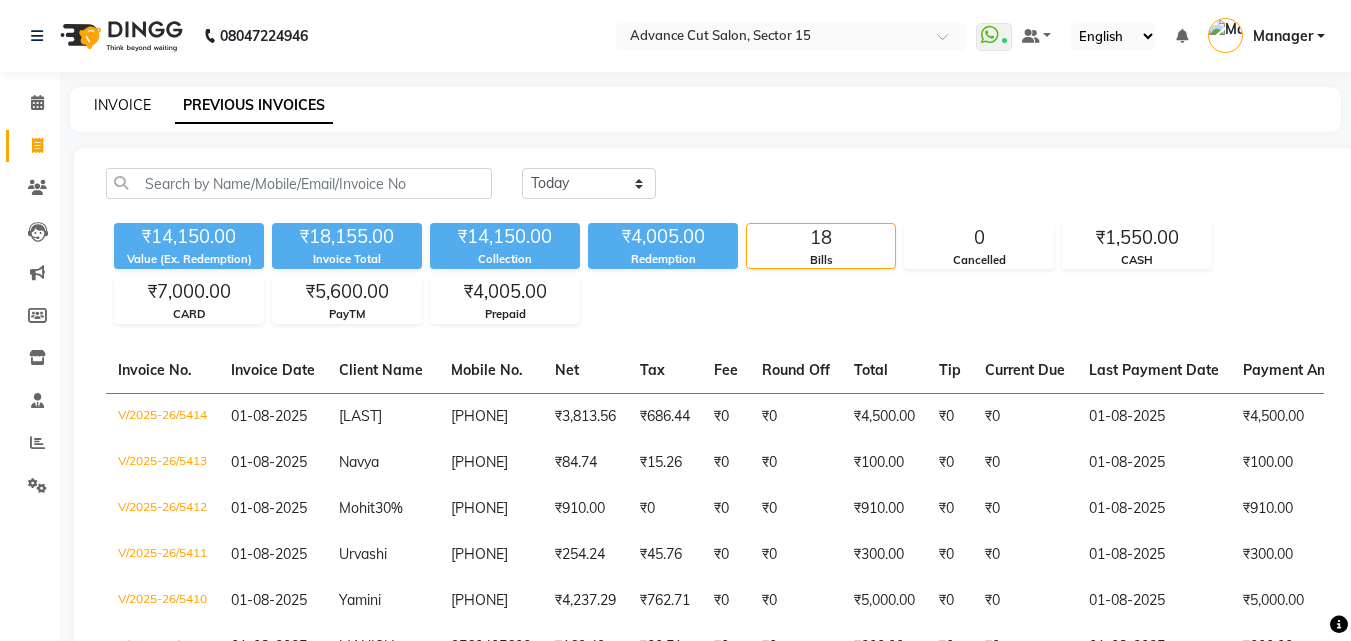 click on "INVOICE" 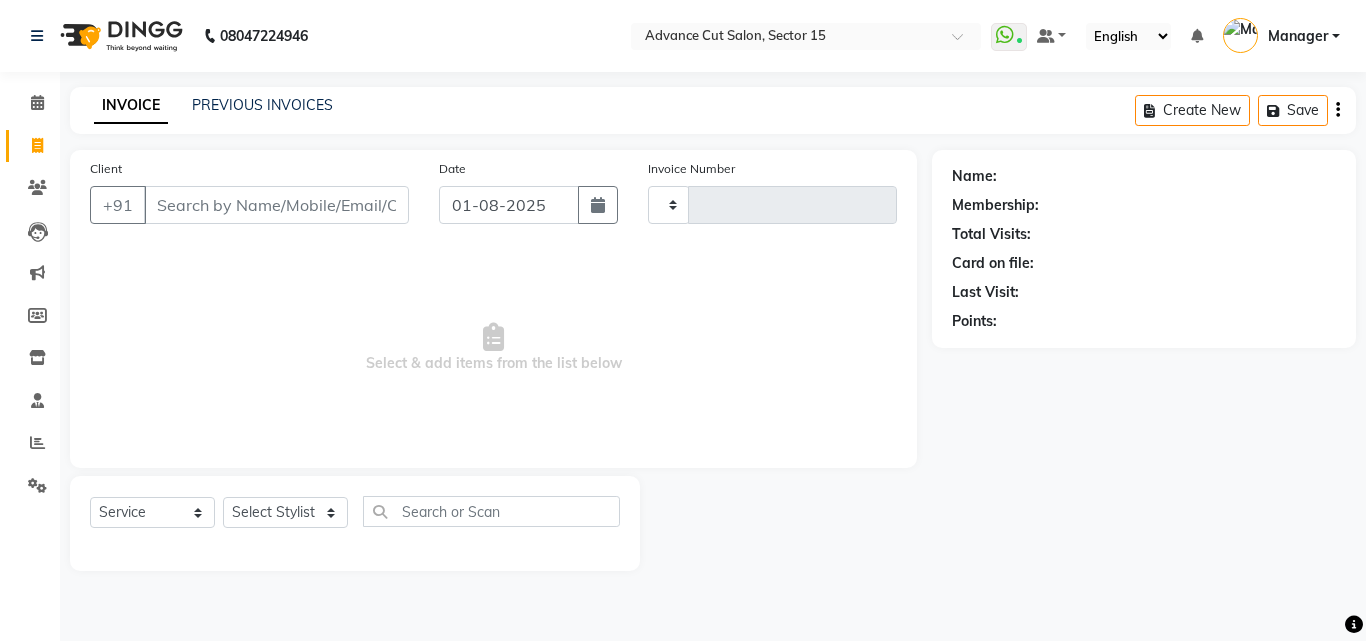 type on "5415" 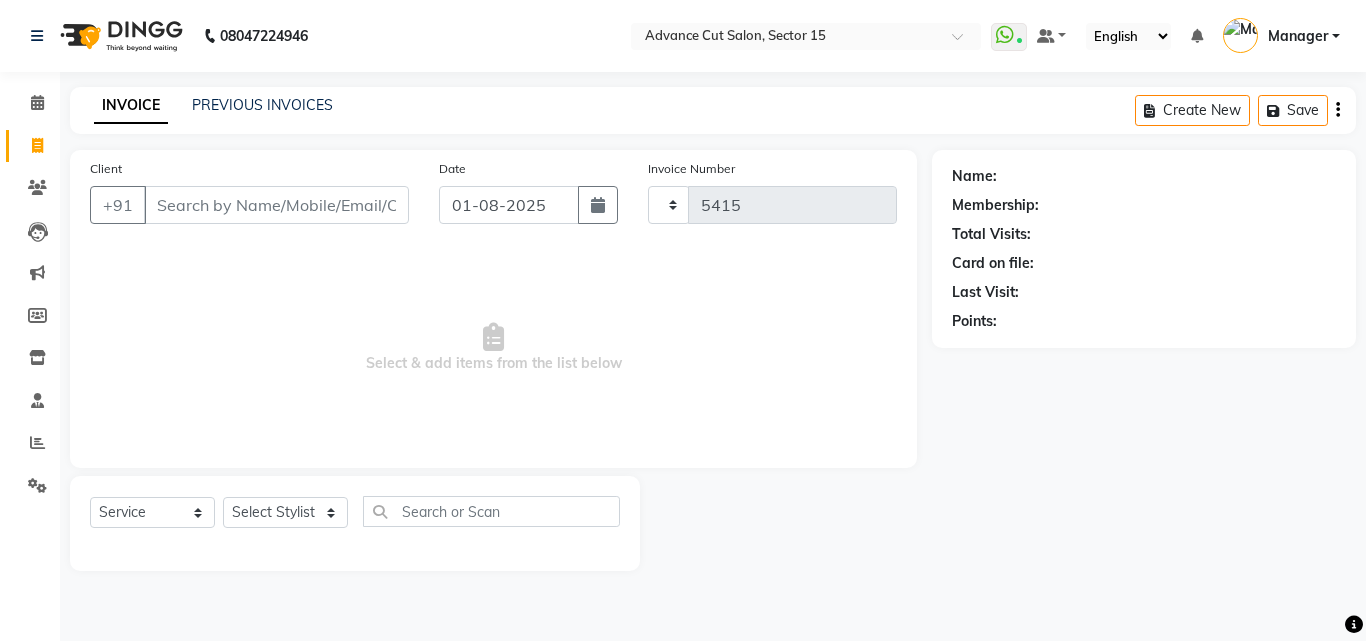 select on "6255" 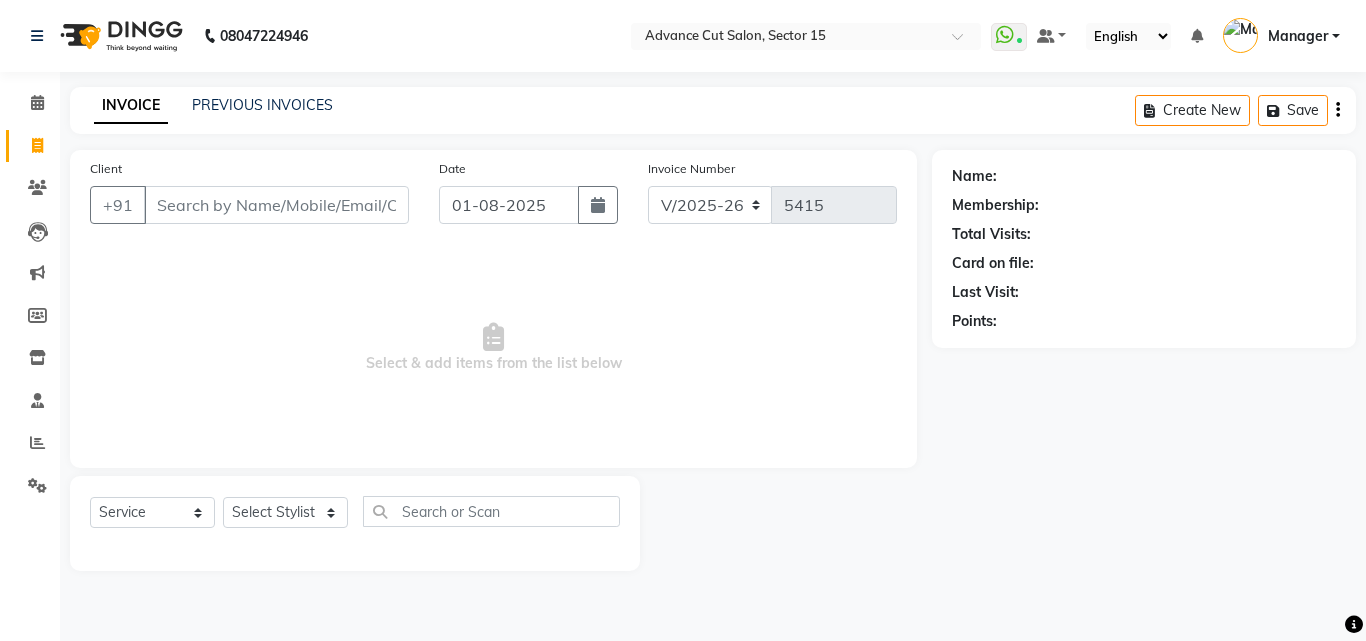 click on "Client" at bounding box center (276, 205) 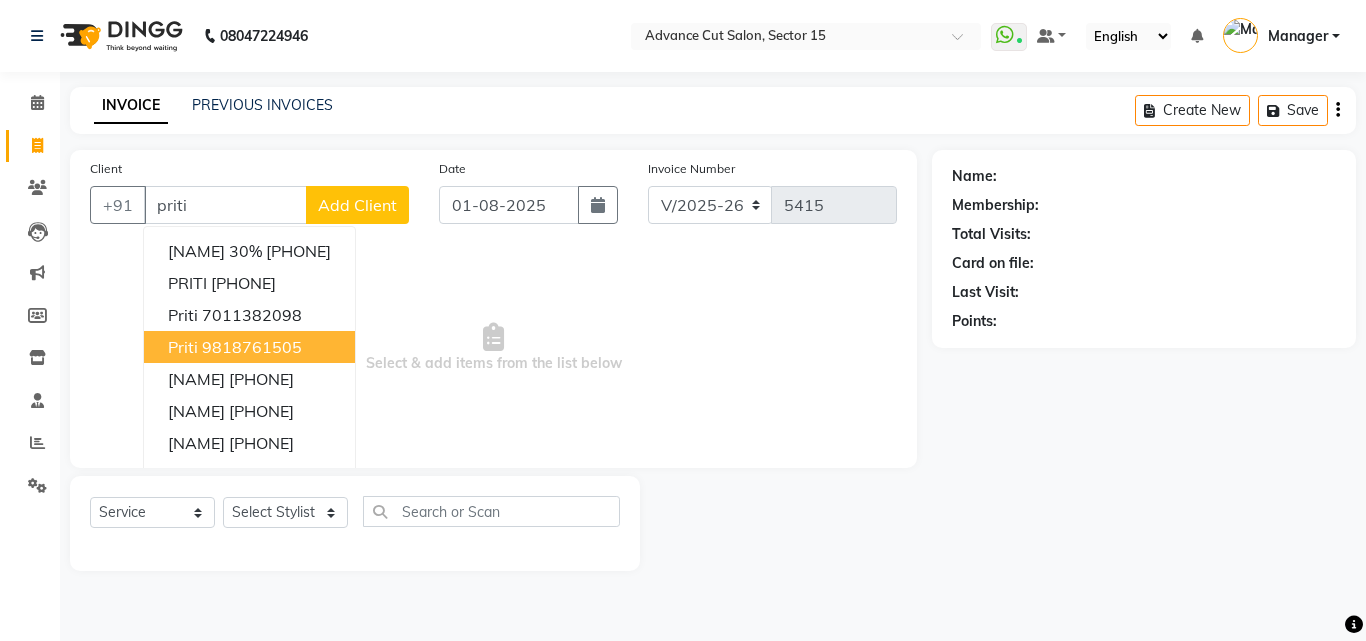click on "9818761505" at bounding box center (252, 347) 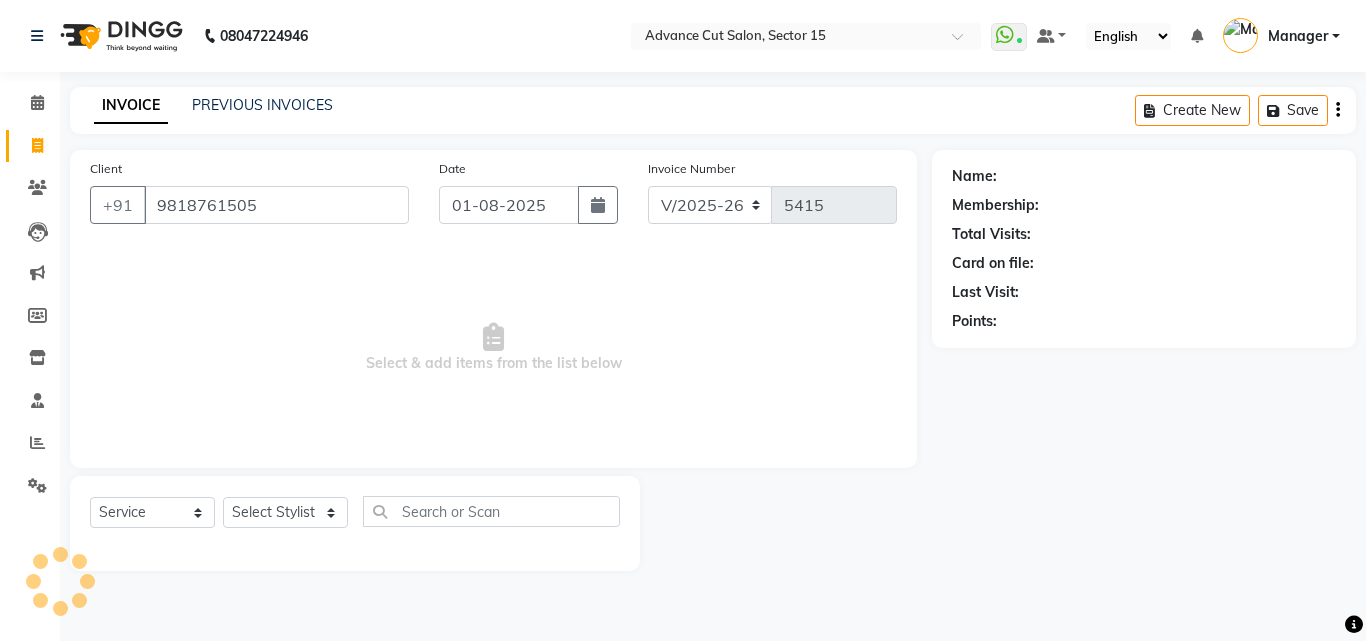 type on "9818761505" 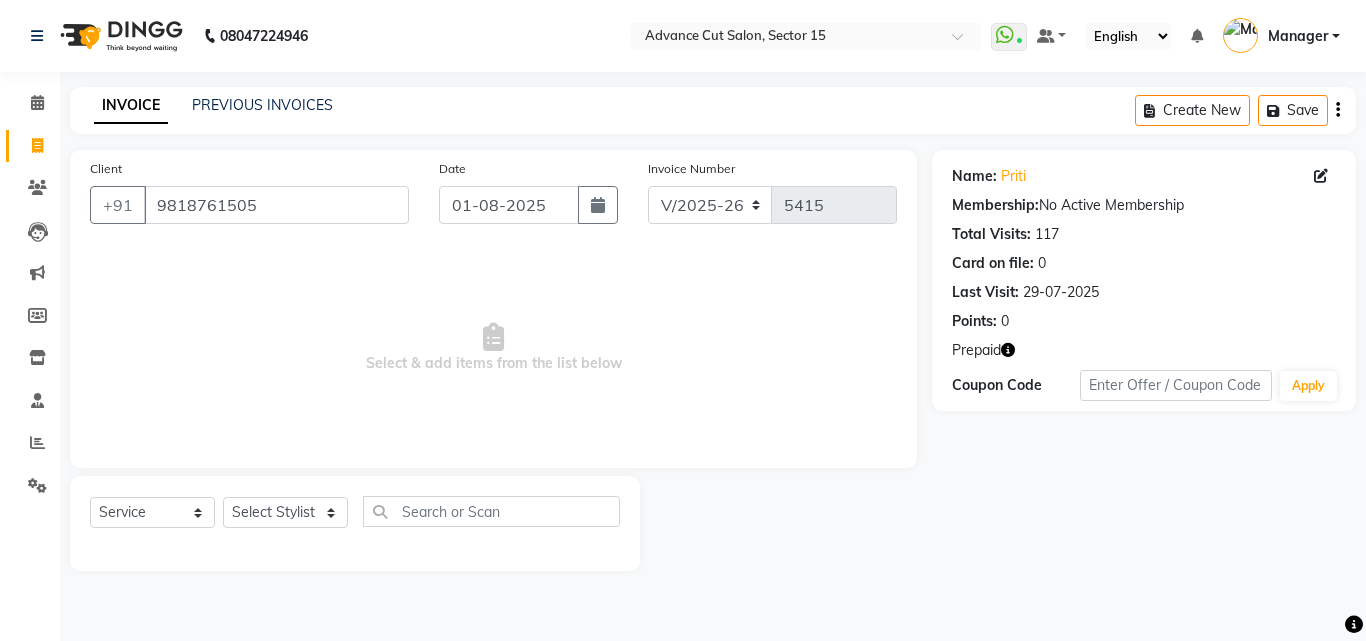 click 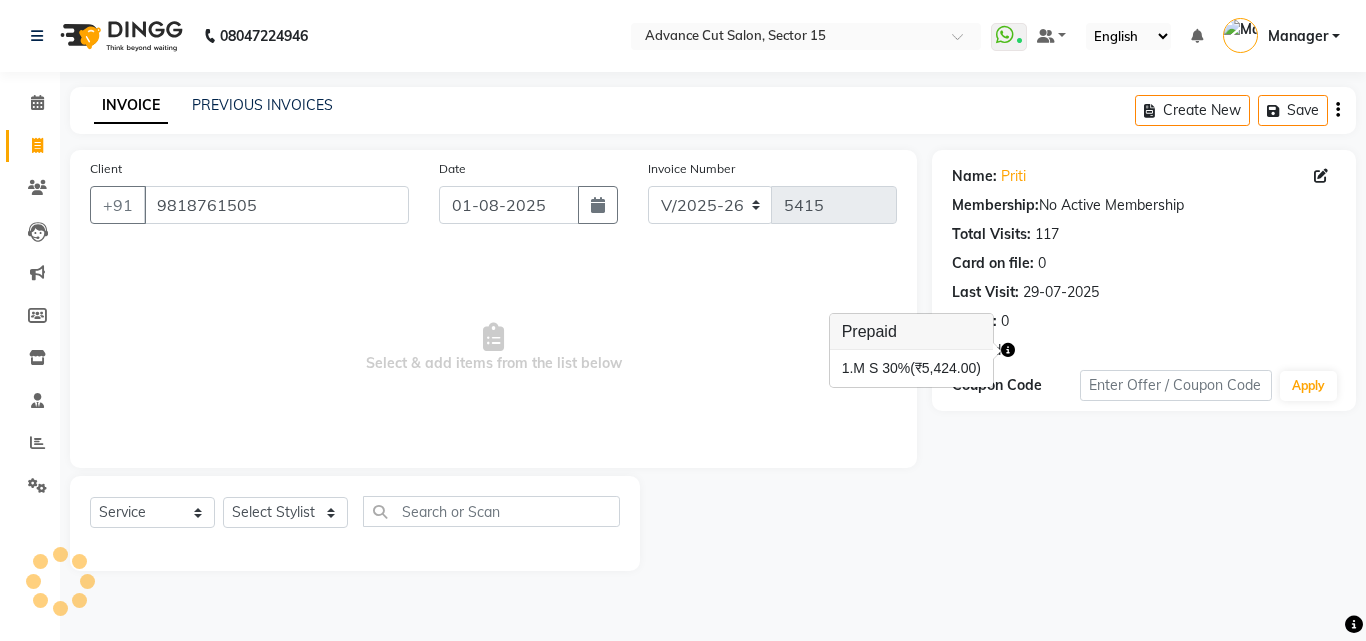 type 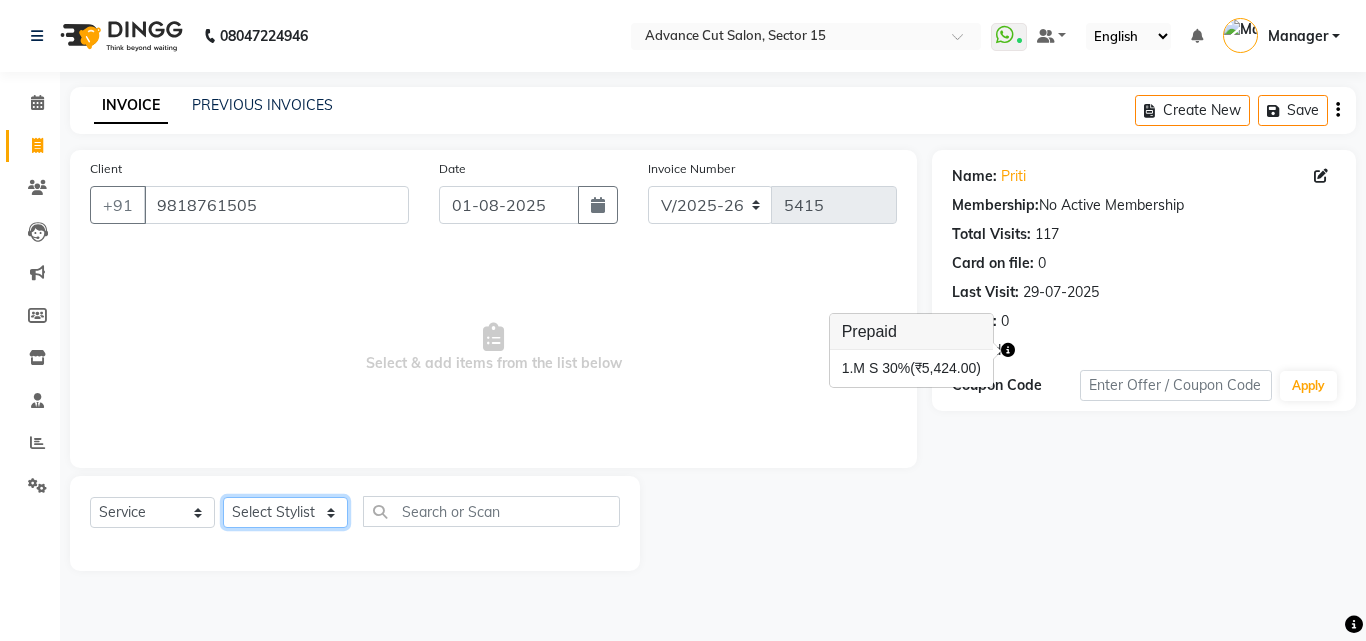 click on "Select Stylist Advance Cut  ASIF FARMAN HAIDER Iqbal KASHISH LUCKY Manager MANOJ NASEEM NASIR Nidhi Pooja  PRIYA RAEES RANI RASHID RIZWAN SACHIN SALMAN SANJAY Shahjad Shankar shuaib SONI" 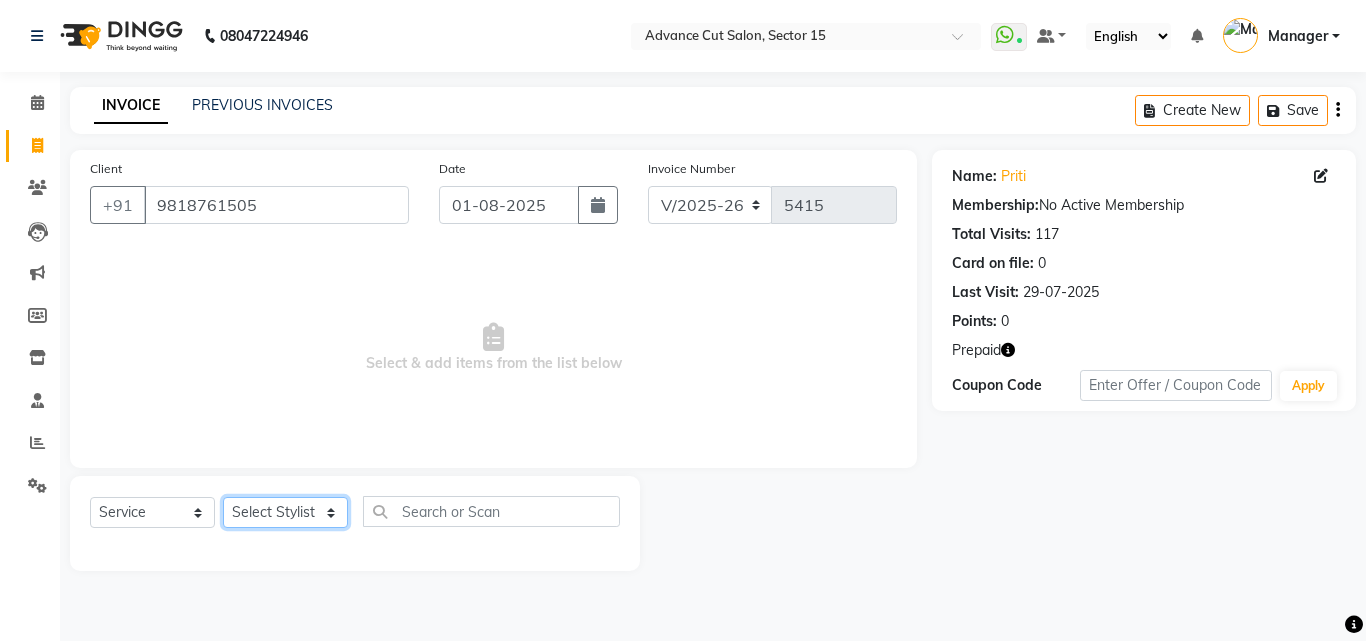 click on "Select Stylist Advance Cut  ASIF FARMAN HAIDER Iqbal KASHISH LUCKY Manager MANOJ NASEEM NASIR Nidhi Pooja  PRIYA RAEES RANI RASHID RIZWAN SACHIN SALMAN SANJAY Shahjad Shankar shuaib SONI" 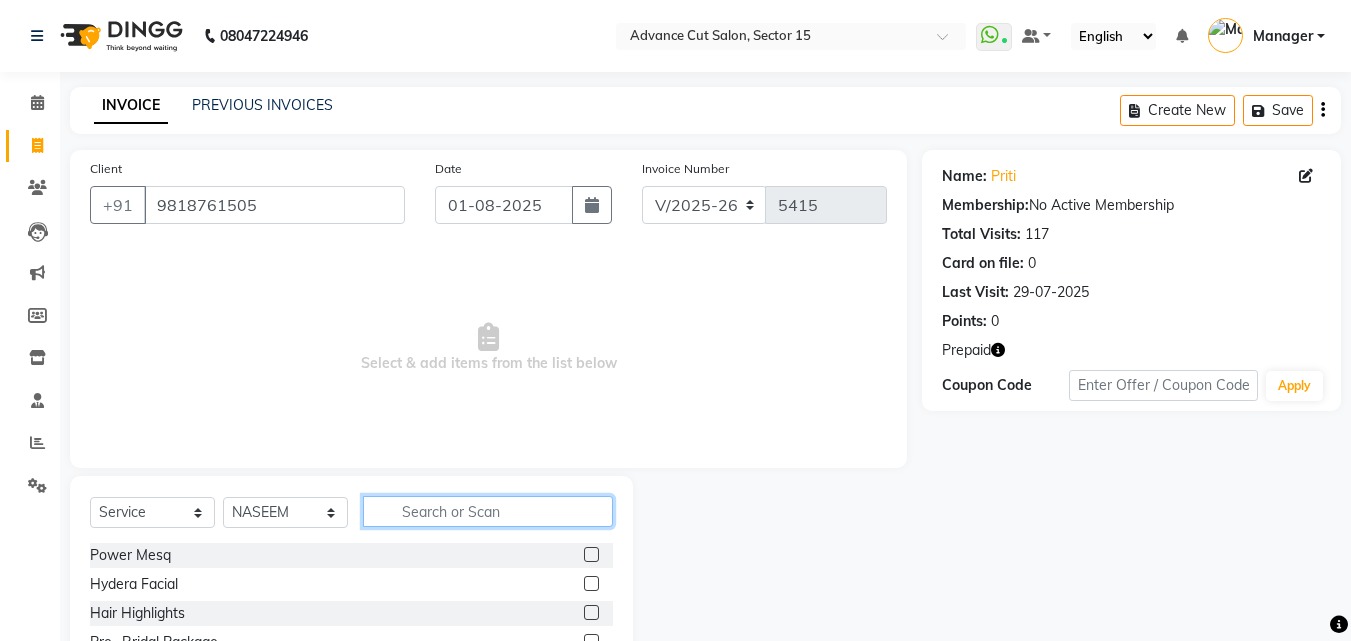 click 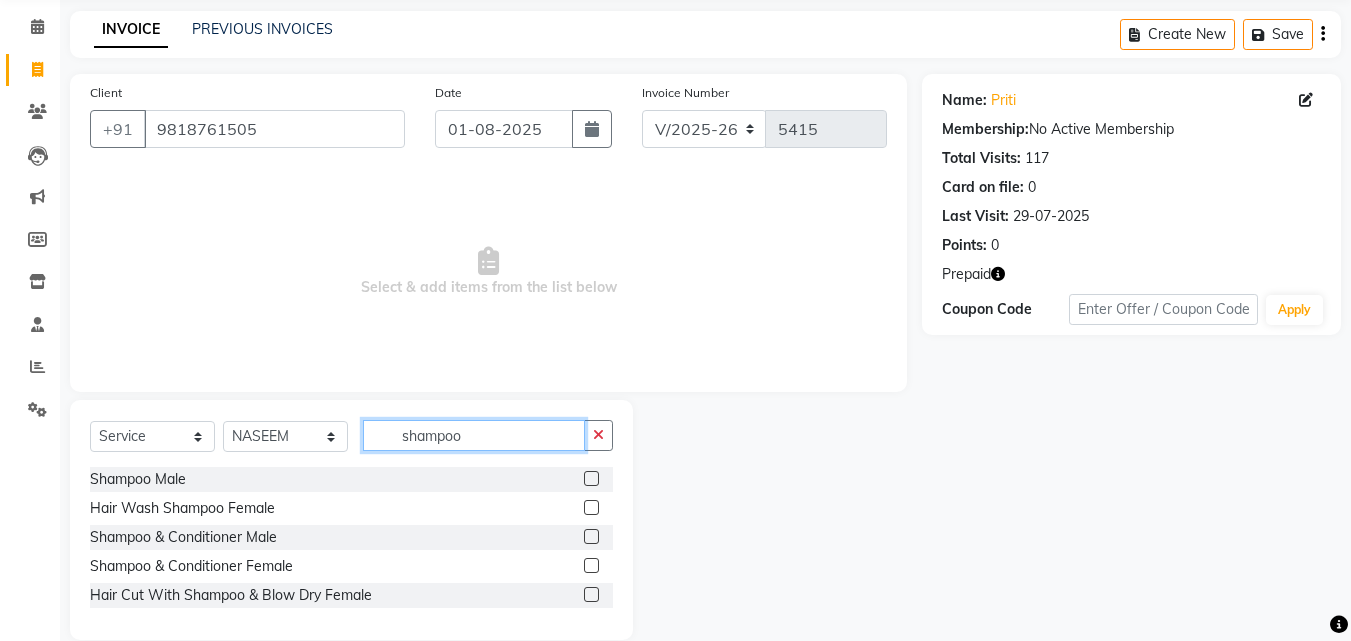 scroll, scrollTop: 80, scrollLeft: 0, axis: vertical 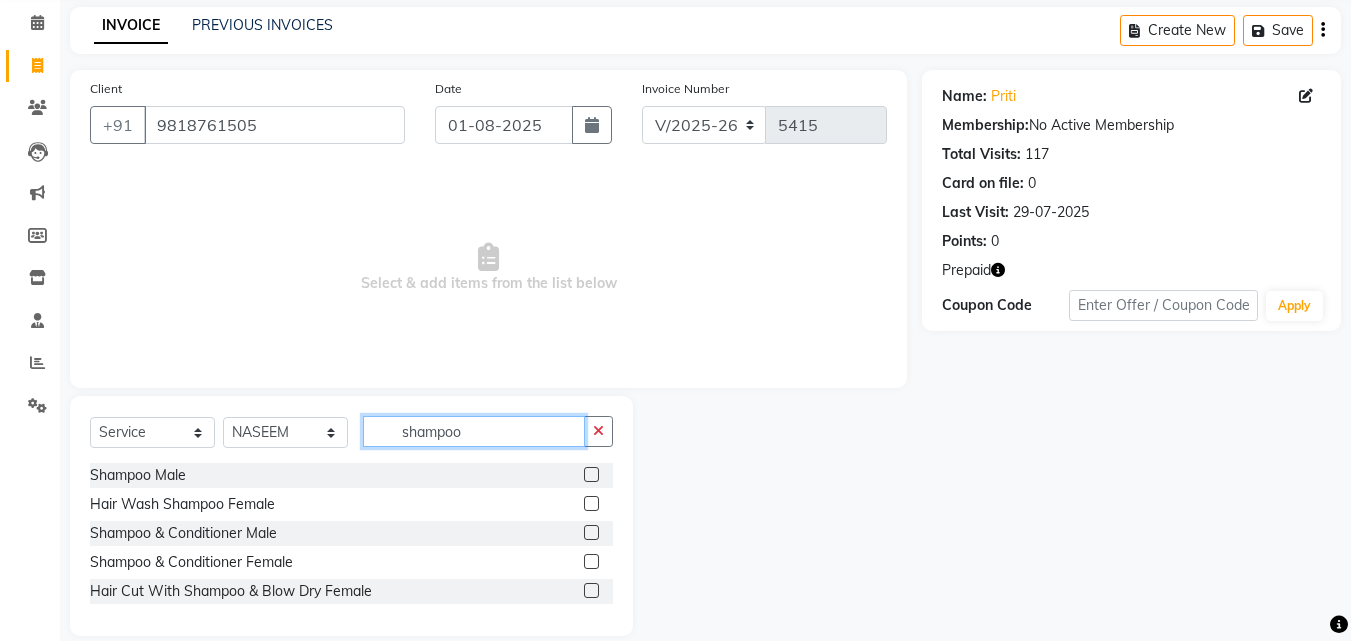 type on "shampoo" 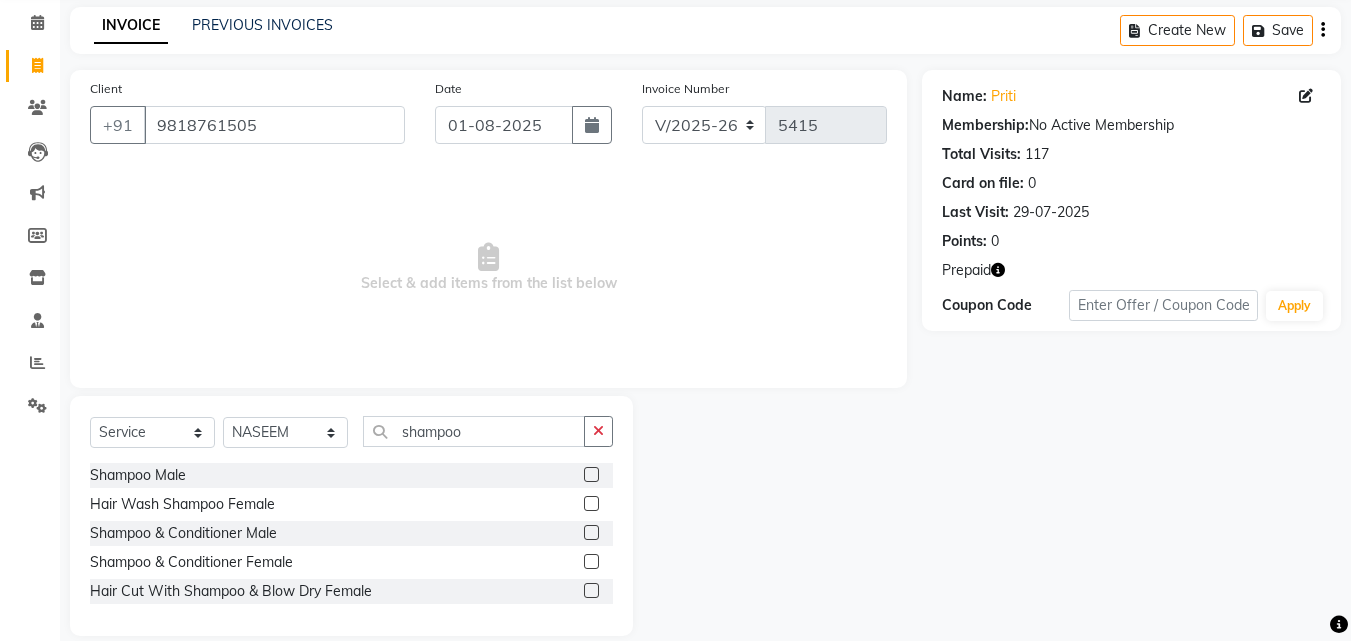 click on "Hair Wash Shampoo Female" 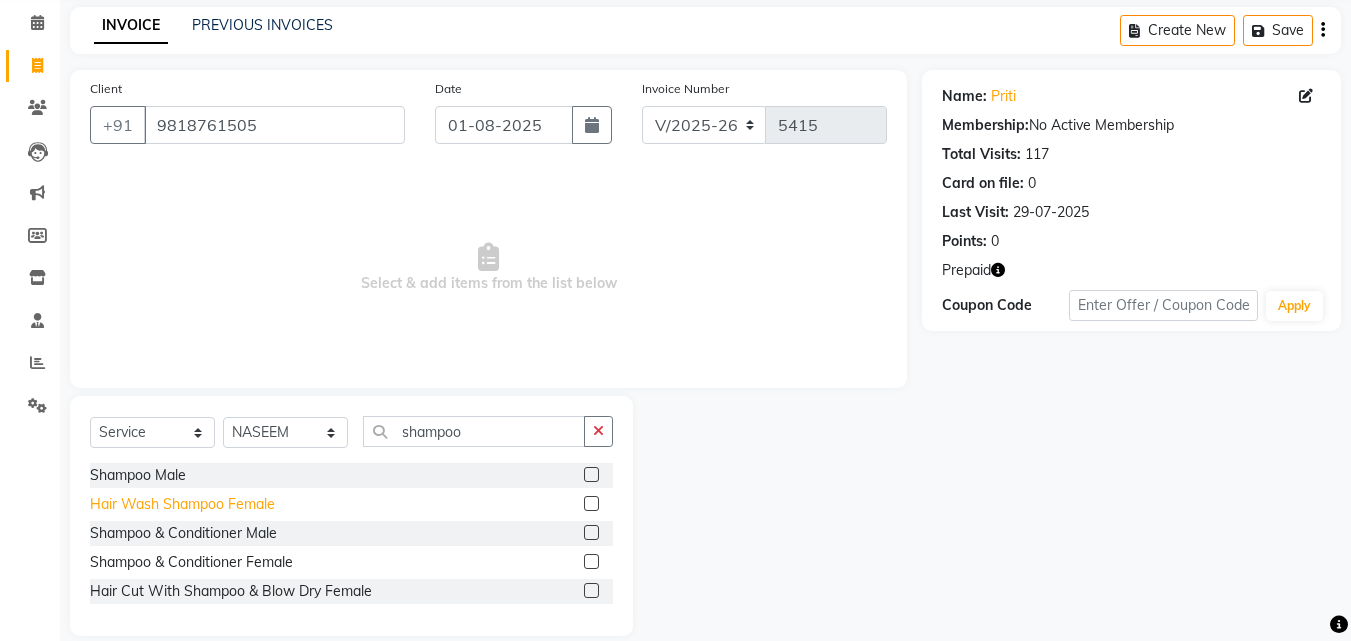 click on "Hair Wash Shampoo Female" 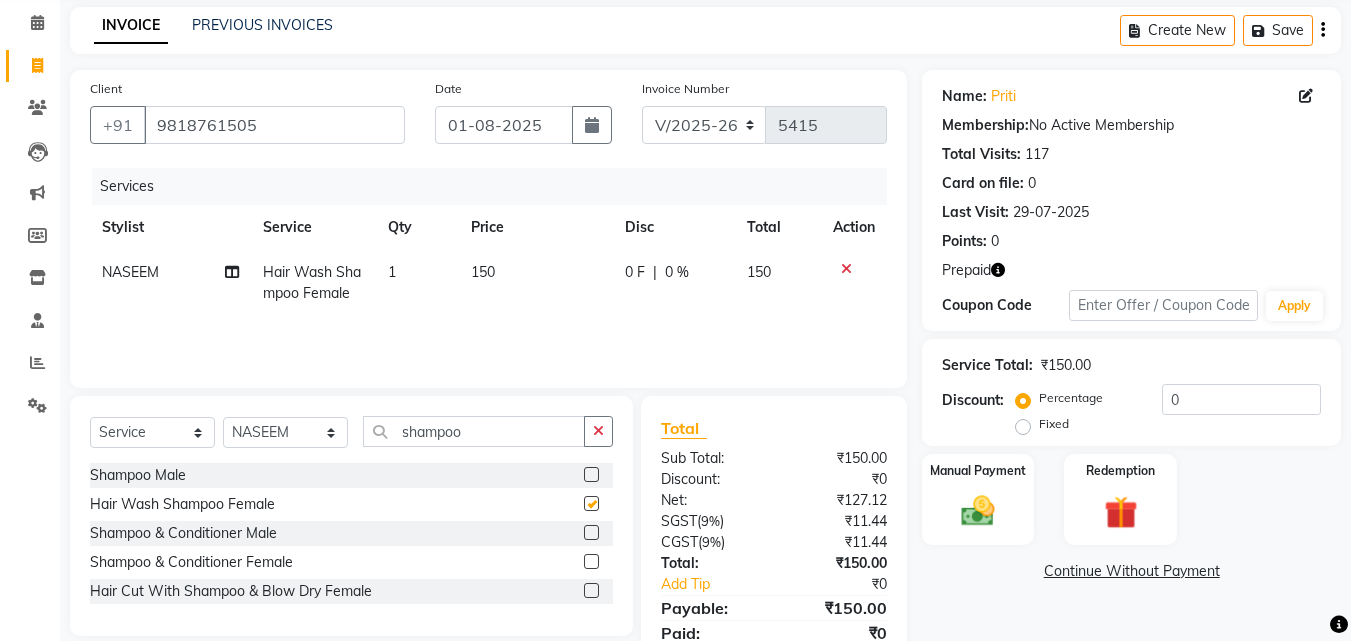 checkbox on "false" 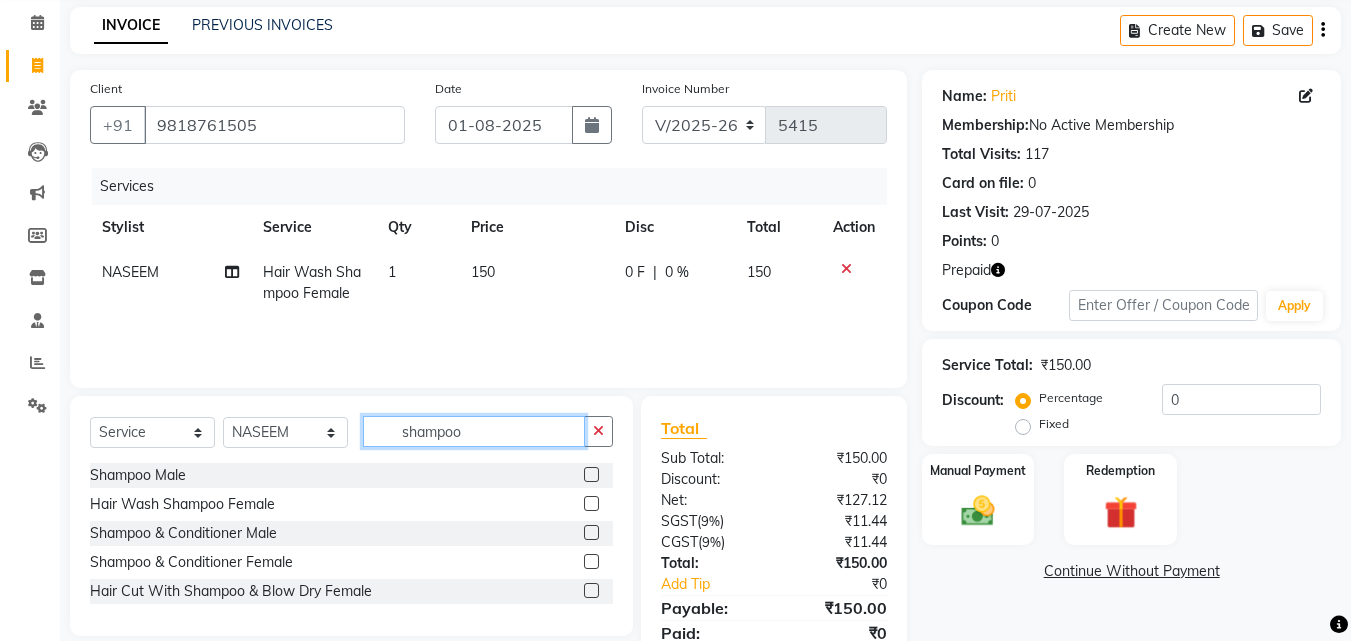 click on "shampoo" 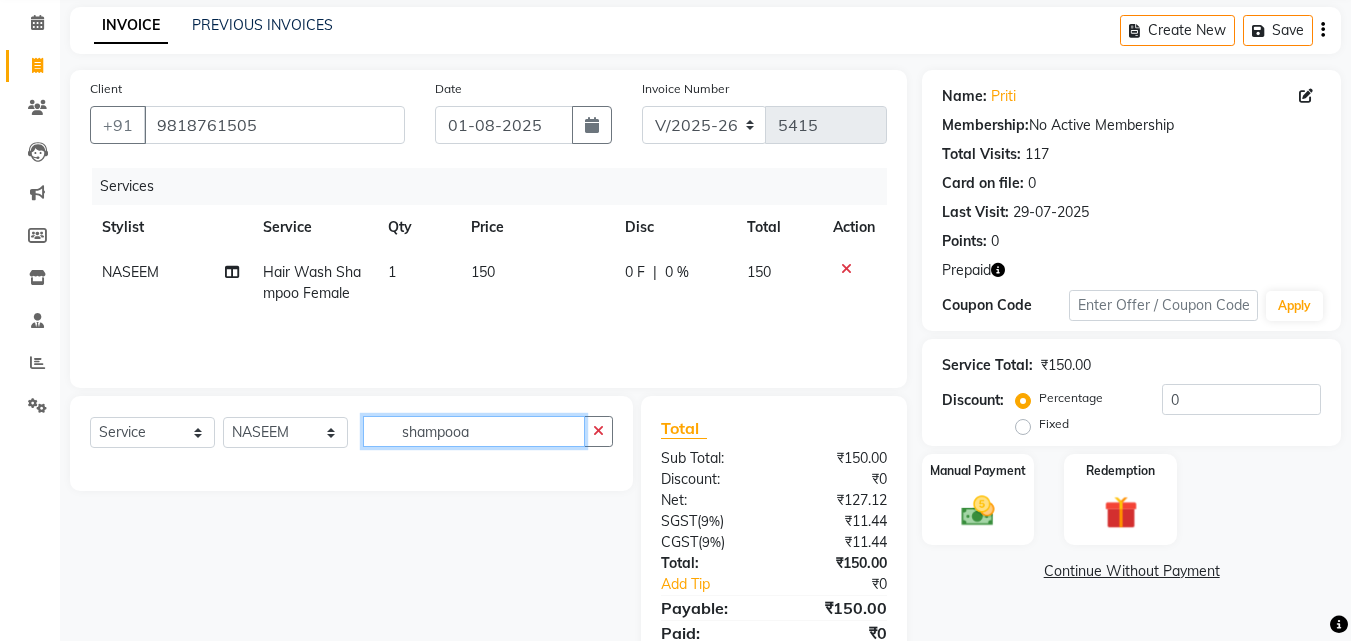 type on "shampooa" 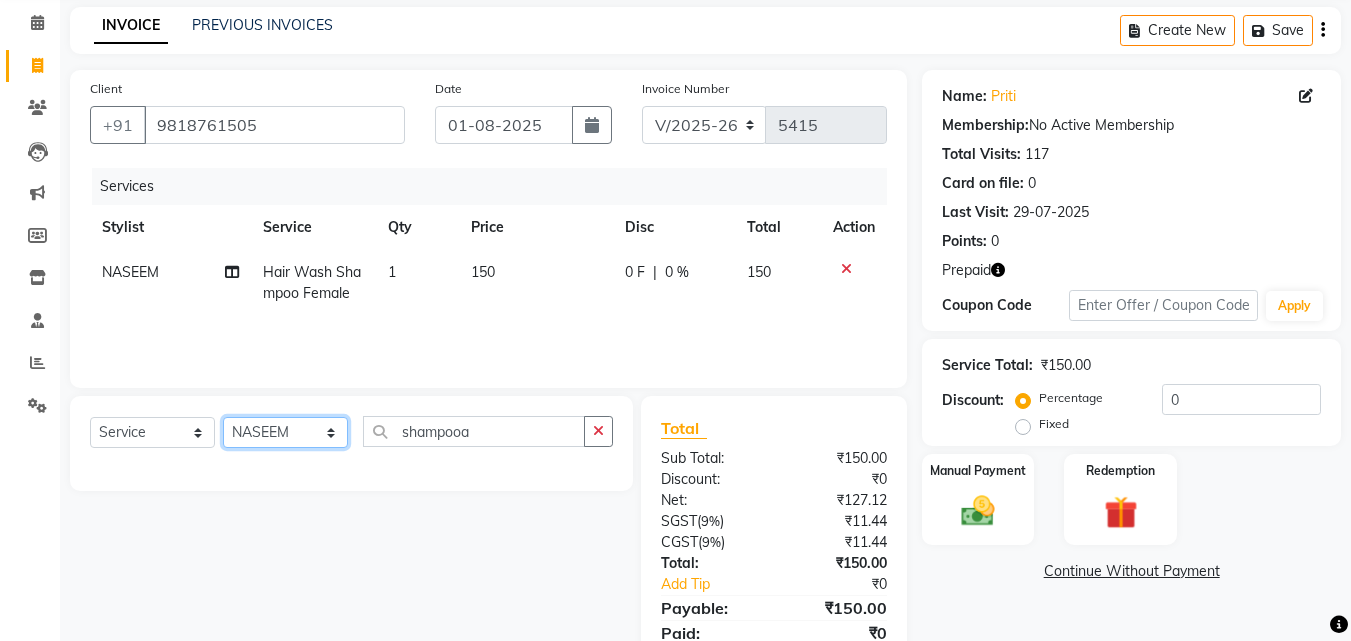 click on "Select Stylist Advance Cut  ASIF FARMAN HAIDER Iqbal KASHISH LUCKY Manager MANOJ NASEEM NASIR Nidhi Pooja  PRIYA RAEES RANI RASHID RIZWAN SACHIN SALMAN SANJAY Shahjad Shankar shuaib SONI" 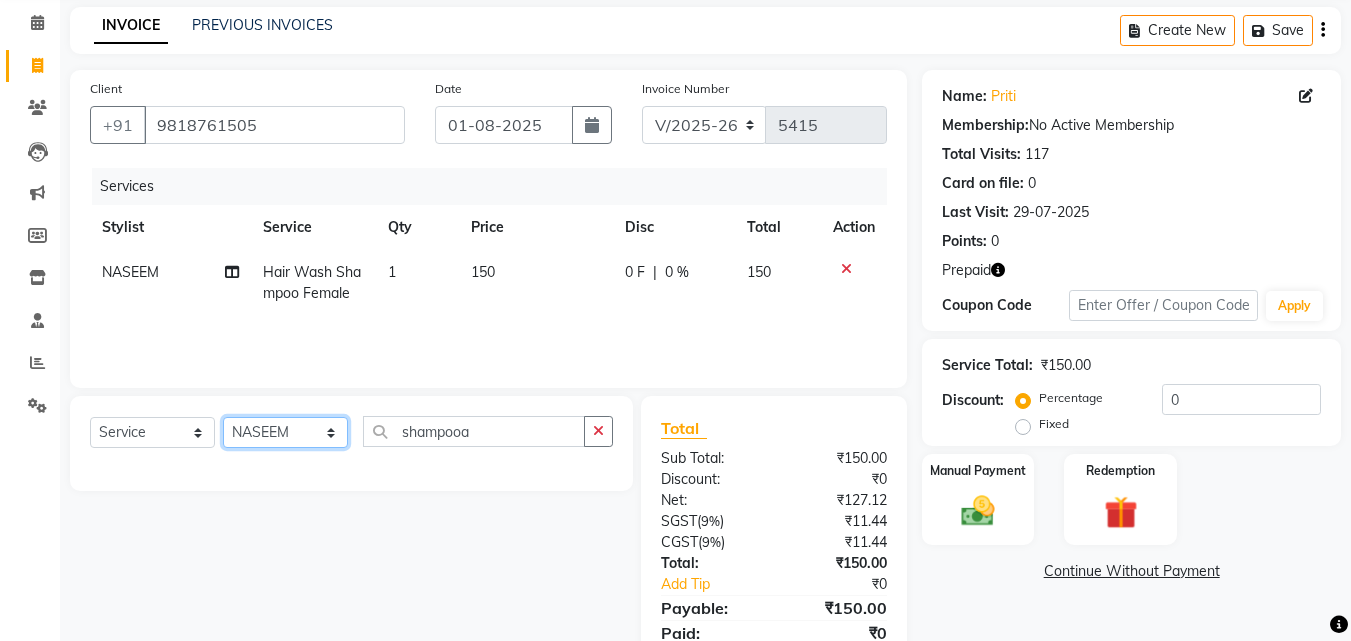 select on "80318" 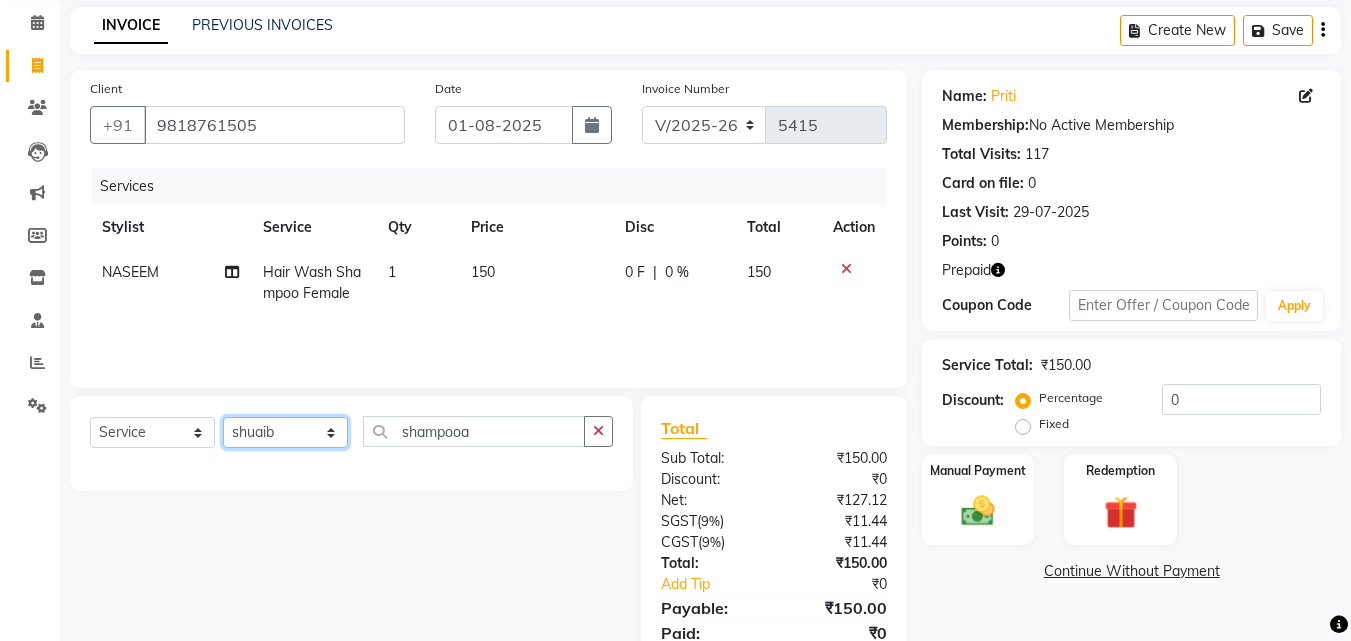 click on "Select Stylist Advance Cut  ASIF FARMAN HAIDER Iqbal KASHISH LUCKY Manager MANOJ NASEEM NASIR Nidhi Pooja  PRIYA RAEES RANI RASHID RIZWAN SACHIN SALMAN SANJAY Shahjad Shankar shuaib SONI" 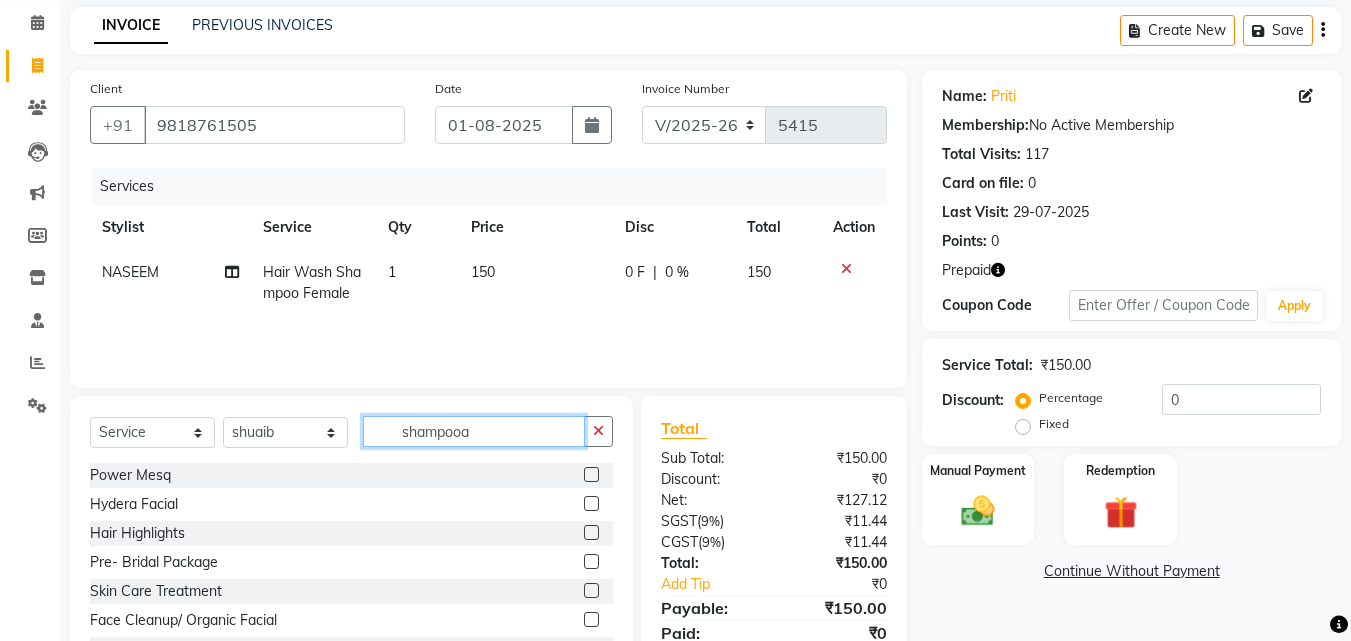 click on "shampooa" 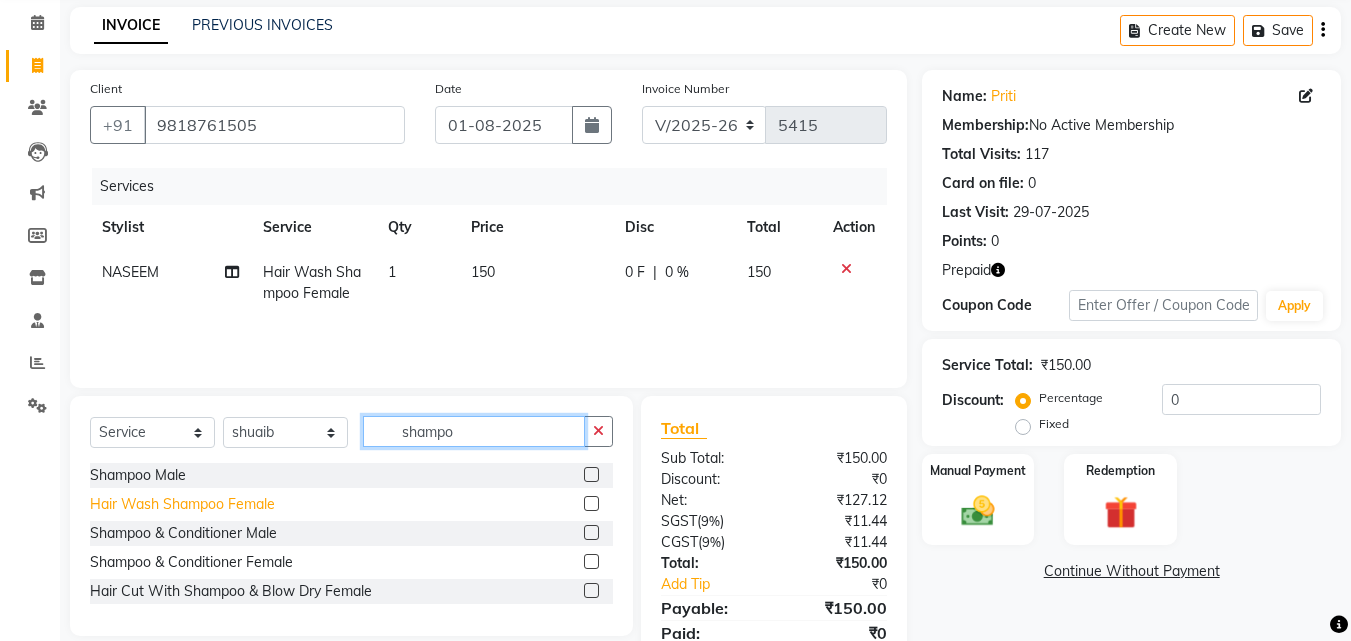 type on "shampo" 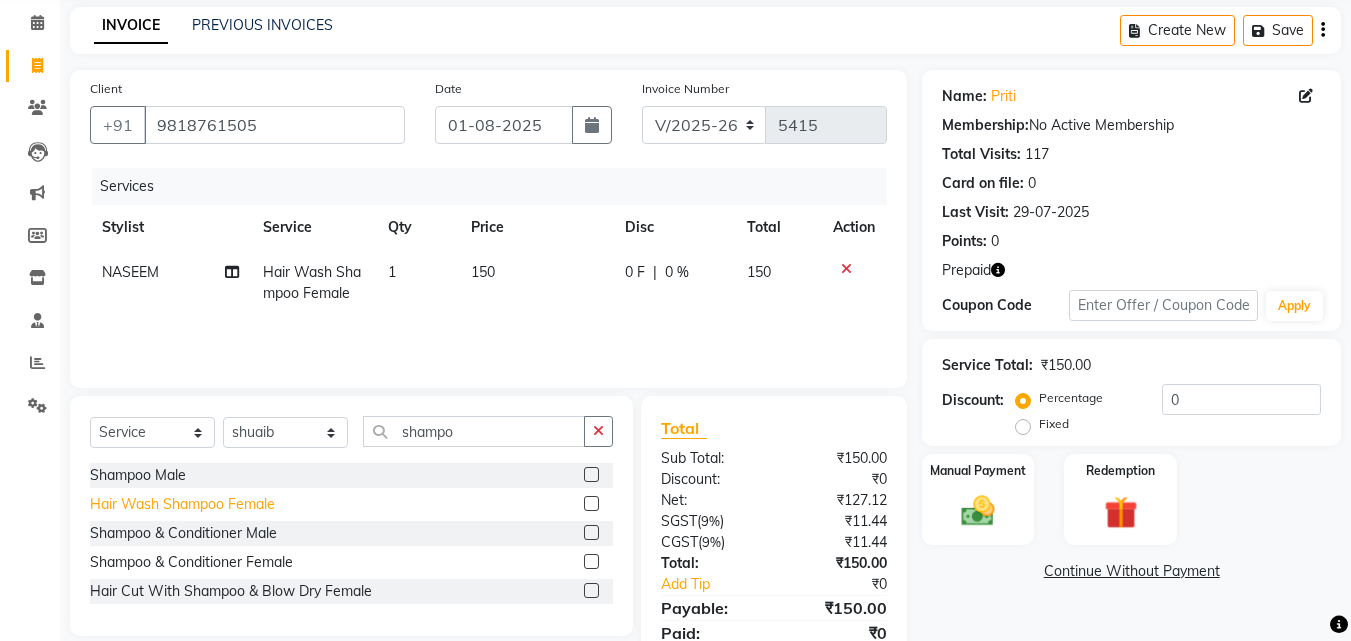 click on "Hair Wash Shampoo Female" 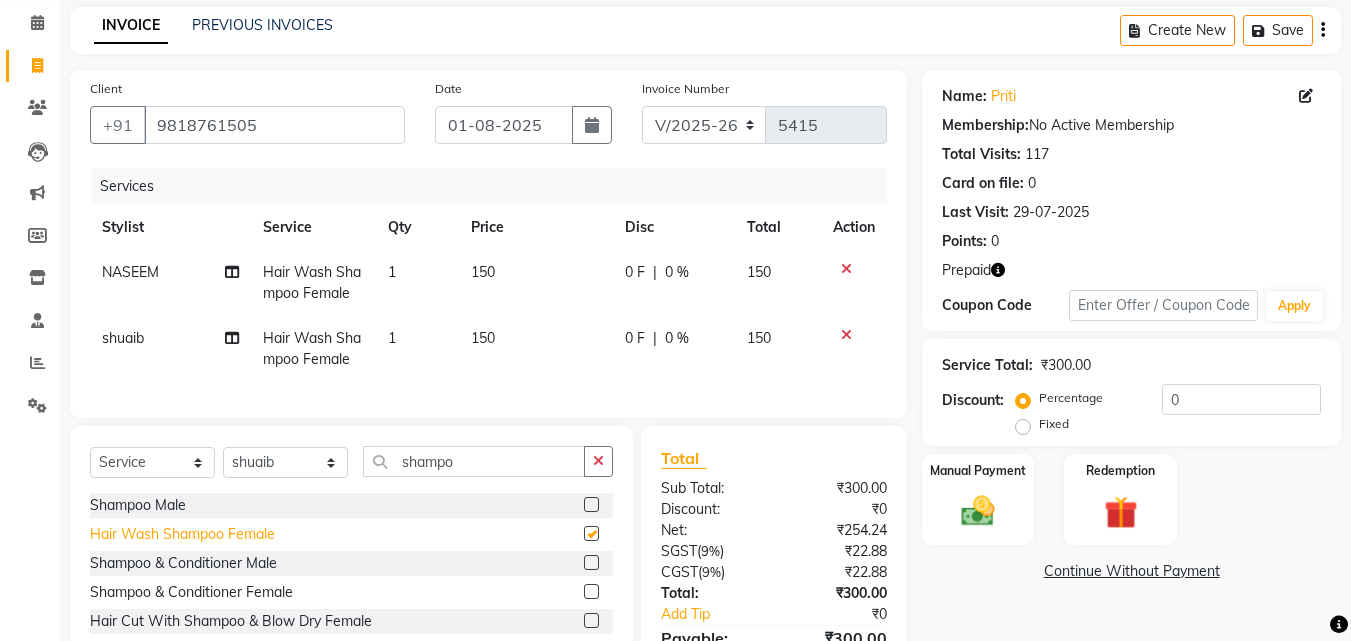 checkbox on "false" 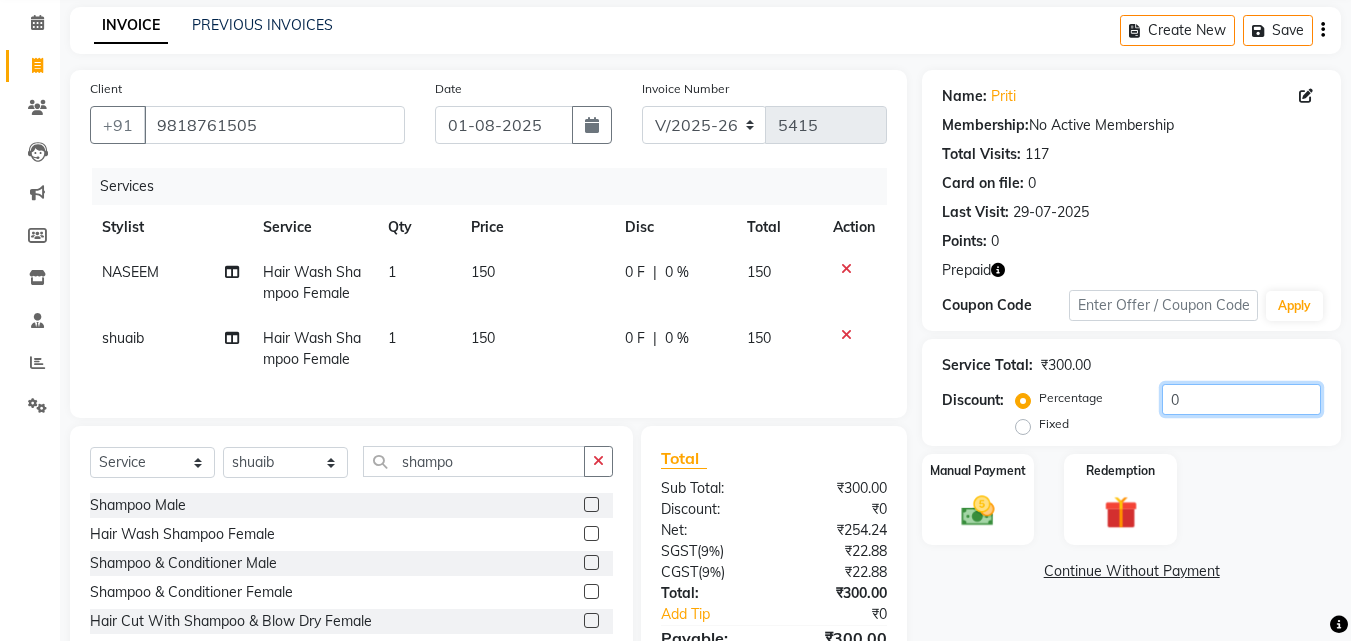click on "0" 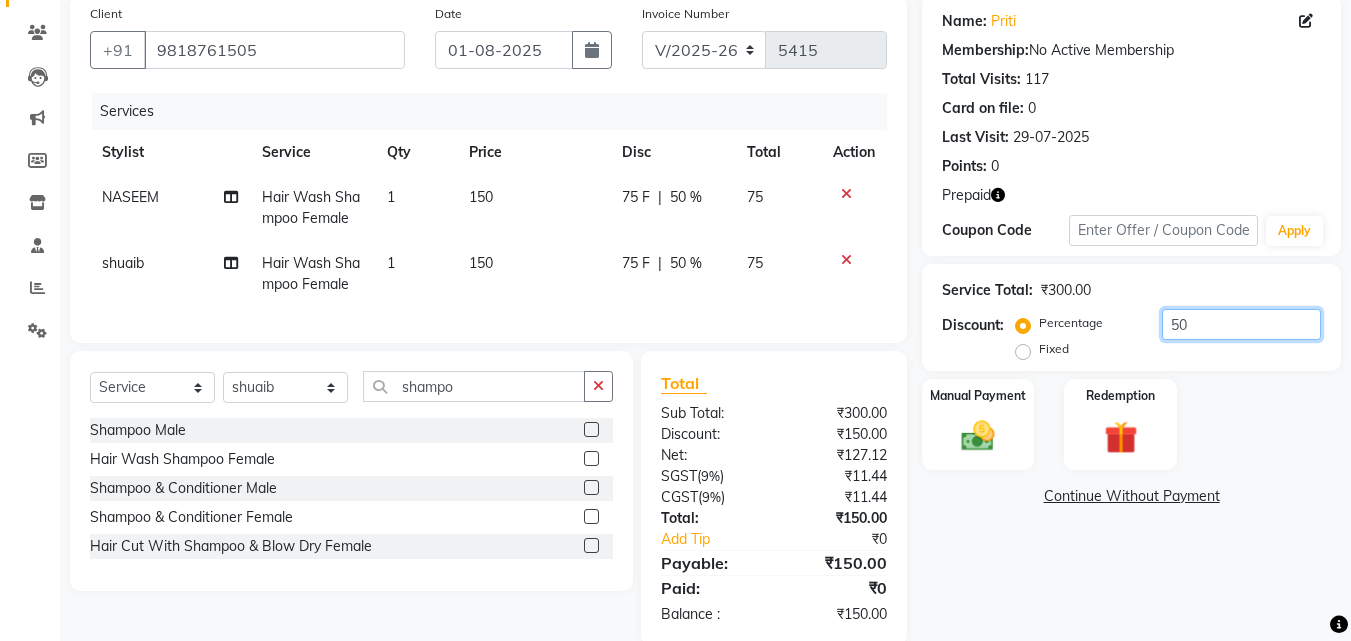 scroll, scrollTop: 204, scrollLeft: 0, axis: vertical 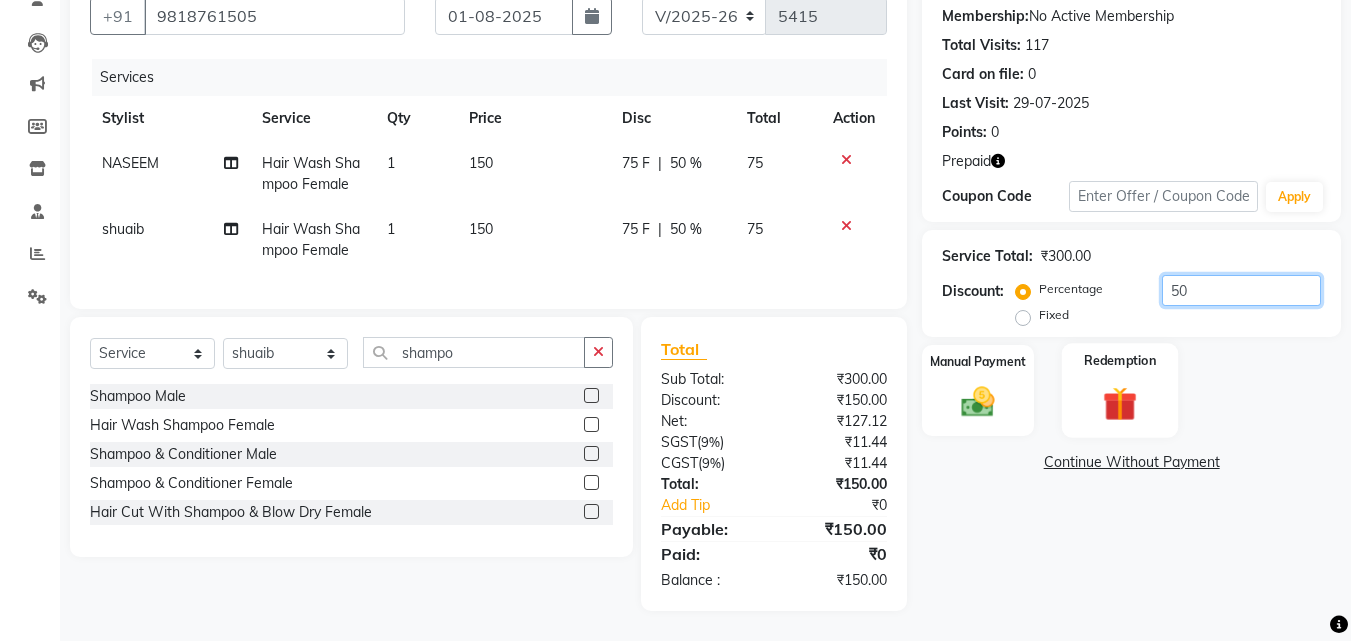 type on "50" 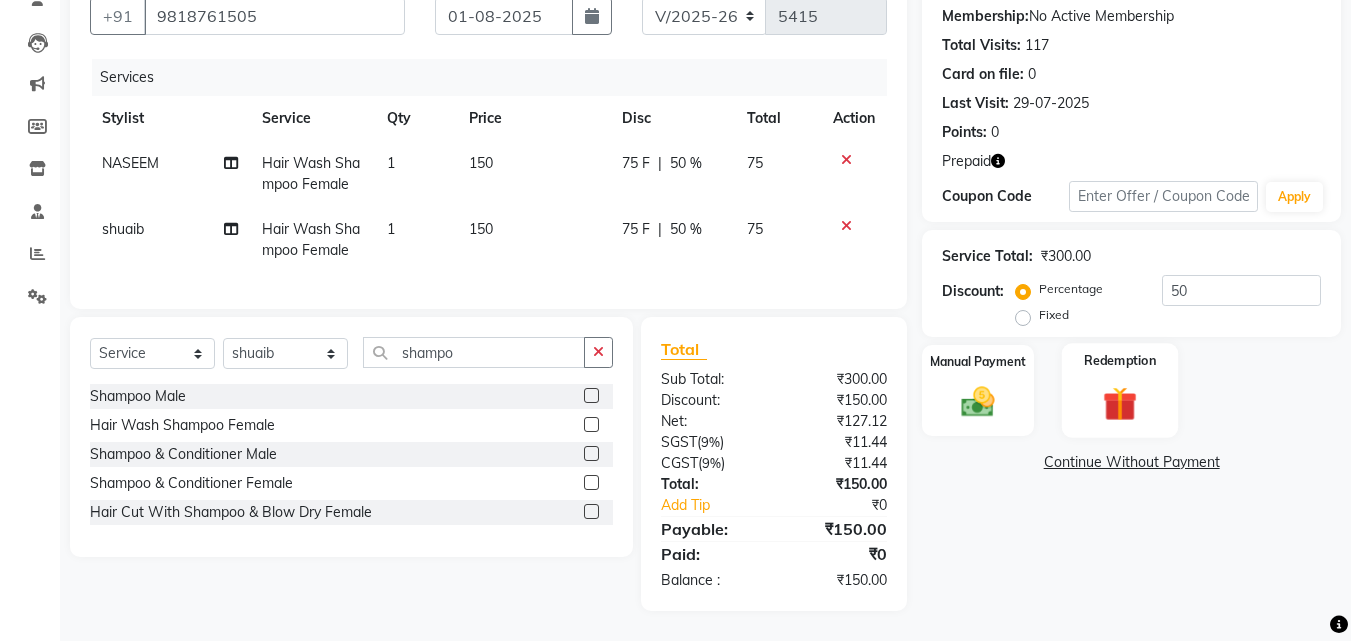 click 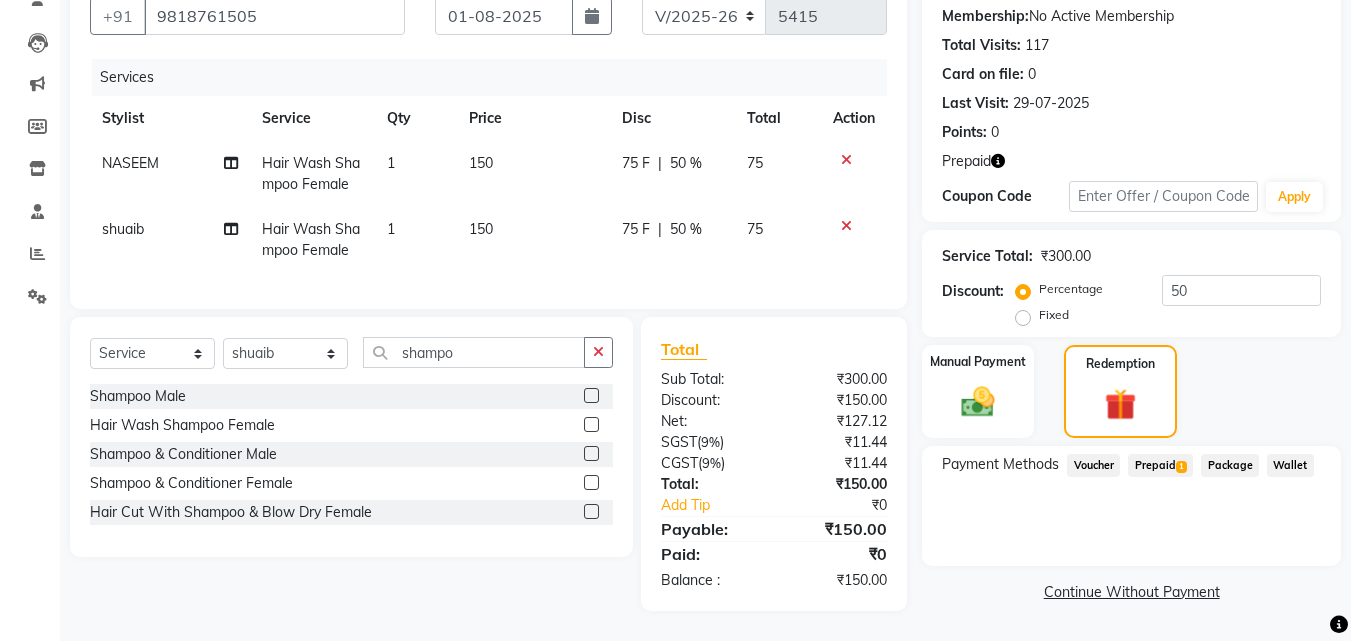 click on "Prepaid  1" 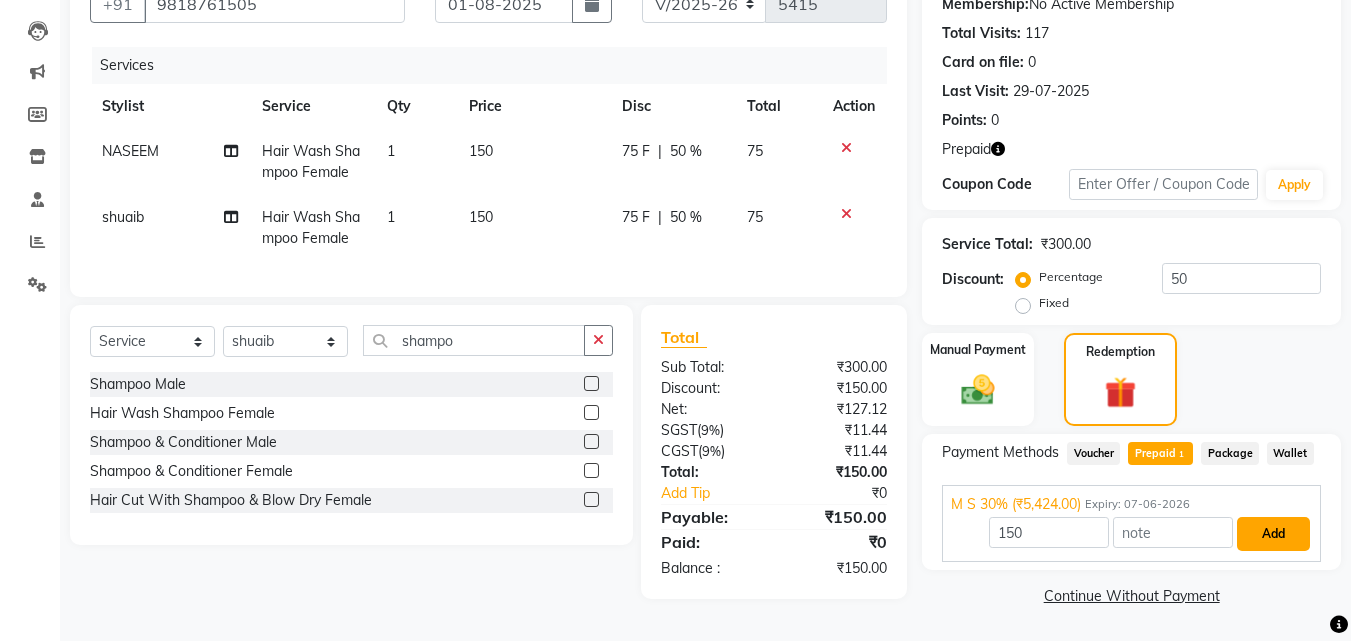 click on "Add" at bounding box center [1273, 534] 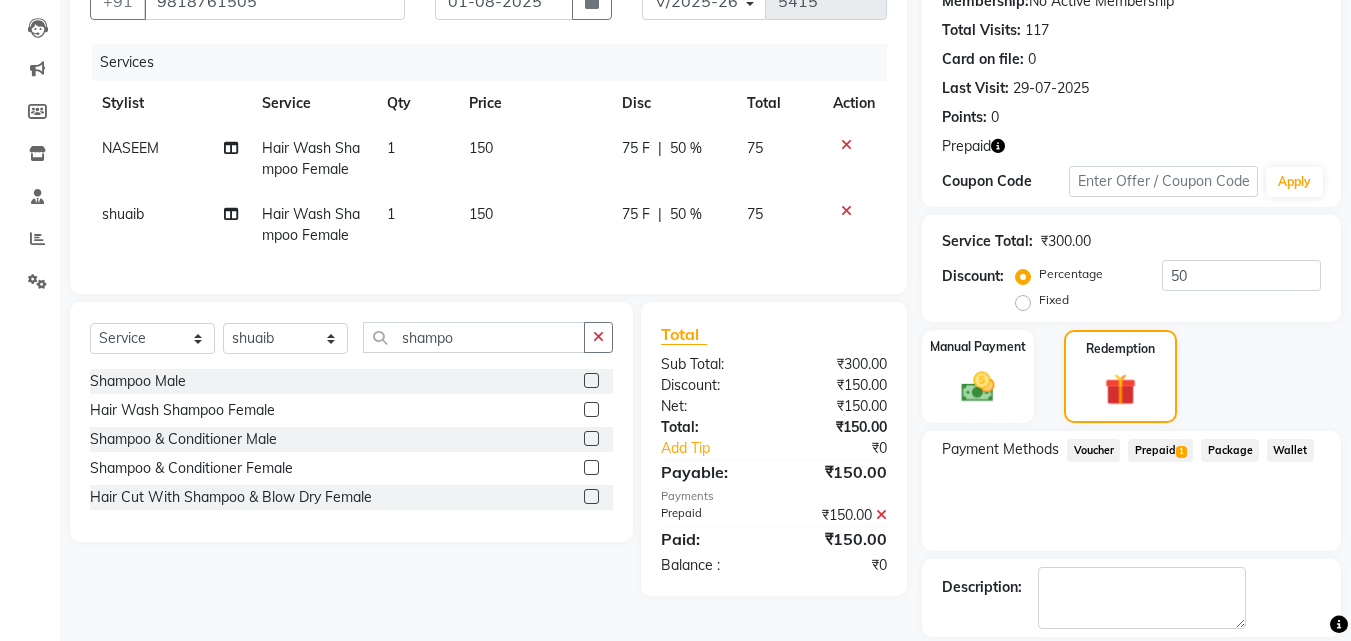 scroll, scrollTop: 298, scrollLeft: 0, axis: vertical 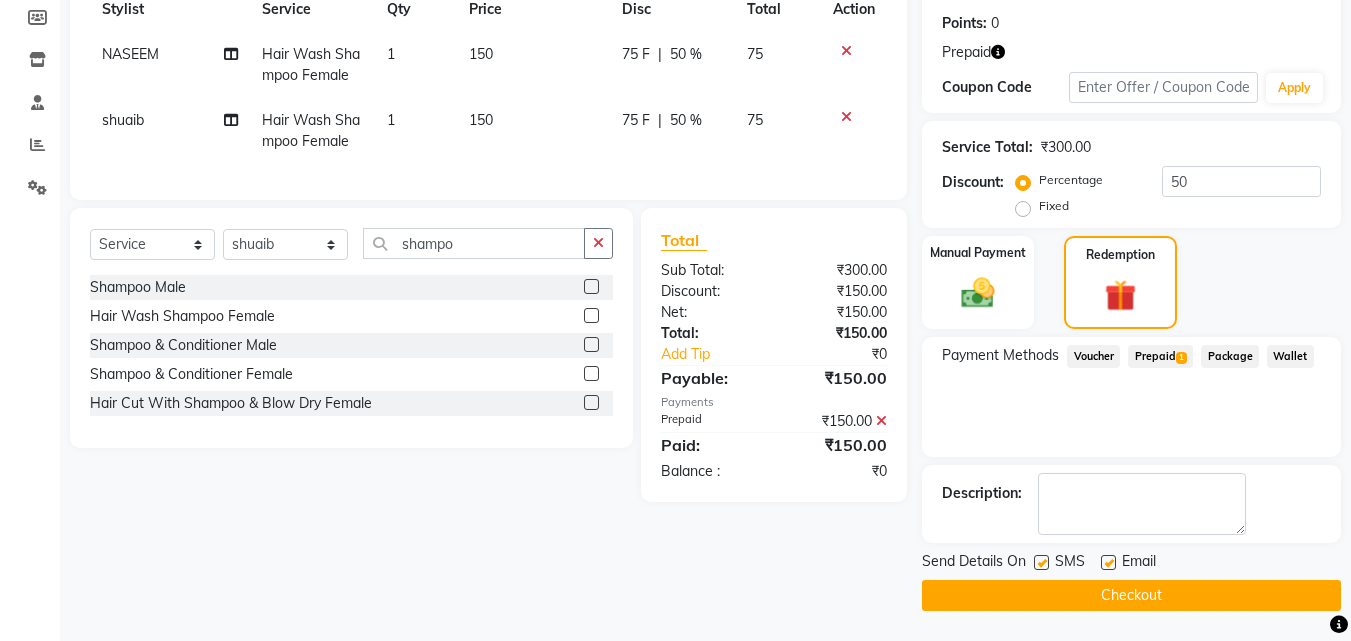 click on "Checkout" 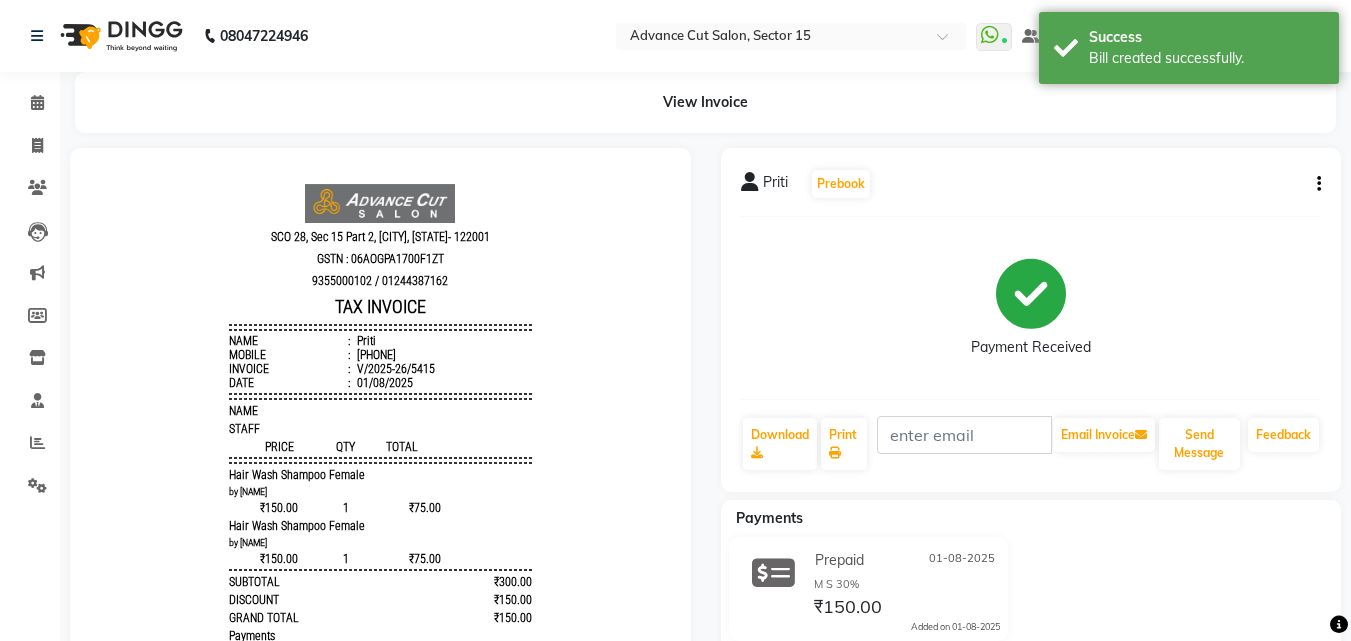 scroll, scrollTop: 0, scrollLeft: 0, axis: both 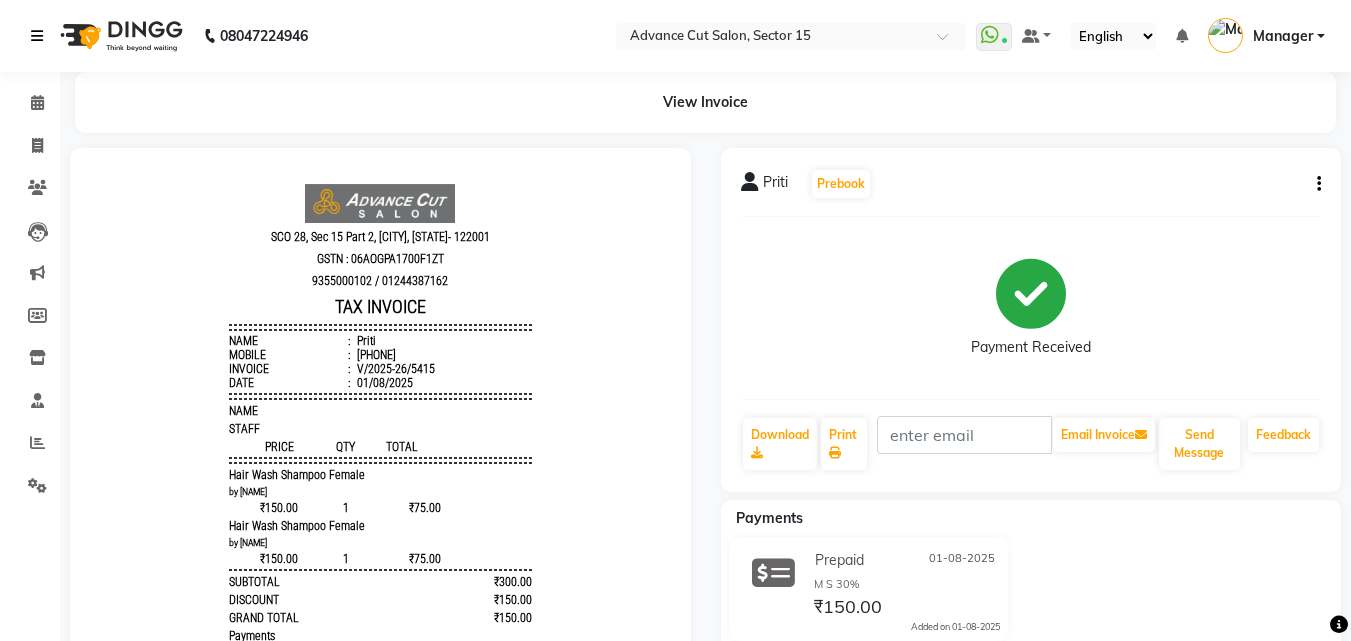 click at bounding box center [37, 36] 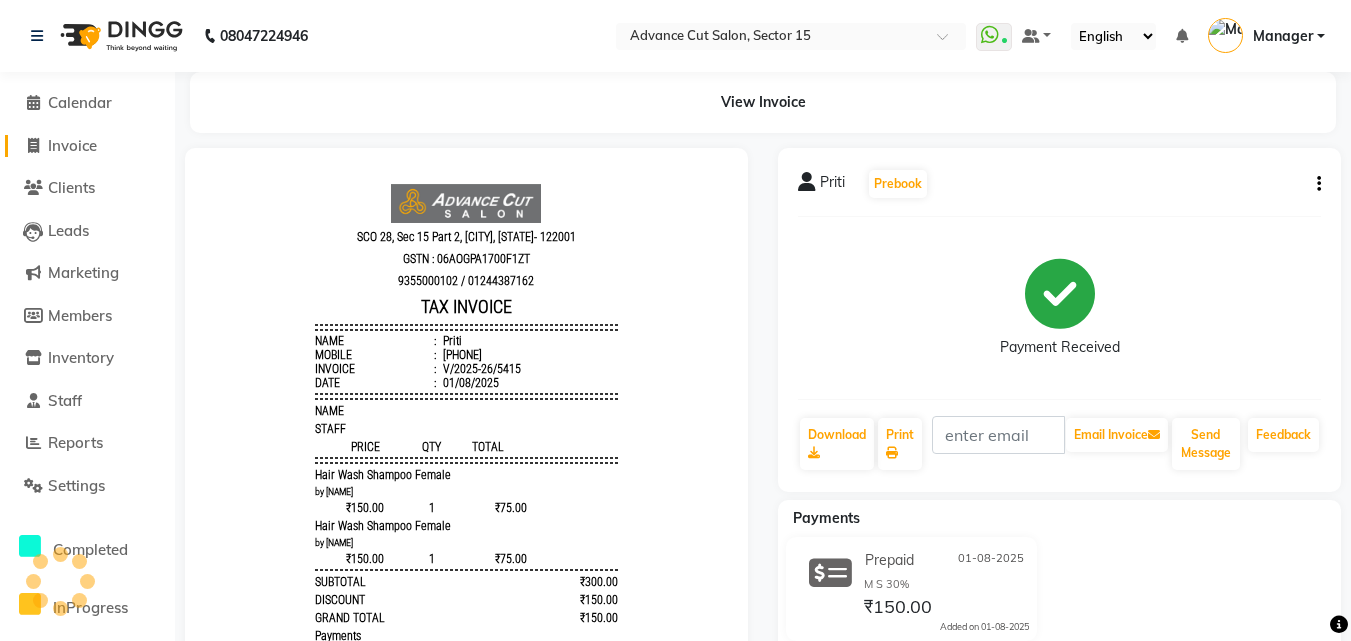 click on "Invoice" 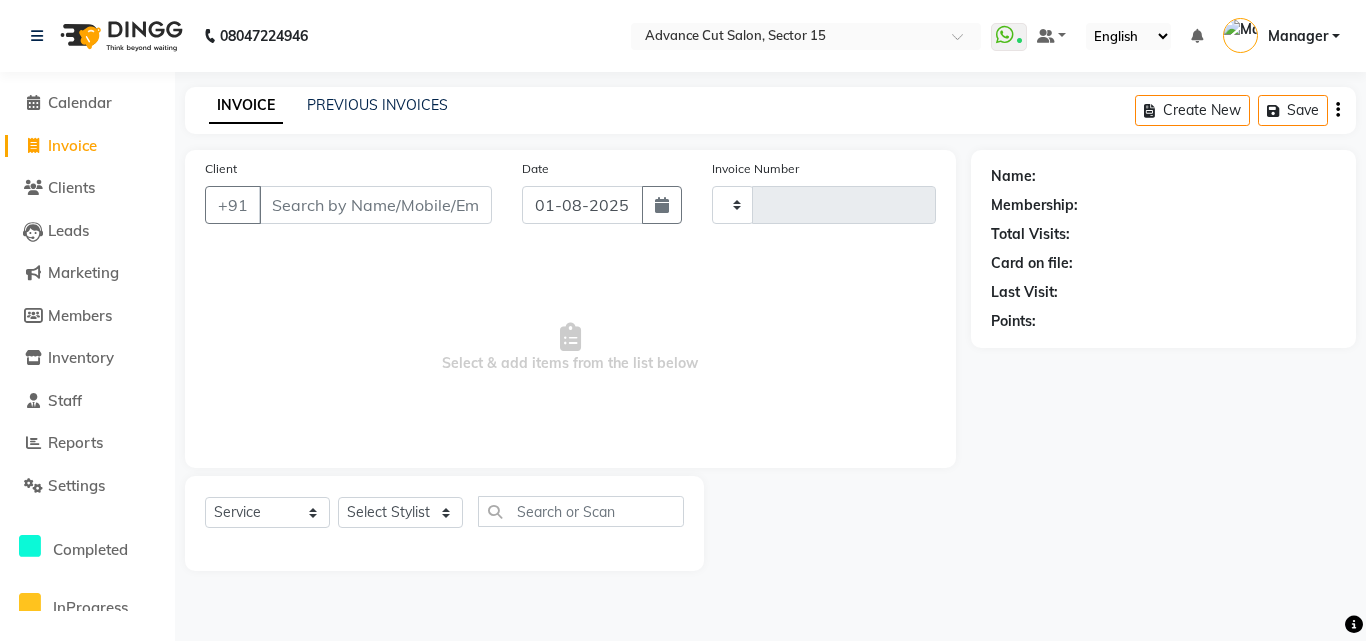 type on "5416" 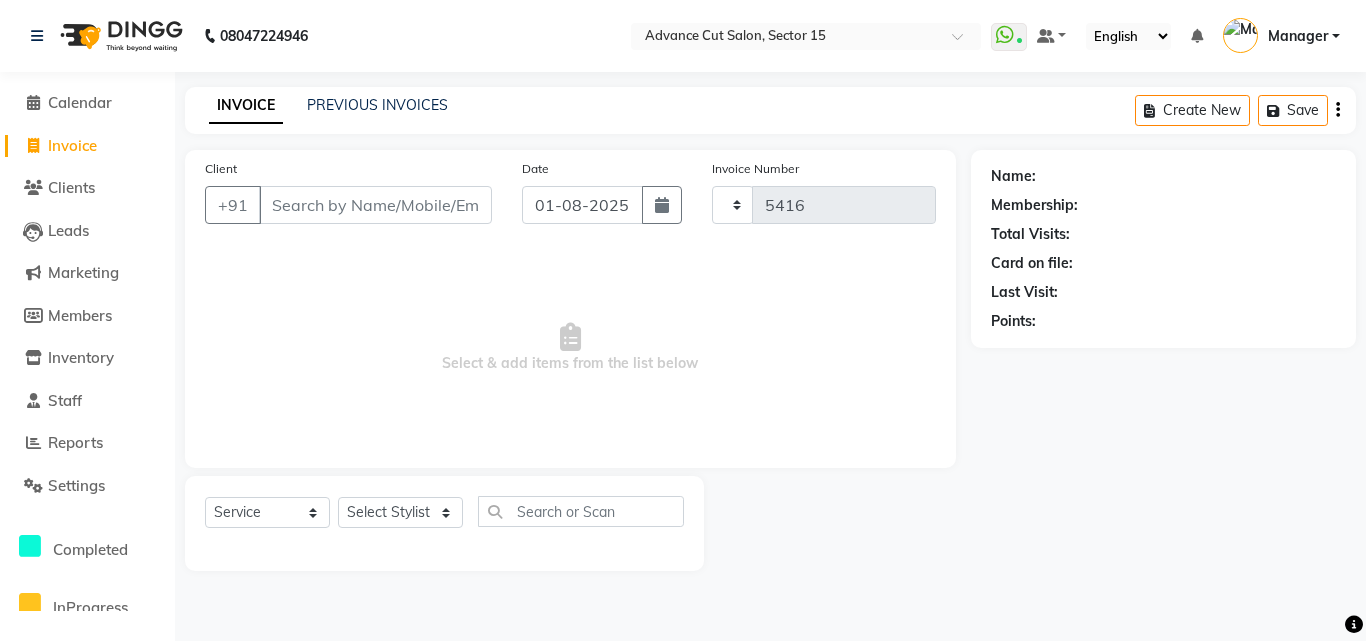 select on "6255" 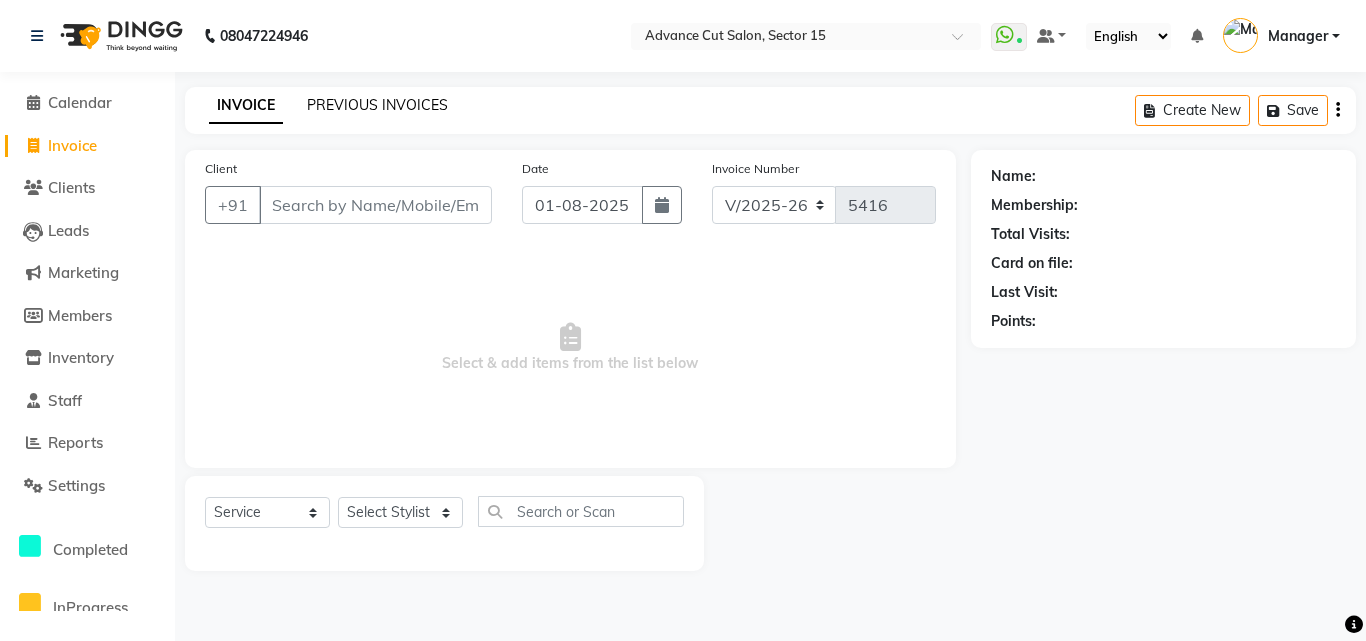 click on "PREVIOUS INVOICES" 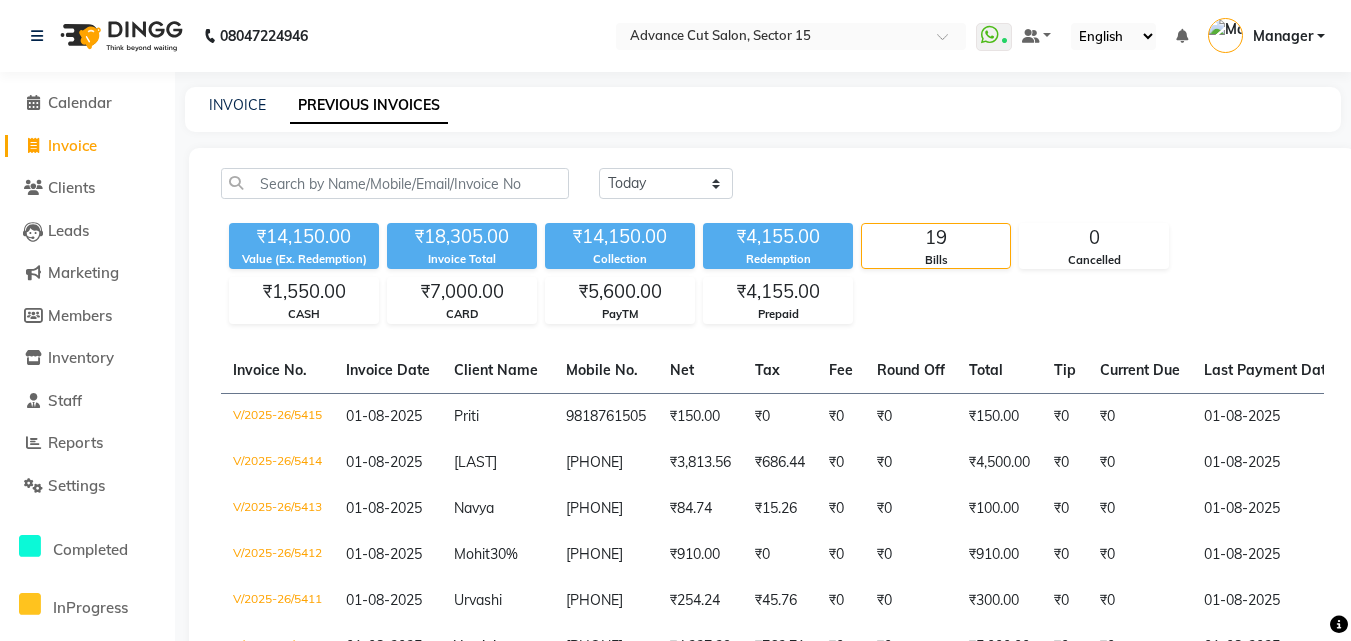 drag, startPoint x: 573, startPoint y: 39, endPoint x: 578, endPoint y: 52, distance: 13.928389 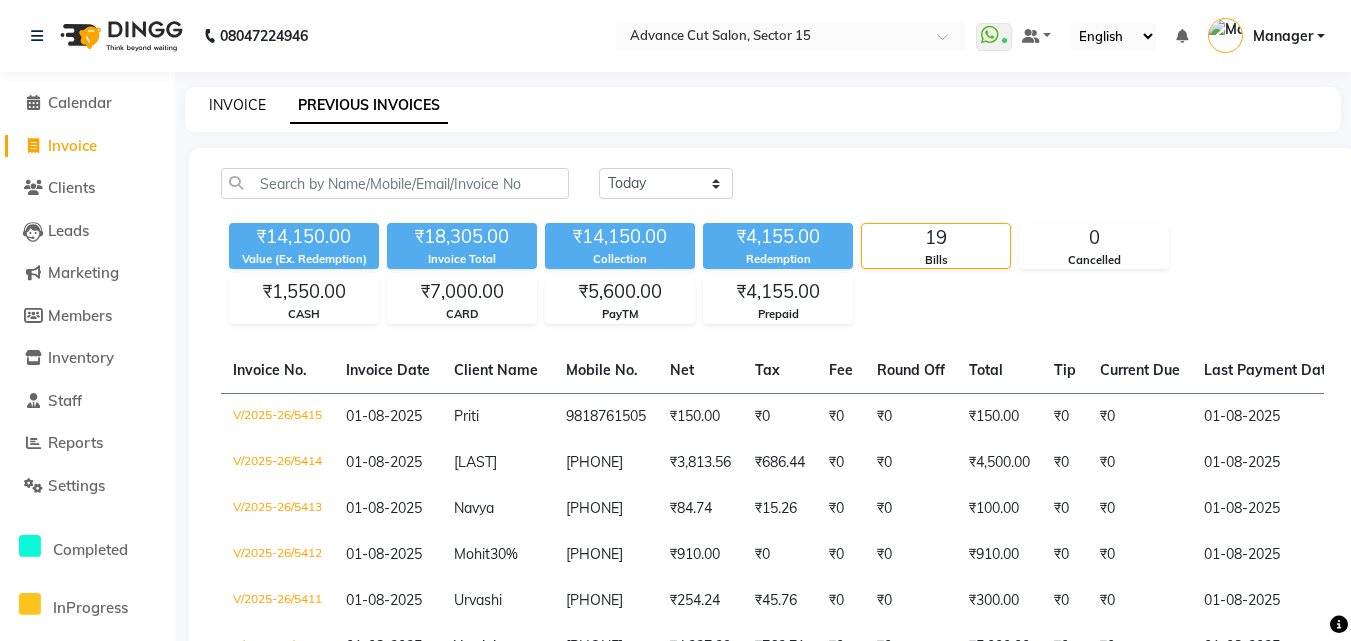 click on "INVOICE" 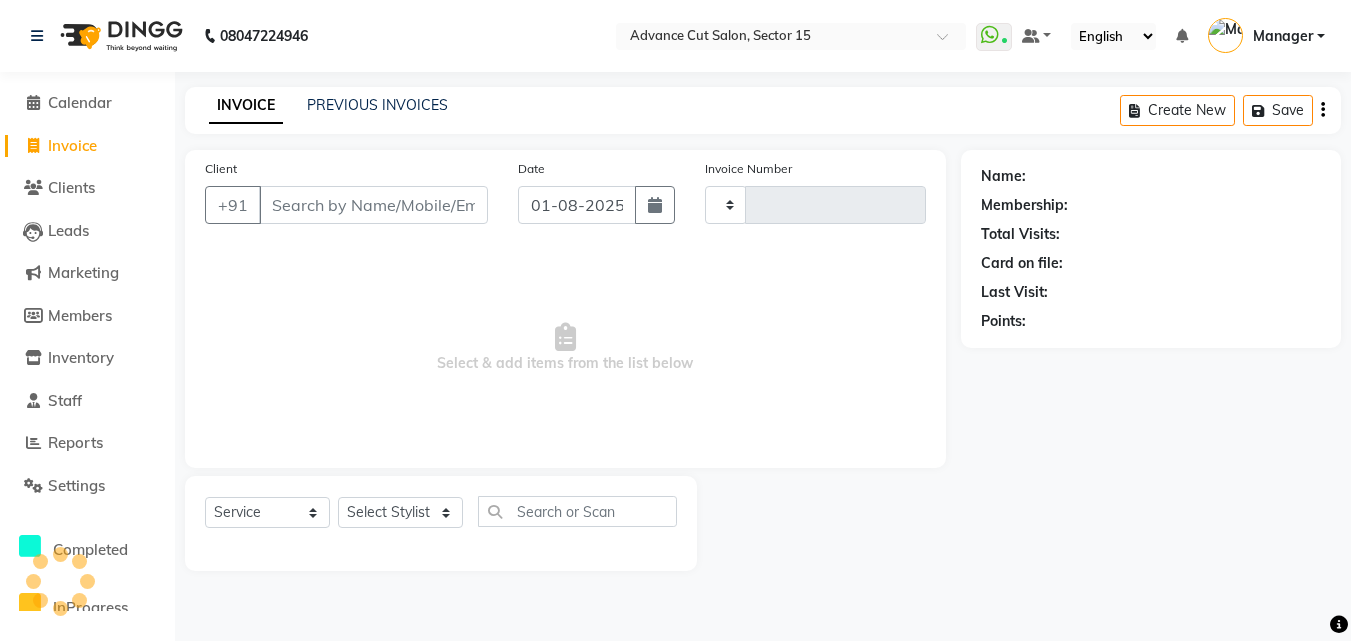 type on "5416" 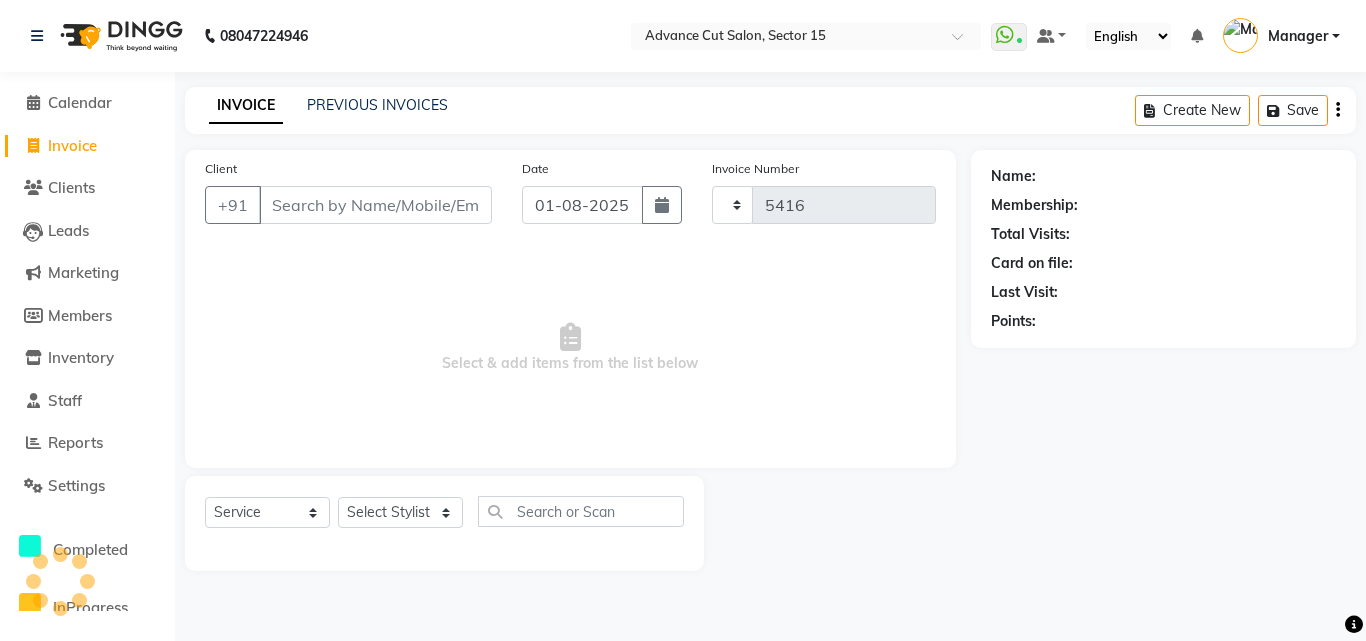 select on "6255" 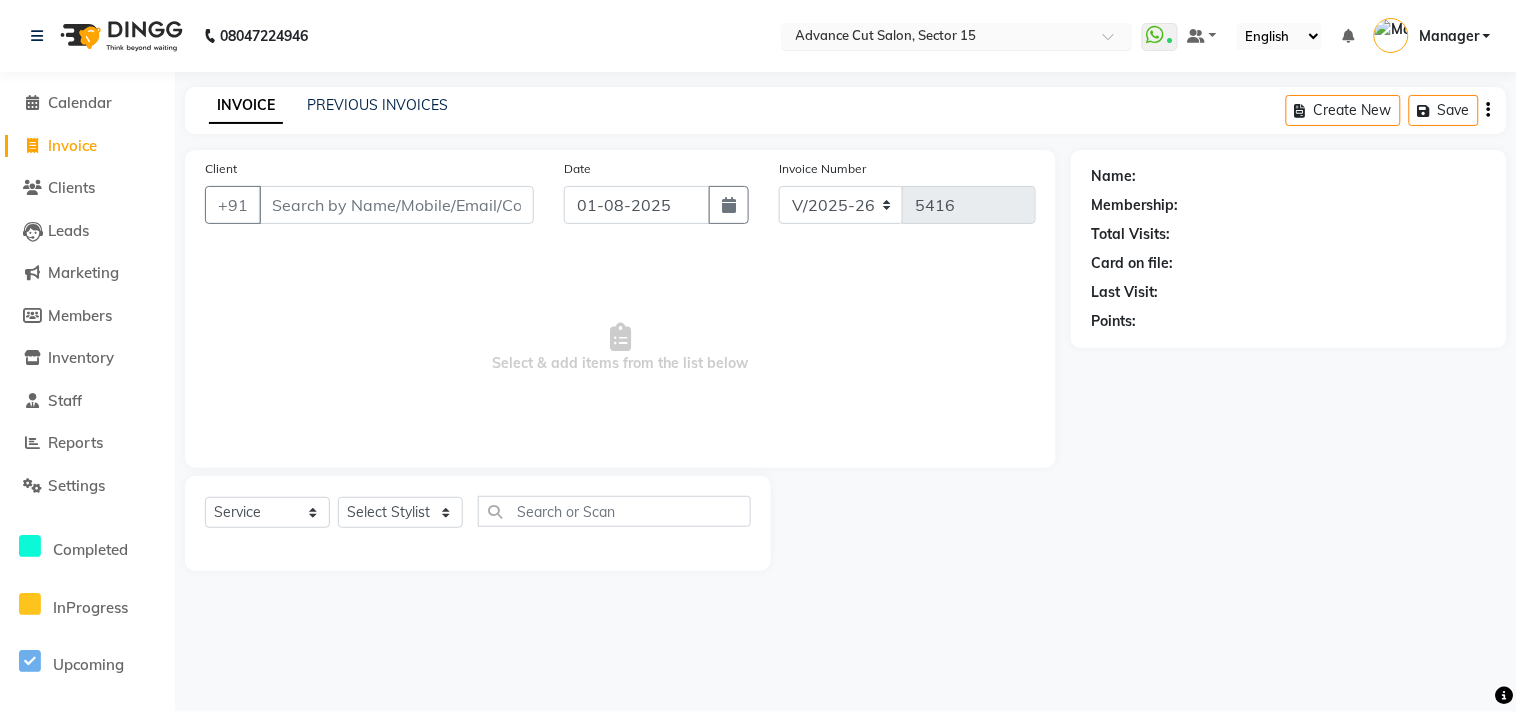 click on "08047224946 Select Location × Advance Cut Salon, Sector 15  WhatsApp Status  ✕ Status:  Connected Most Recent Message: 01-08-2025     02:52 PM Recent Service Activity: 01-08-2025     03:10 PM Default Panel My Panel English ENGLISH Español العربية मराठी हिंदी ગુજરાતી தமிழ் 中文 Notifications nothing to show Manager Manage Profile Change Password Sign out  Version:3.15.11" 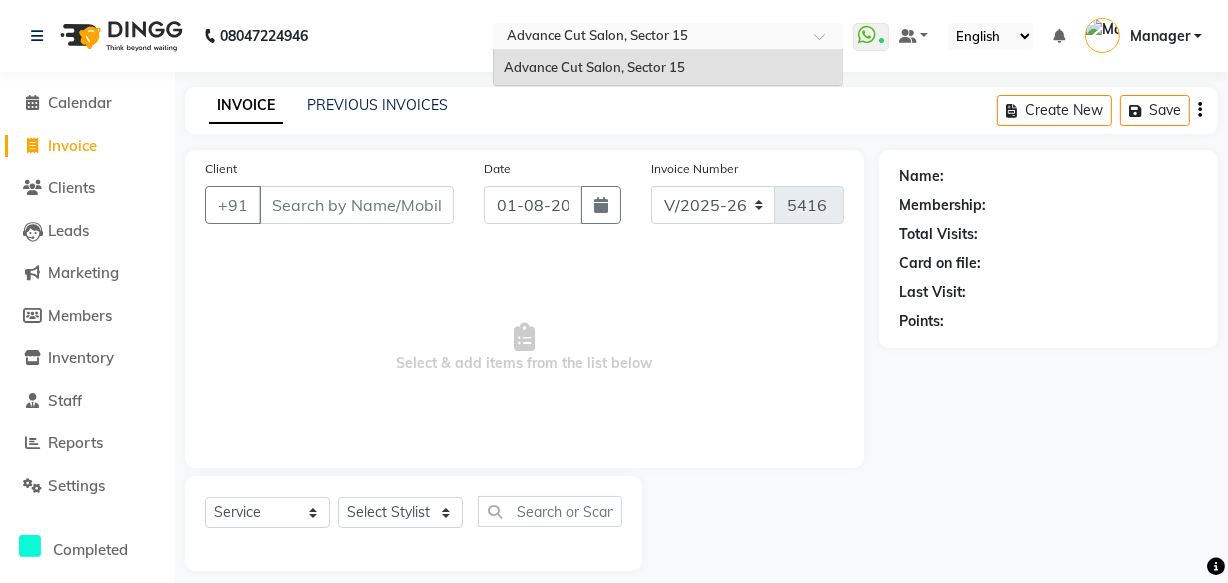 click on "Name: Membership: Total Visits: Card on file: Last Visit:  Points:" 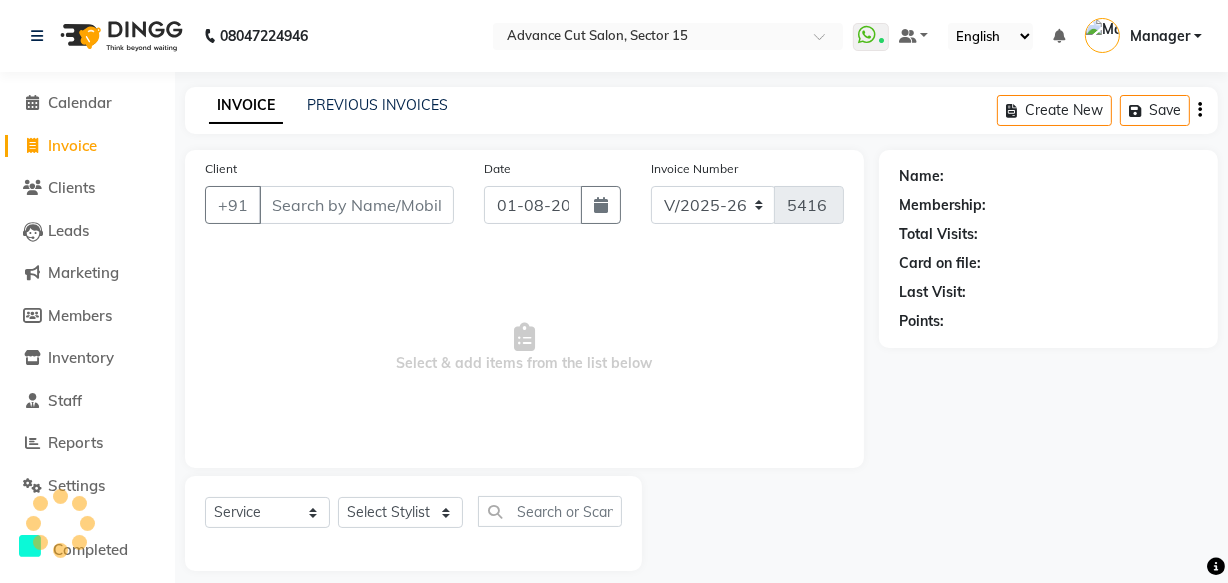 click on "WhatsApp Status  ✕ Status:  Connected Most Recent Message: 01-08-2025     02:52 PM Recent Service Activity: 01-08-2025     03:10 PM Default Panel My Panel English ENGLISH Español العربية मराठी हिंदी ગુજરાતી தமிழ் 中文 Notifications nothing to show Manager Manage Profile Change Password Sign out  Version:3.15.11" at bounding box center [668, 36] 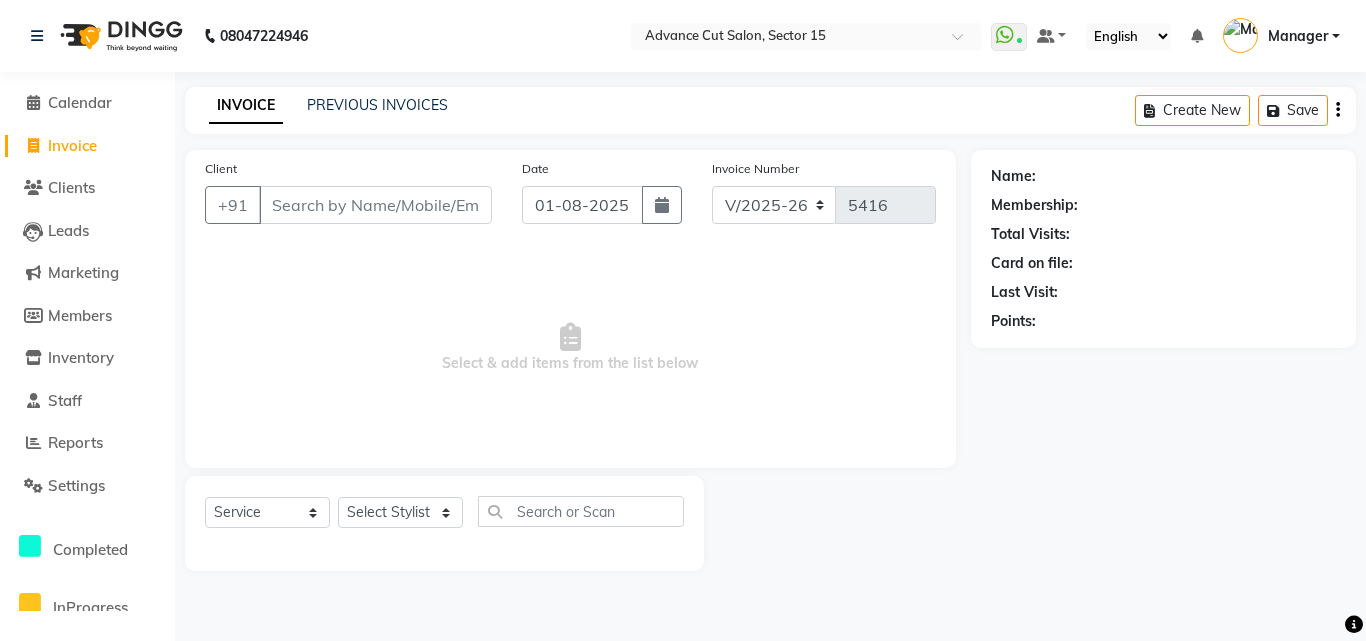drag, startPoint x: 929, startPoint y: 439, endPoint x: 1023, endPoint y: 484, distance: 104.21612 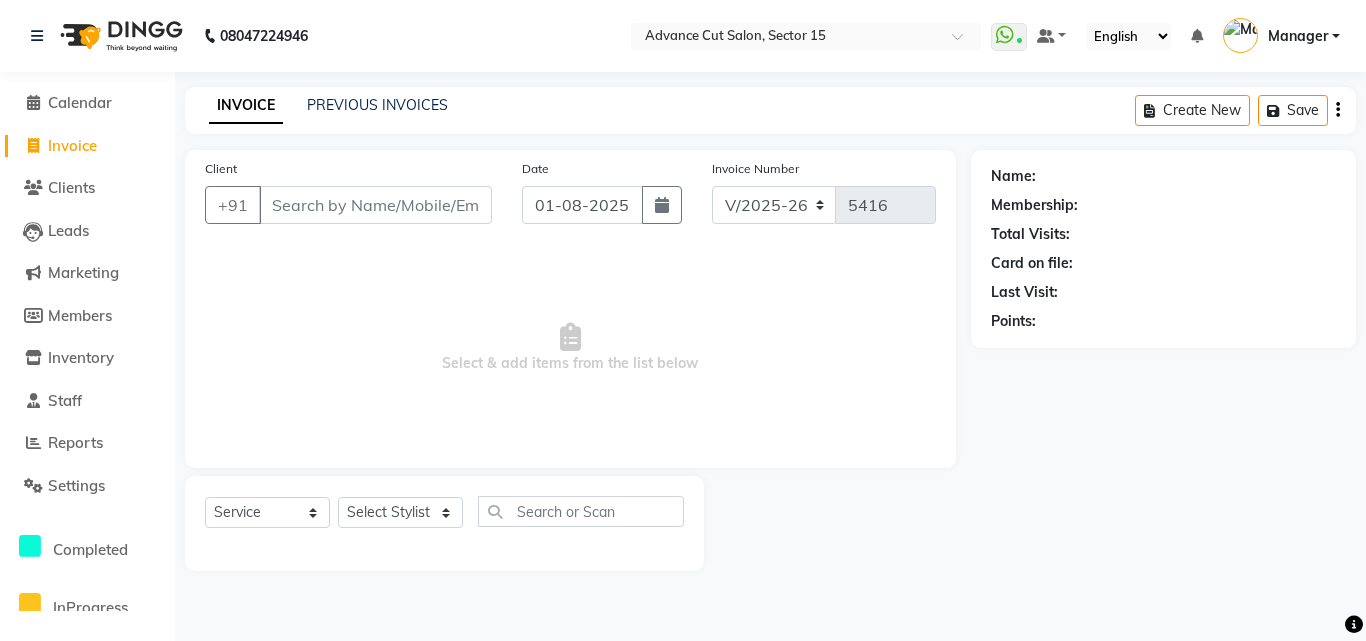 drag, startPoint x: 1023, startPoint y: 484, endPoint x: 1365, endPoint y: 638, distance: 375.07333 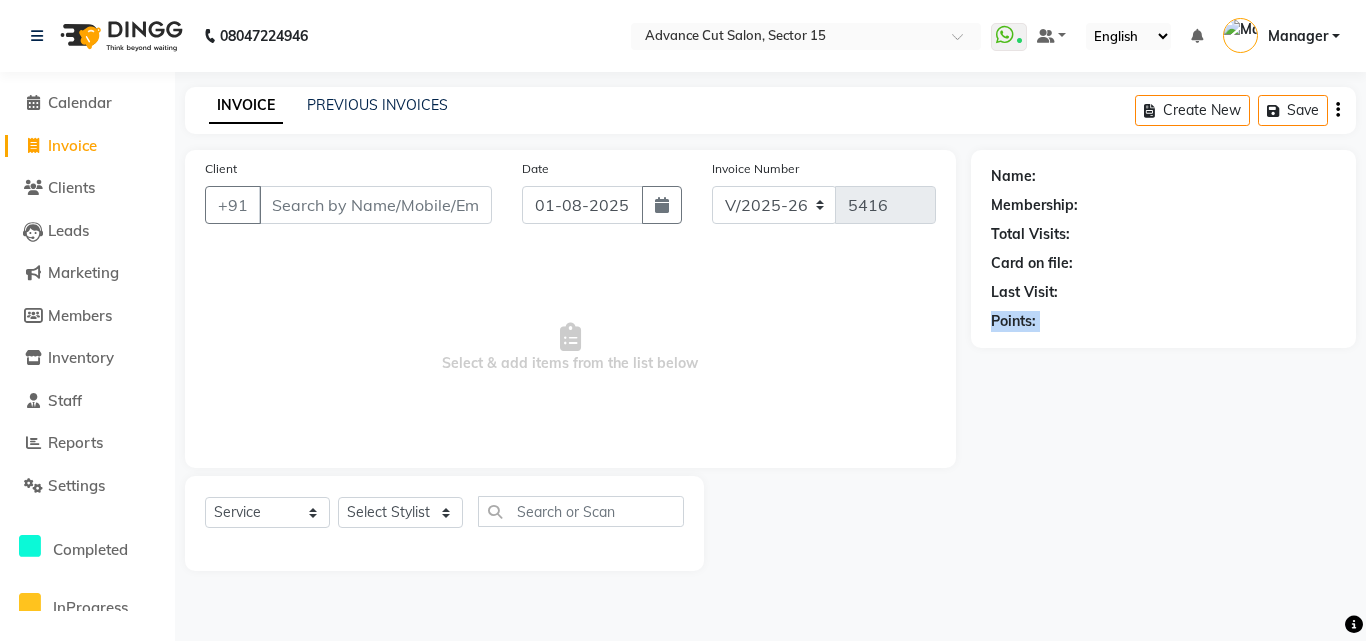 click on "Name: Membership: Total Visits: Card on file: Last Visit:  Points:" 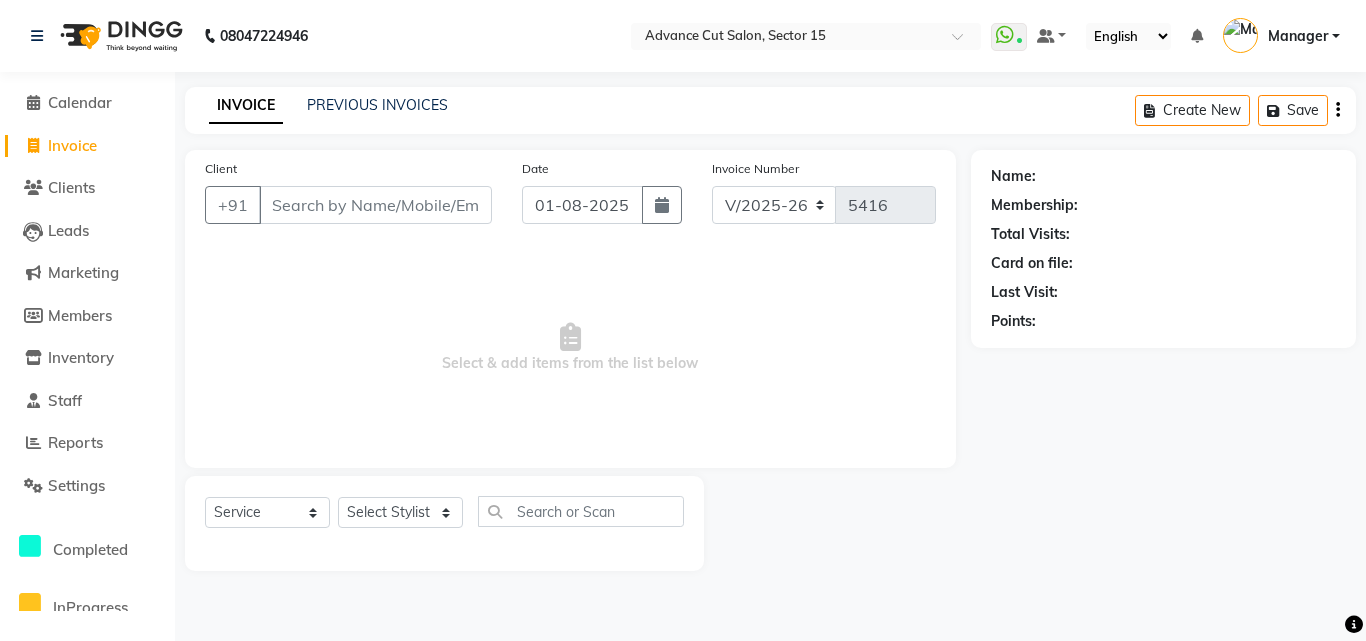 click on "Name: Membership: Total Visits: Card on file: Last Visit:  Points:" 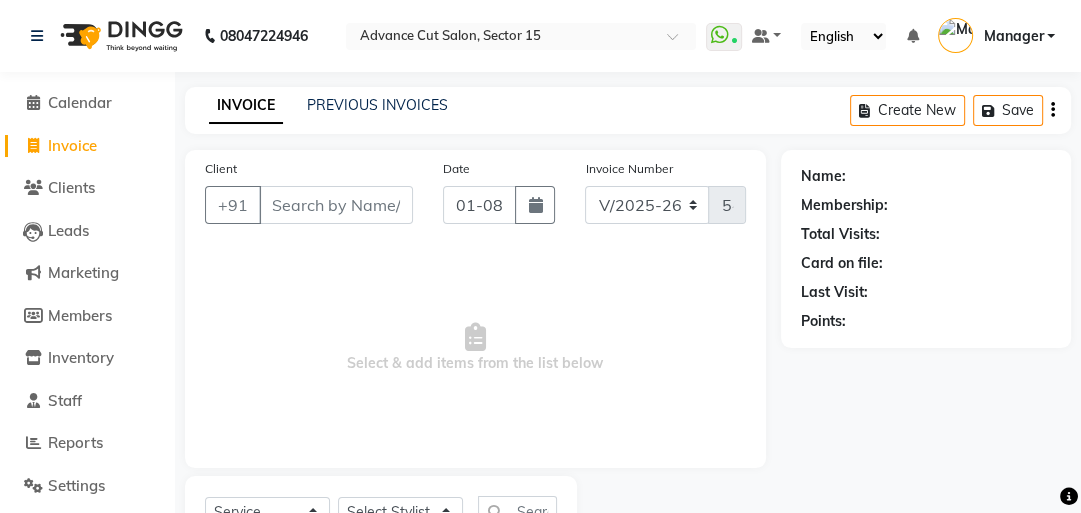 click on "Name: Membership: Total Visits: Card on file: Last Visit:  Points:" 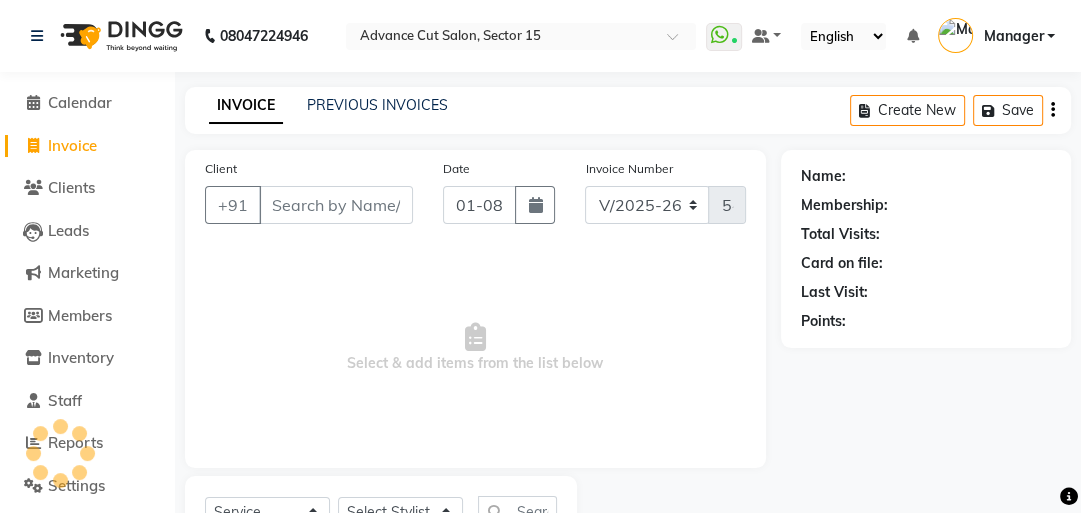 click on "Name: Membership: Total Visits: Card on file: Last Visit:  Points:" 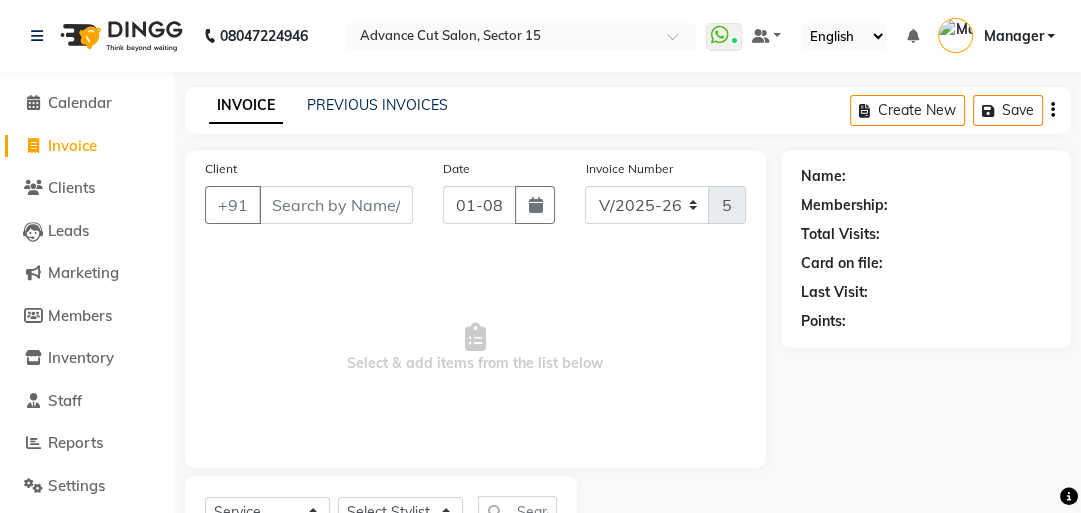 click on "Name: Membership: Total Visits: Card on file: Last Visit:  Points:" 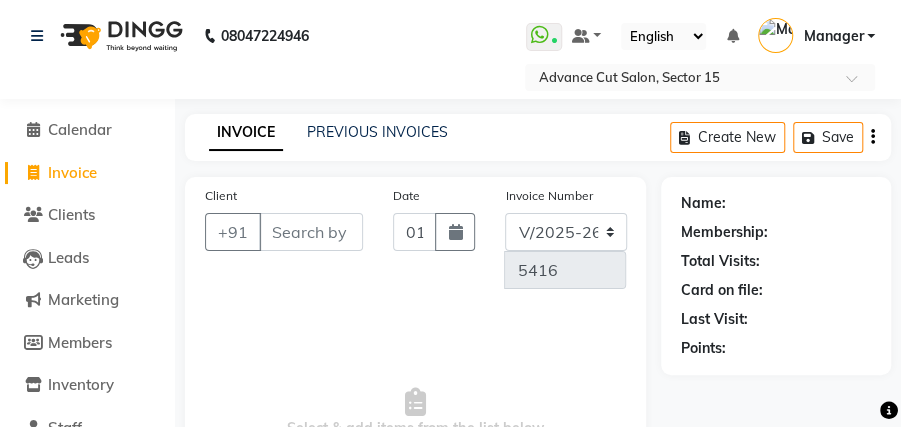 click on "Total Visits:" 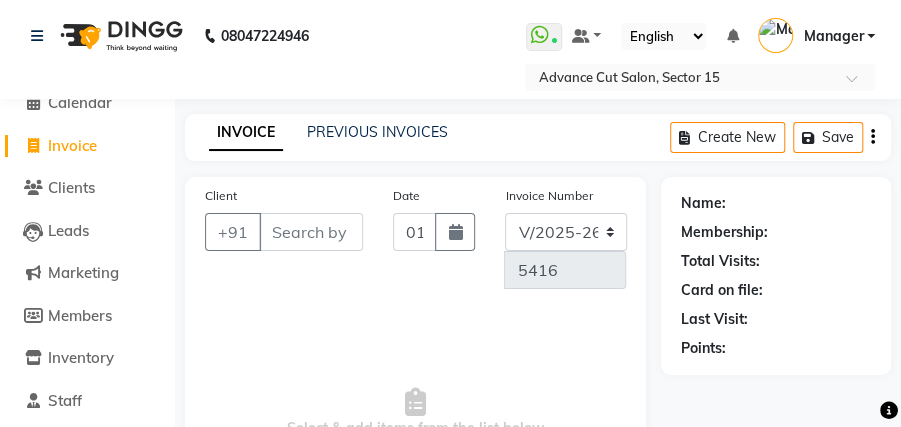 click on "Save" 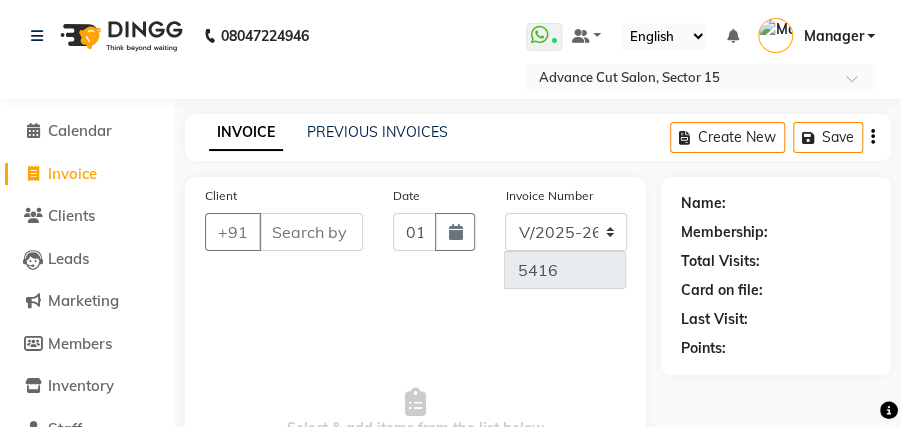 click on "08047224946 Select Location × Advance Cut Salon, Sector 15  WhatsApp Status  ✕ Status:  Connected Most Recent Message: 01-08-2025     02:52 PM Recent Service Activity: 01-08-2025     03:10 PM Default Panel My Panel English ENGLISH Español العربية मराठी हिंदी ગુજરાતી தமிழ் 中文 Notifications nothing to show Manager Manage Profile Change Password Sign out  Version:3.15.11" 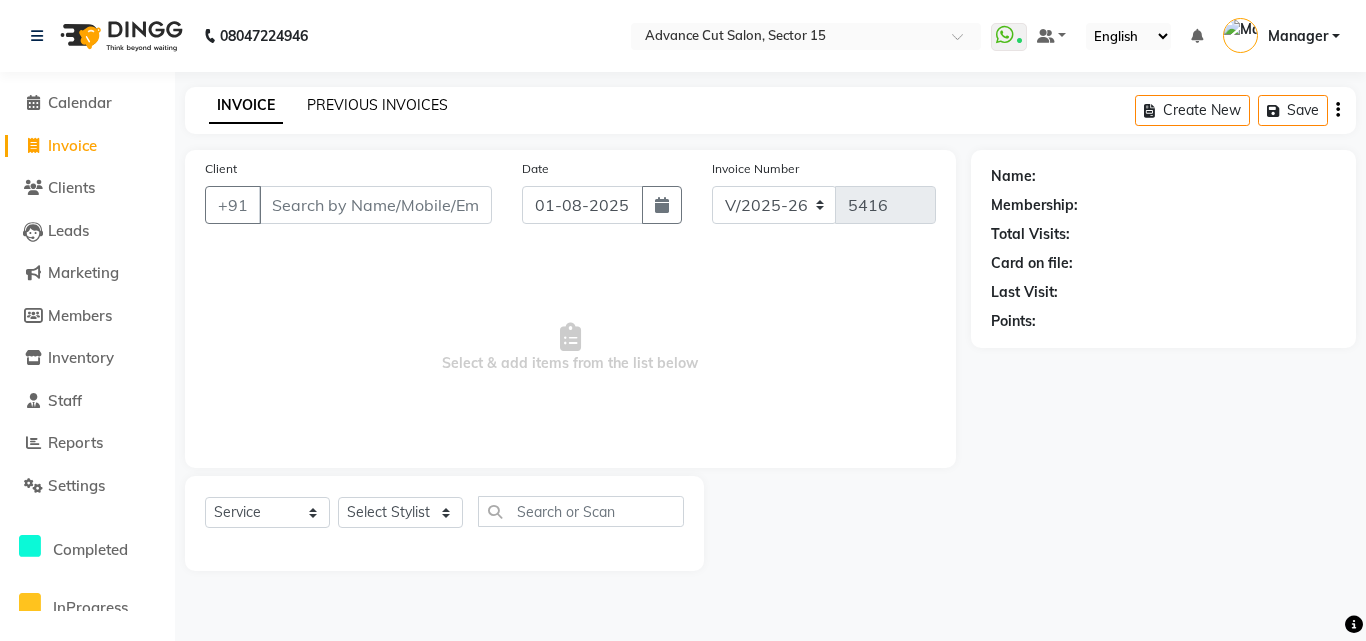 click on "PREVIOUS INVOICES" 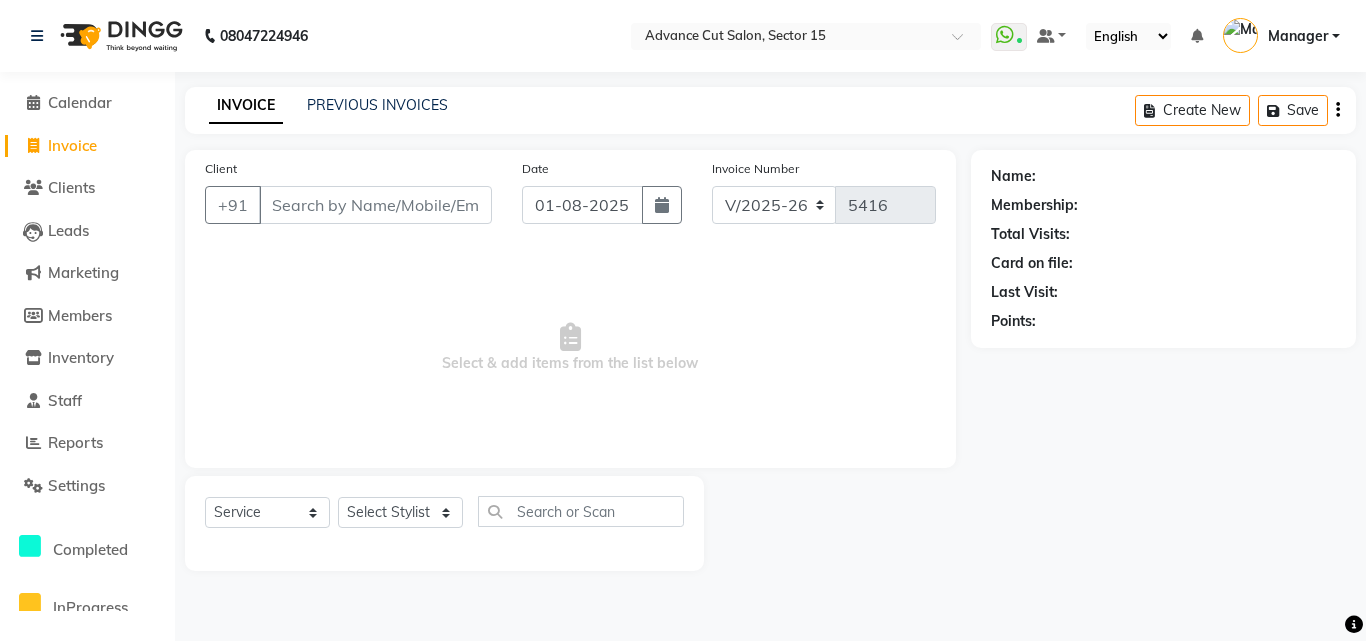 click on "INVOICE PREVIOUS INVOICES Create New   Save" 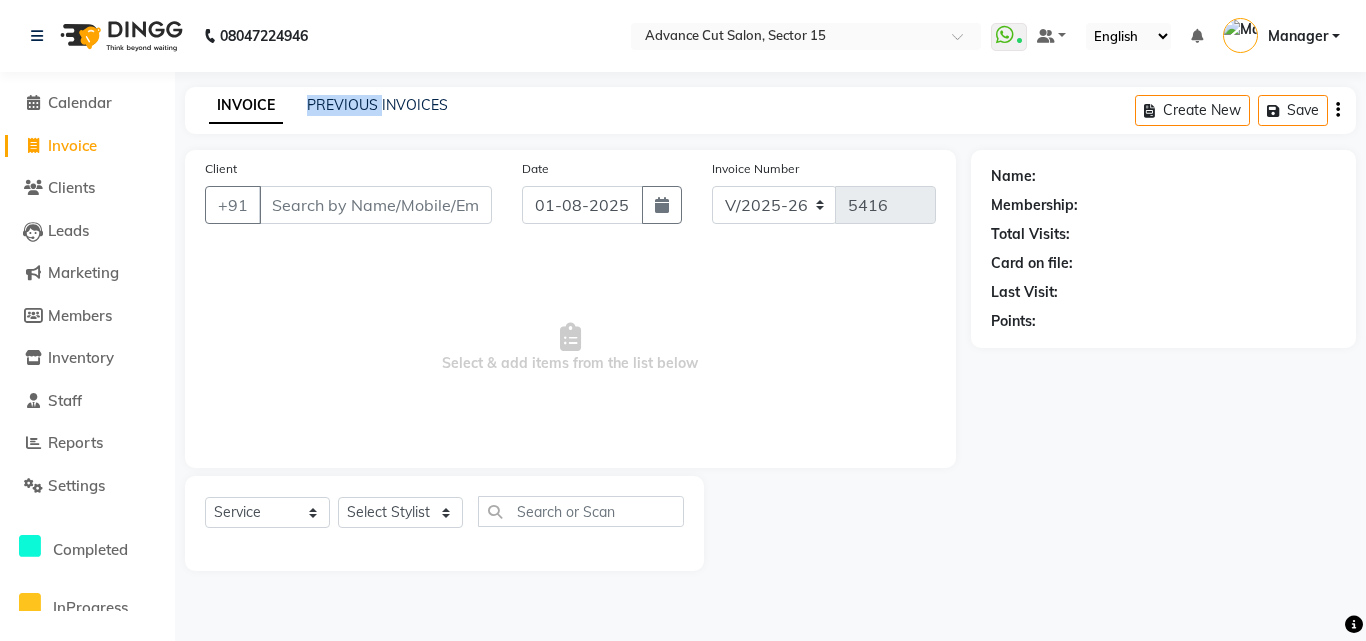 click on "INVOICE PREVIOUS INVOICES Create New   Save" 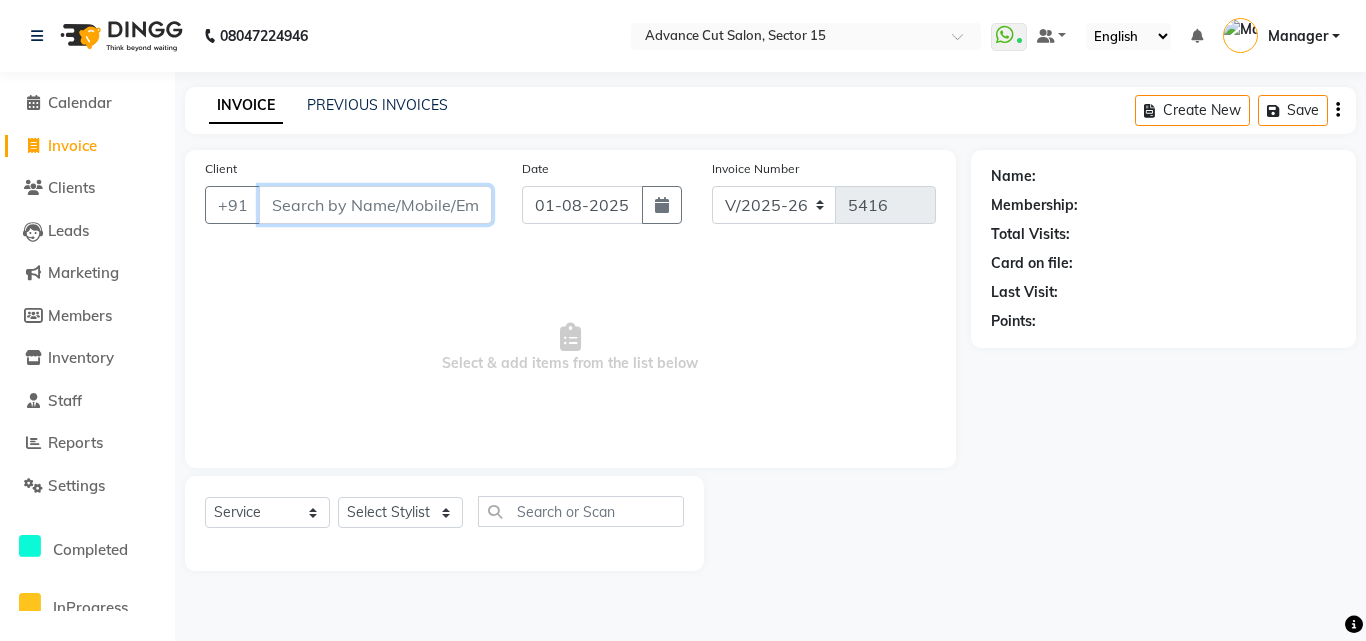 drag, startPoint x: 4, startPoint y: 127, endPoint x: 330, endPoint y: 201, distance: 334.29327 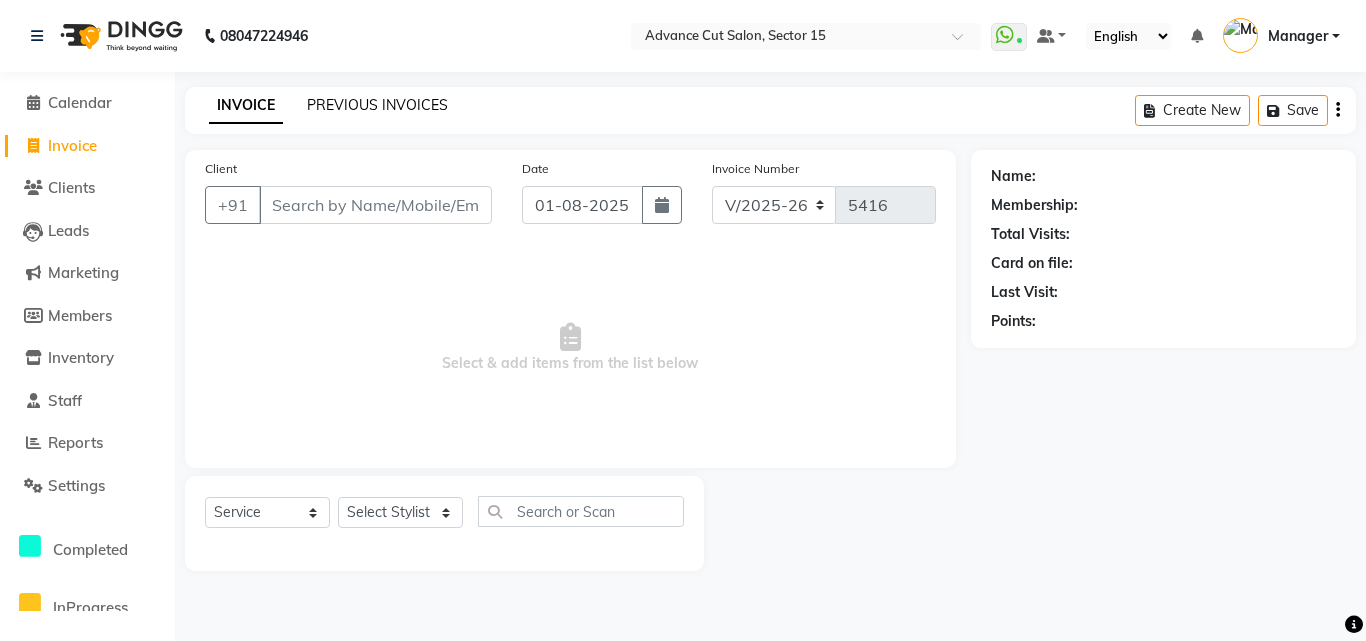click on "PREVIOUS INVOICES" 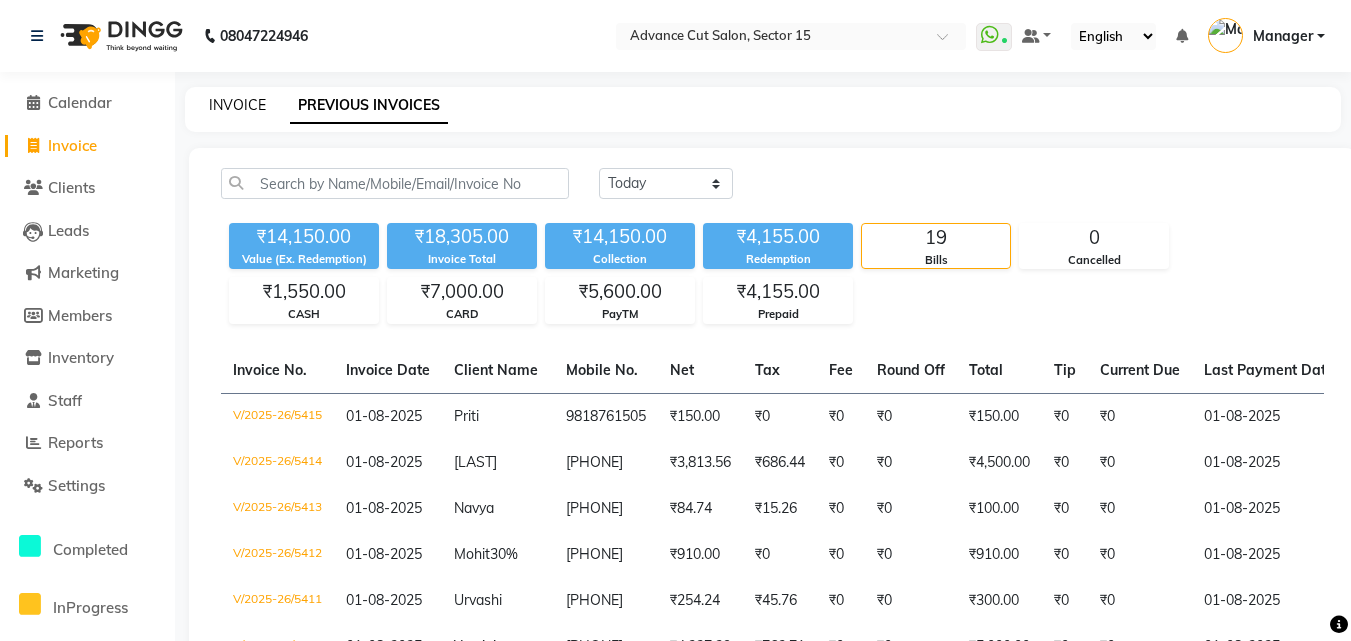 click on "INVOICE" 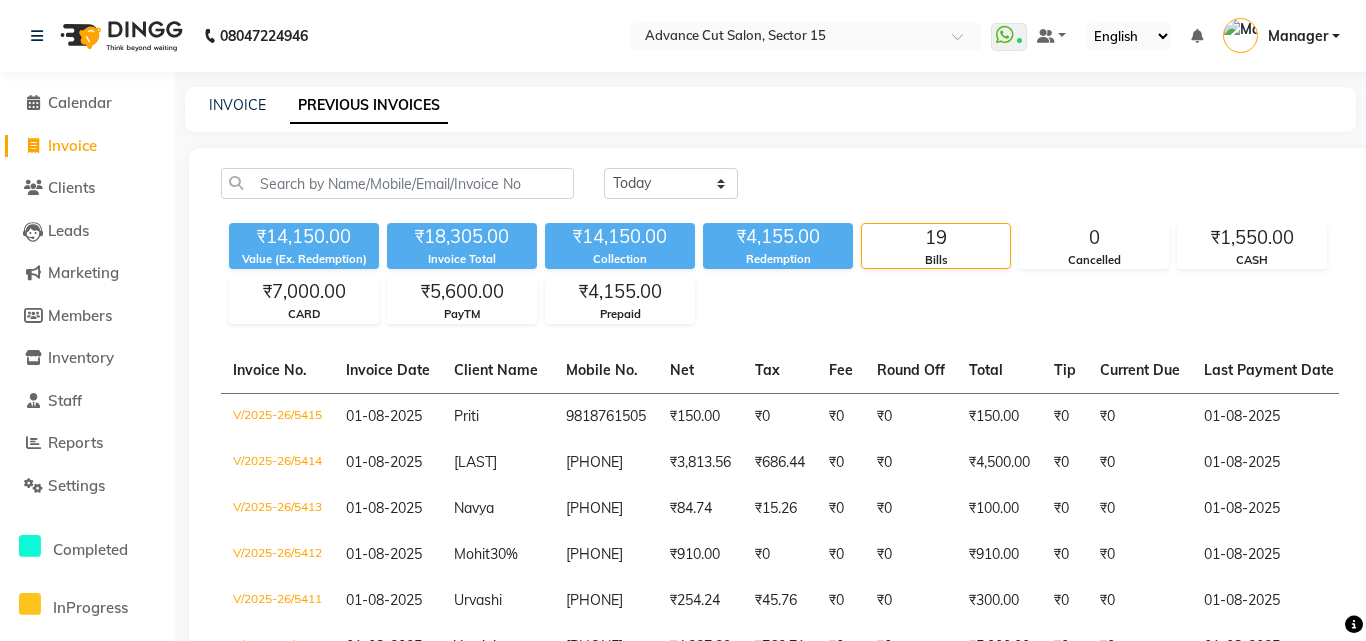 select on "service" 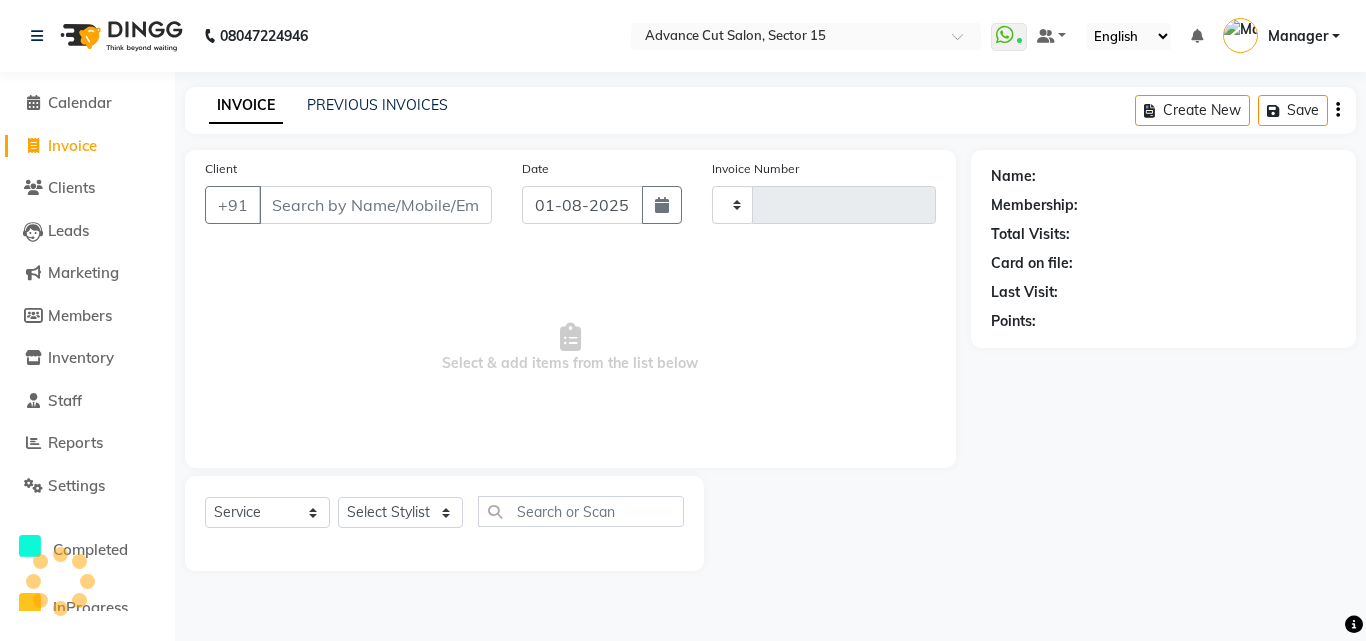 type on "5416" 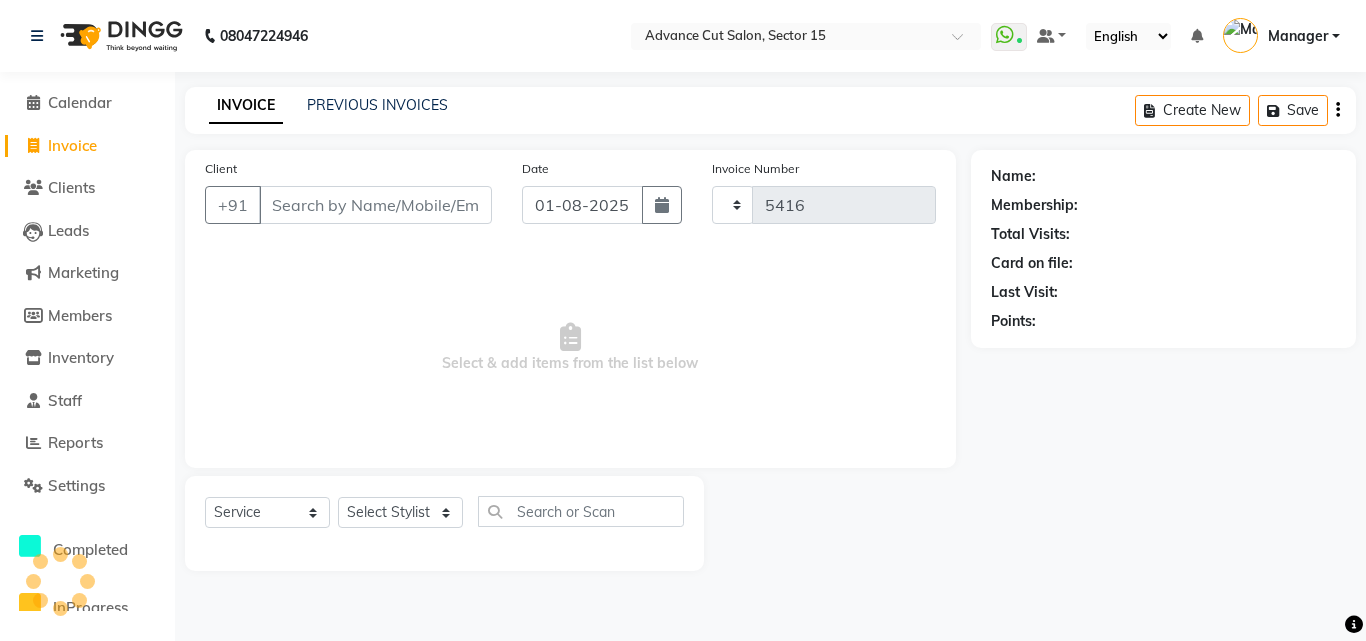 select on "6255" 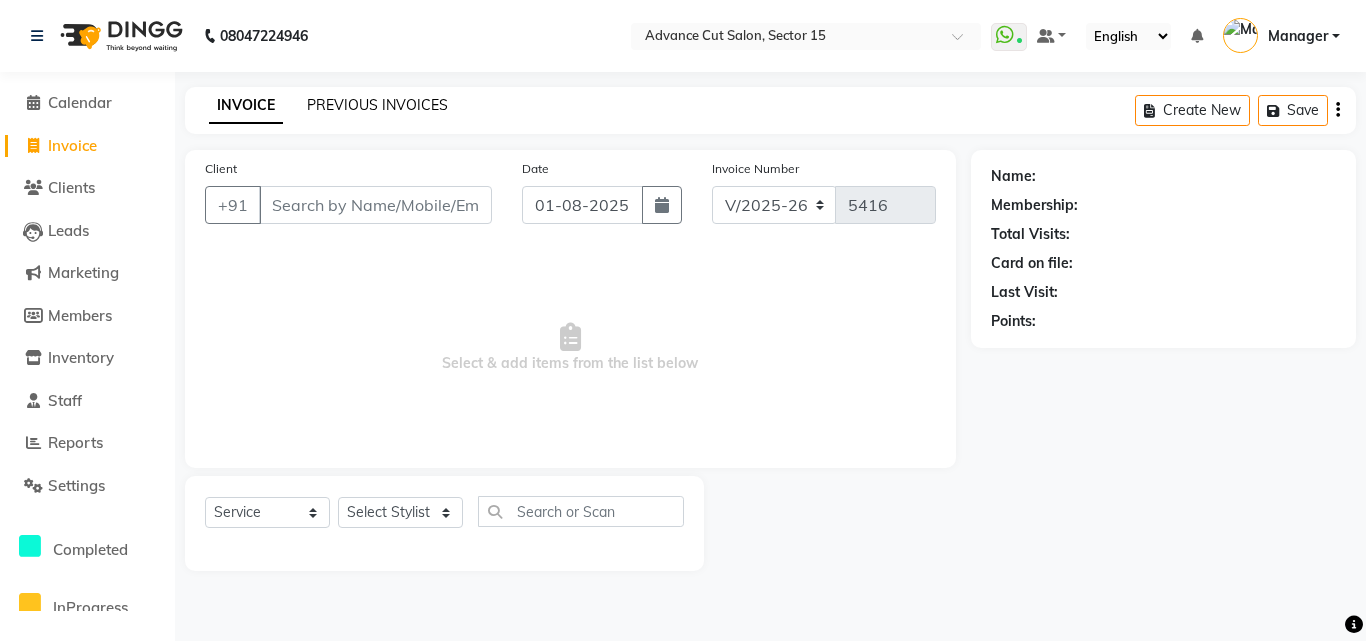 click on "PREVIOUS INVOICES" 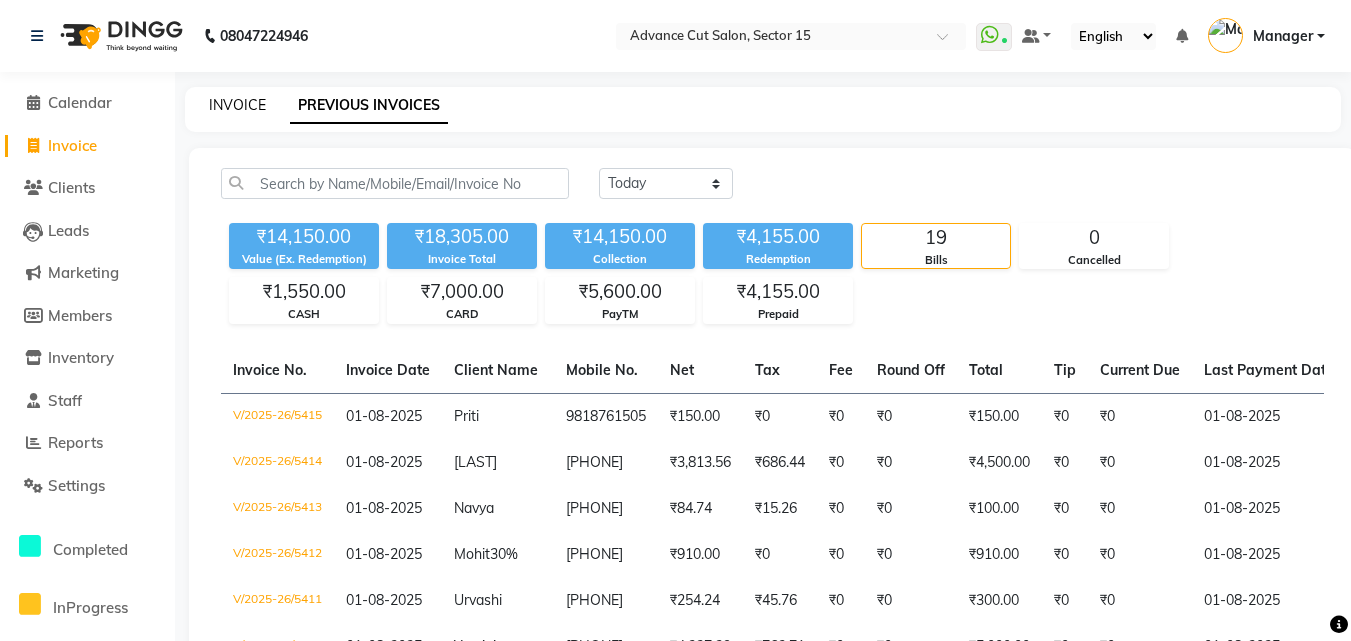click on "INVOICE" 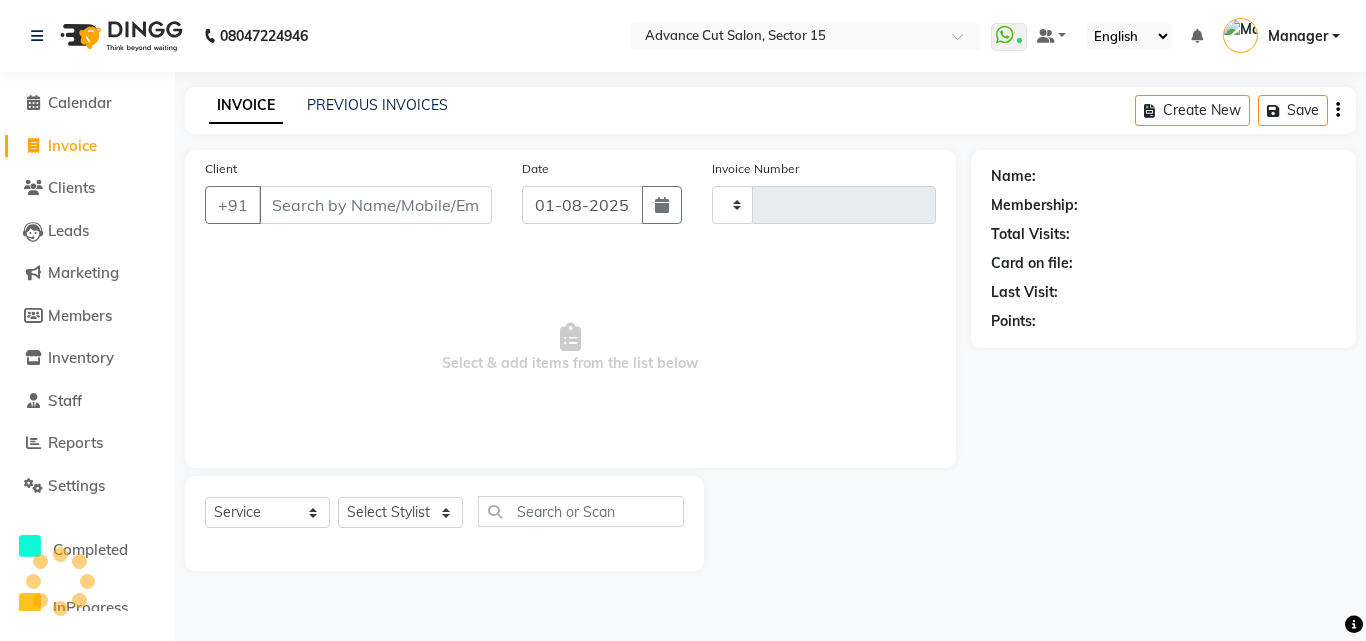 type on "5416" 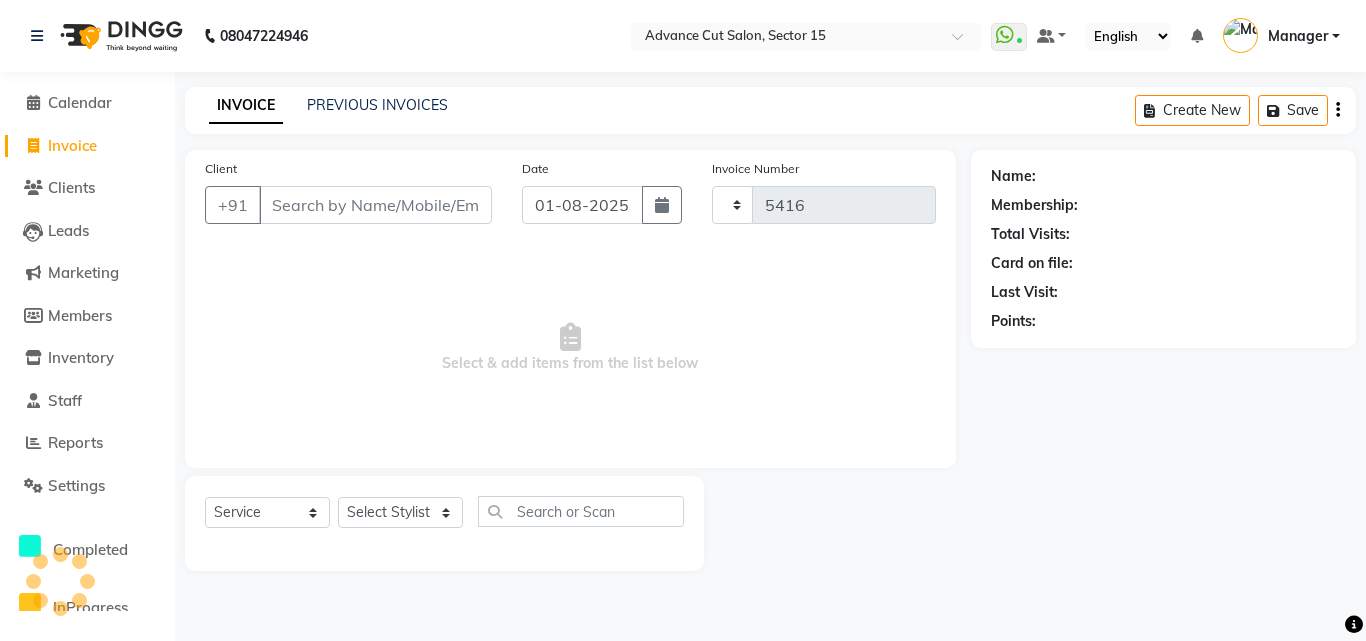 select on "6255" 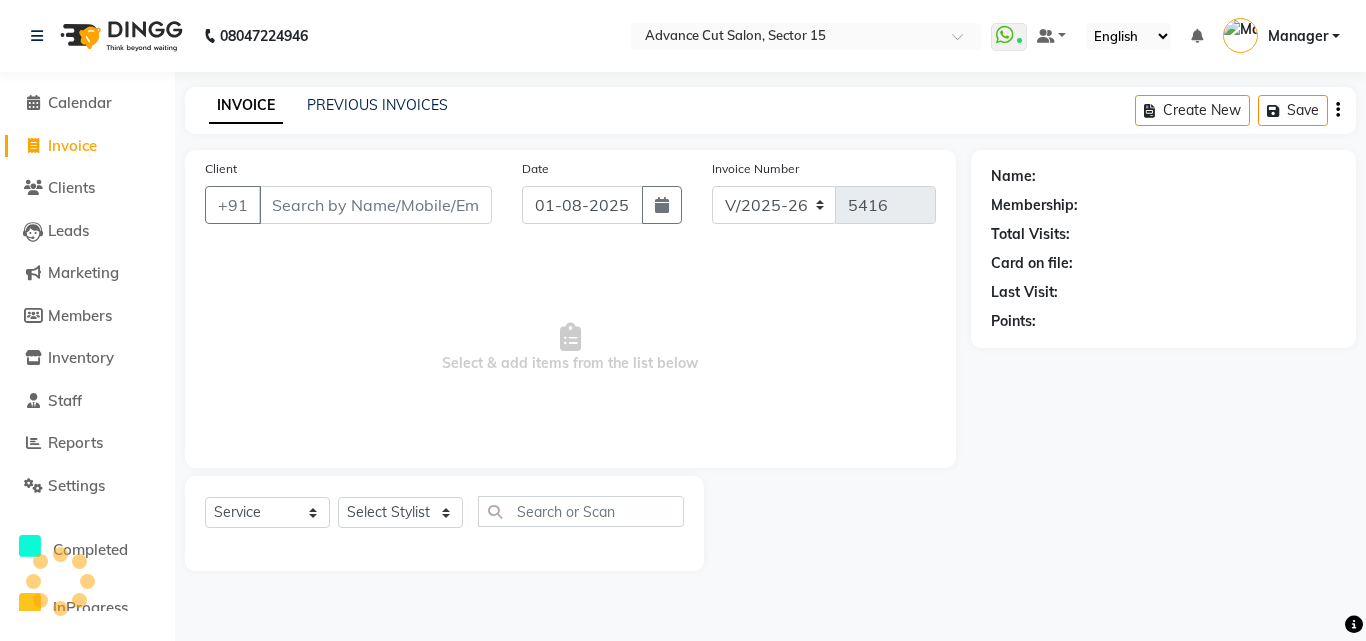 click on "Client" at bounding box center [375, 205] 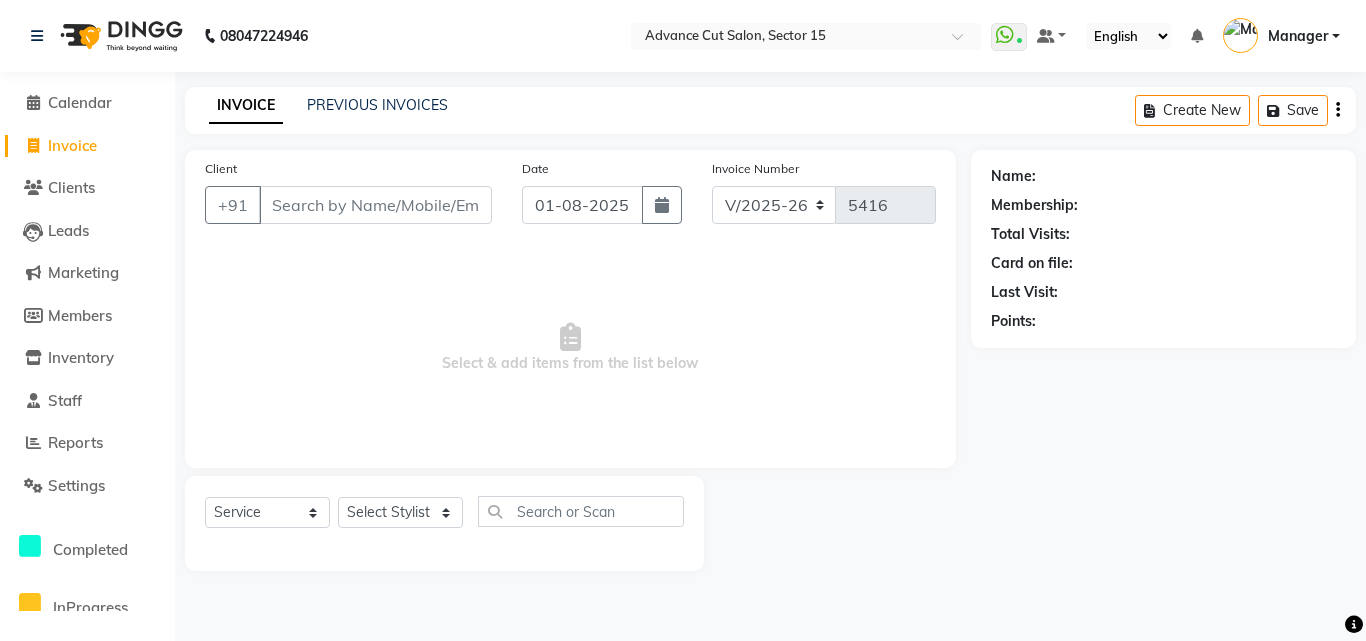 click on "Client" at bounding box center [375, 205] 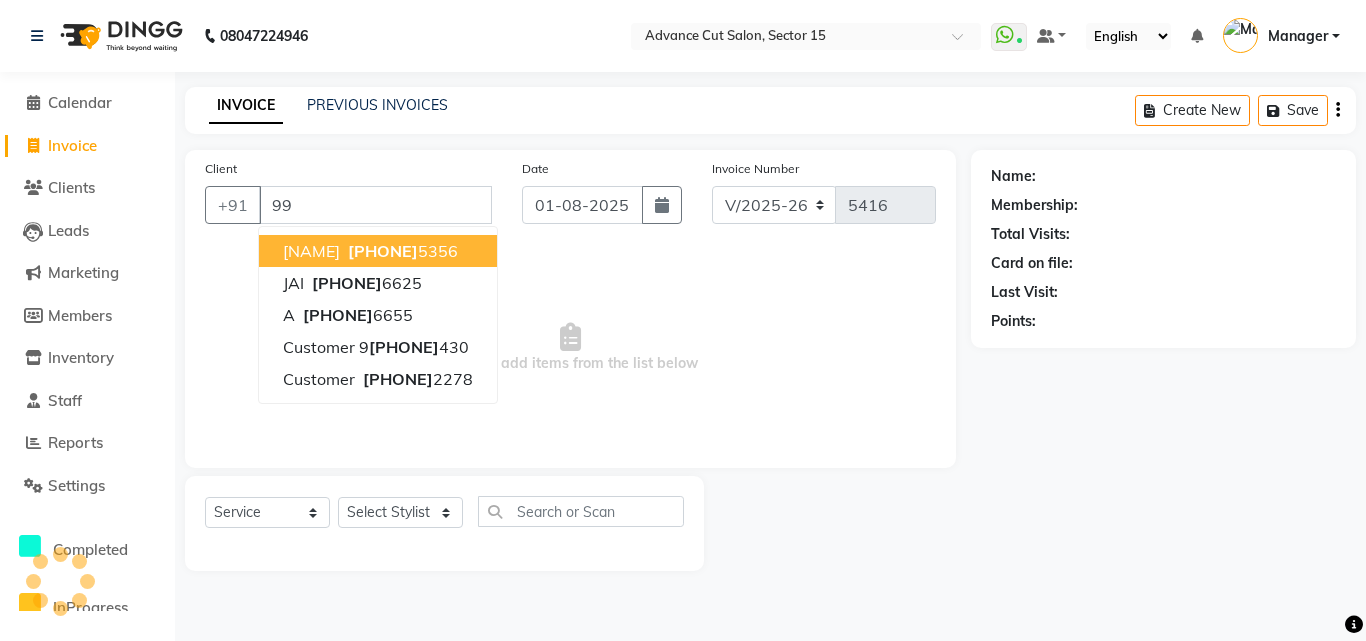 type on "9" 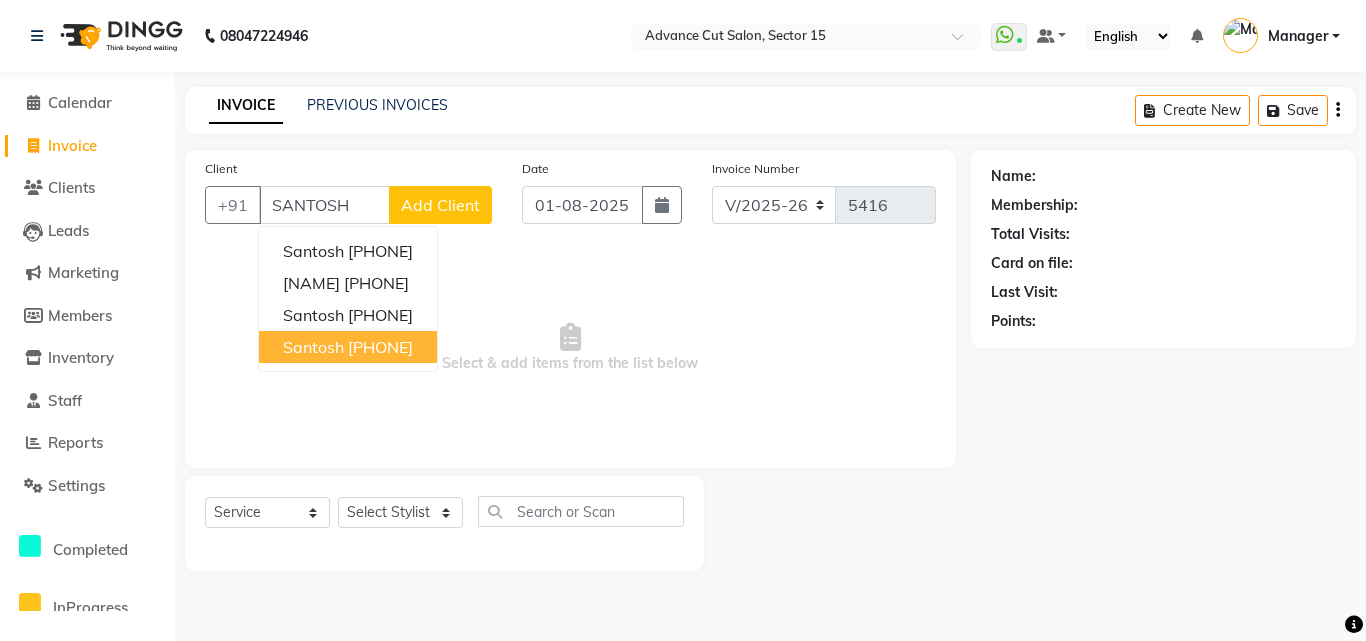 click on "santosh  9868161152" at bounding box center (348, 347) 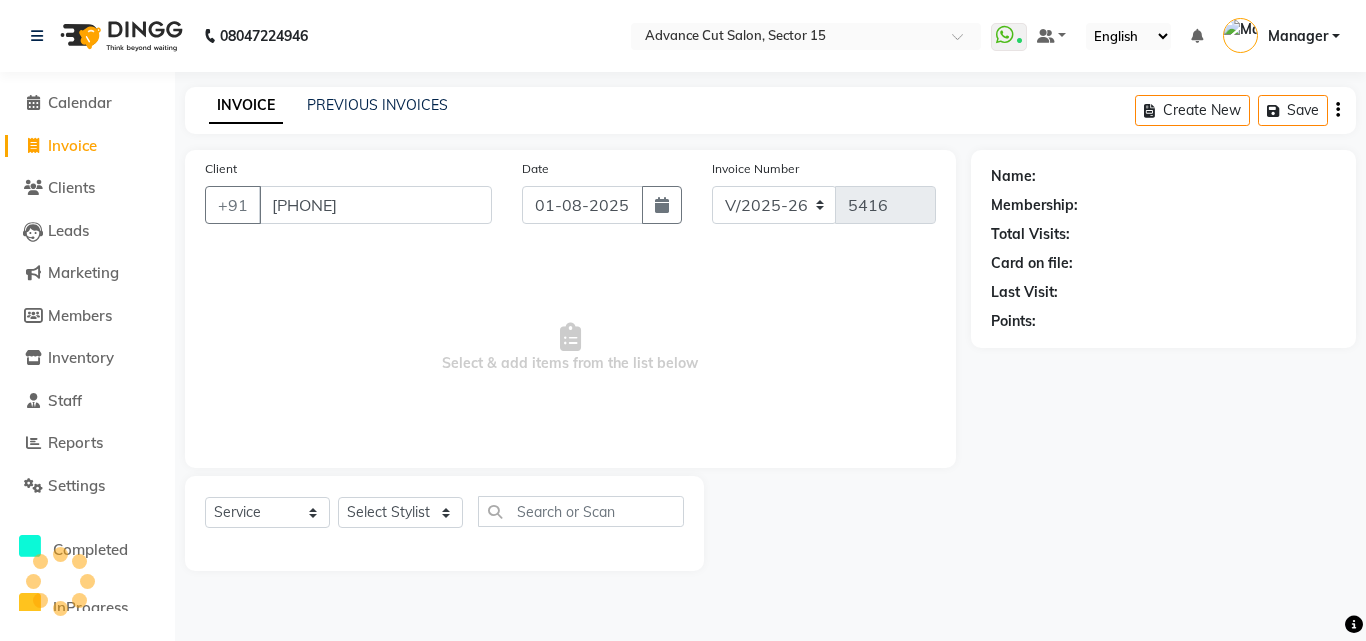 type on "9868161152" 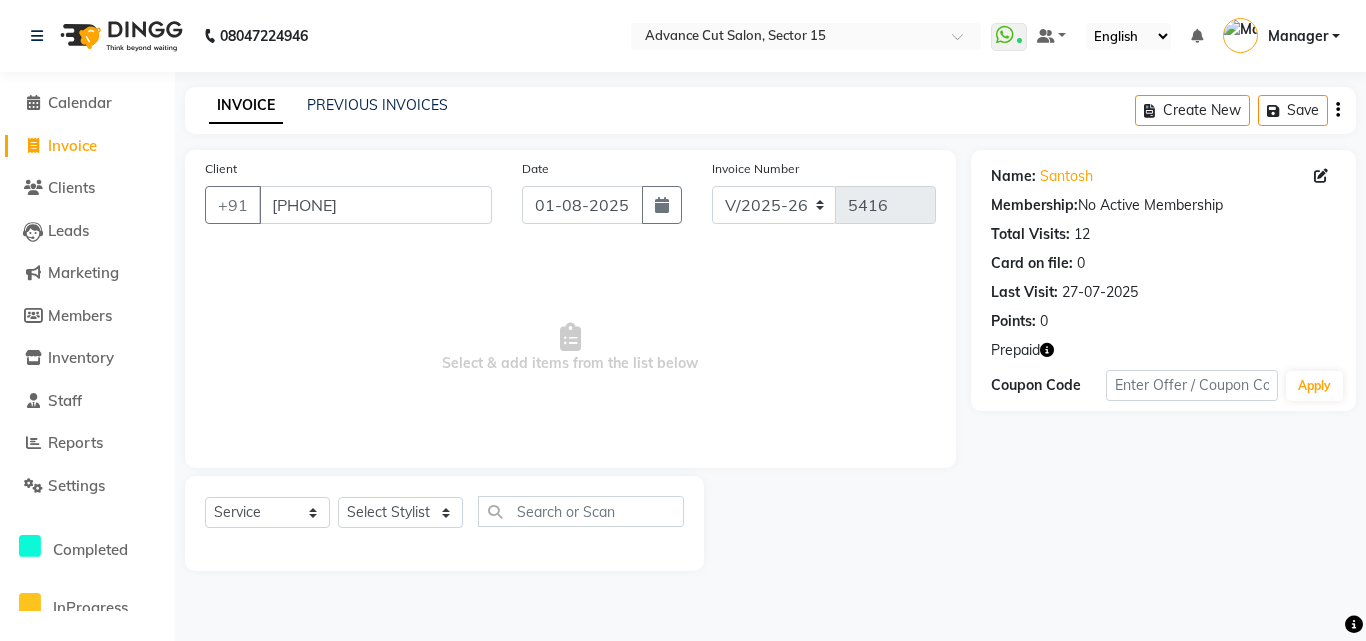 click 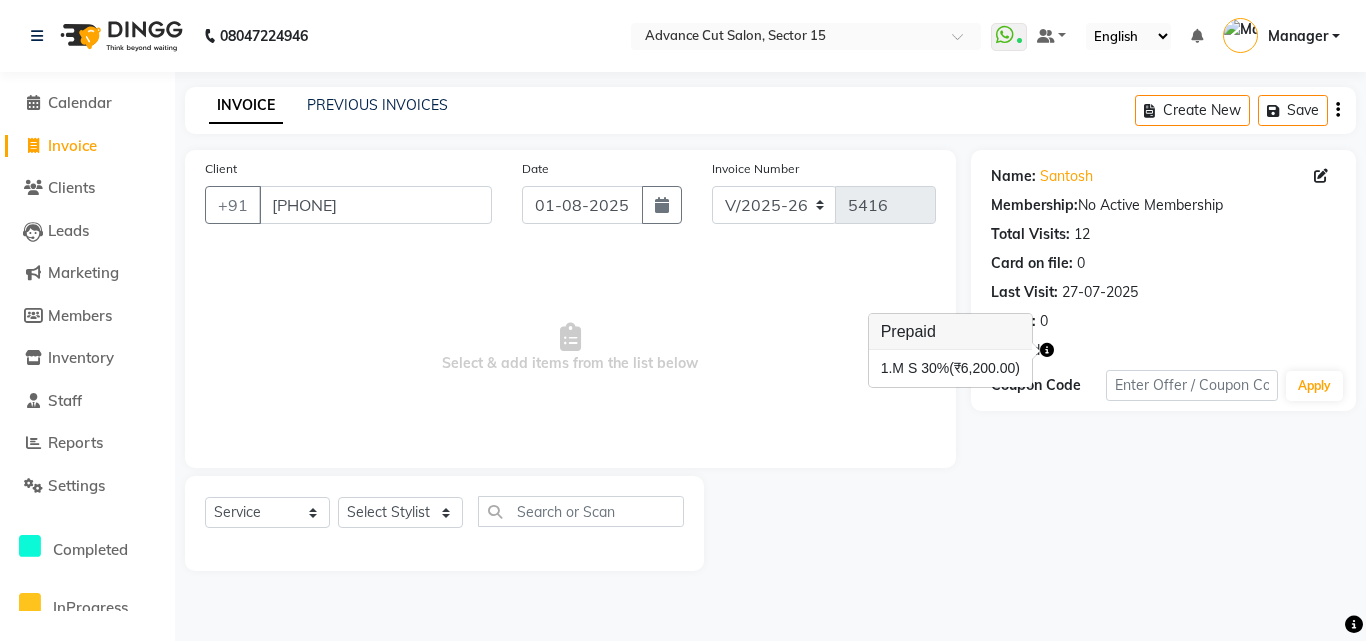 click on "Name: Santosh  Membership:  No Active Membership  Total Visits:  12 Card on file:  0 Last Visit:   27-07-2025 Points:   0" 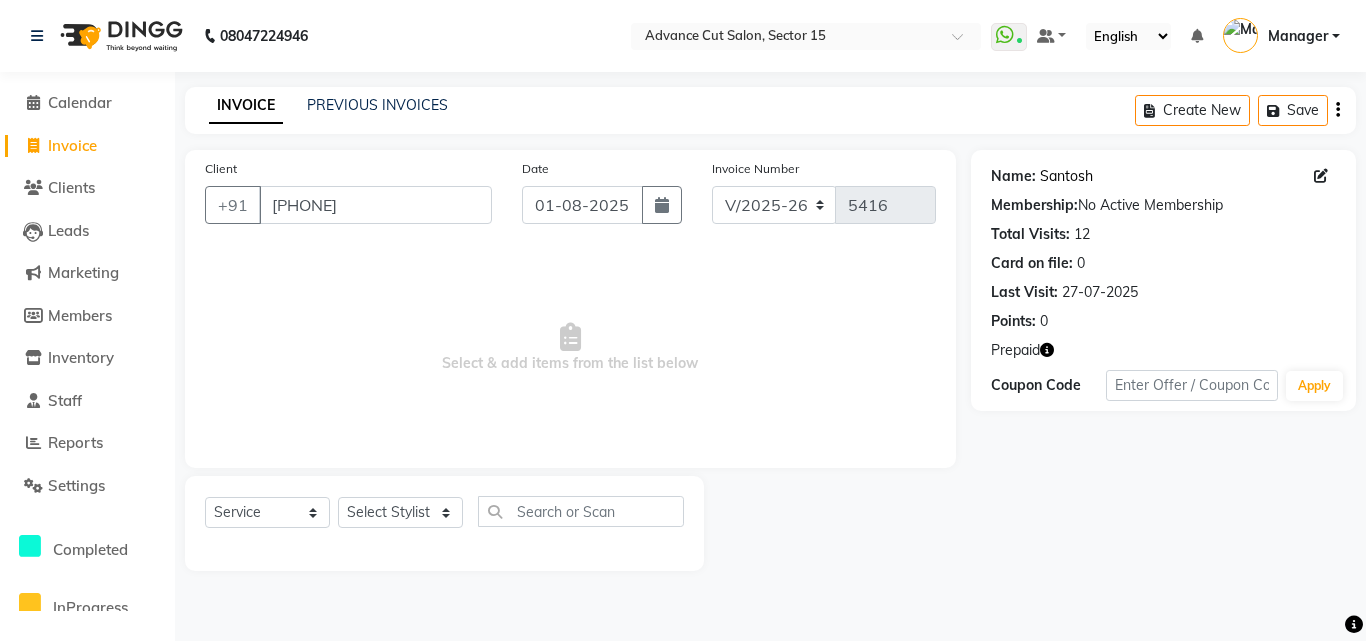 click on "Santosh" 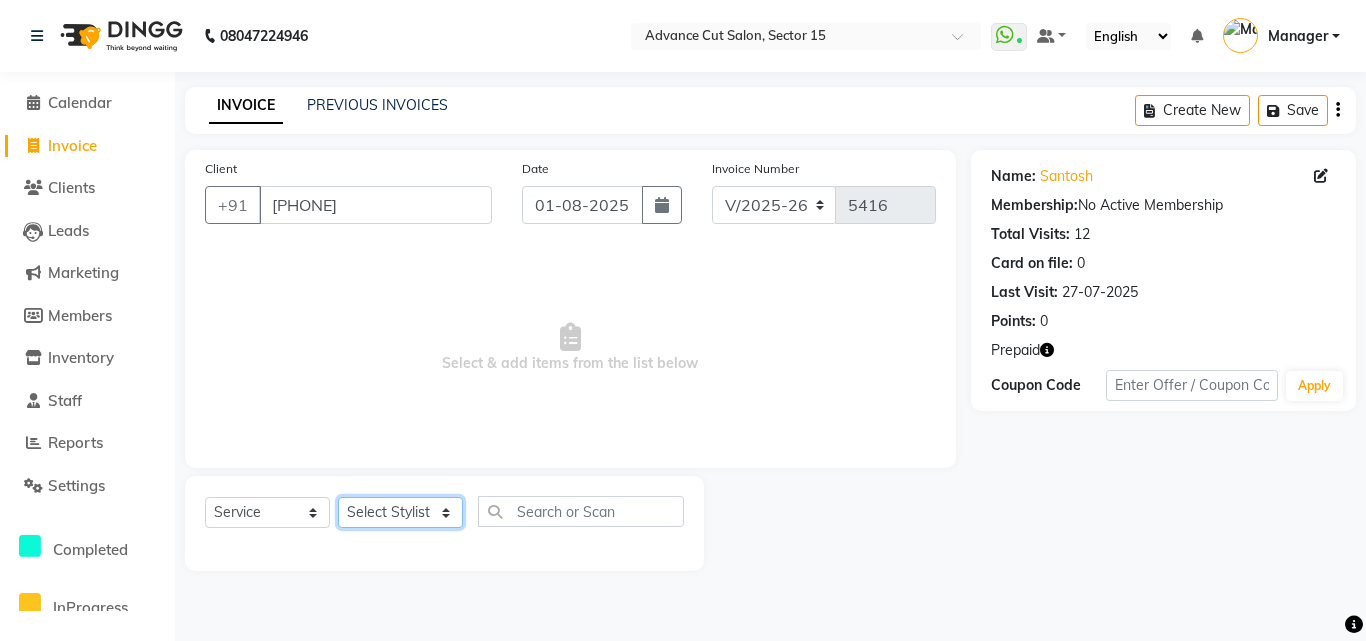 click on "Select Stylist Advance Cut  ASIF FARMAN HAIDER Iqbal KASHISH LUCKY Manager MANOJ NASEEM NASIR Nidhi Pooja  PRIYA RAEES RANI RASHID RIZWAN SACHIN SALMAN SANJAY Shahjad Shankar shuaib SONI" 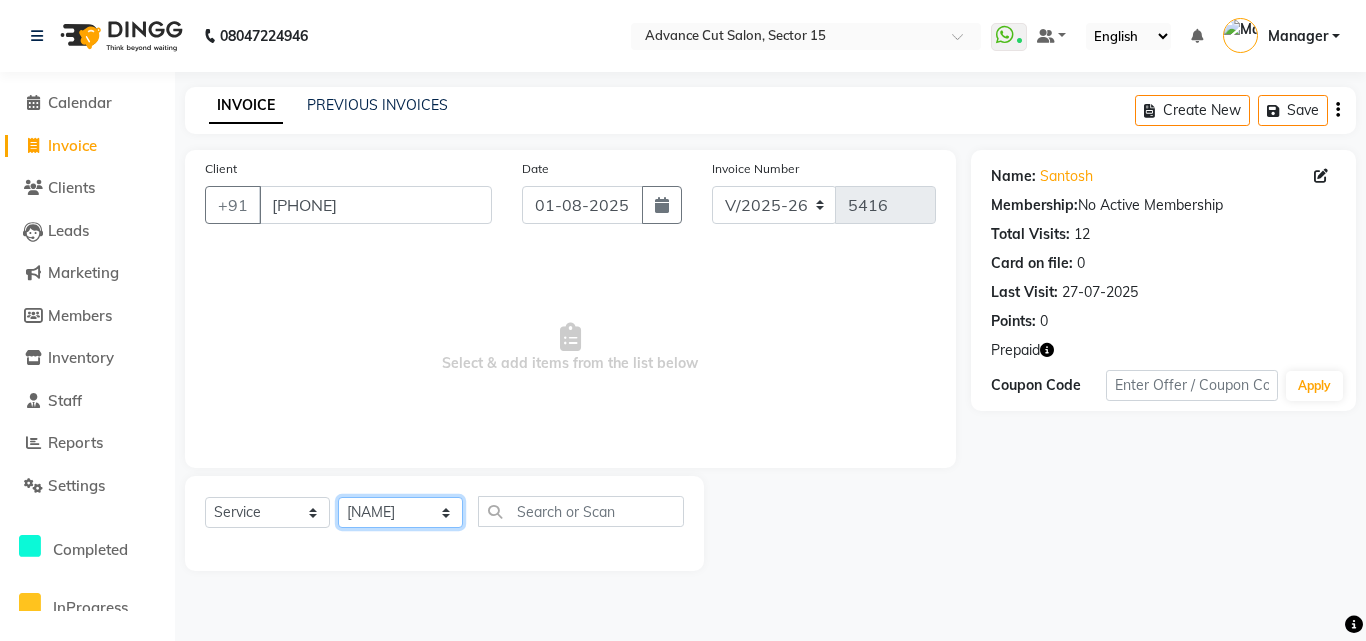 click on "Select Stylist Advance Cut  ASIF FARMAN HAIDER Iqbal KASHISH LUCKY Manager MANOJ NASEEM NASIR Nidhi Pooja  PRIYA RAEES RANI RASHID RIZWAN SACHIN SALMAN SANJAY Shahjad Shankar shuaib SONI" 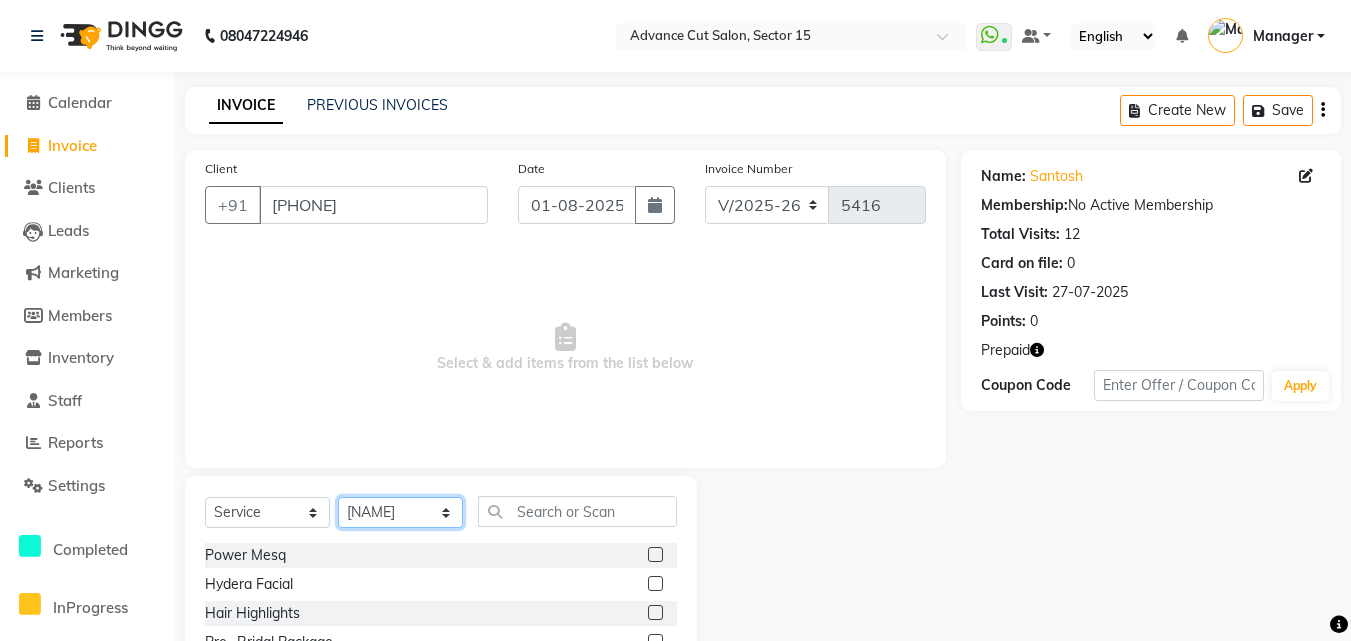 select on "46511" 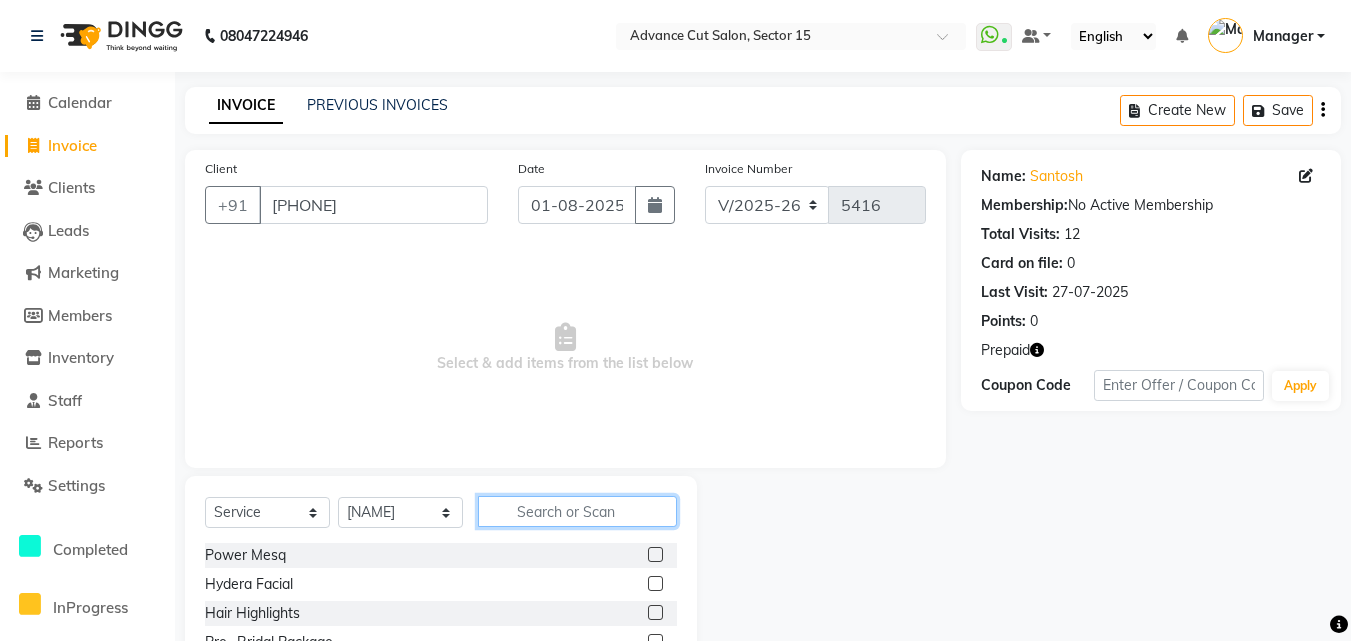 click 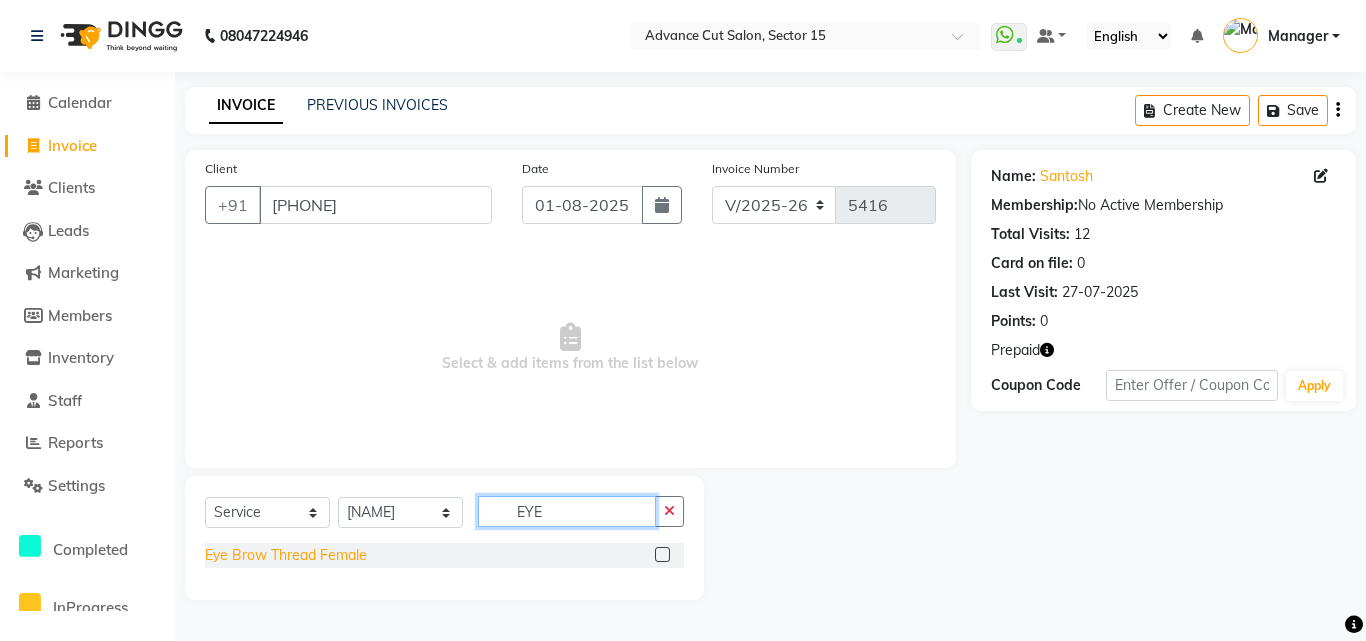 type on "EYE" 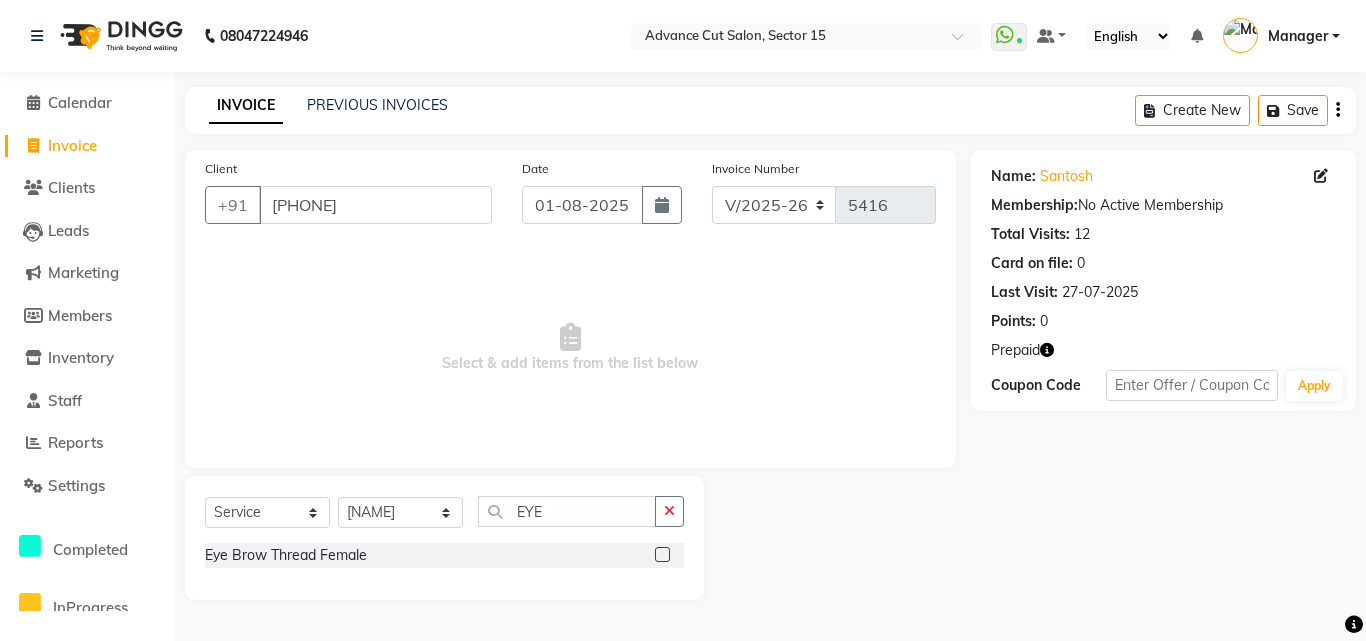 drag, startPoint x: 321, startPoint y: 555, endPoint x: 458, endPoint y: 510, distance: 144.20125 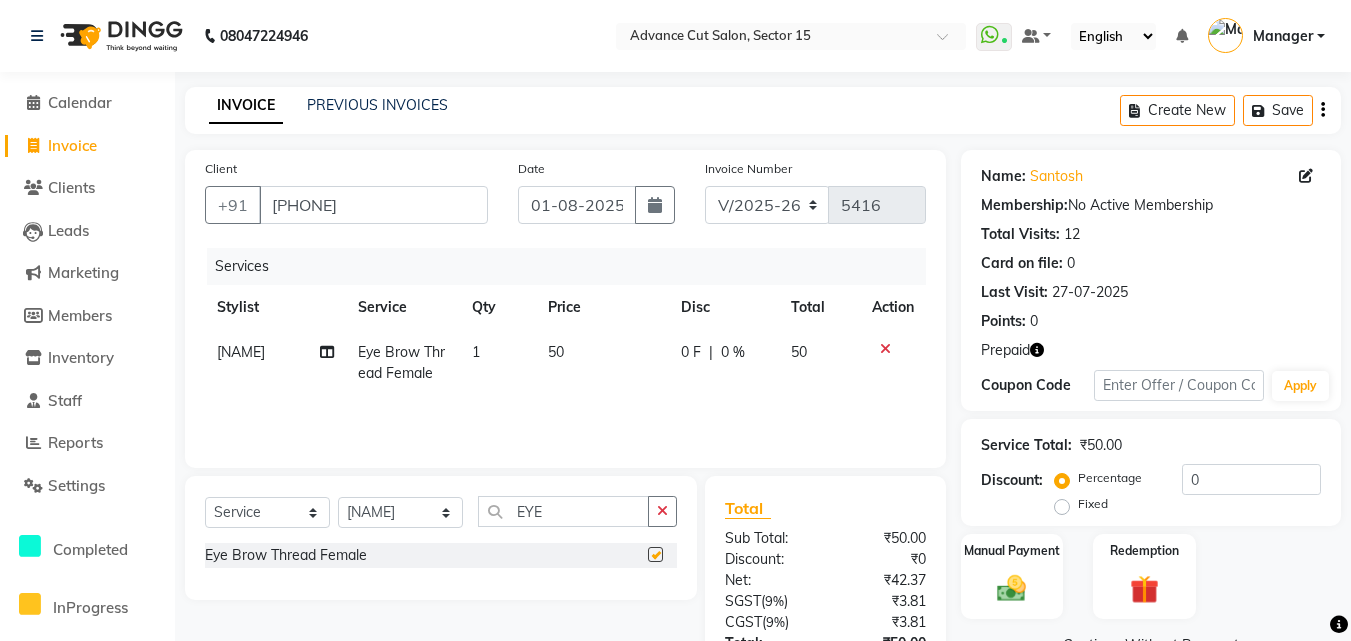 checkbox on "false" 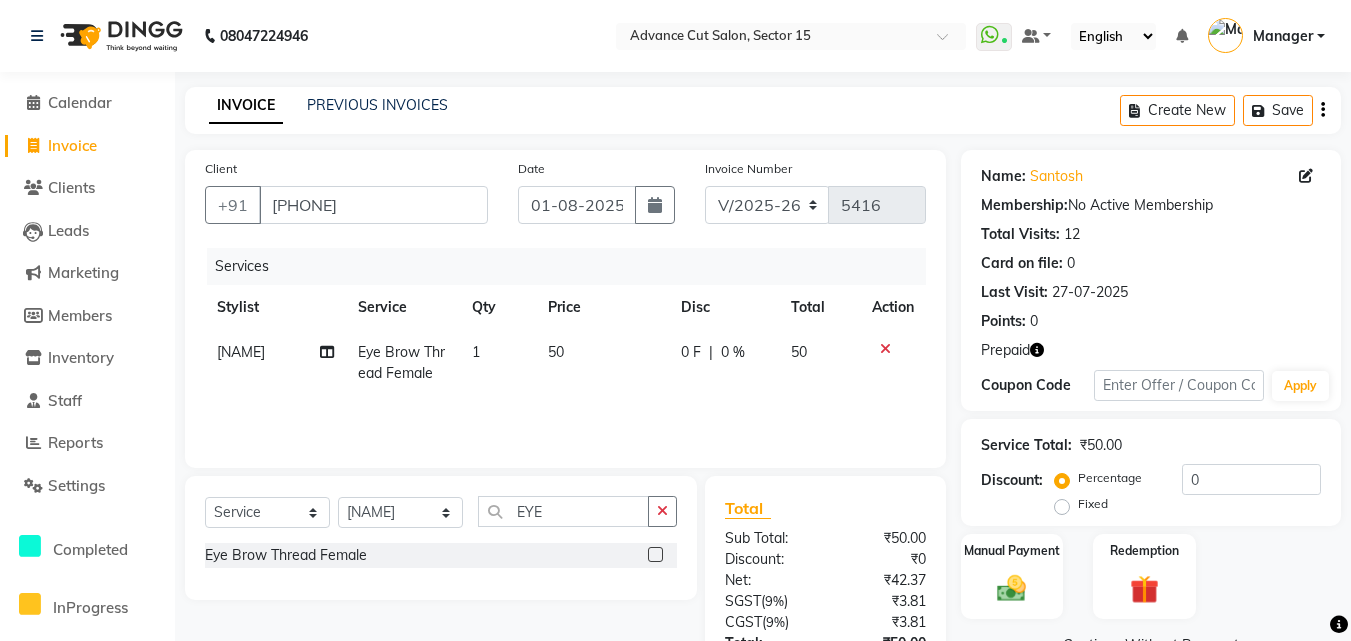 click on "50" 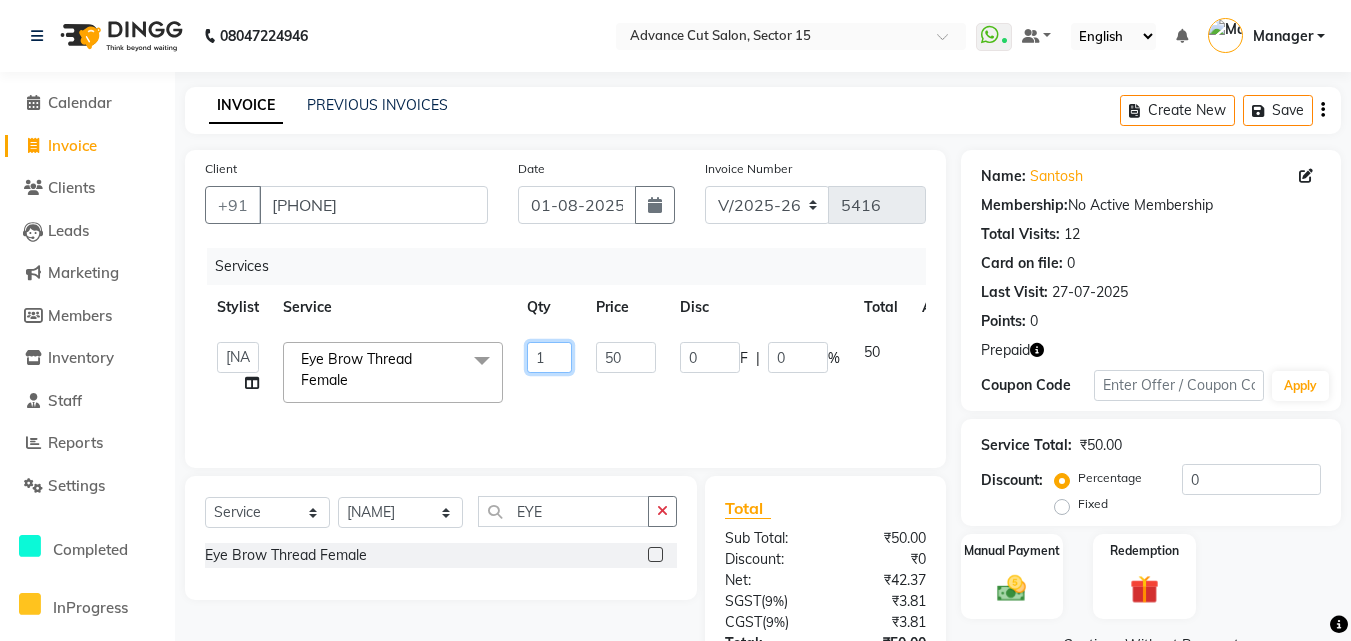 click on "1" 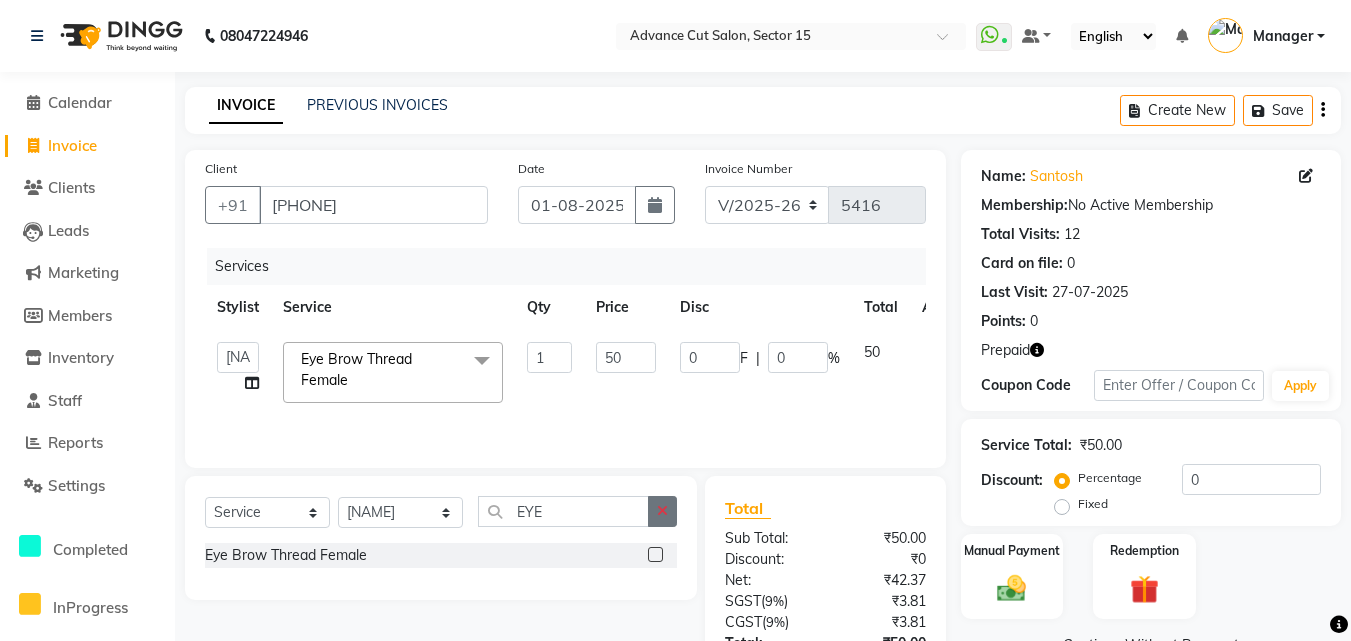 click 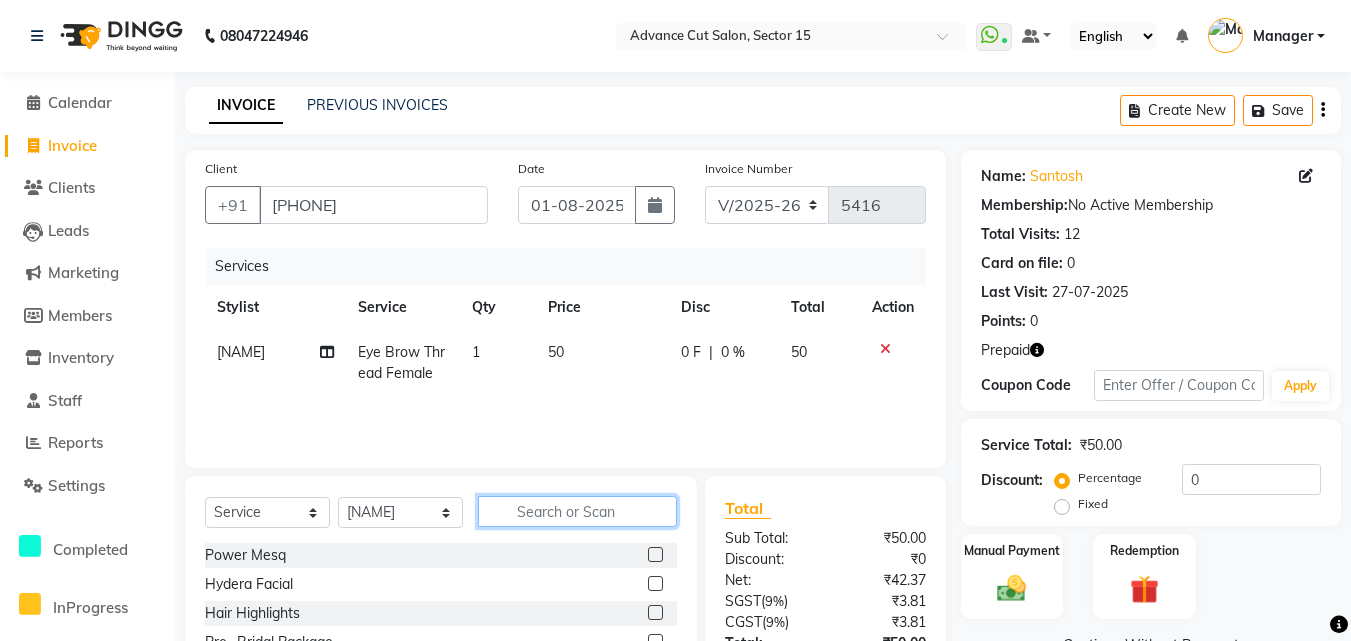 click 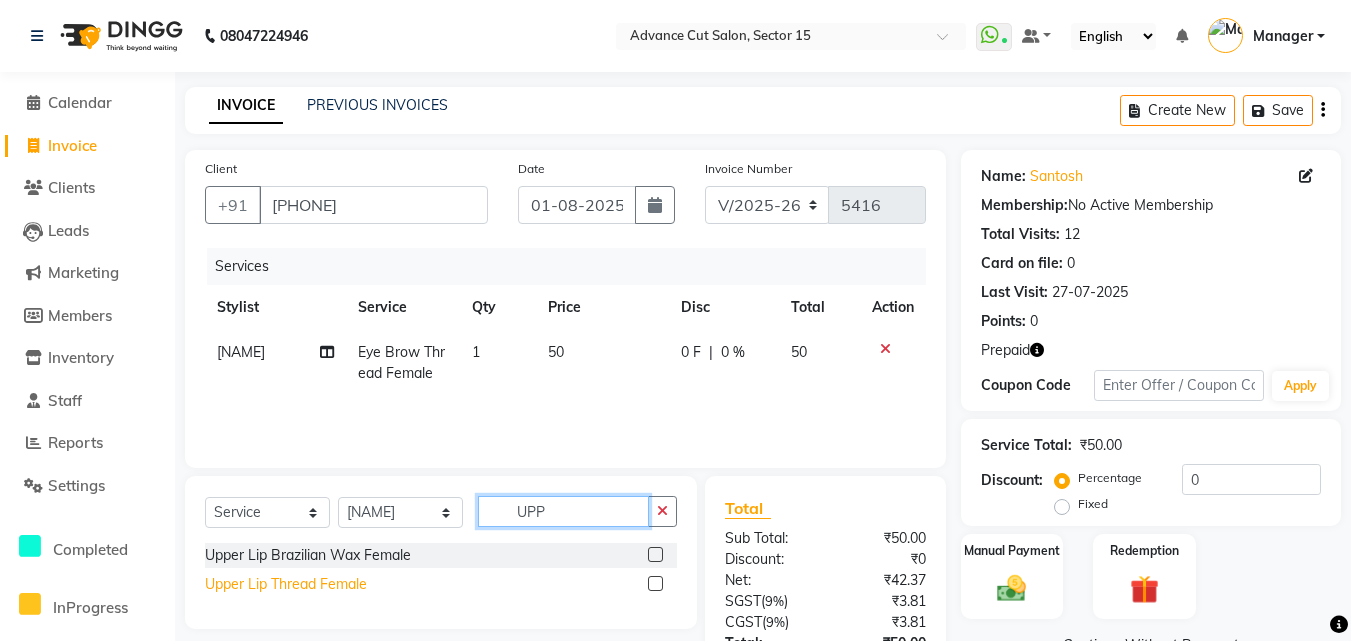 type on "UPP" 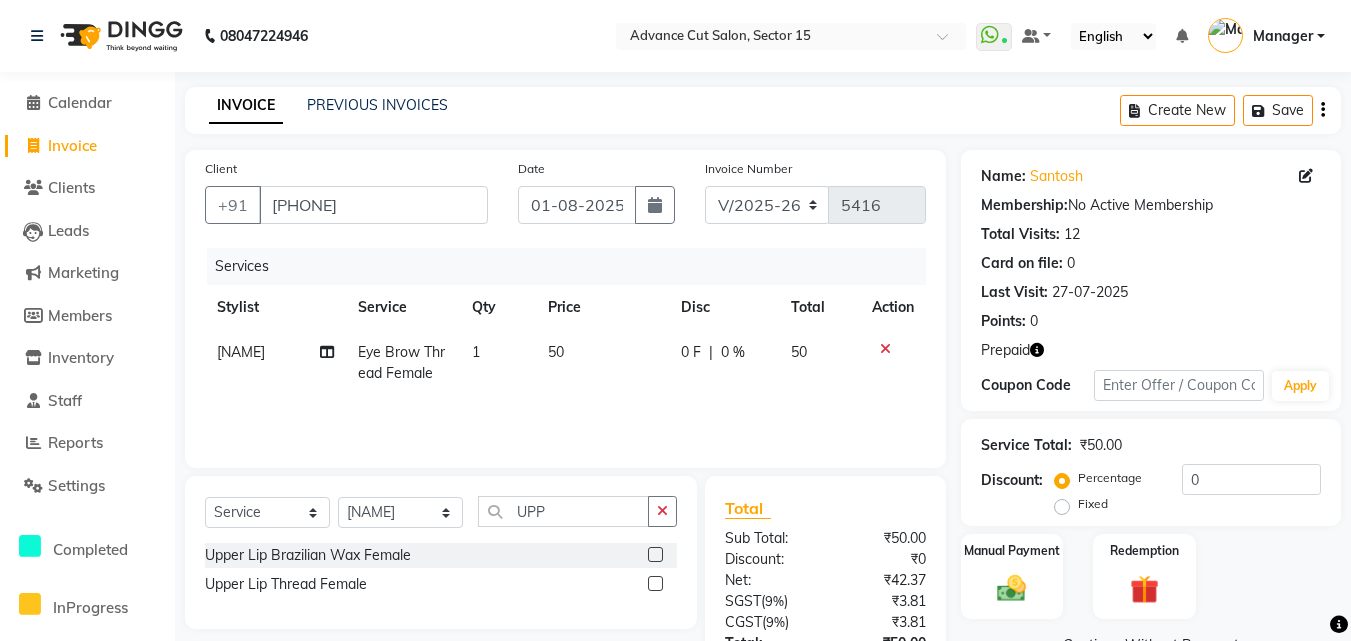 drag, startPoint x: 330, startPoint y: 587, endPoint x: 359, endPoint y: 586, distance: 29.017237 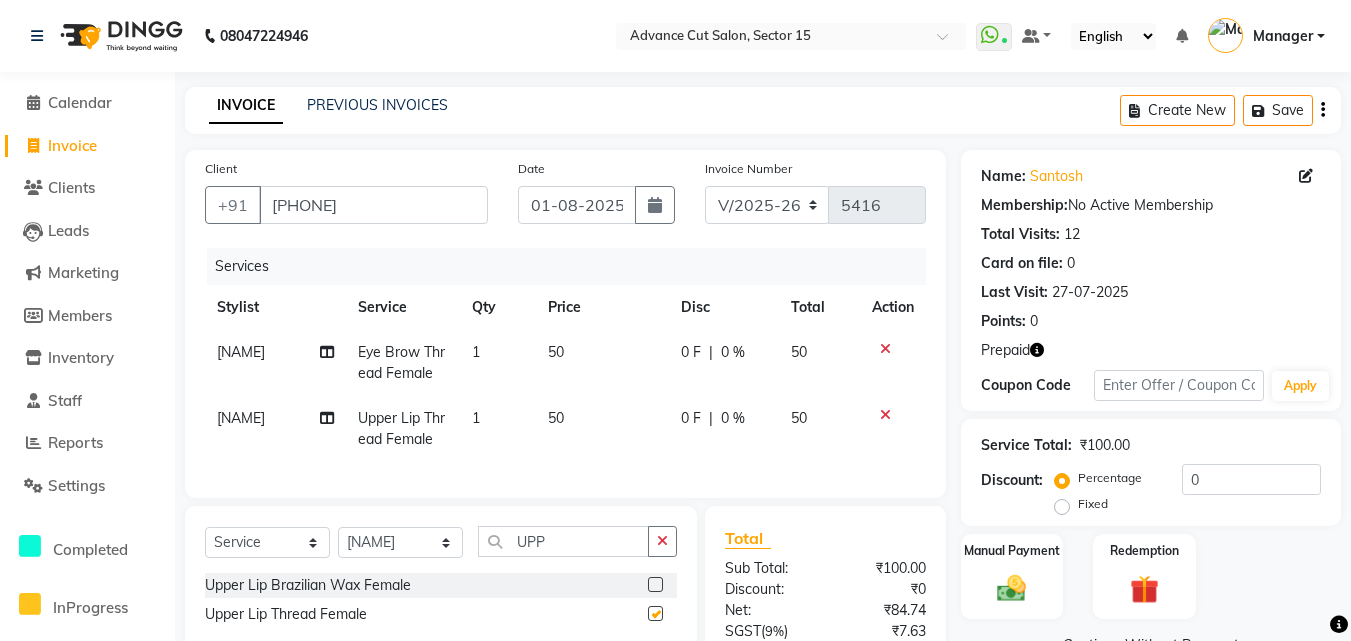 checkbox on "false" 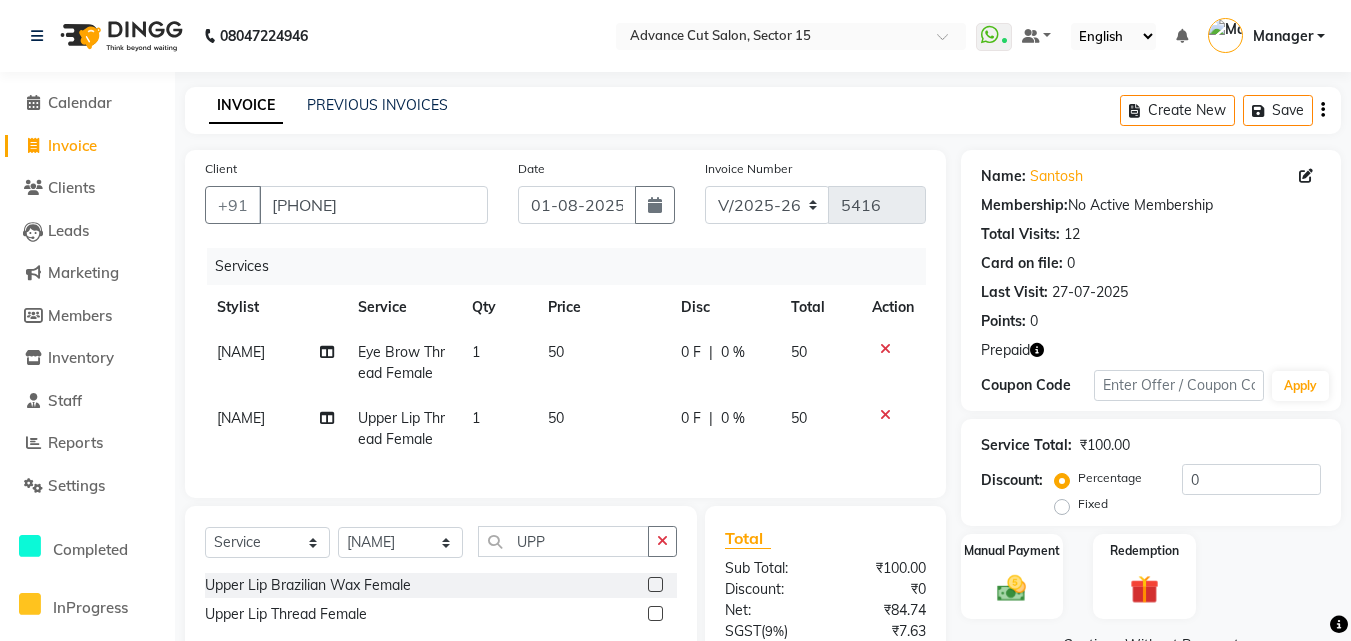 drag, startPoint x: 674, startPoint y: 544, endPoint x: 658, endPoint y: 548, distance: 16.492422 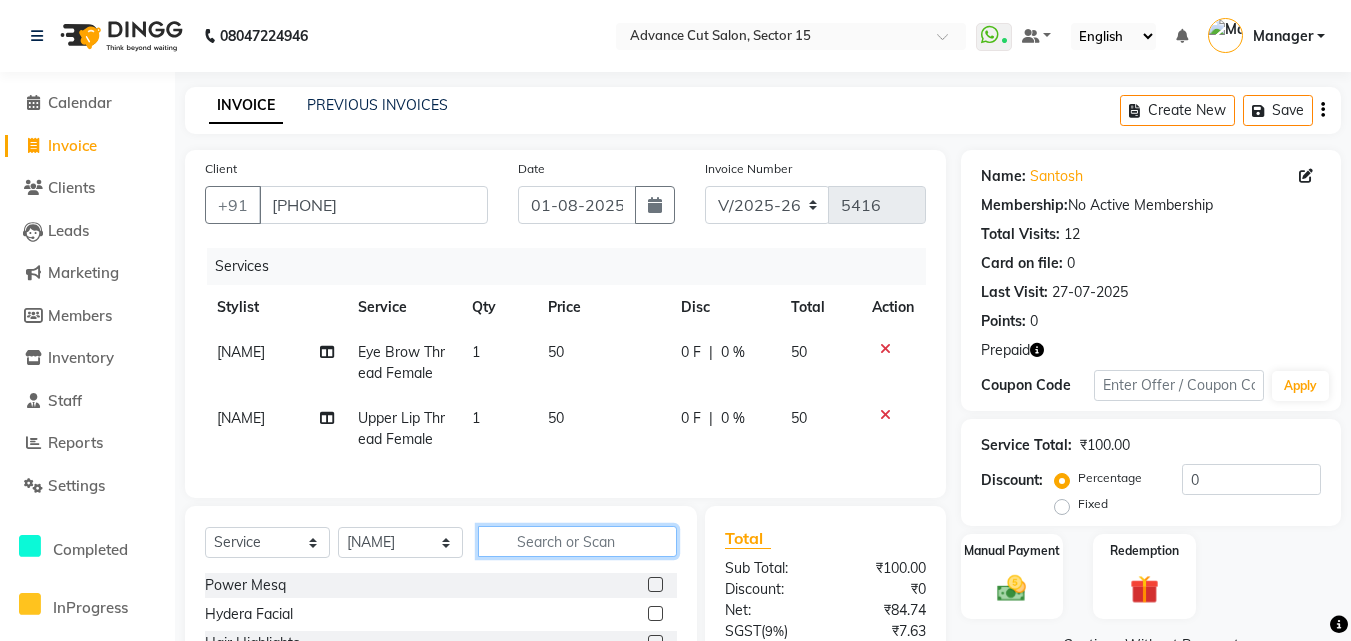click 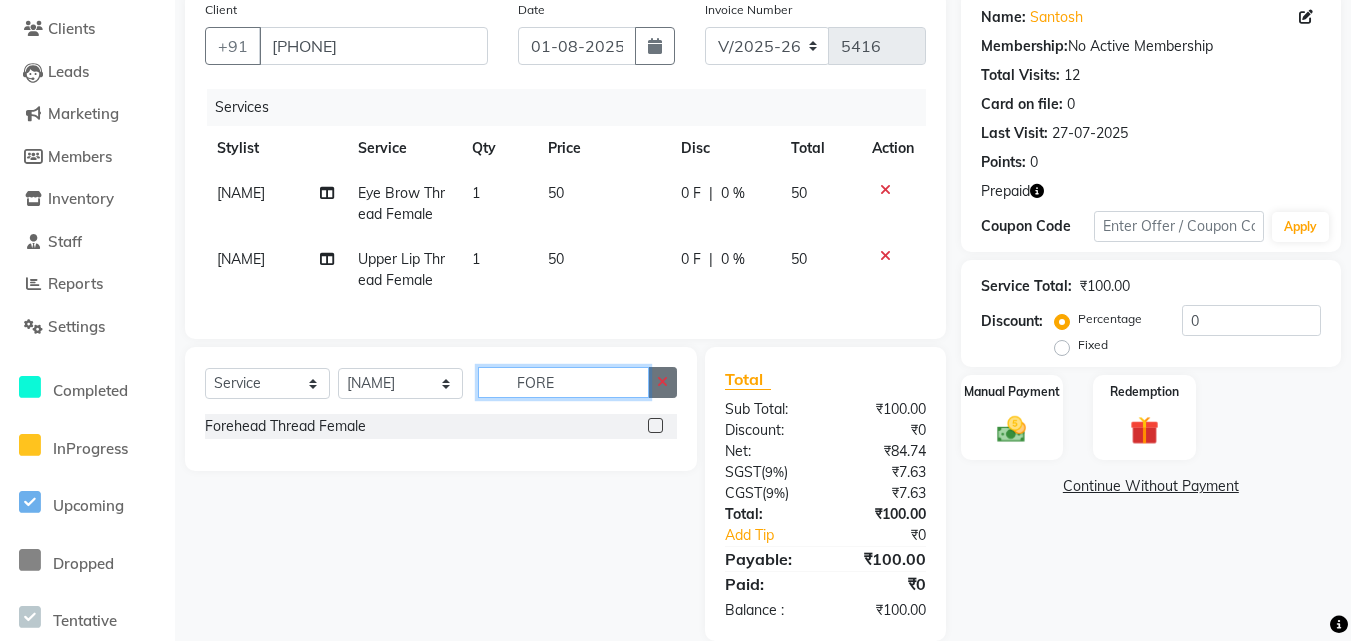 scroll, scrollTop: 166, scrollLeft: 0, axis: vertical 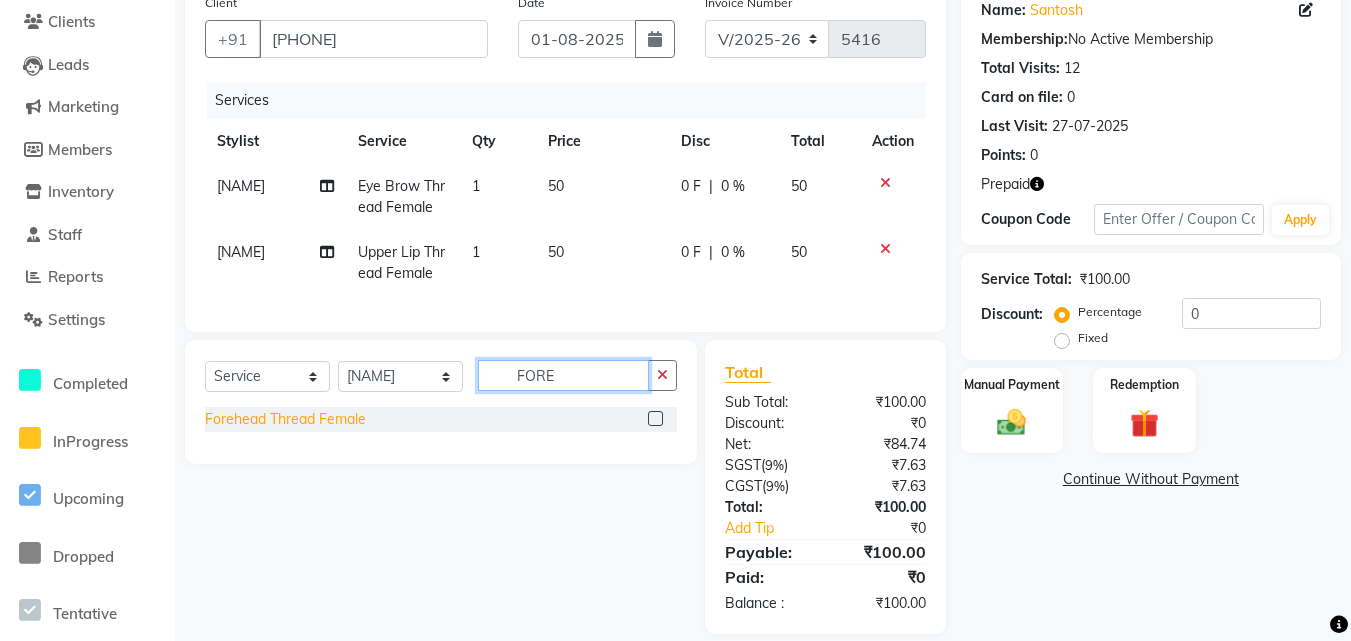 type on "FORE" 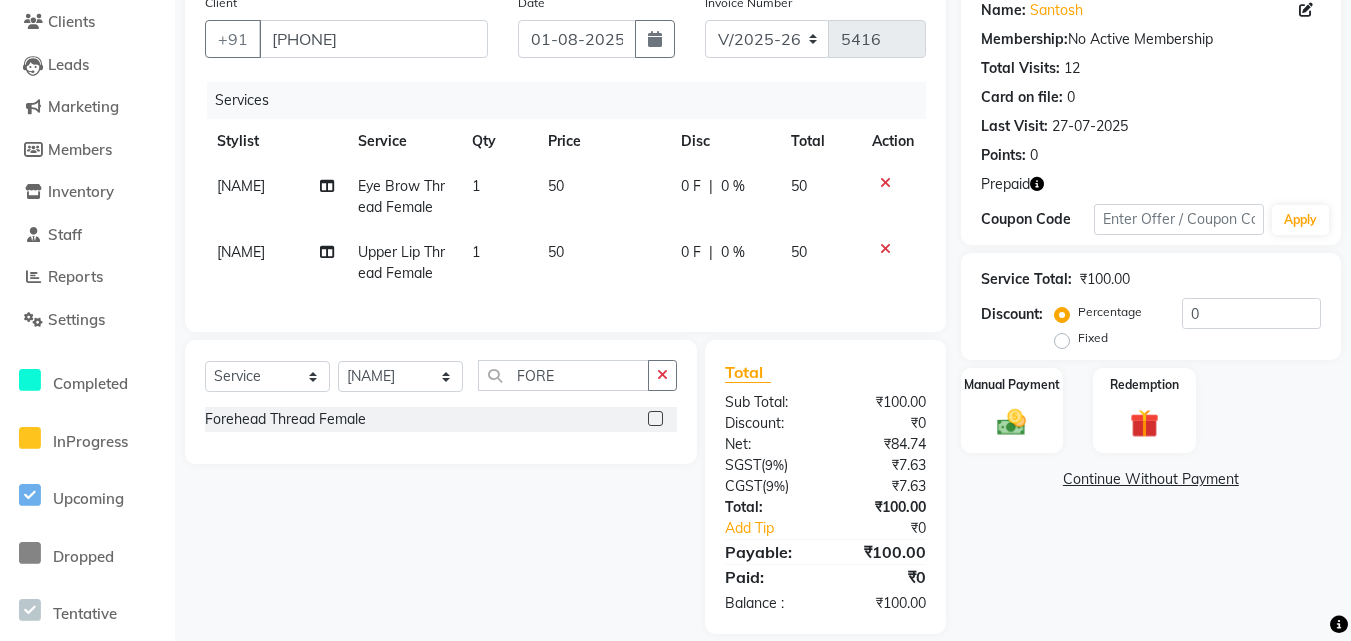 click on "Forehead Thread Female" 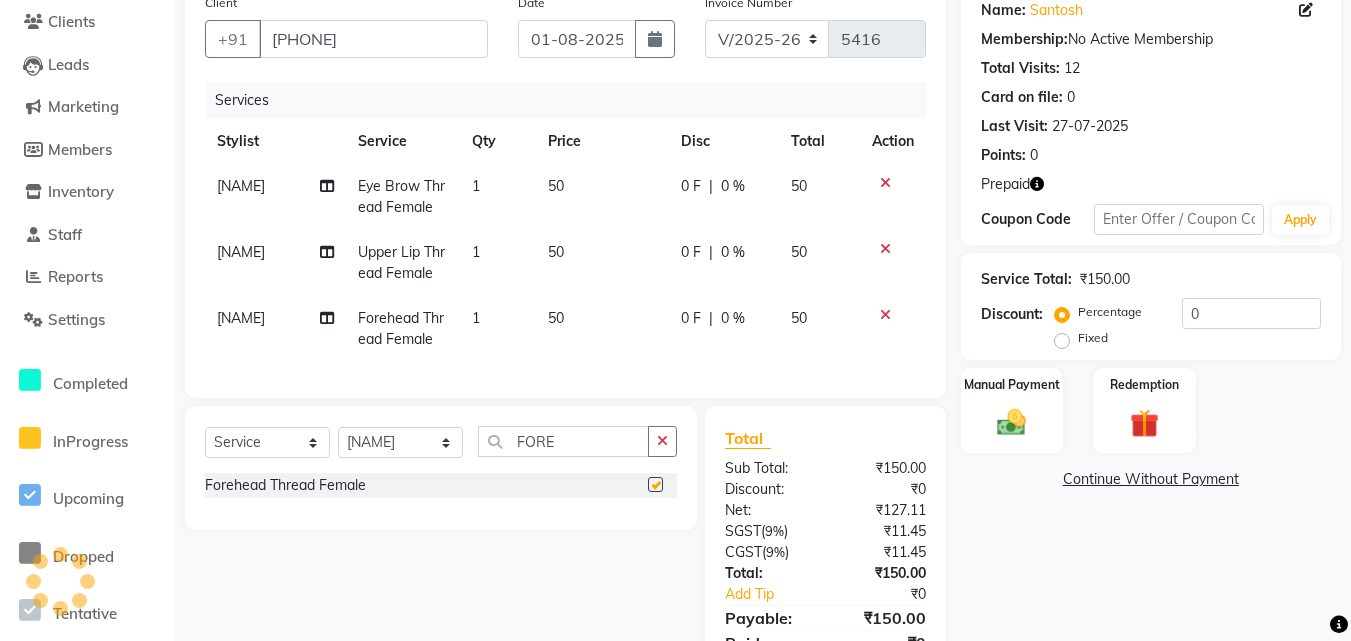 checkbox on "false" 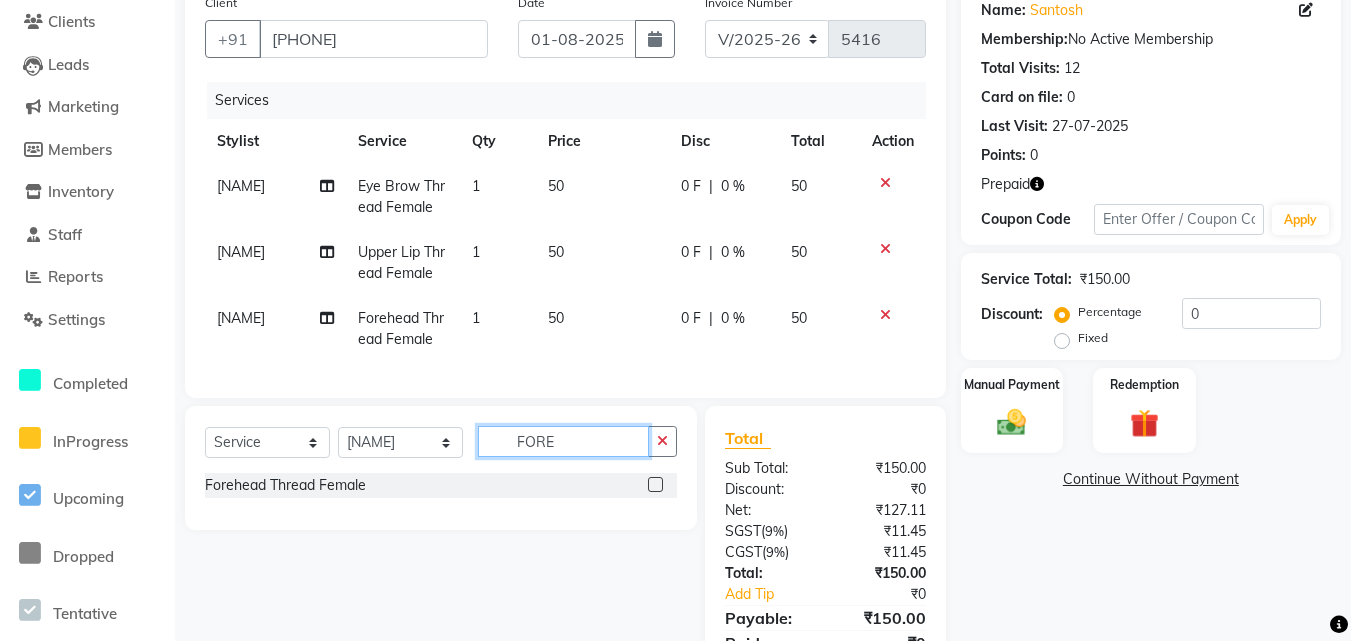 click on "FORE" 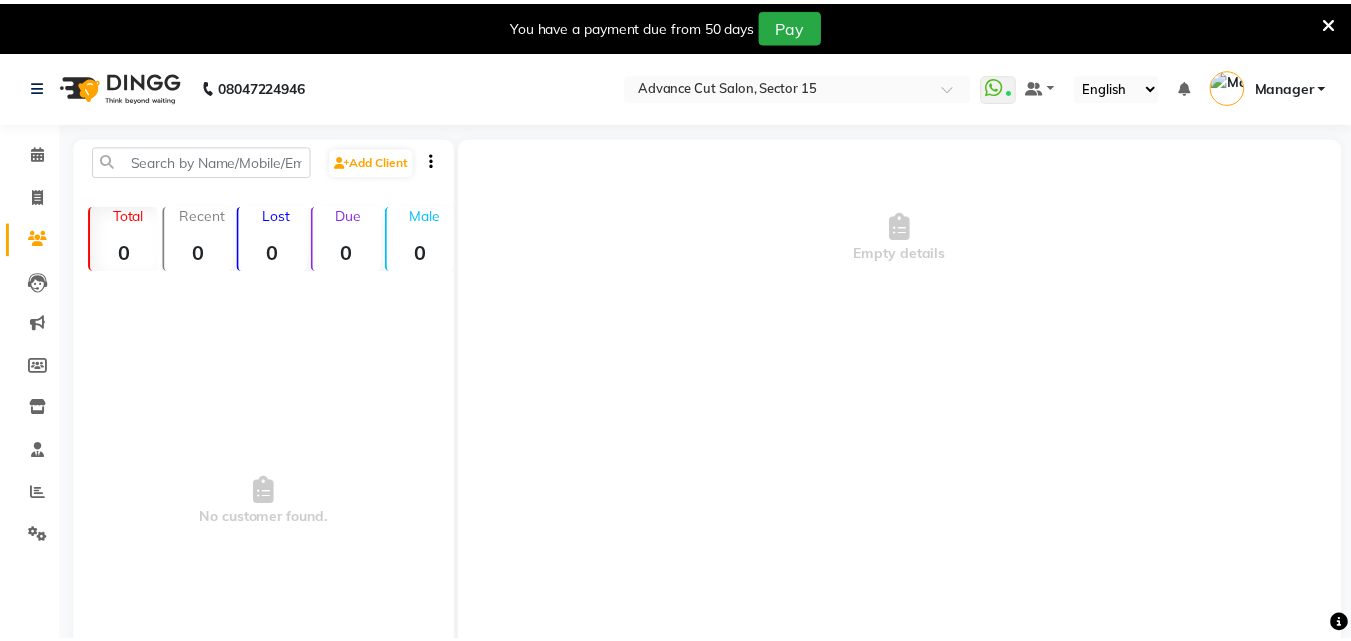 scroll, scrollTop: 0, scrollLeft: 0, axis: both 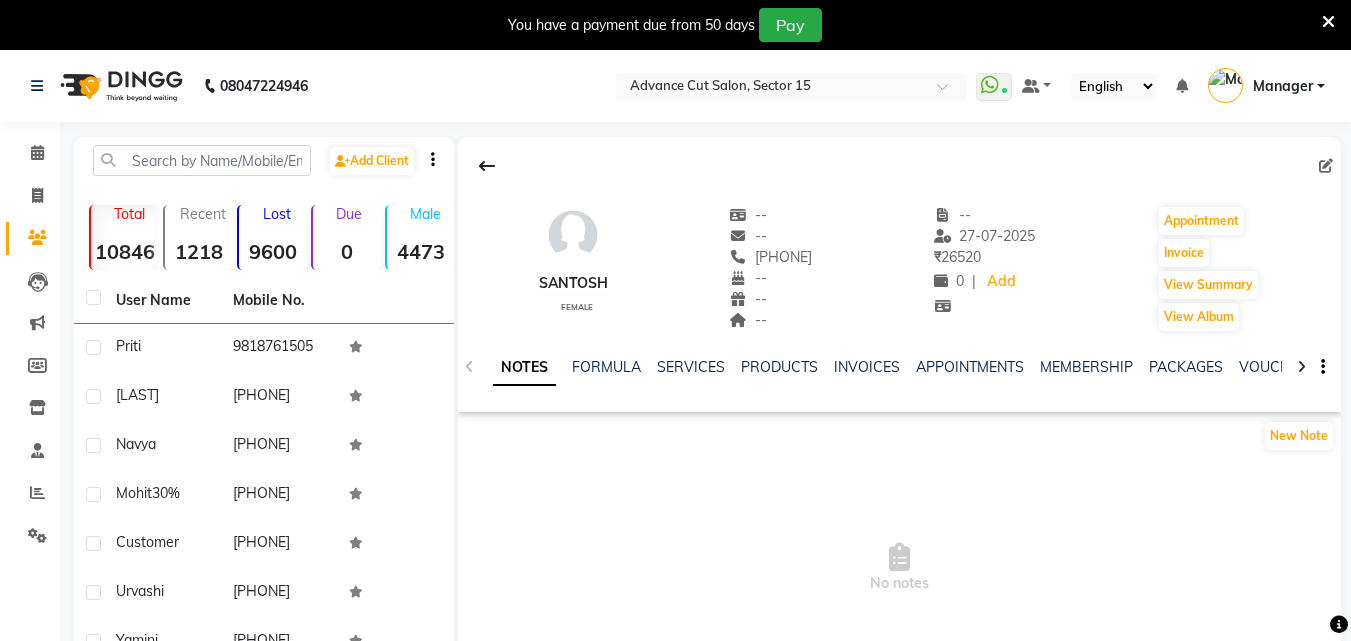 click at bounding box center (1328, 22) 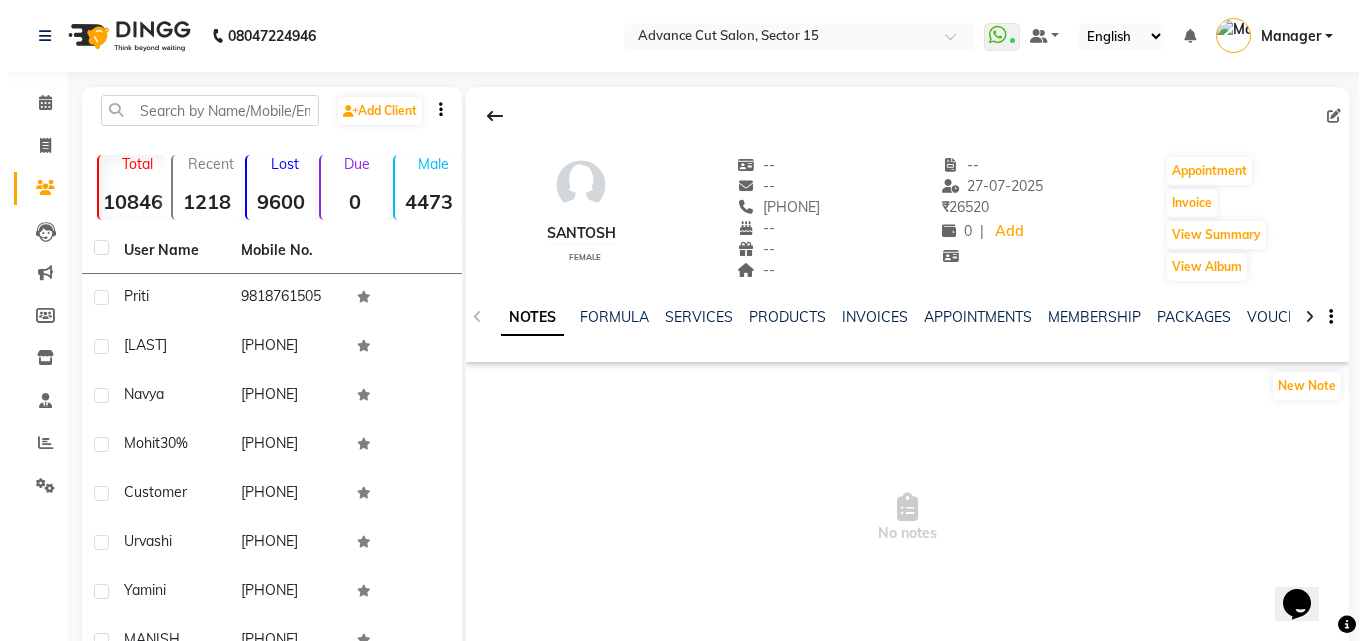 scroll, scrollTop: 0, scrollLeft: 0, axis: both 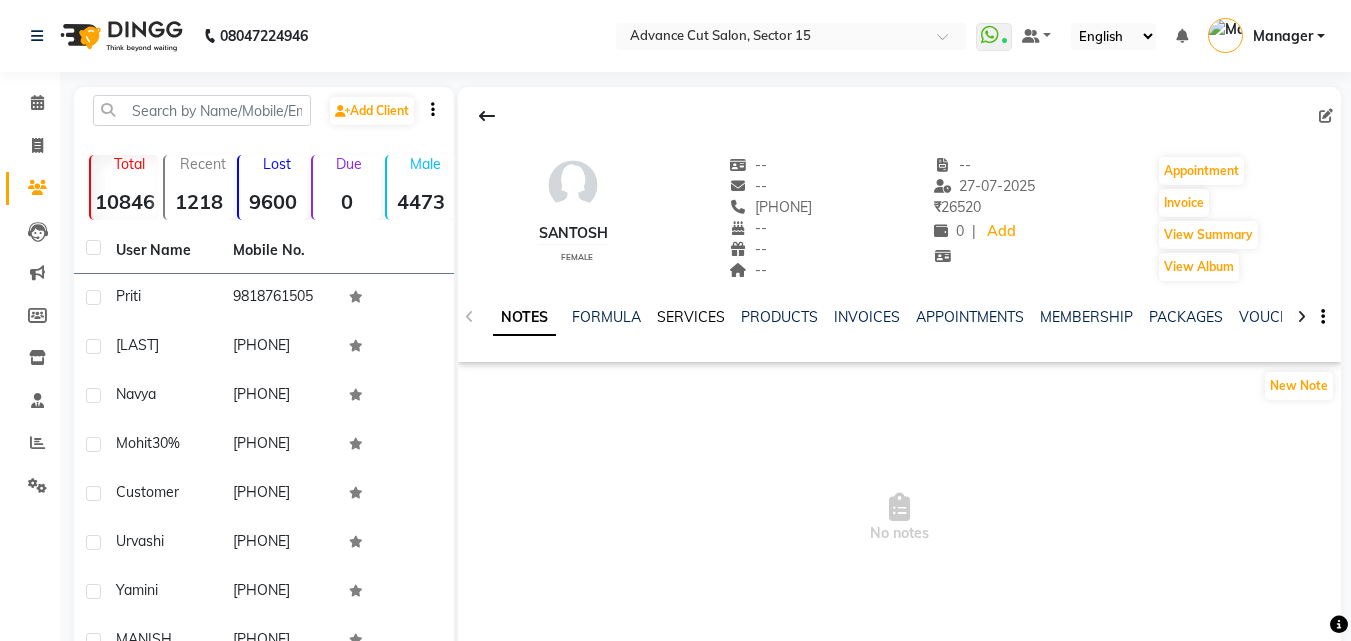 click on "SERVICES" 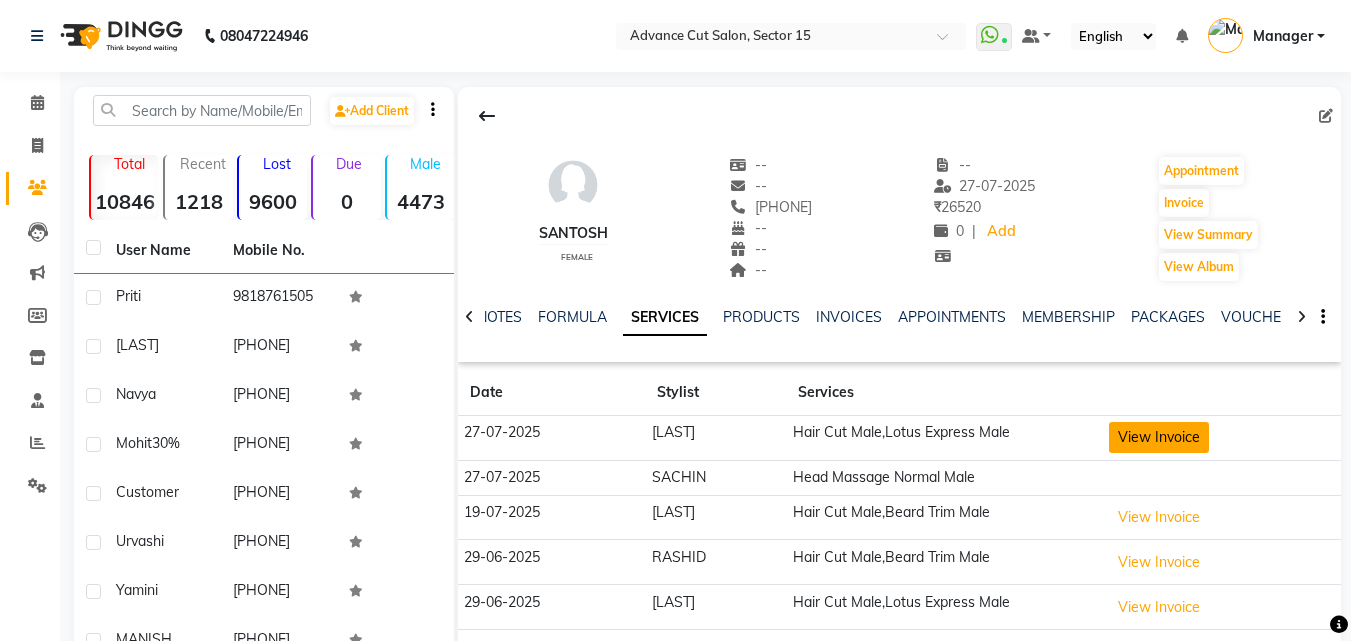 click on "View Invoice" 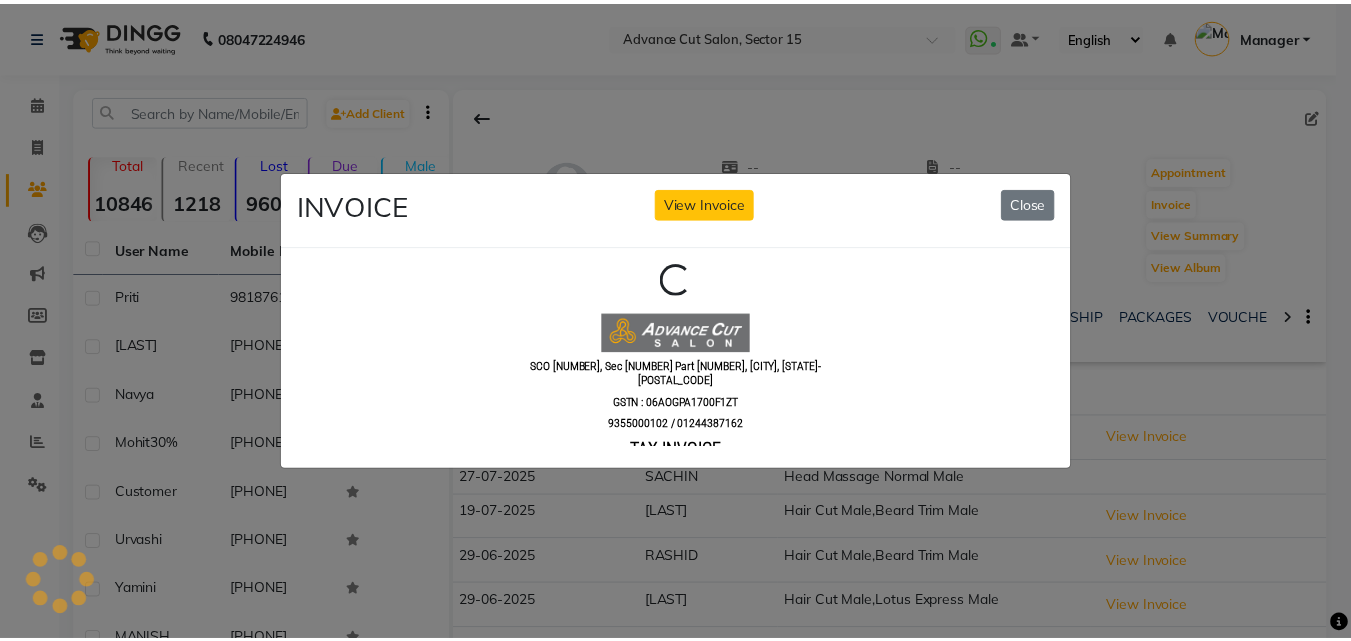 scroll, scrollTop: 0, scrollLeft: 0, axis: both 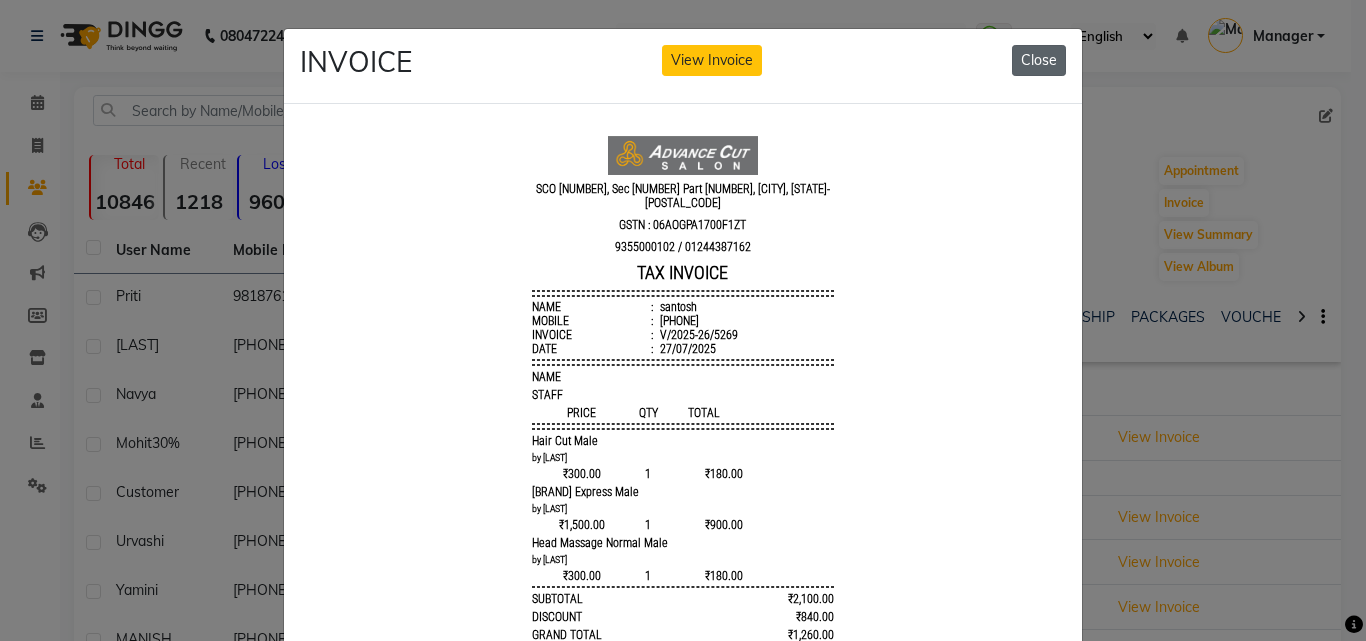 click on "Close" 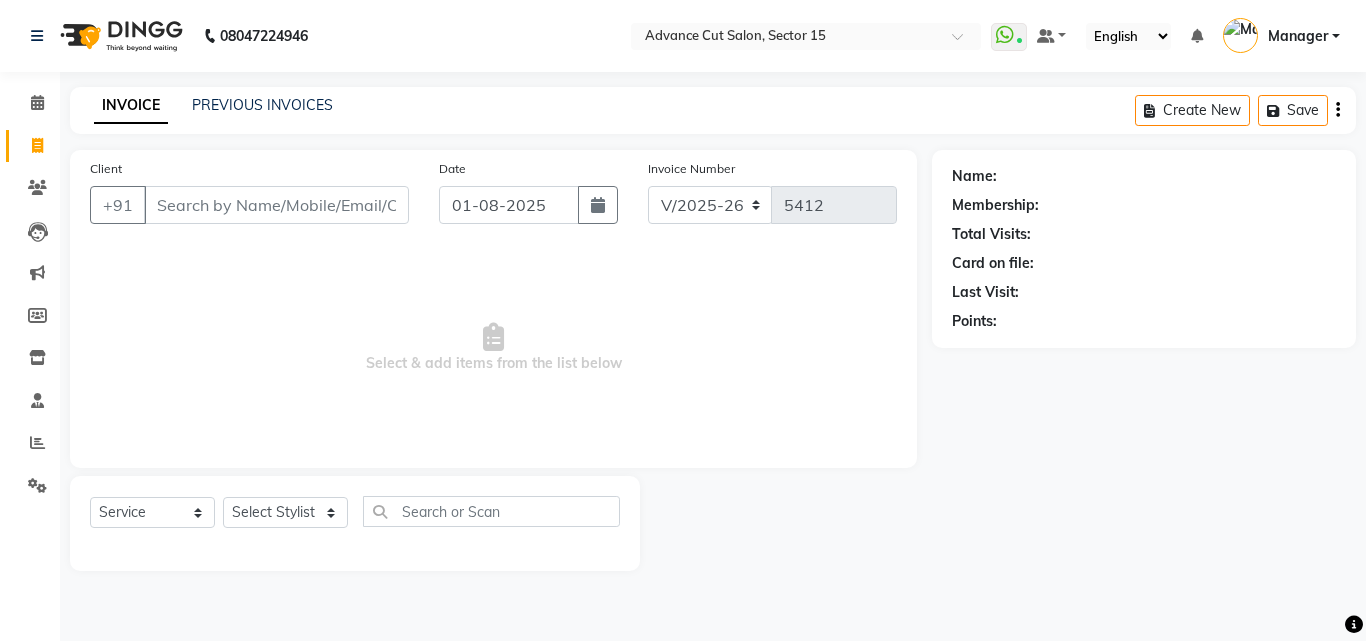 select on "6255" 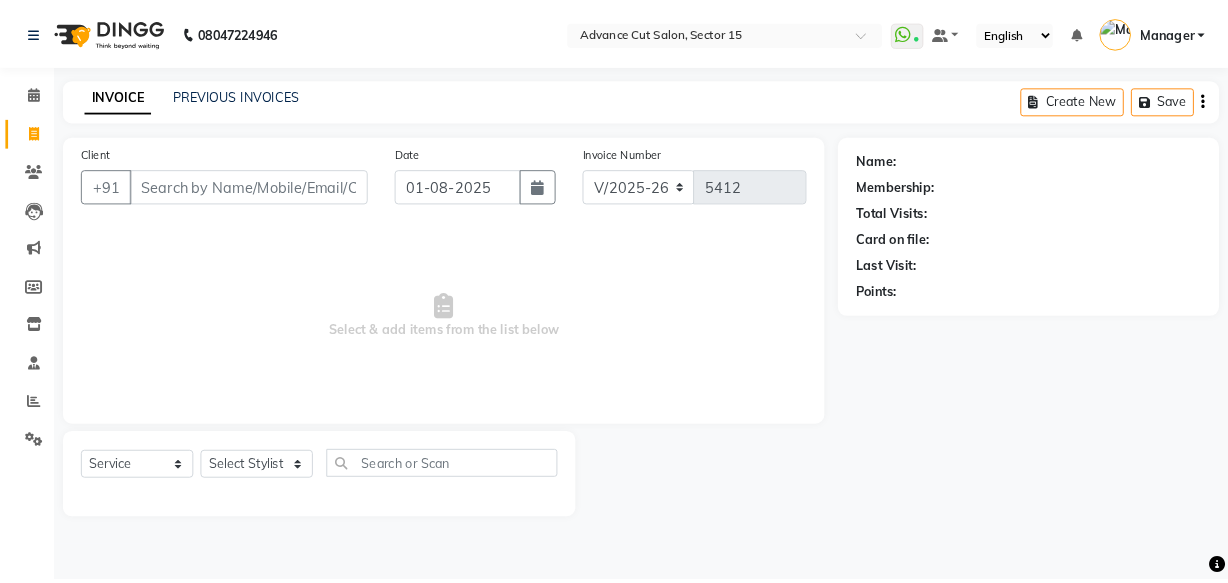 scroll, scrollTop: 0, scrollLeft: 0, axis: both 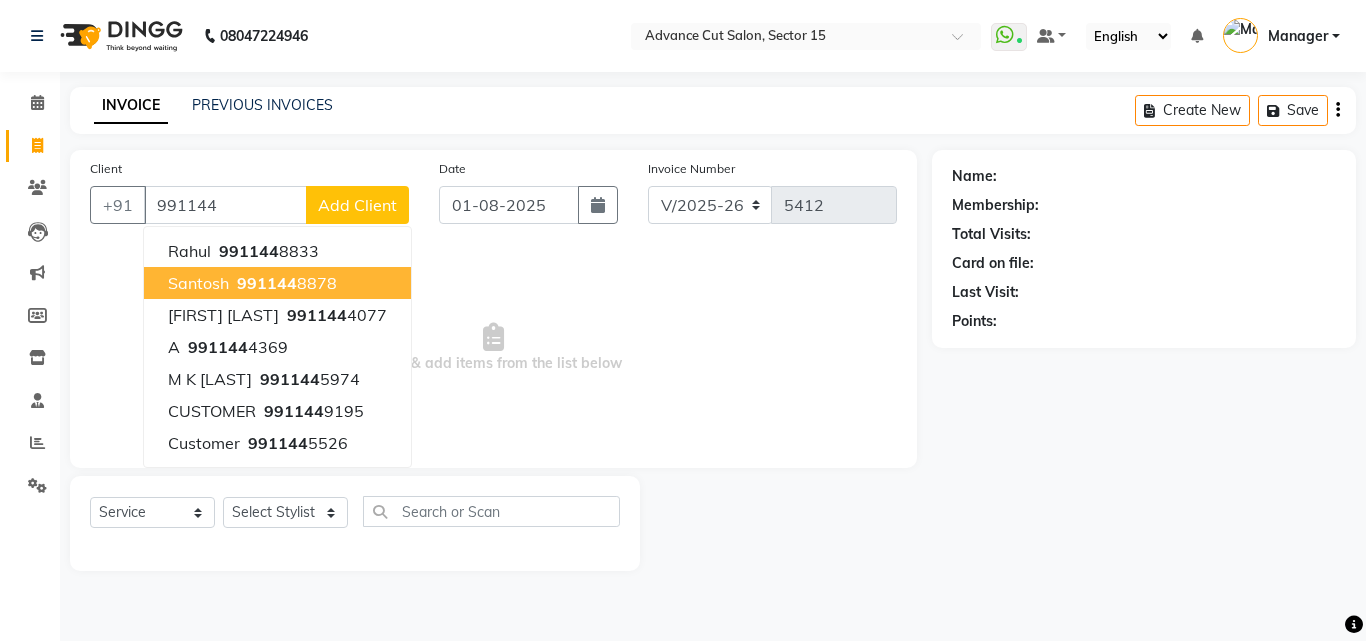click on "[PHONE]" at bounding box center (285, 283) 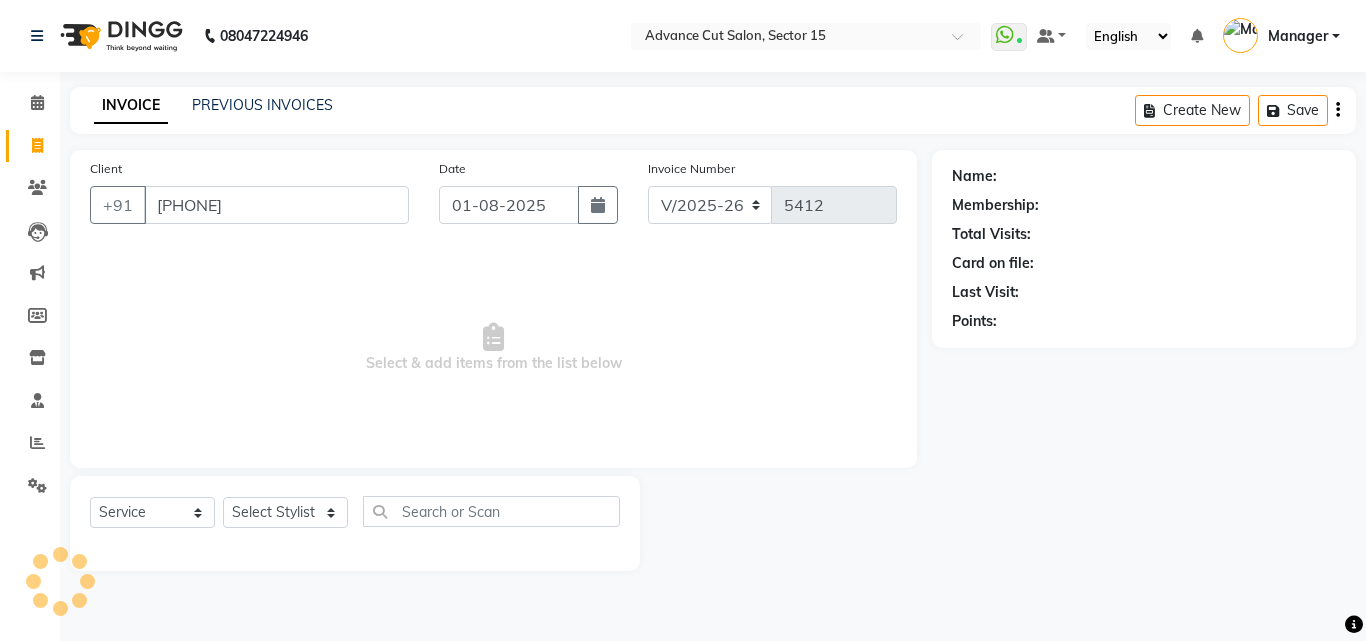 type on "[PHONE]" 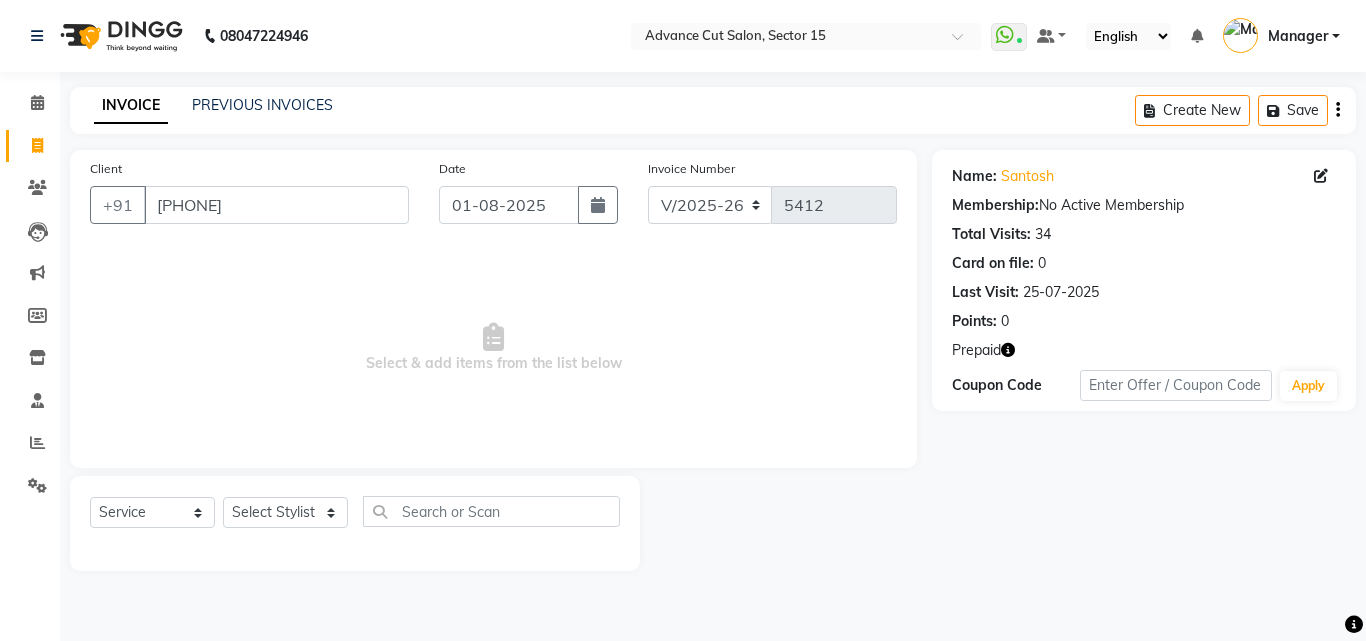 click on "Name: [NAME]  Membership:  No Active Membership  Total Visits:  34 Card on file:  0 Last Visit:   25-07-2025 Points:   0  Prepaid Coupon Code Apply" 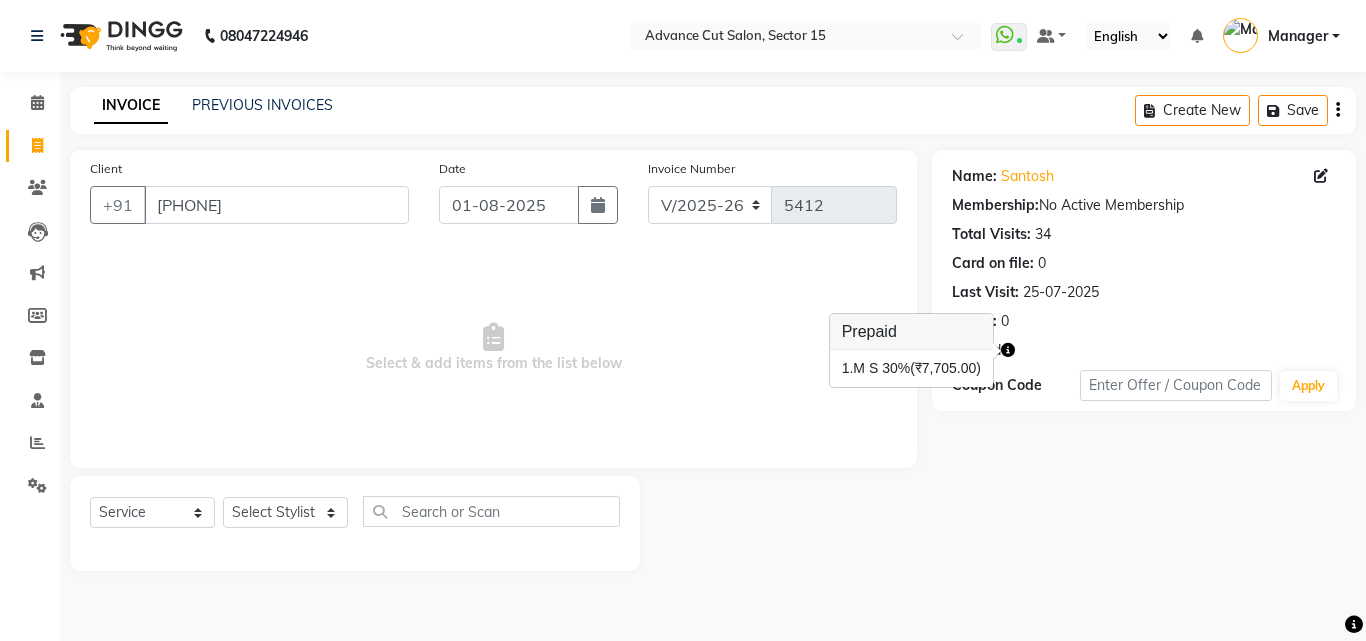 click on "Name: [NAME]  Membership:  No Active Membership  Total Visits:  34 Card on file:  0 Last Visit:   25-07-2025 Points:   0  Prepaid Coupon Code Apply" 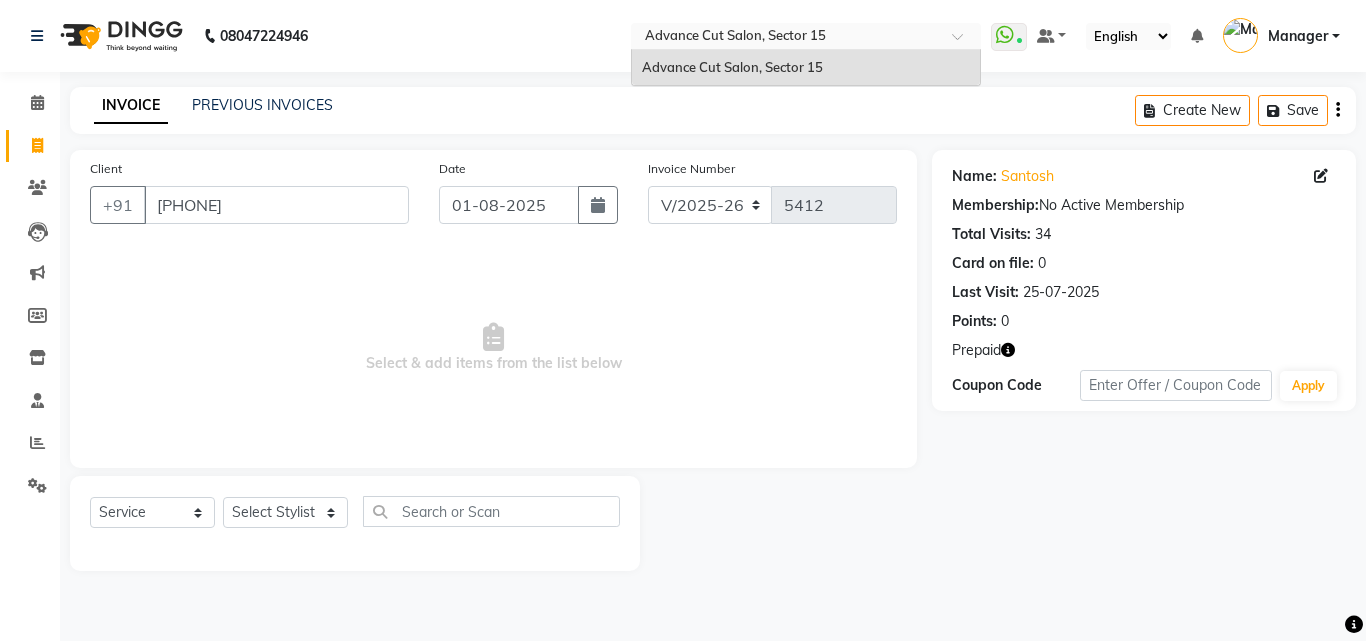 click on "Select Location × Advance Cut Salon, Sector 15" at bounding box center (806, 36) 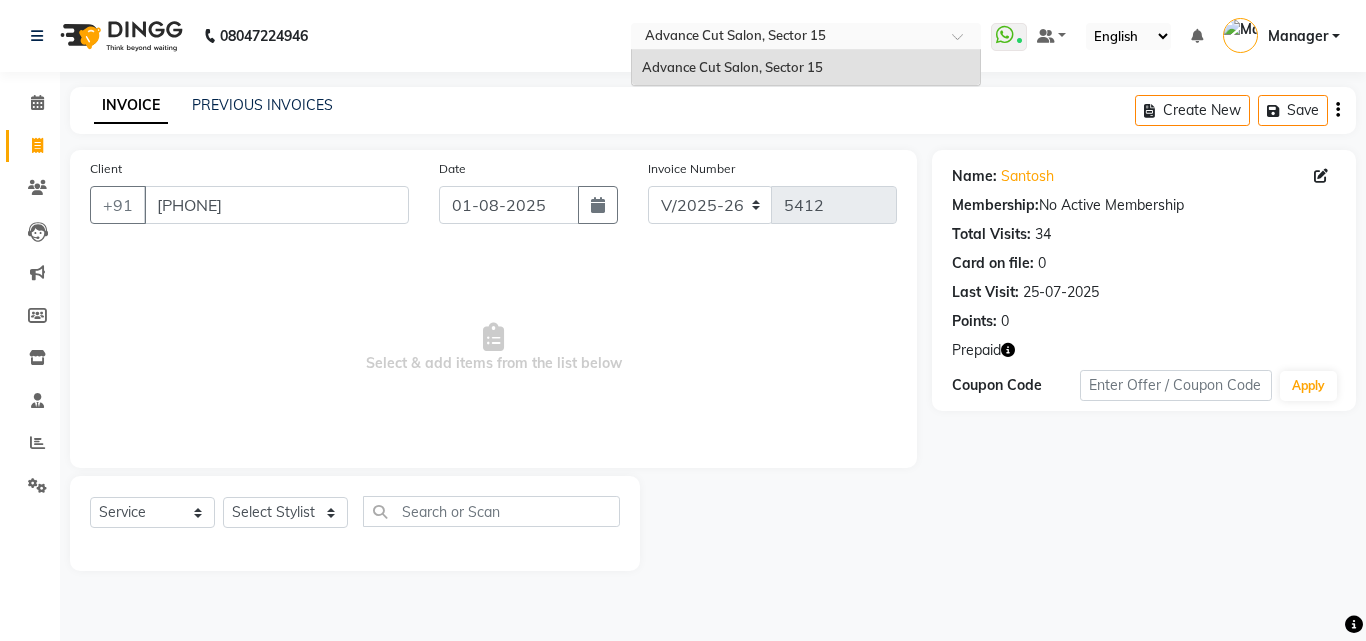 drag, startPoint x: 949, startPoint y: 25, endPoint x: 944, endPoint y: 40, distance: 15.811388 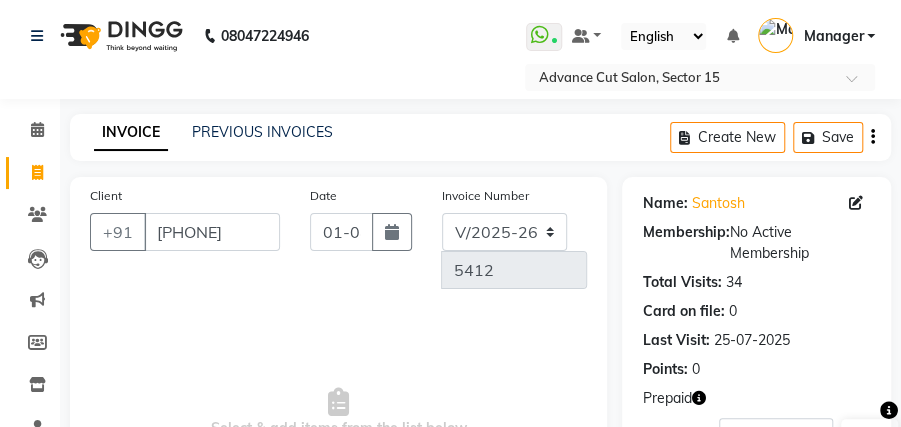 click on "08047224946 Select Location × Advance Cut Salon, Sector 15  WhatsApp Status  ✕ Status:  Connected Most Recent Message: 01-08-2025     02:52 PM Recent Service Activity: 01-08-2025     03:10 PM Default Panel My Panel English ENGLISH Español العربية मराठी हिंदी ગુજરાતી தமிழ் 中文 Notifications nothing to show Manager Manage Profile Change Password Sign out  Version:3.15.11" 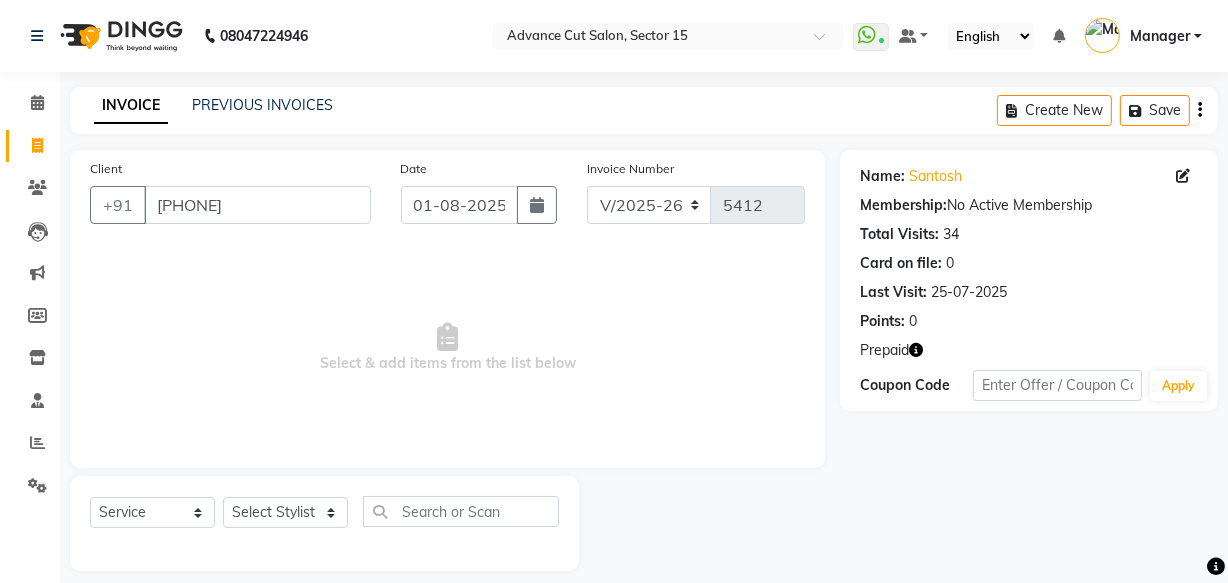 click at bounding box center (1102, 35) 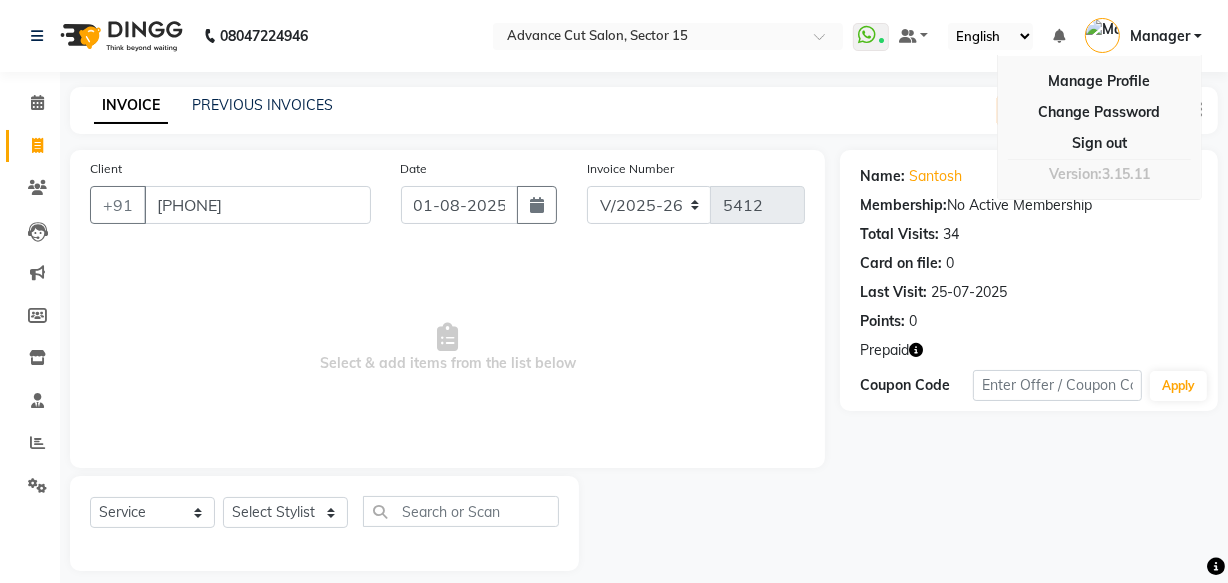 click at bounding box center (1102, 35) 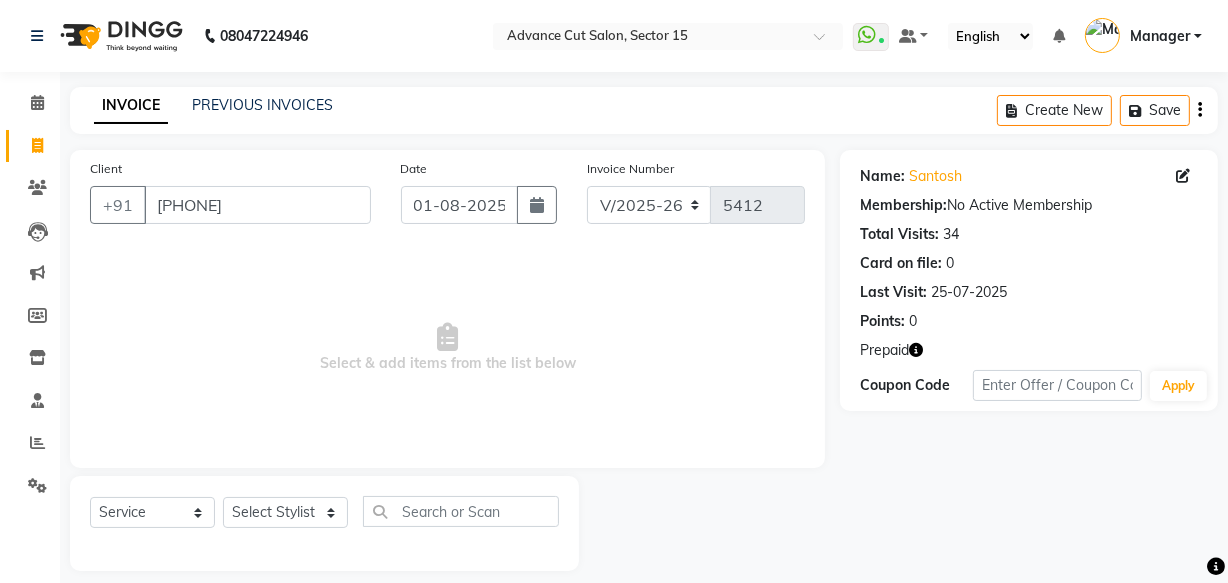 click on "Select & add items from the list below" at bounding box center (447, 348) 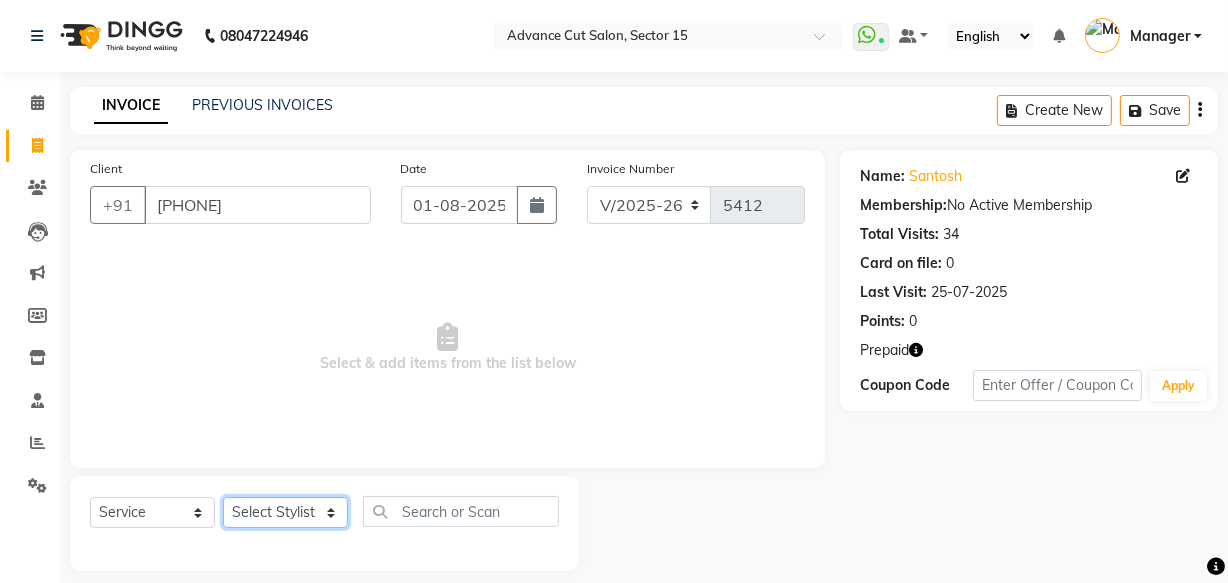 click on "Select Stylist Advance Cut  ASIF FARMAN HAIDER Iqbal KASHISH LUCKY Manager MANOJ NASEEM NASIR Nidhi Pooja  PRIYA RAEES RANI RASHID RIZWAN SACHIN SALMAN SANJAY Shahjad Shankar shuaib SONI" 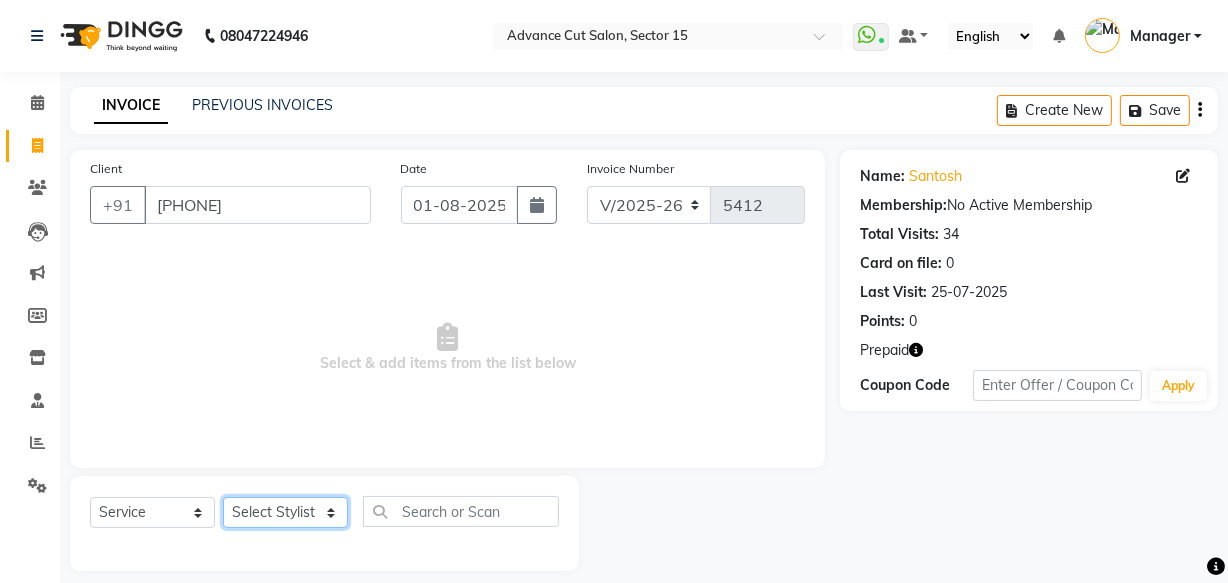 click on "Select Stylist Advance Cut  ASIF FARMAN HAIDER Iqbal KASHISH LUCKY Manager MANOJ NASEEM NASIR Nidhi Pooja  PRIYA RAEES RANI RASHID RIZWAN SACHIN SALMAN SANJAY Shahjad Shankar shuaib SONI" 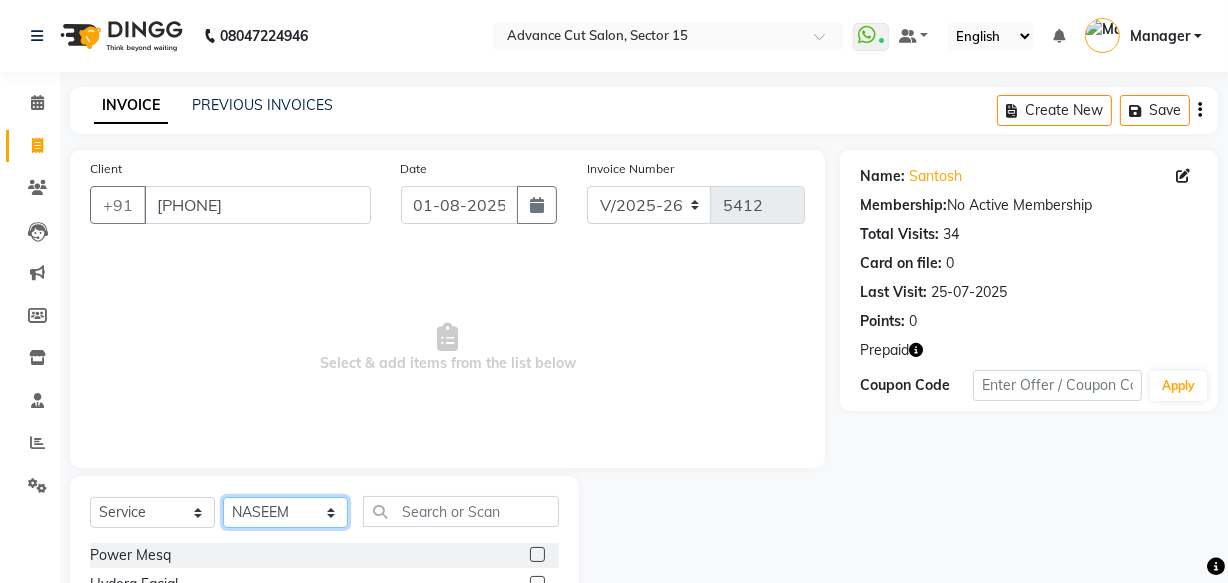 click on "Select Stylist Advance Cut  ASIF FARMAN HAIDER Iqbal KASHISH LUCKY Manager MANOJ NASEEM NASIR Nidhi Pooja  PRIYA RAEES RANI RASHID RIZWAN SACHIN SALMAN SANJAY Shahjad Shankar shuaib SONI" 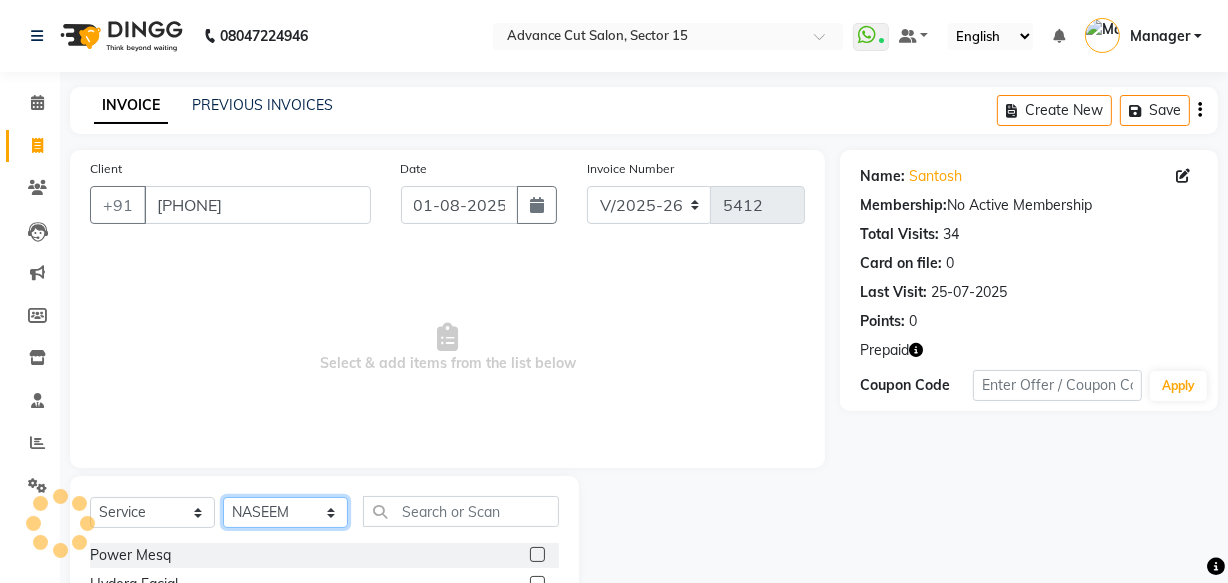 select on "46509" 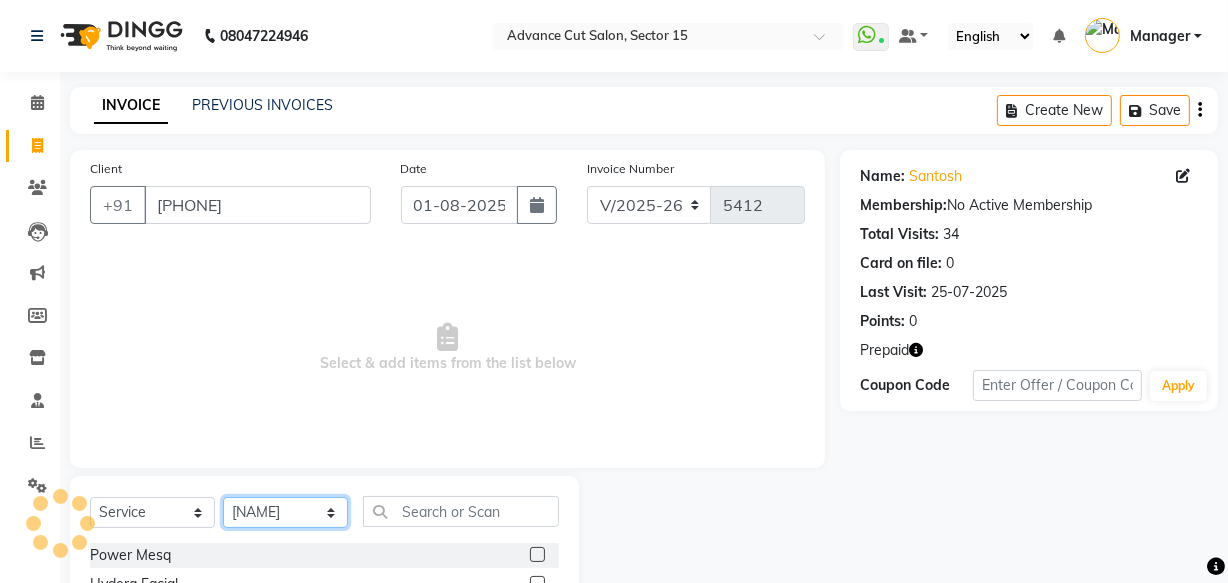 click on "Select Stylist Advance Cut  ASIF FARMAN HAIDER Iqbal KASHISH LUCKY Manager MANOJ NASEEM NASIR Nidhi Pooja  PRIYA RAEES RANI RASHID RIZWAN SACHIN SALMAN SANJAY Shahjad Shankar shuaib SONI" 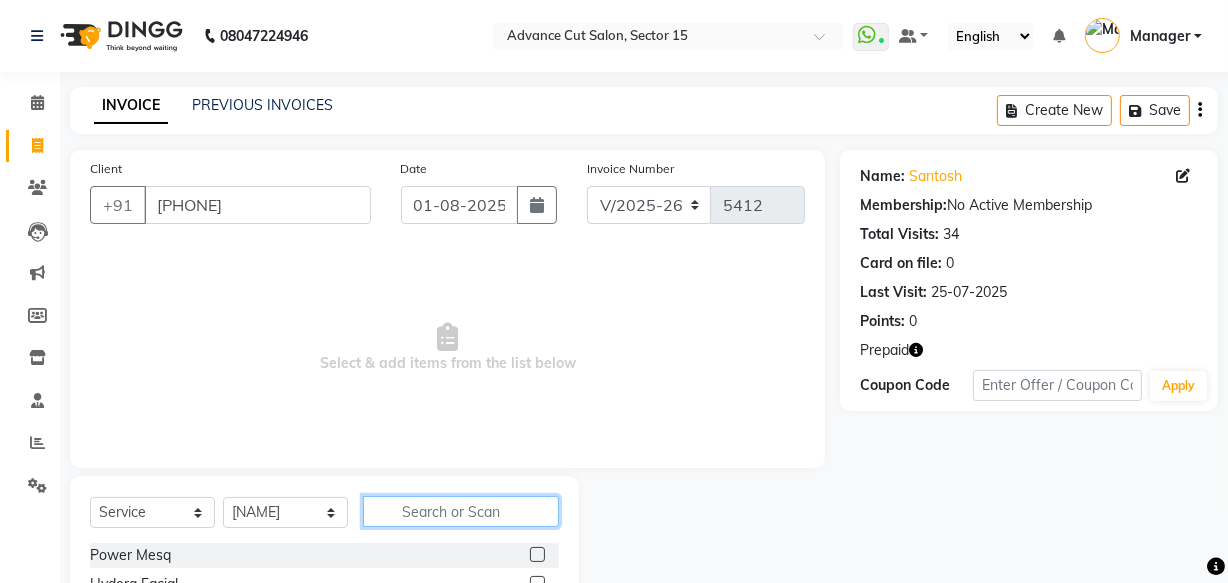 drag, startPoint x: 495, startPoint y: 489, endPoint x: 457, endPoint y: 518, distance: 47.801674 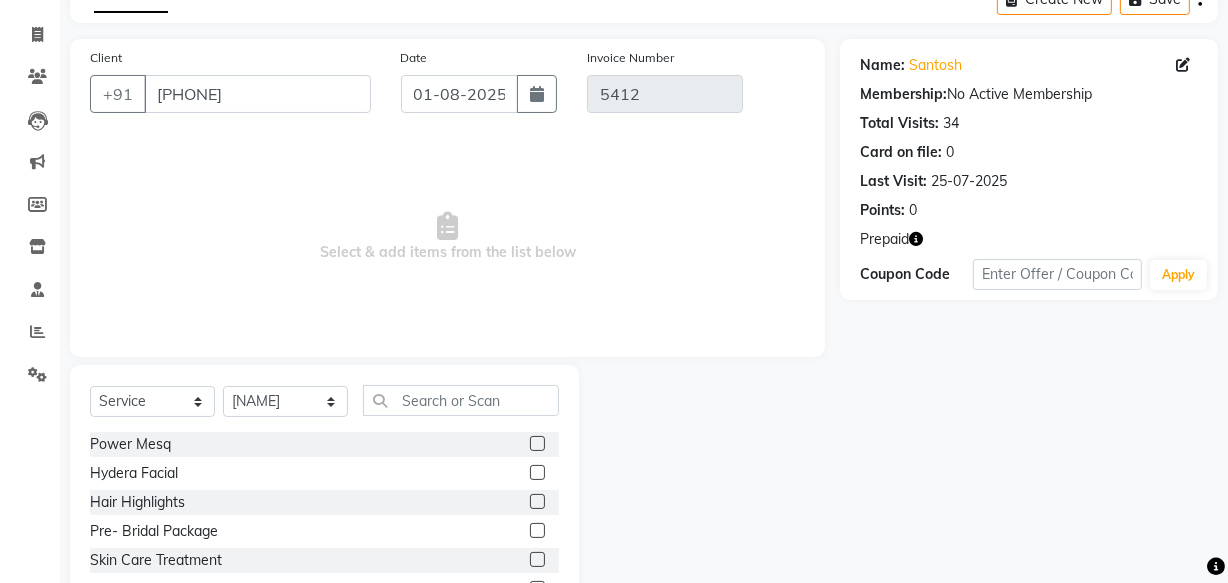 scroll, scrollTop: 182, scrollLeft: 0, axis: vertical 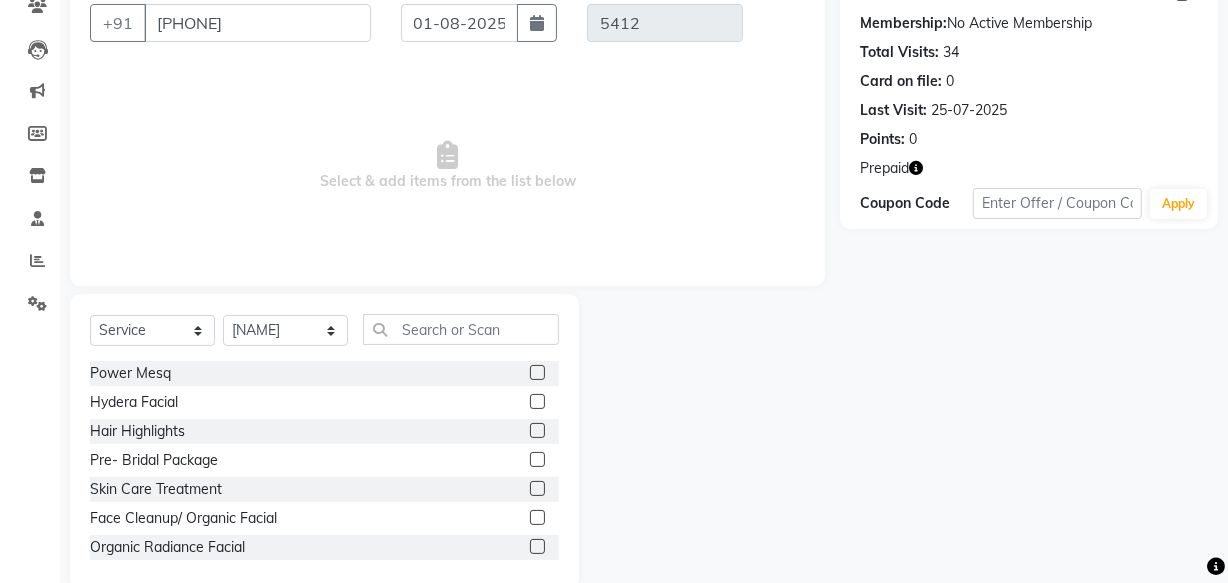 drag, startPoint x: 522, startPoint y: 132, endPoint x: 546, endPoint y: 139, distance: 25 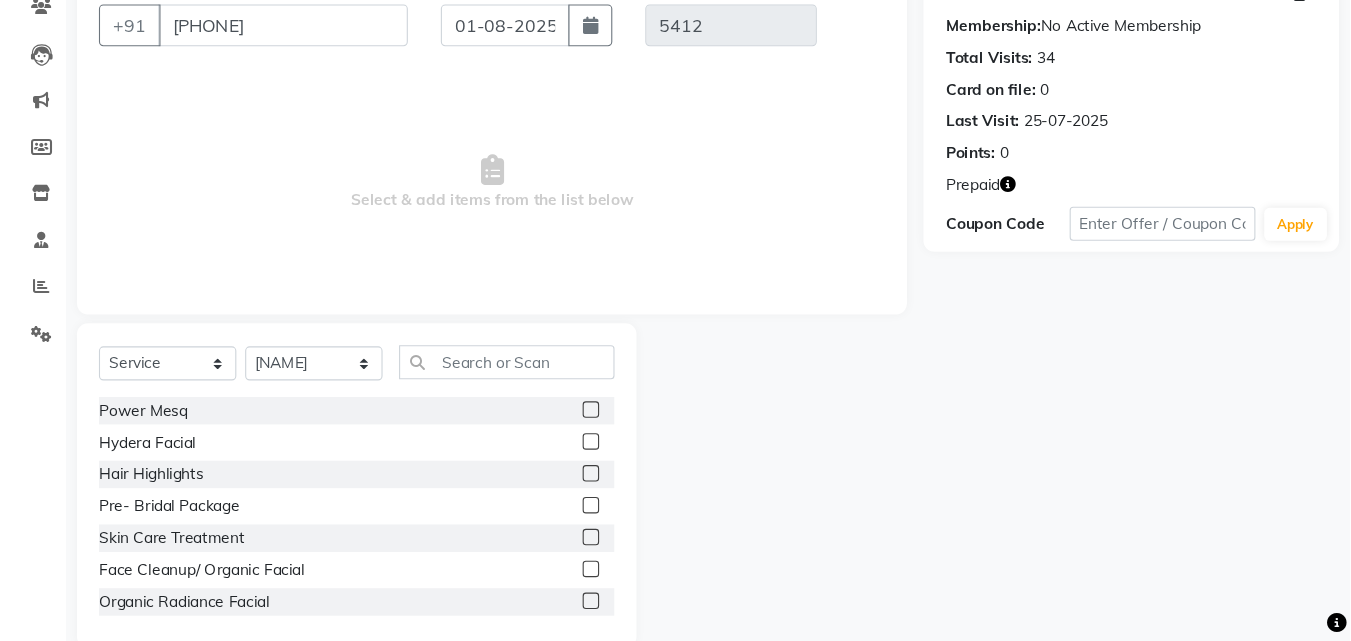 scroll, scrollTop: 160, scrollLeft: 0, axis: vertical 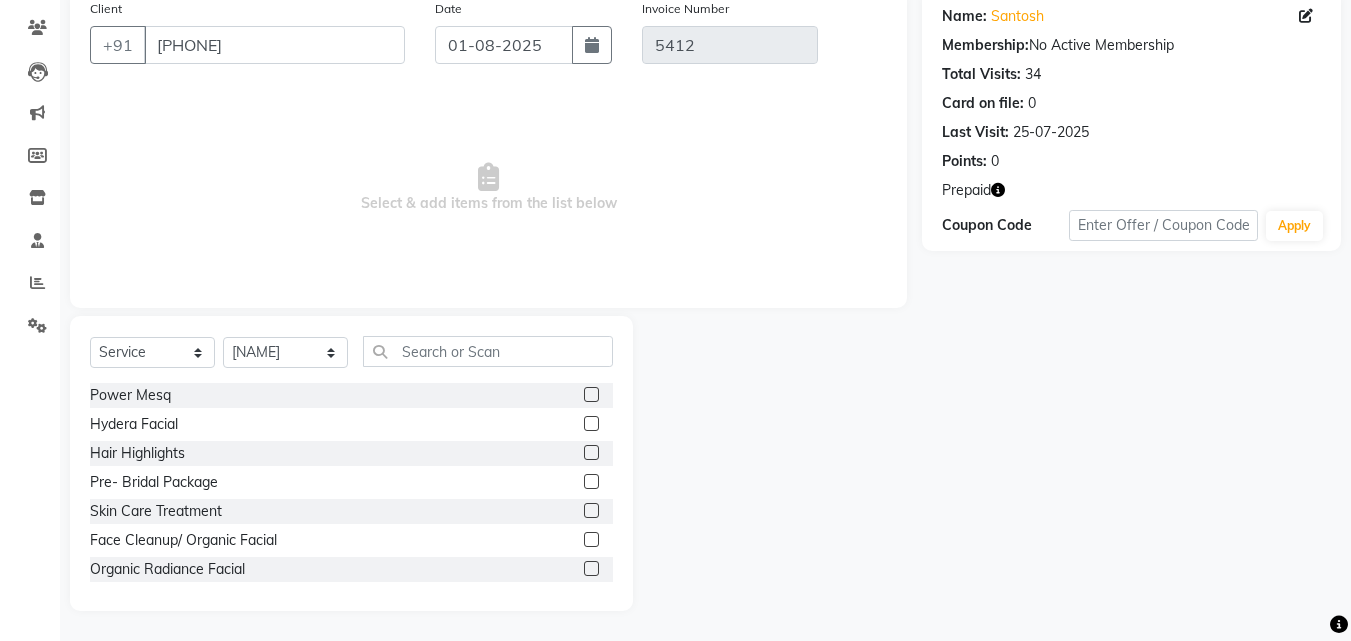 click on "Inventory" 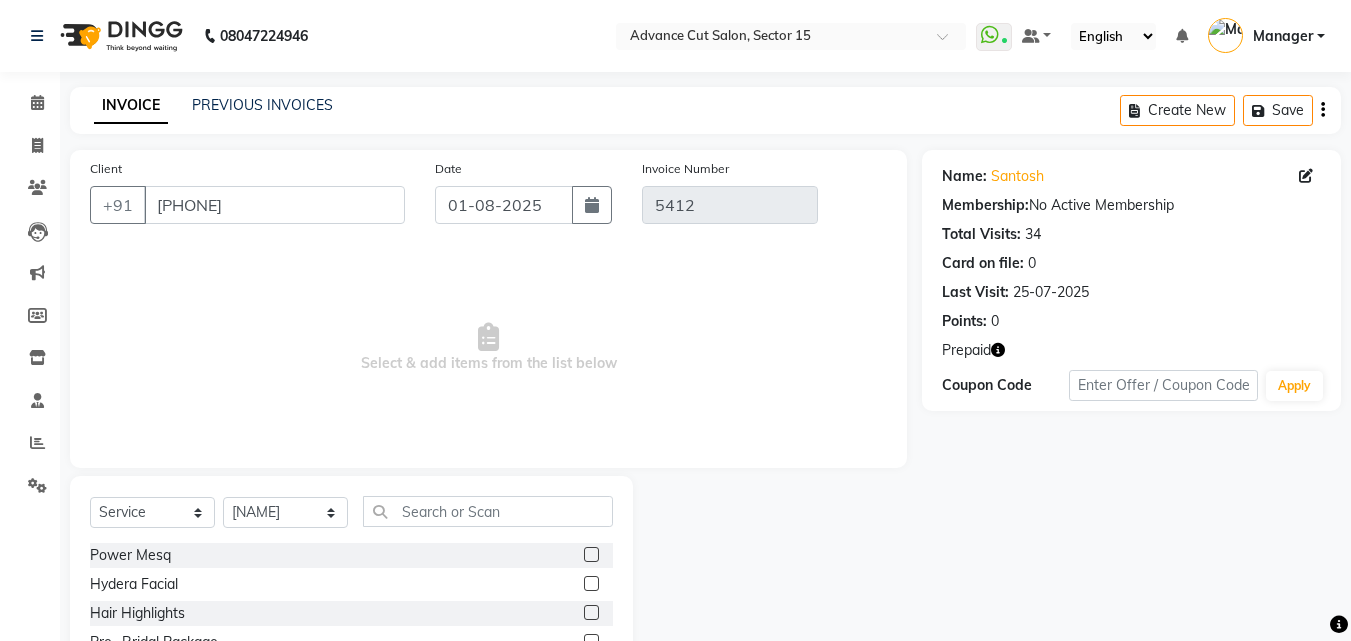 click on "Name: Santosh  Membership:  No Active Membership  Total Visits:  34 Card on file:  0 Last Visit:   25-07-2025 Points:   0  Prepaid Coupon Code Apply" 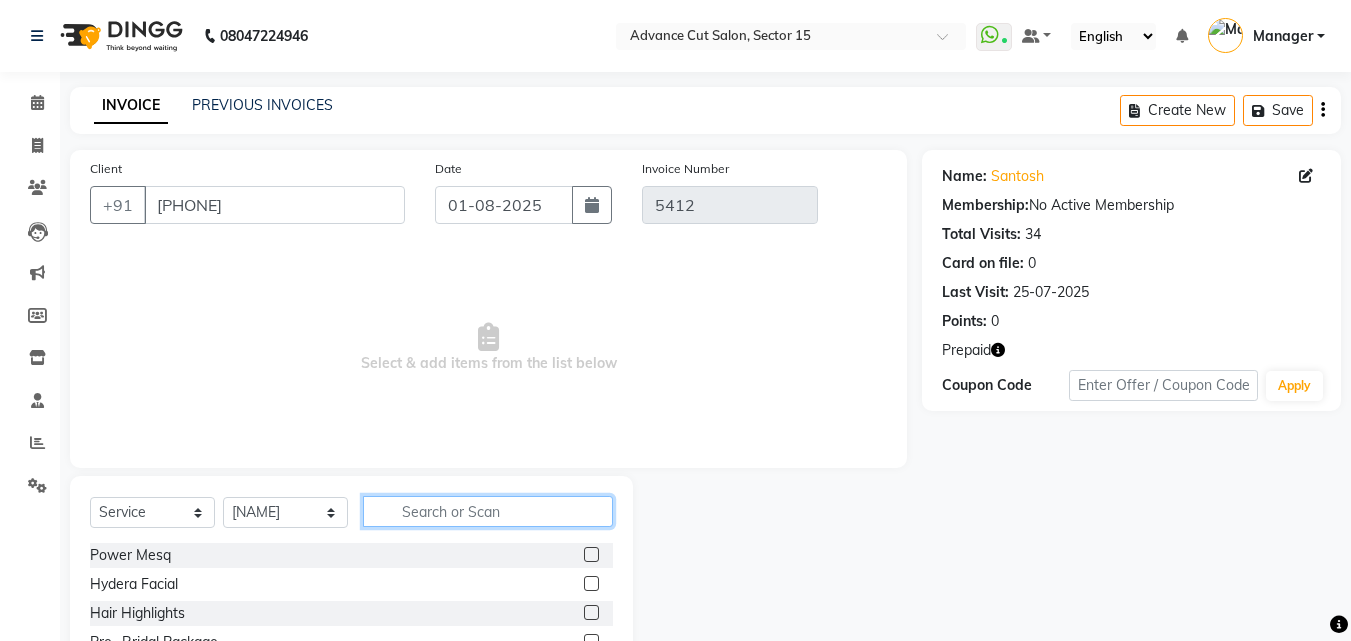 click 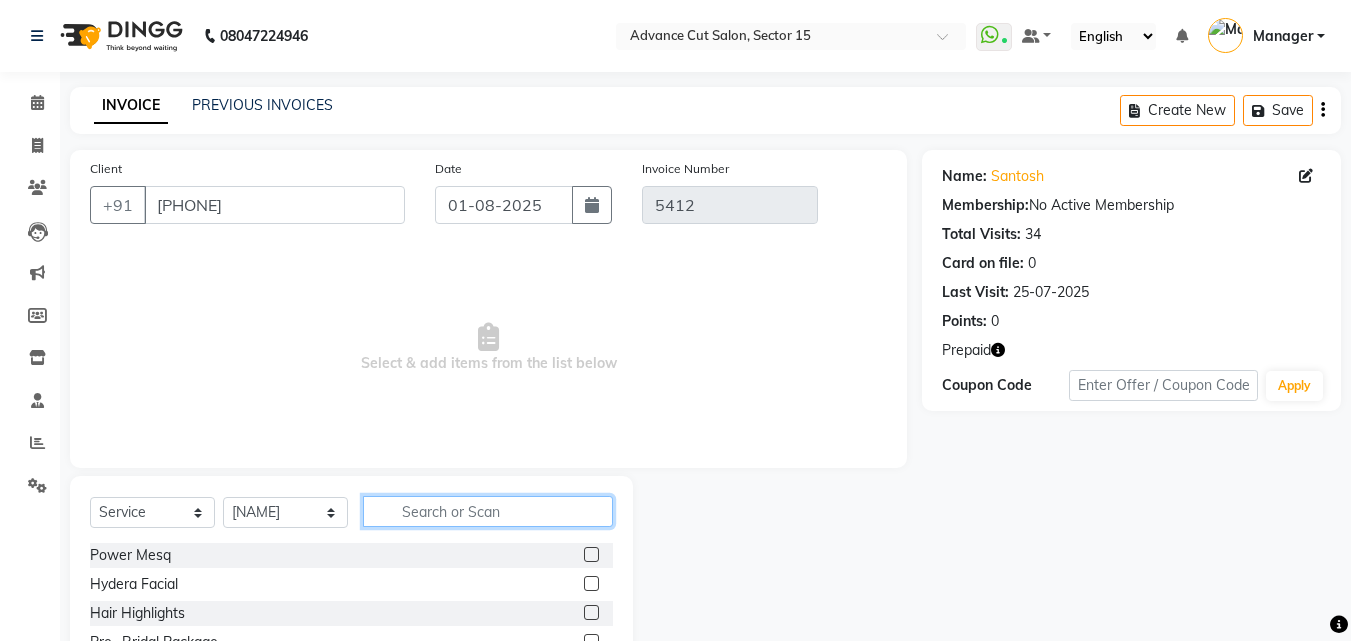click 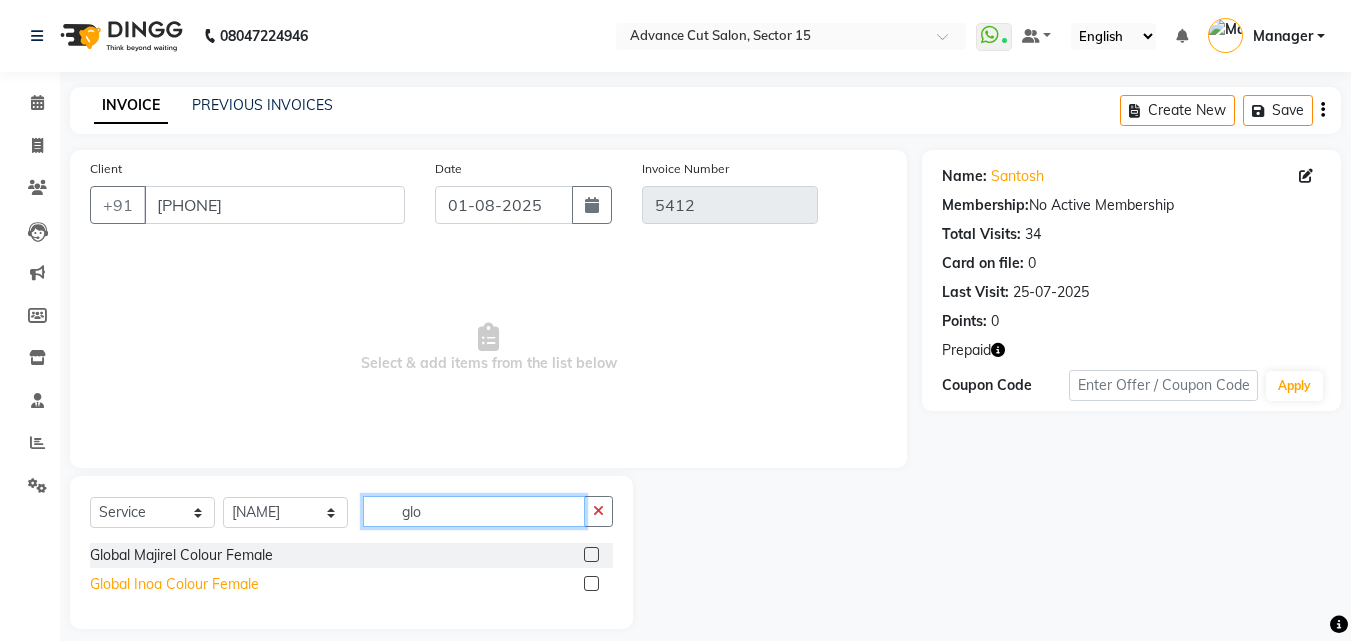 type on "glo" 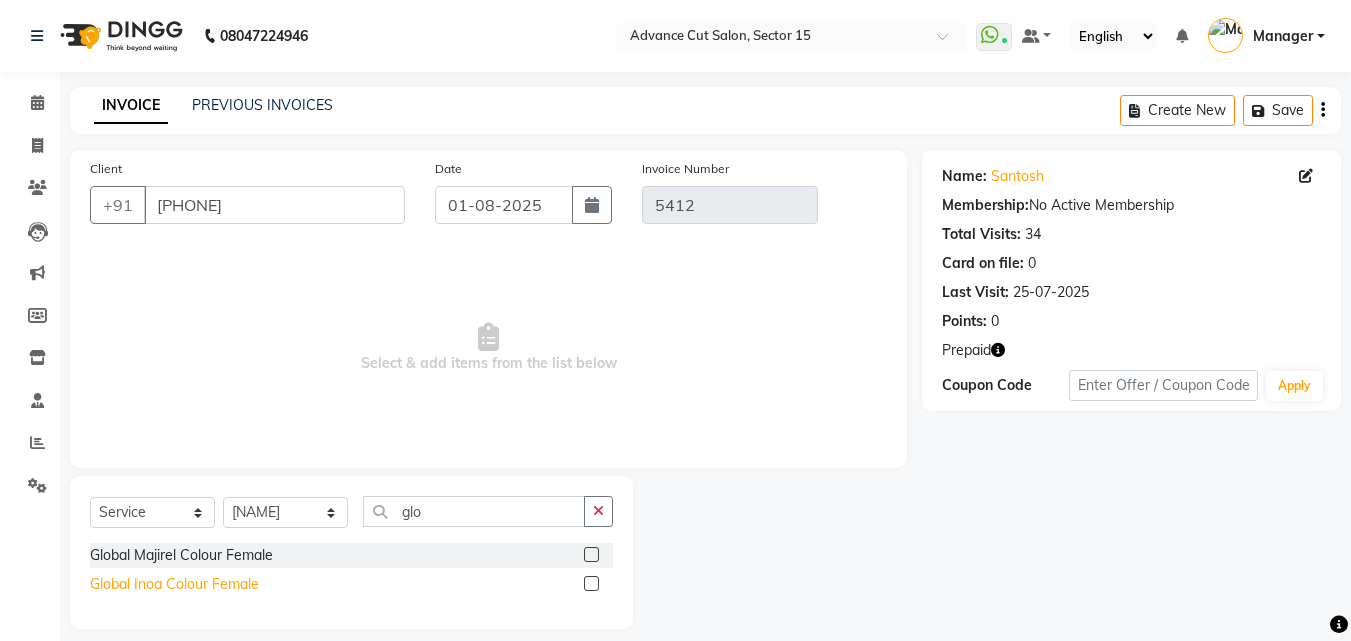 click on "Global Inoa Colour Female" 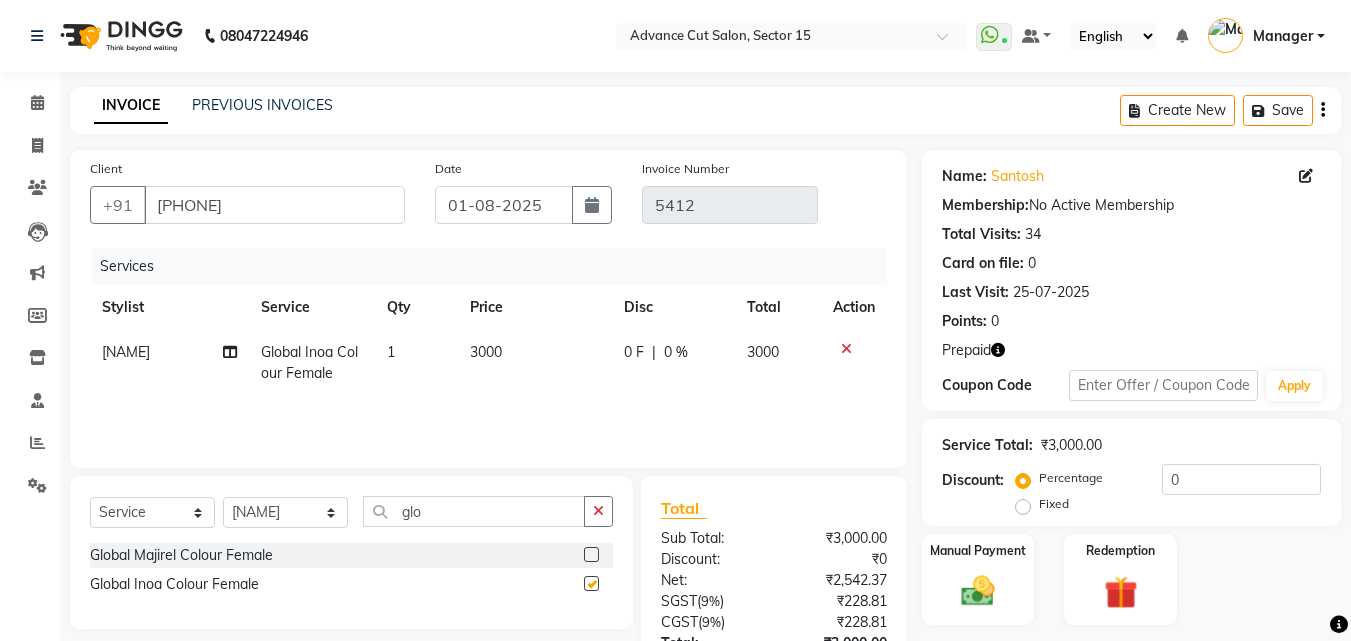 checkbox on "false" 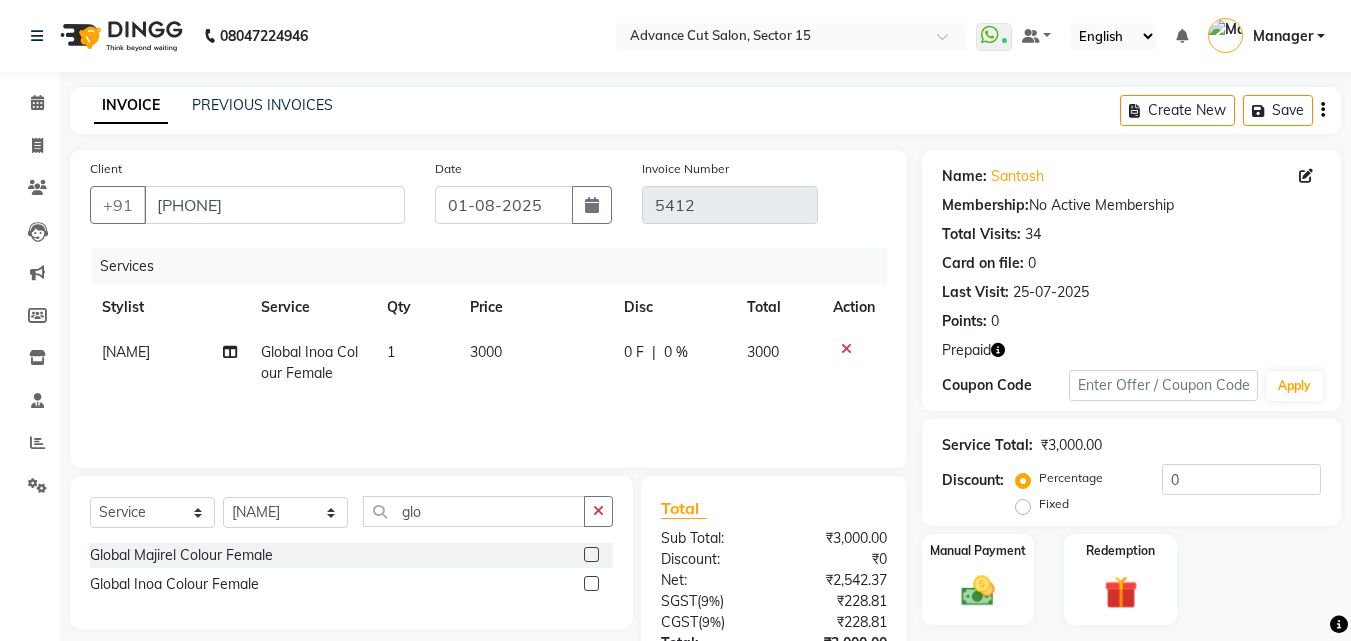 click on "3000" 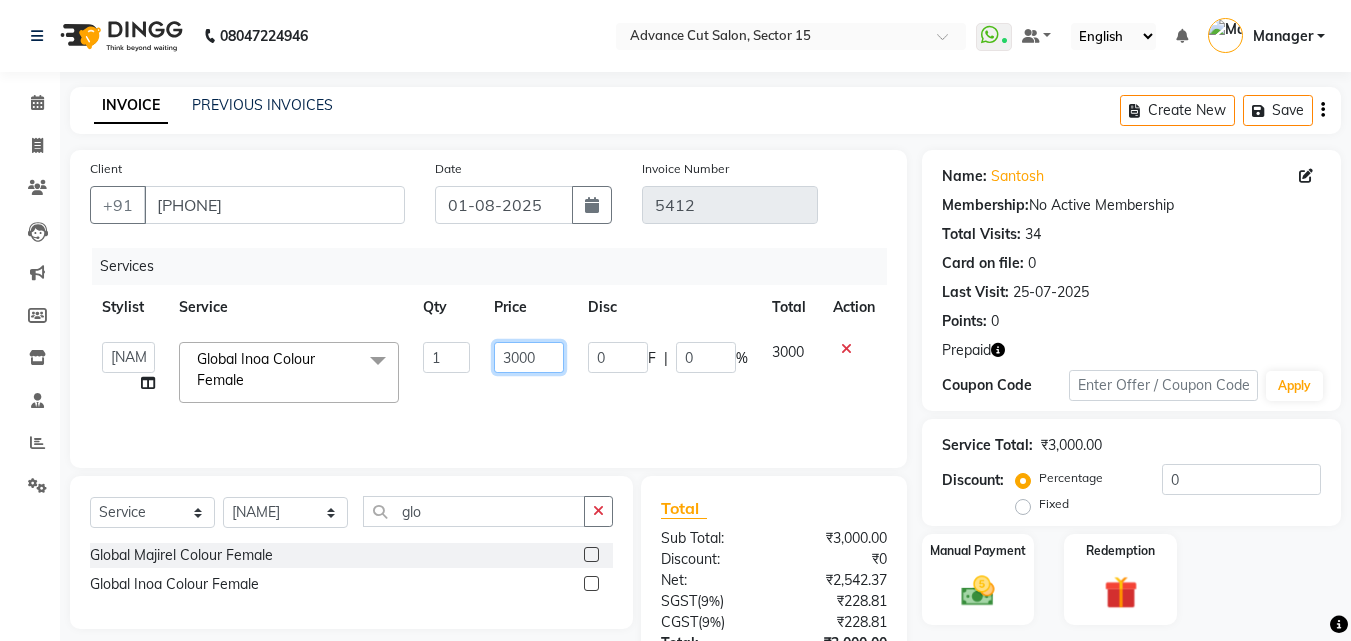 click on "3000" 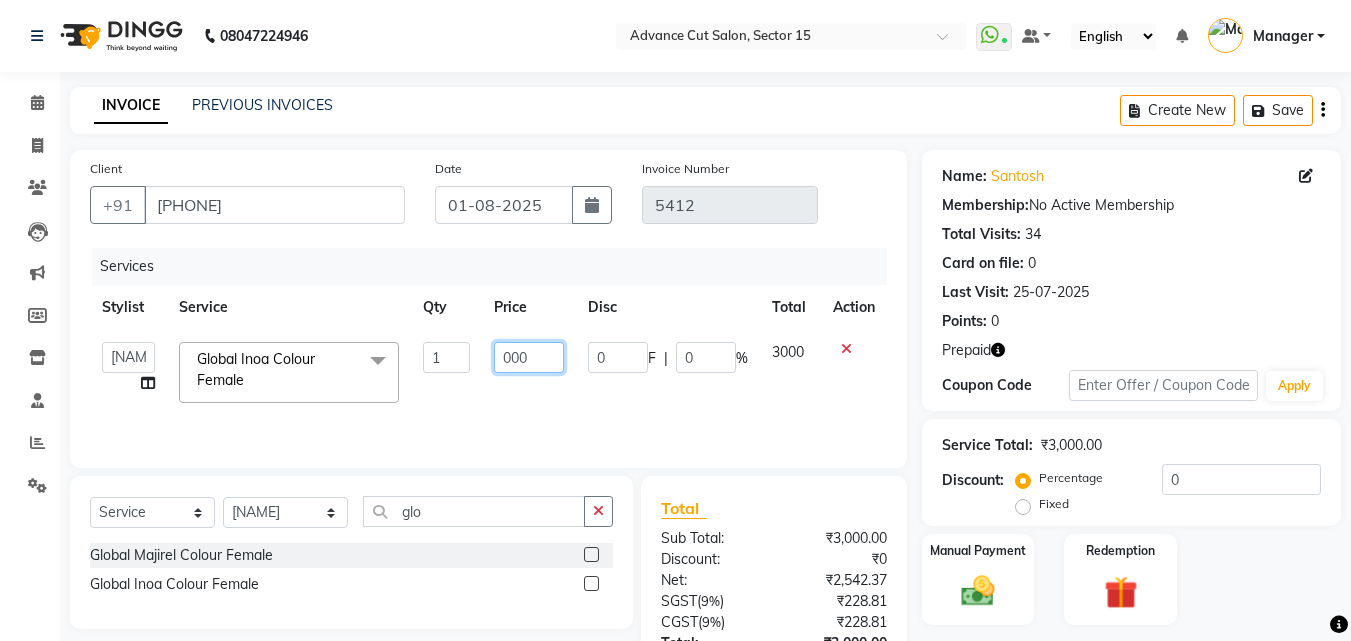 type on "5000" 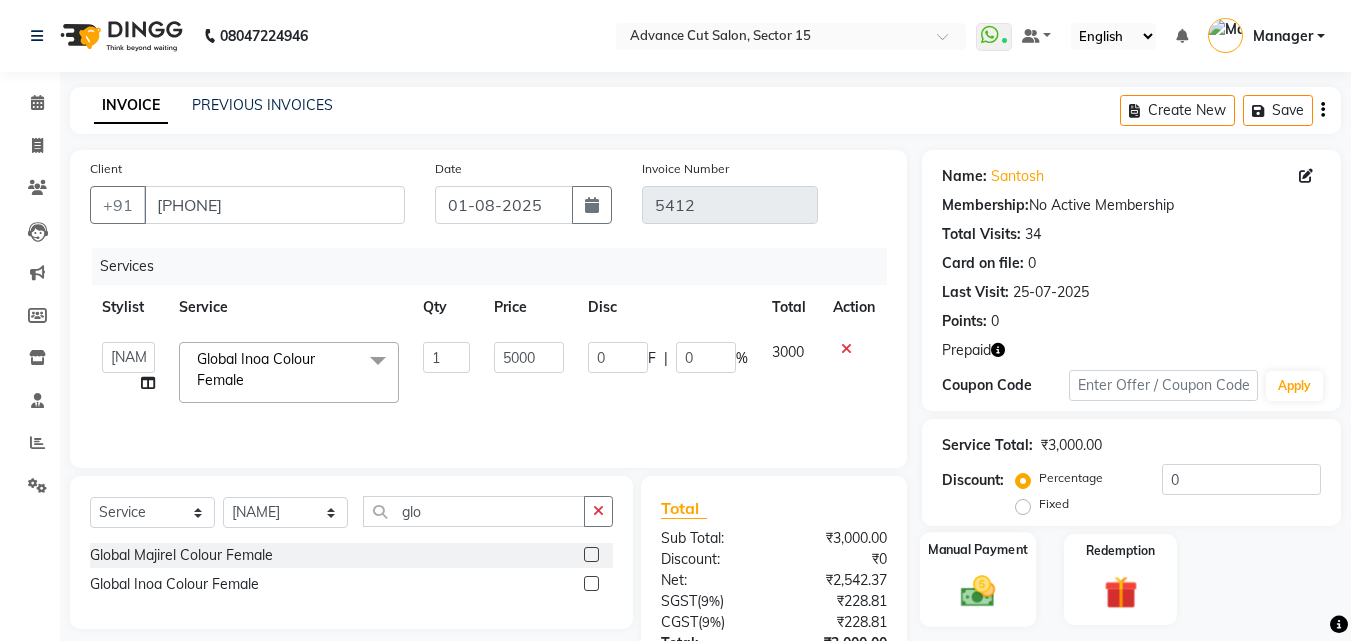click 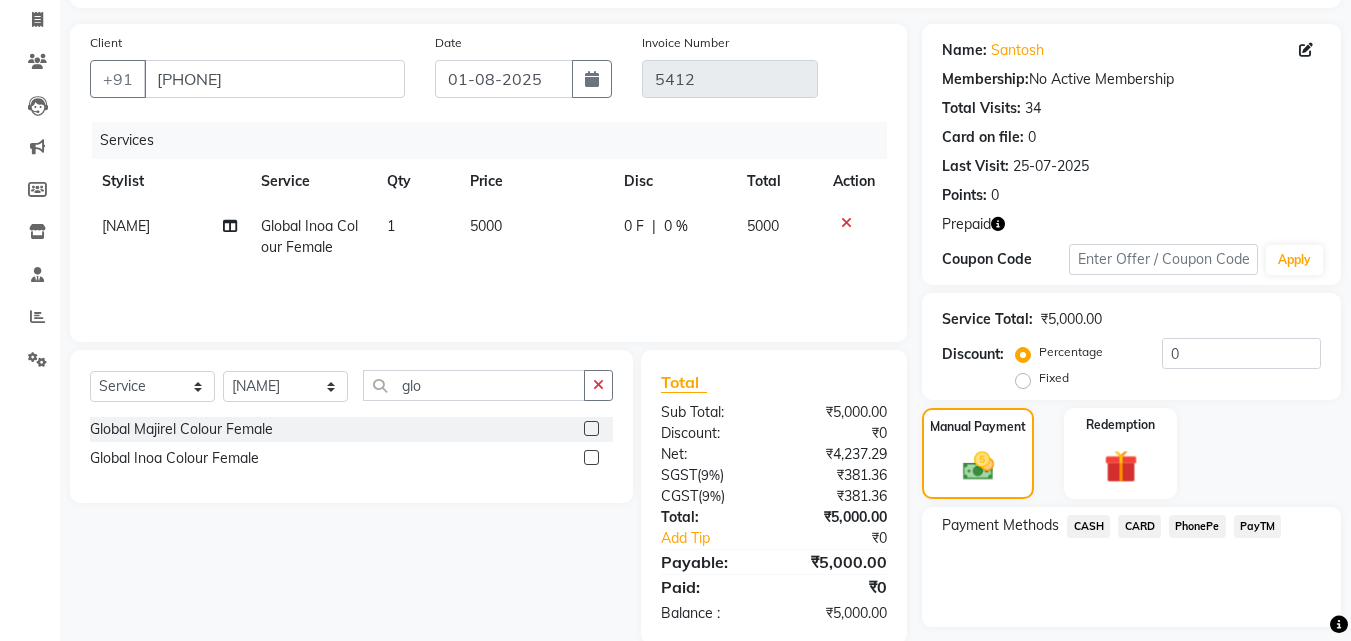 scroll, scrollTop: 178, scrollLeft: 0, axis: vertical 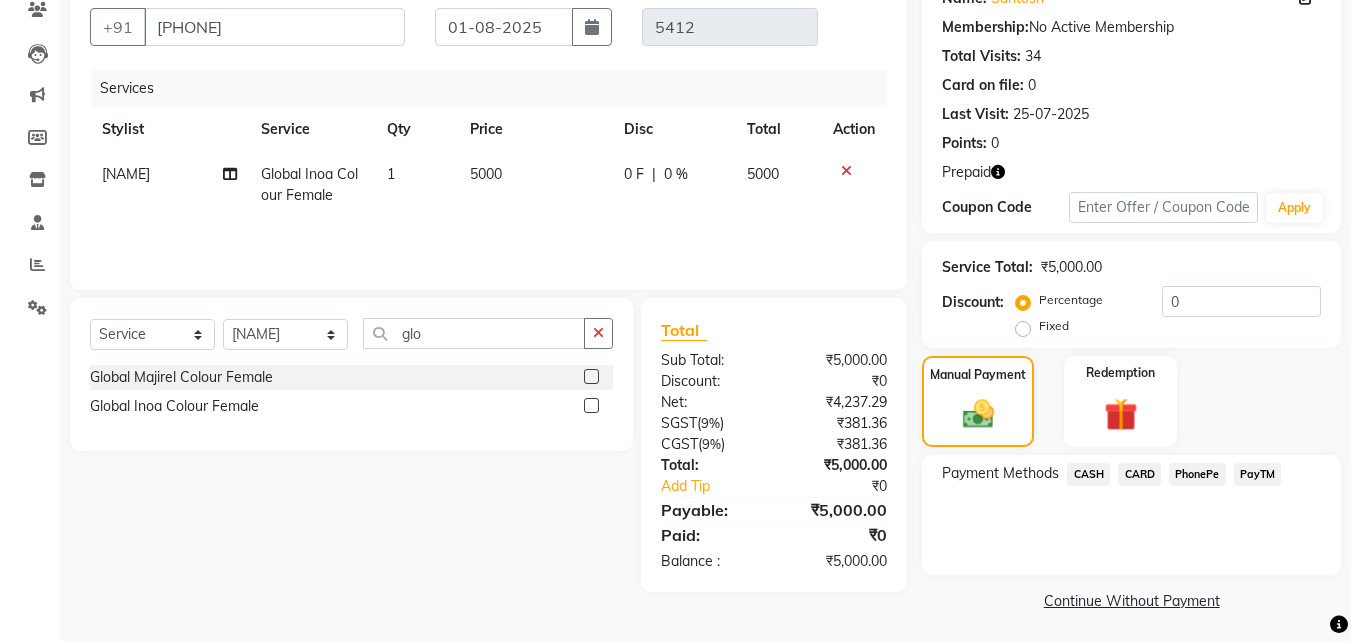 drag, startPoint x: 1247, startPoint y: 454, endPoint x: 1263, endPoint y: 466, distance: 20 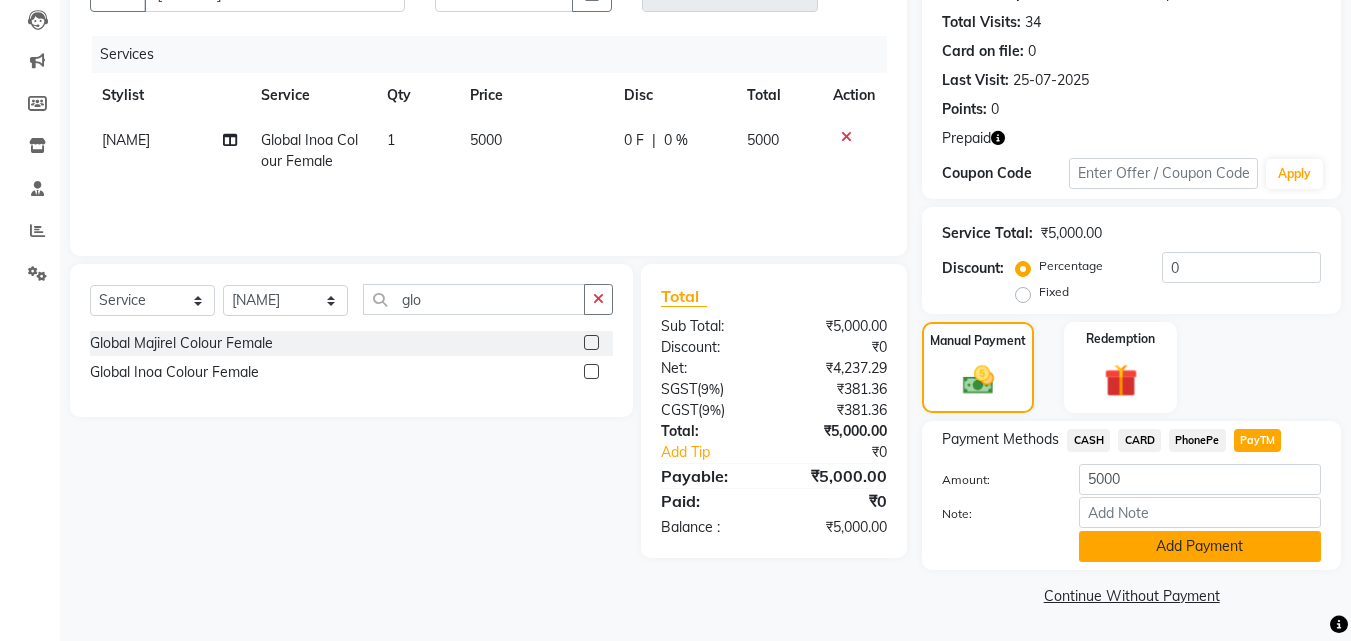 click on "Add Payment" 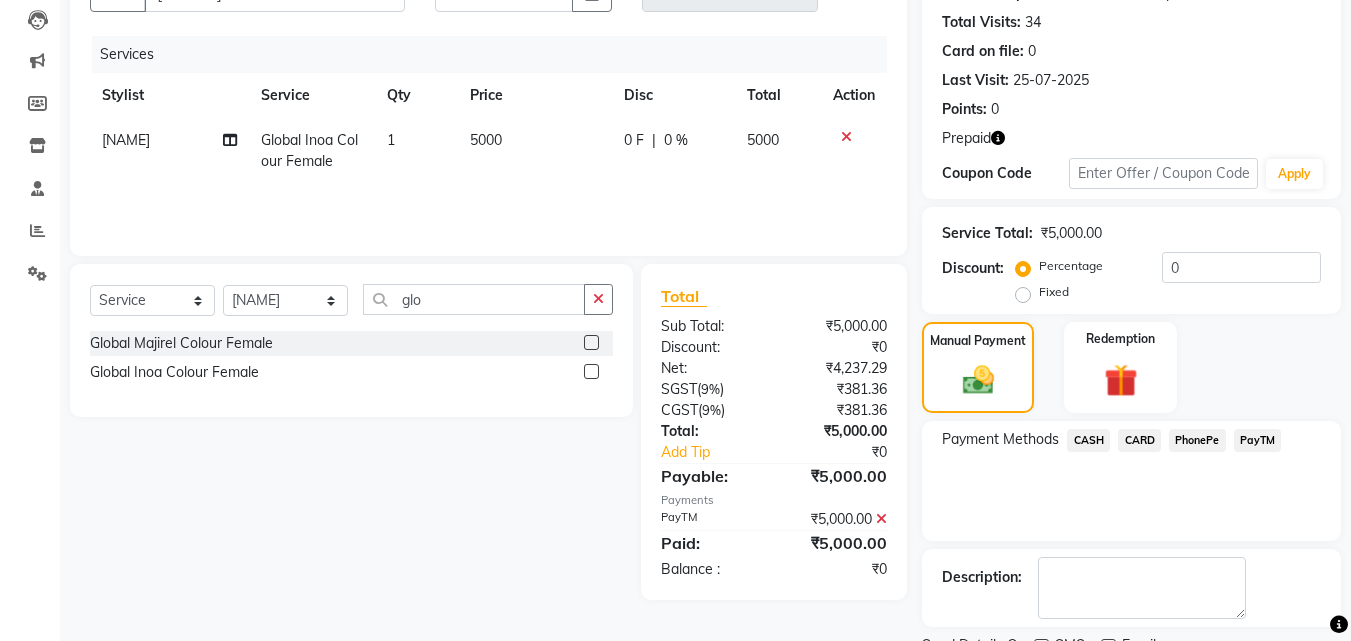 scroll, scrollTop: 296, scrollLeft: 0, axis: vertical 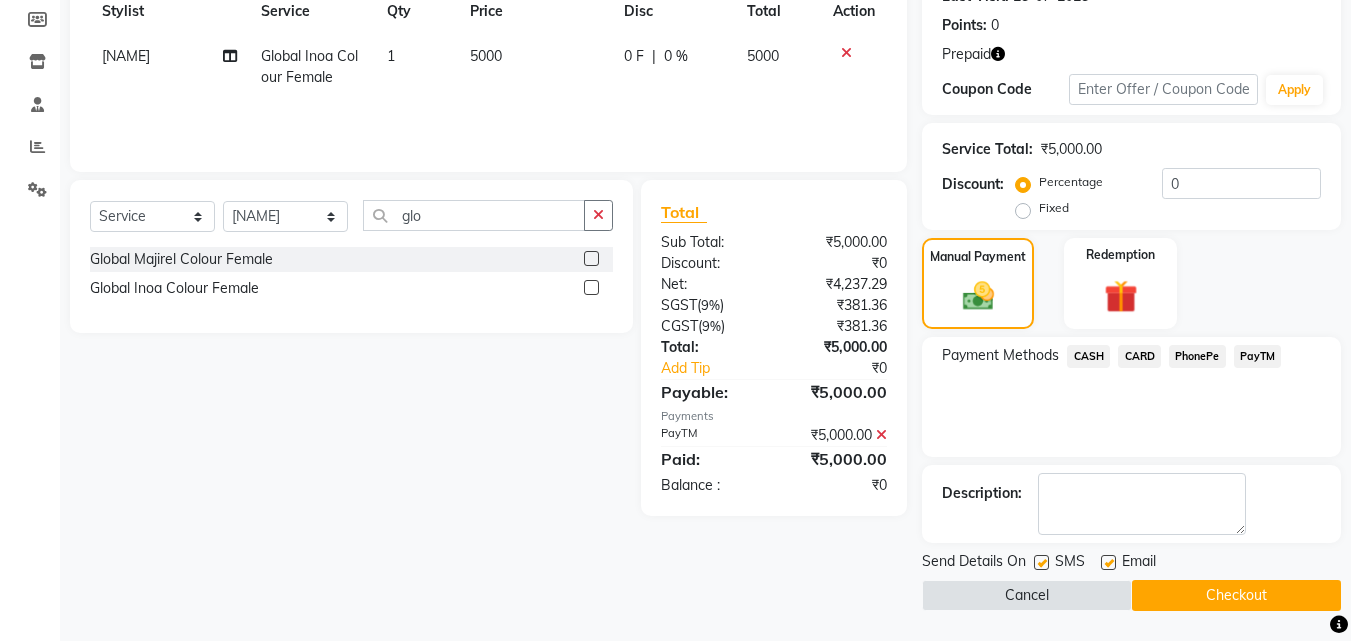 click on "Checkout" 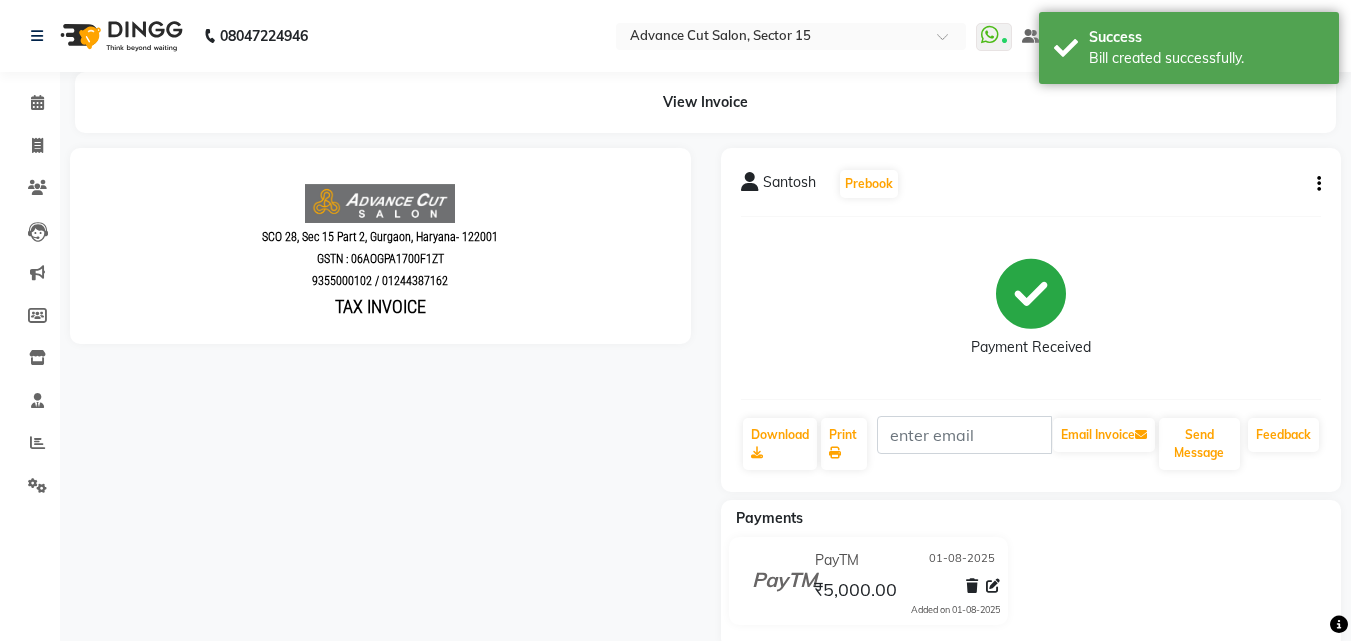 scroll, scrollTop: 0, scrollLeft: 0, axis: both 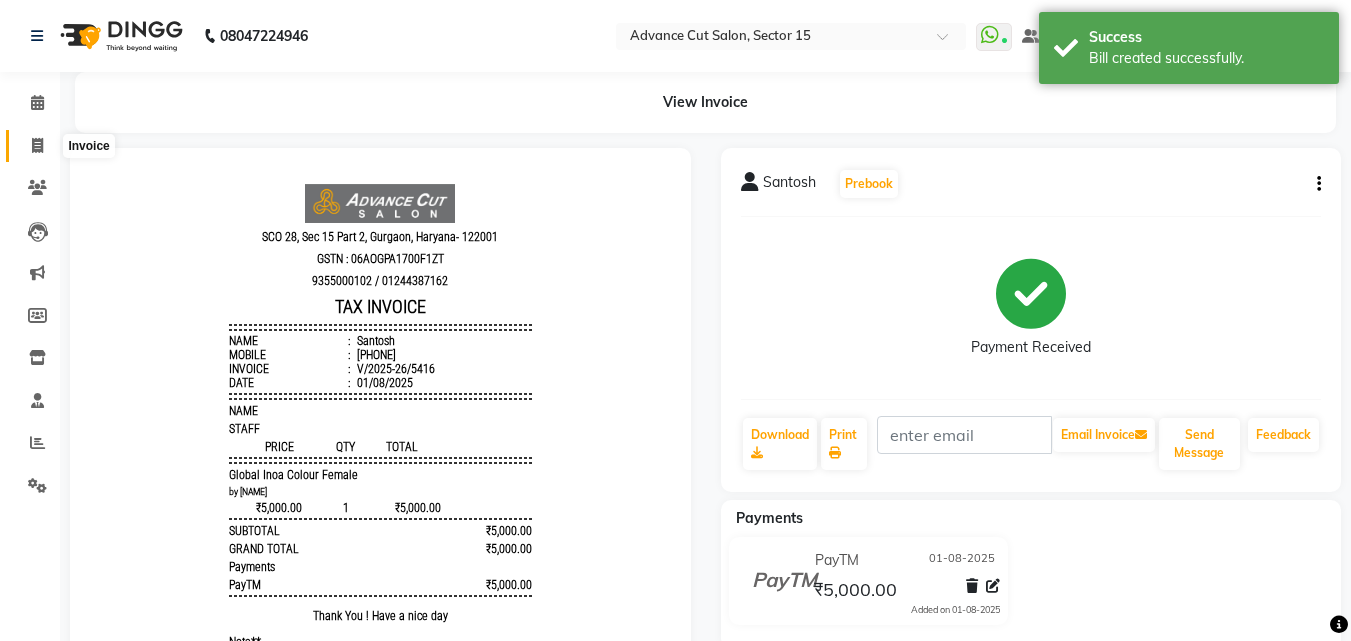 click 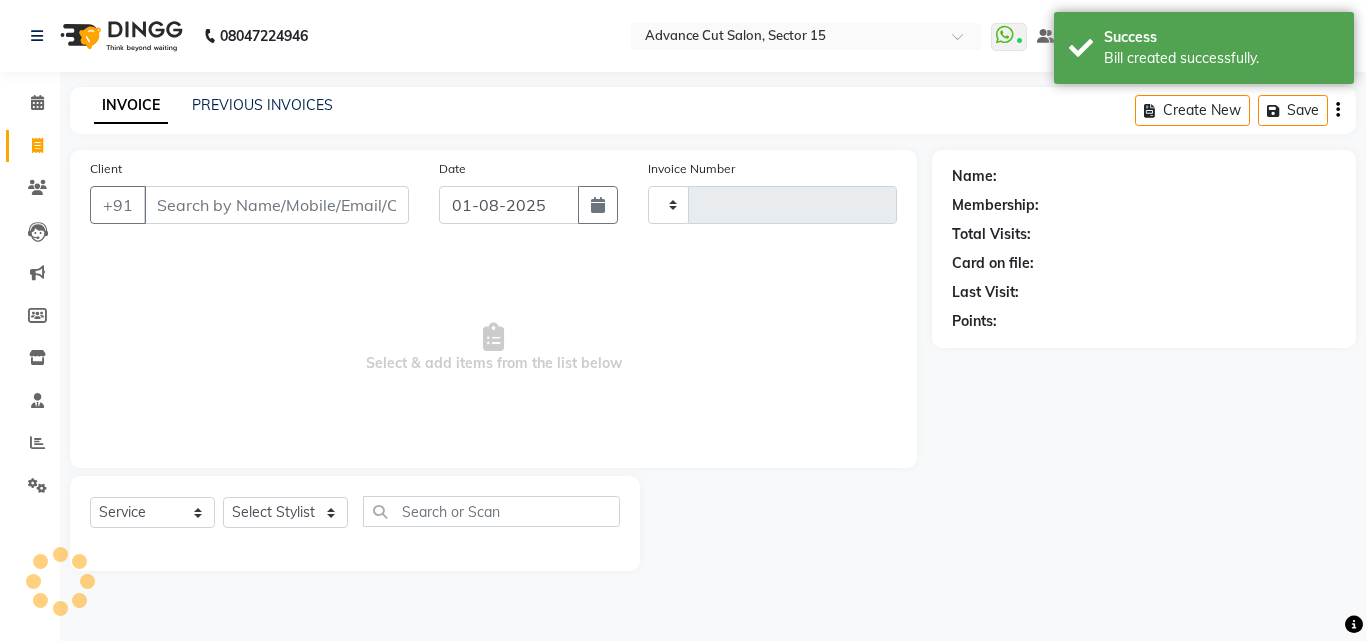 click on "Client" at bounding box center (276, 205) 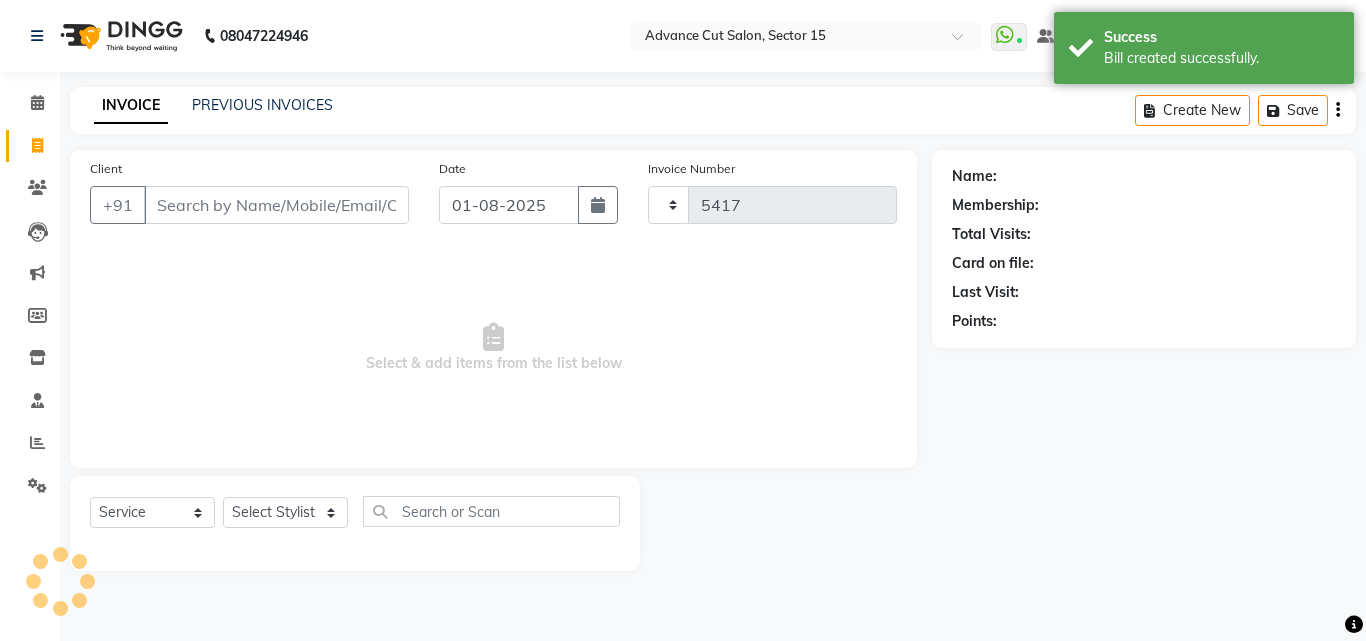 select on "6255" 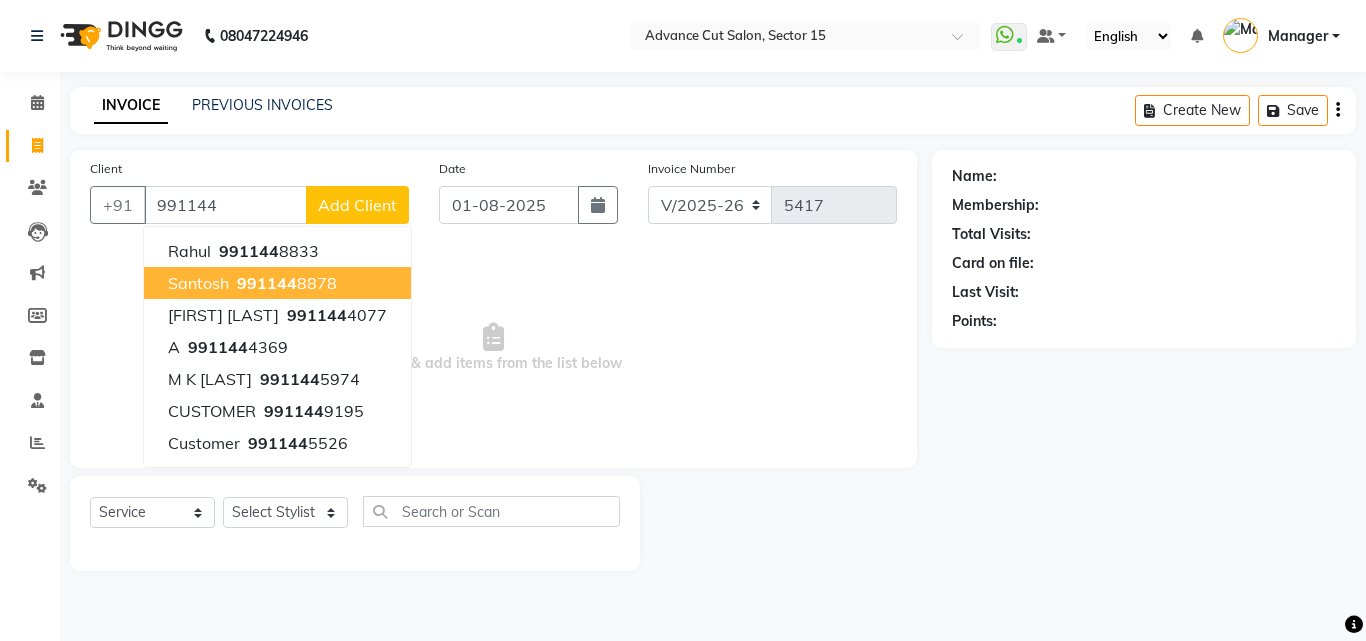 click on "Santosh   991144 8878" at bounding box center [277, 283] 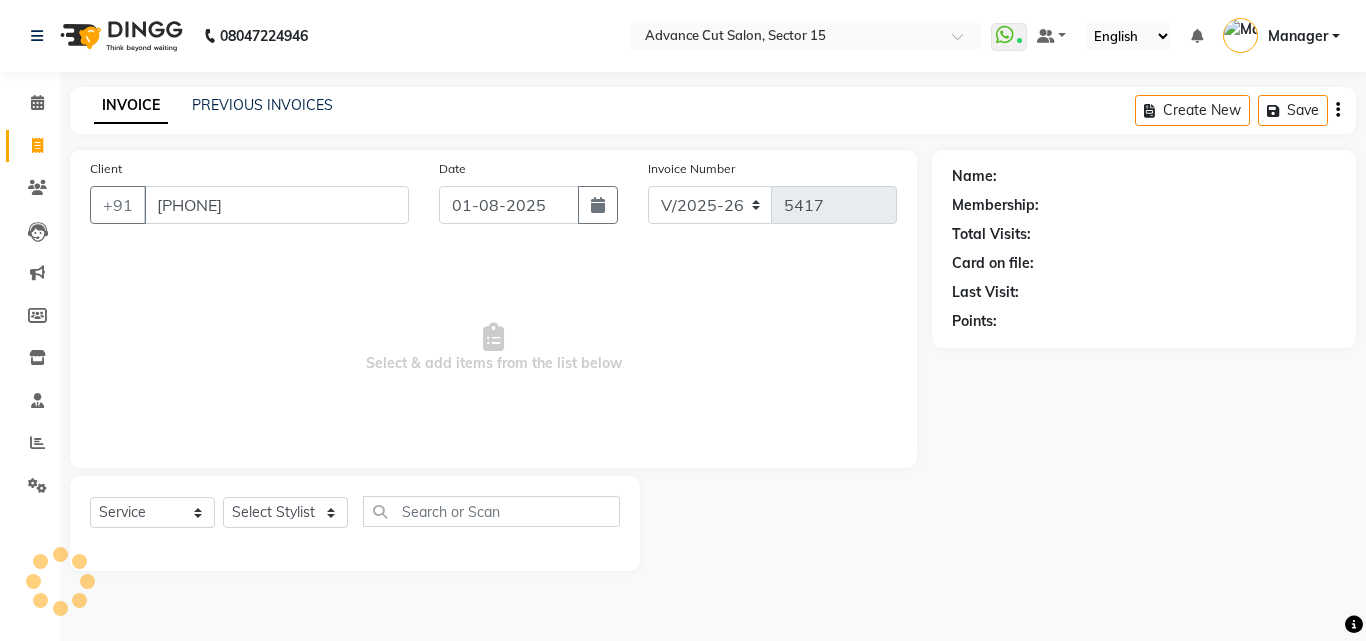 type on "9911448878" 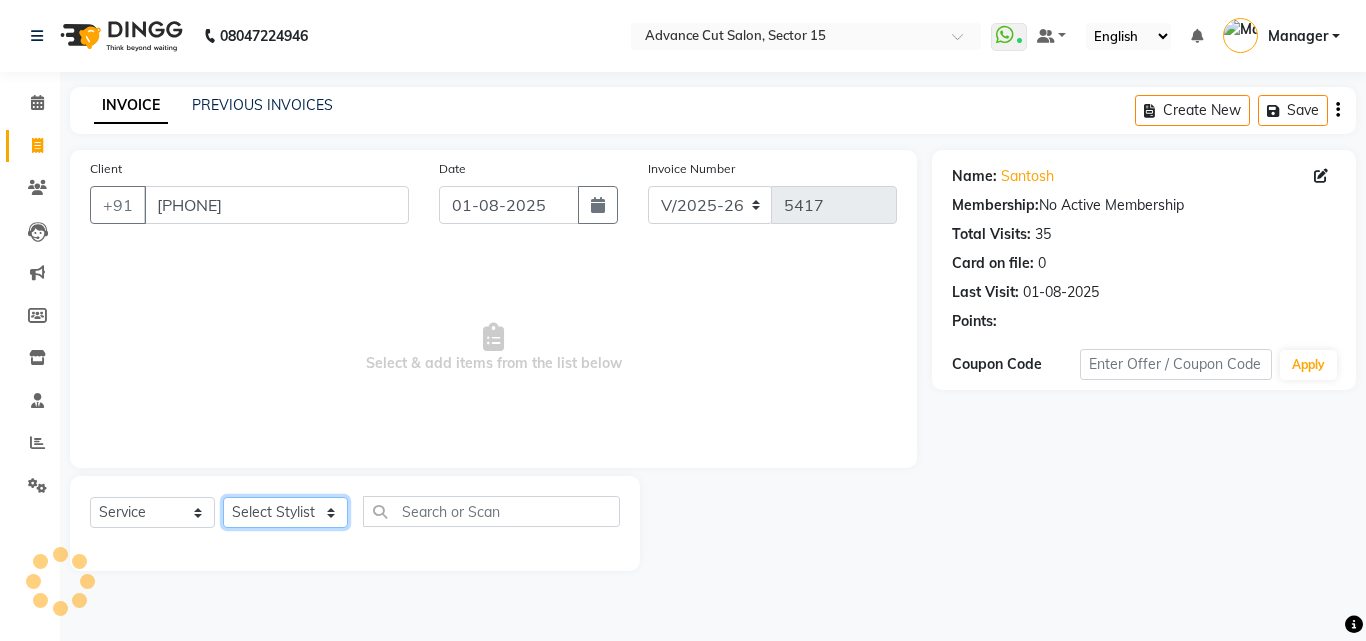 click on "Select Stylist Advance Cut  ASIF FARMAN HAIDER Iqbal KASHISH LUCKY Manager MANOJ NASEEM NASIR Nidhi Pooja  PRIYA RAEES RANI RASHID RIZWAN SACHIN SALMAN SANJAY Shahjad Shankar shuaib SONI" 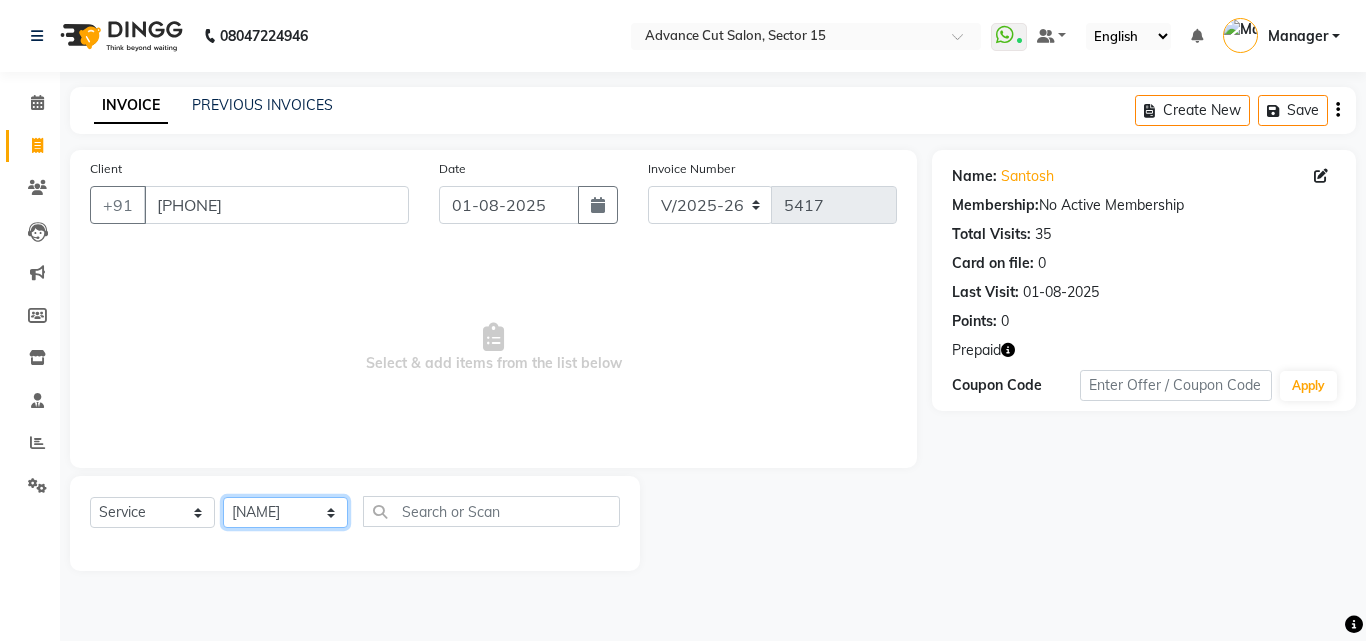 click on "Select Stylist Advance Cut  ASIF FARMAN HAIDER Iqbal KASHISH LUCKY Manager MANOJ NASEEM NASIR Nidhi Pooja  PRIYA RAEES RANI RASHID RIZWAN SACHIN SALMAN SANJAY Shahjad Shankar shuaib SONI" 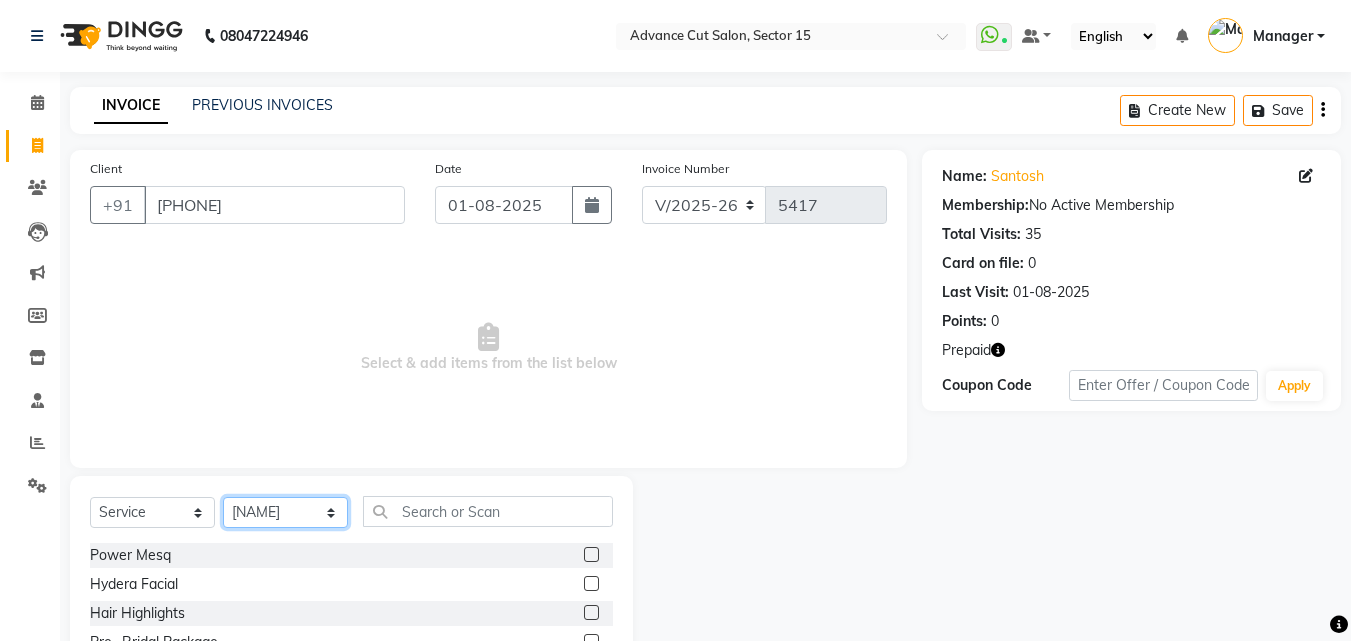 click on "Select Stylist Advance Cut  ASIF FARMAN HAIDER Iqbal KASHISH LUCKY Manager MANOJ NASEEM NASIR Nidhi Pooja  PRIYA RAEES RANI RASHID RIZWAN SACHIN SALMAN SANJAY Shahjad Shankar shuaib SONI" 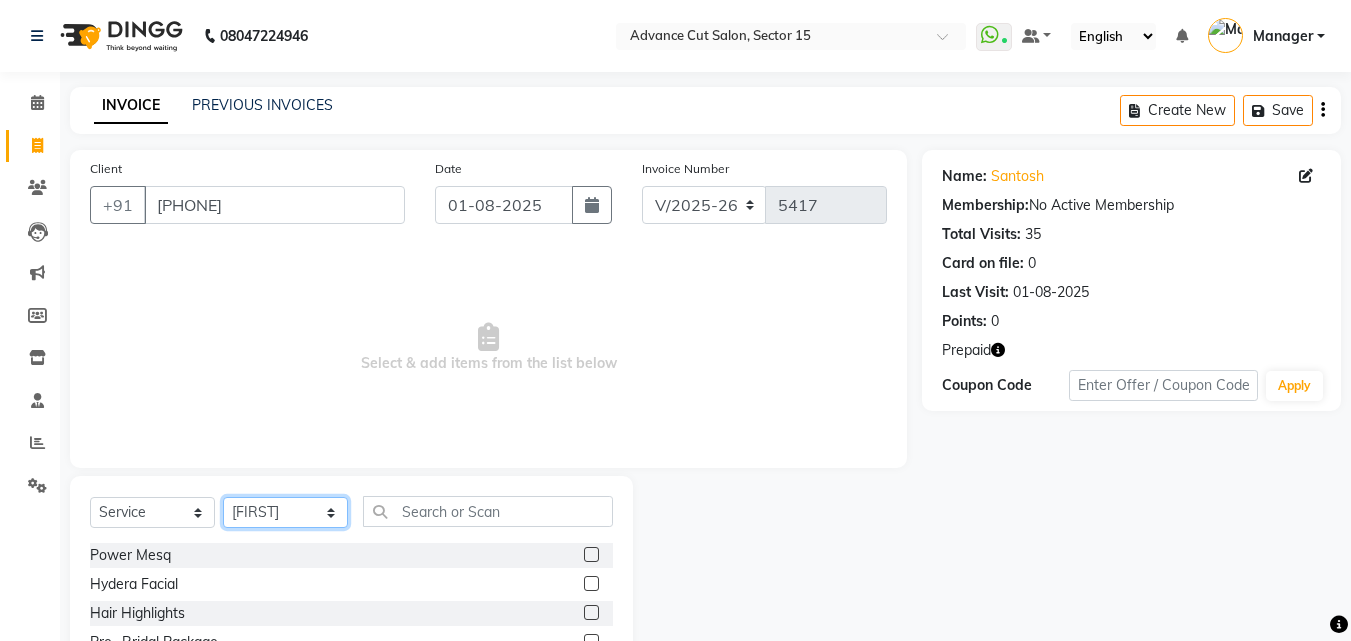 click on "Select Stylist Advance Cut  ASIF FARMAN HAIDER Iqbal KASHISH LUCKY Manager MANOJ NASEEM NASIR Nidhi Pooja  PRIYA RAEES RANI RASHID RIZWAN SACHIN SALMAN SANJAY Shahjad Shankar shuaib SONI" 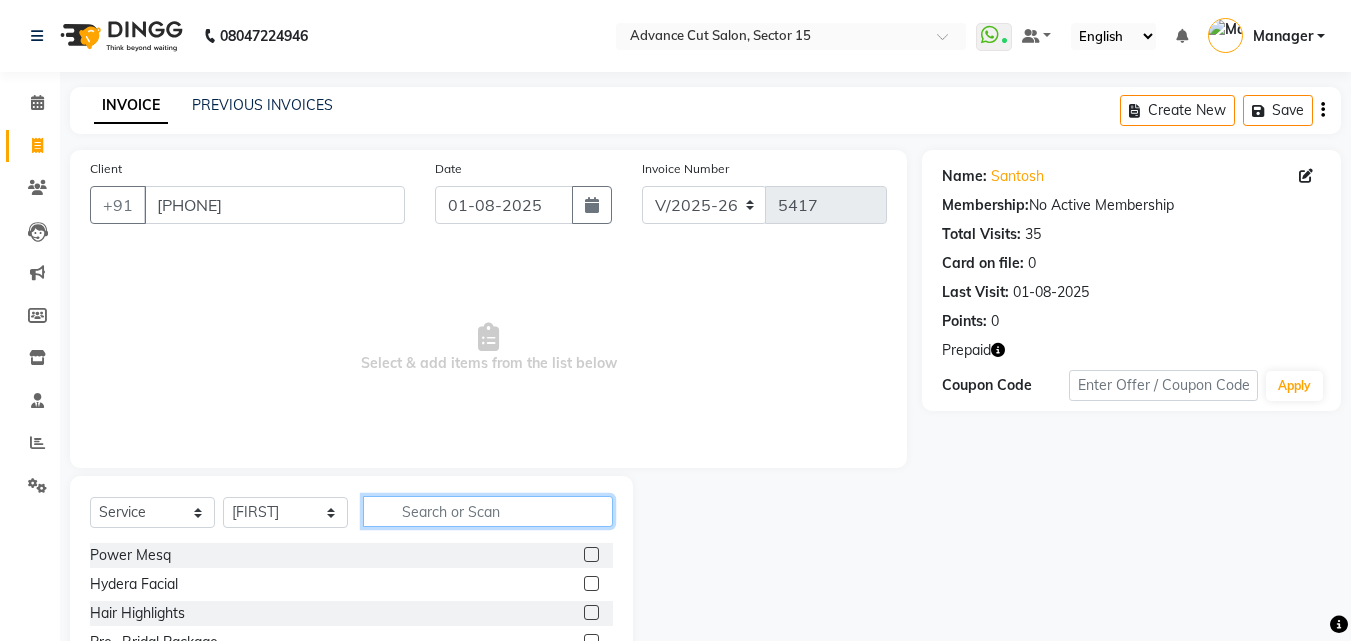 click 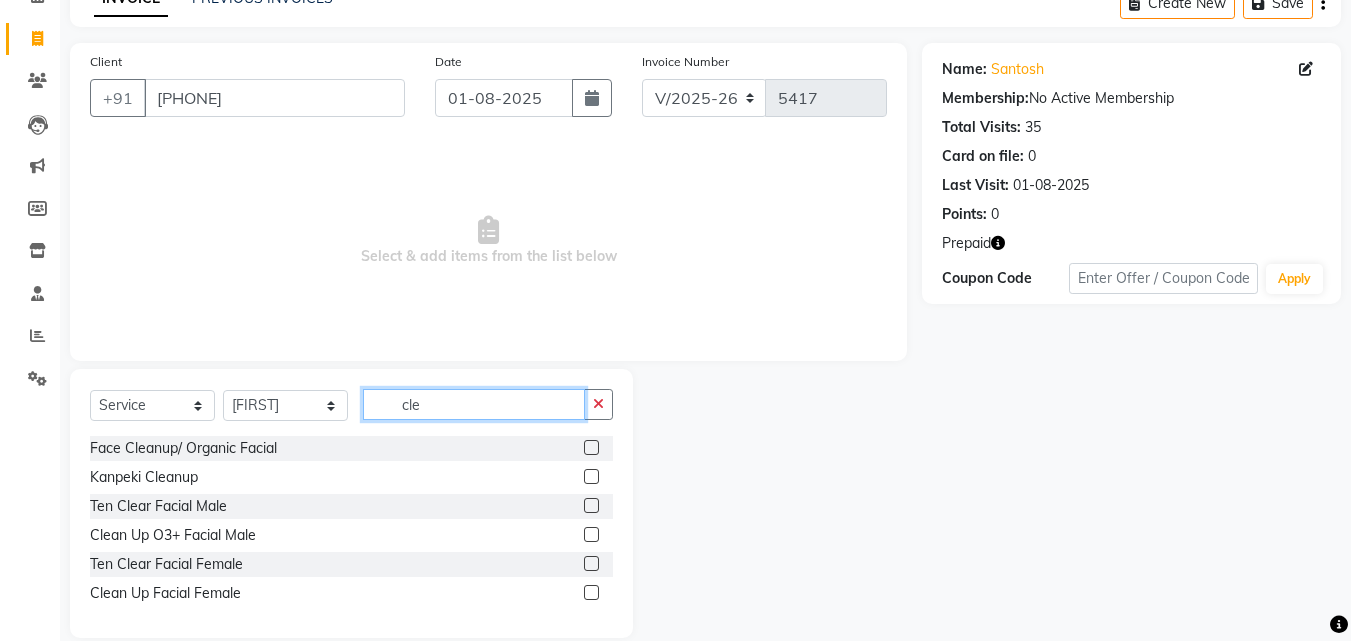 scroll, scrollTop: 129, scrollLeft: 0, axis: vertical 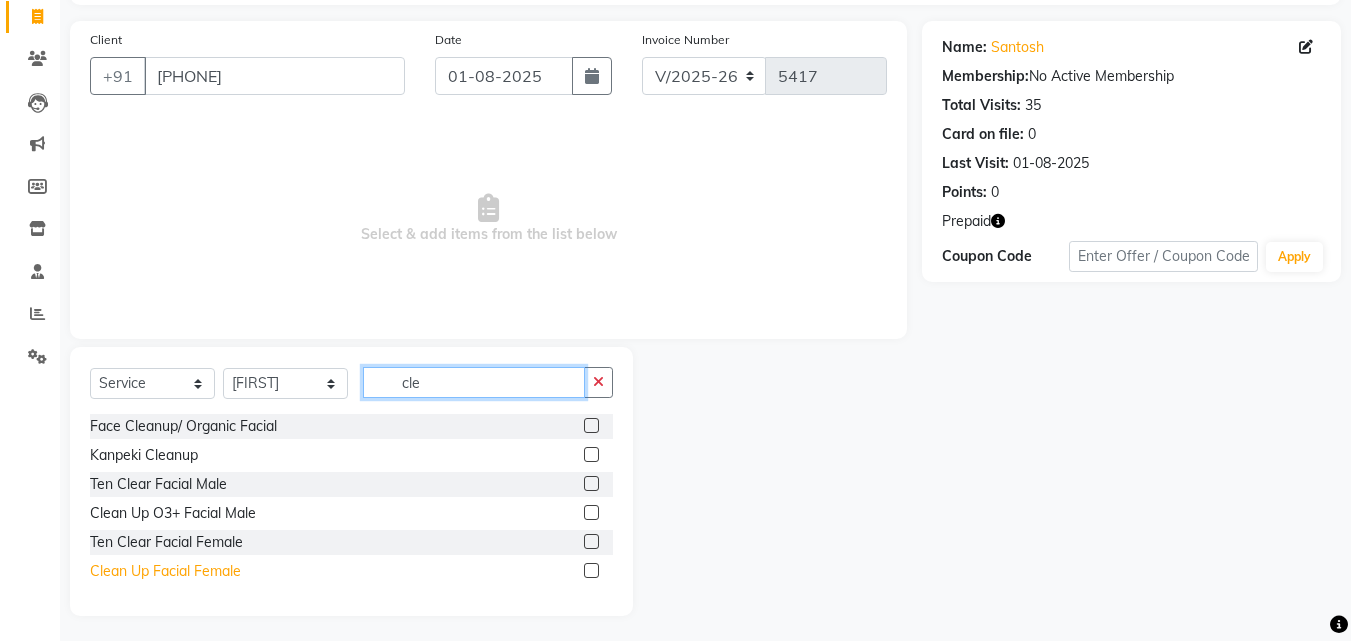 type on "cle" 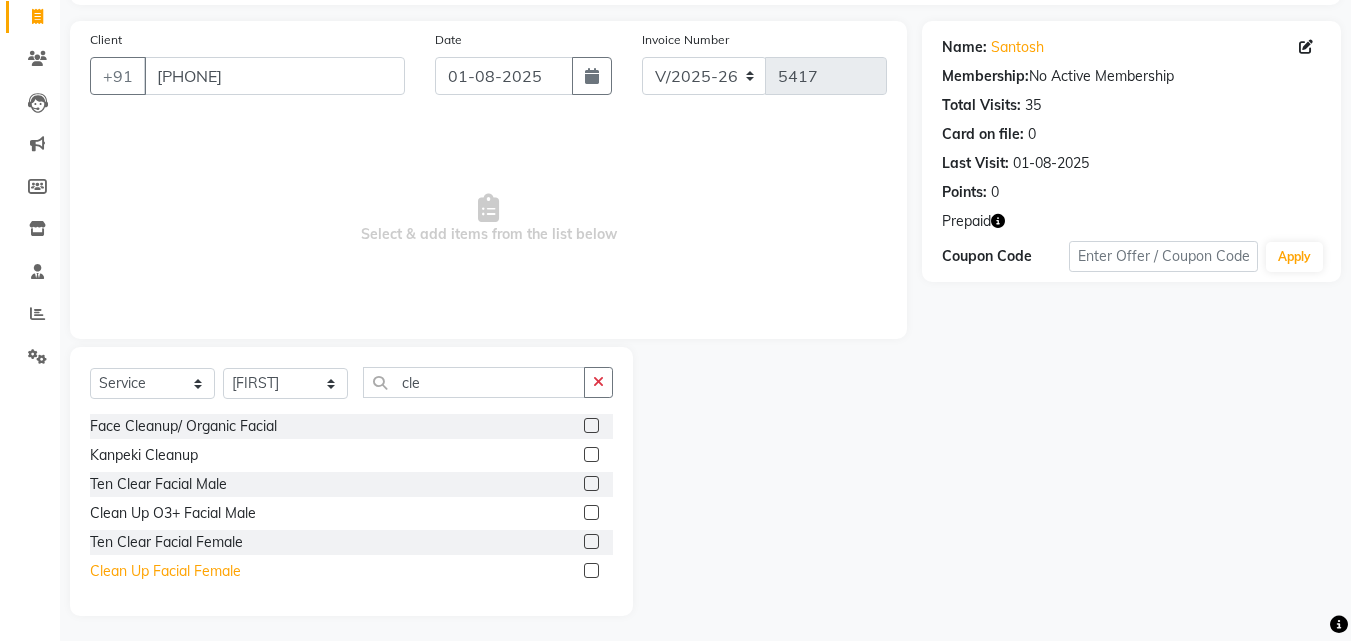 click on "Clean Up Facial Female" 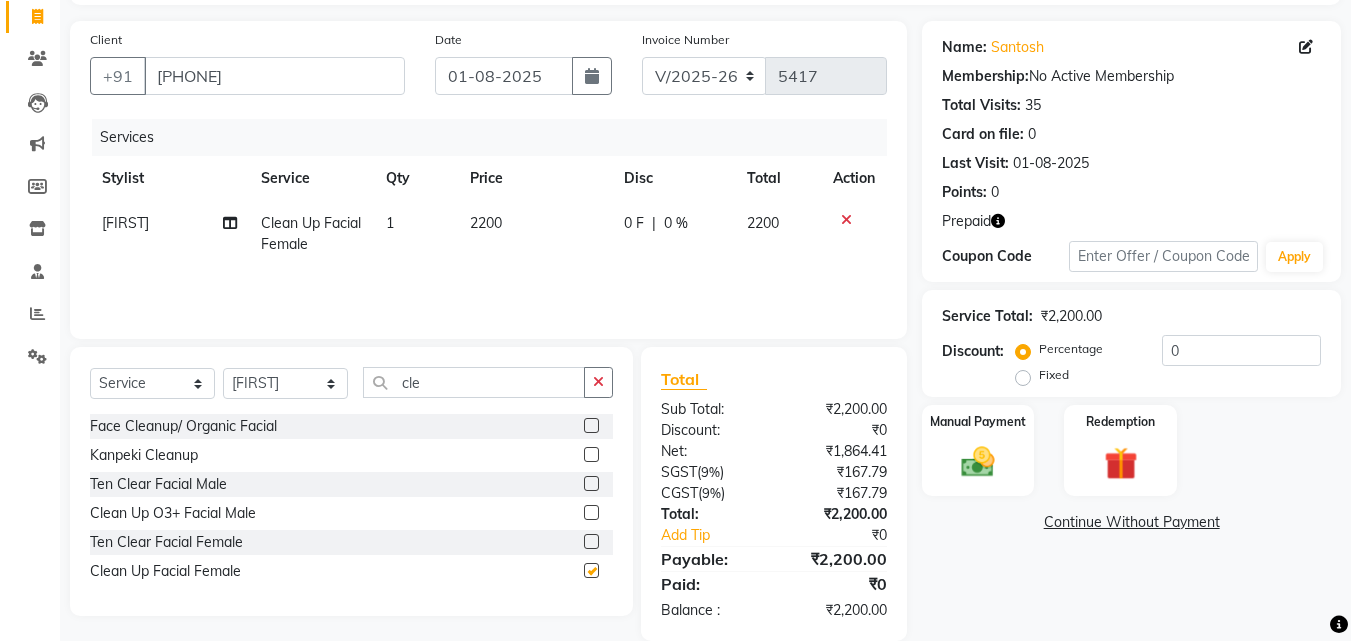 checkbox on "false" 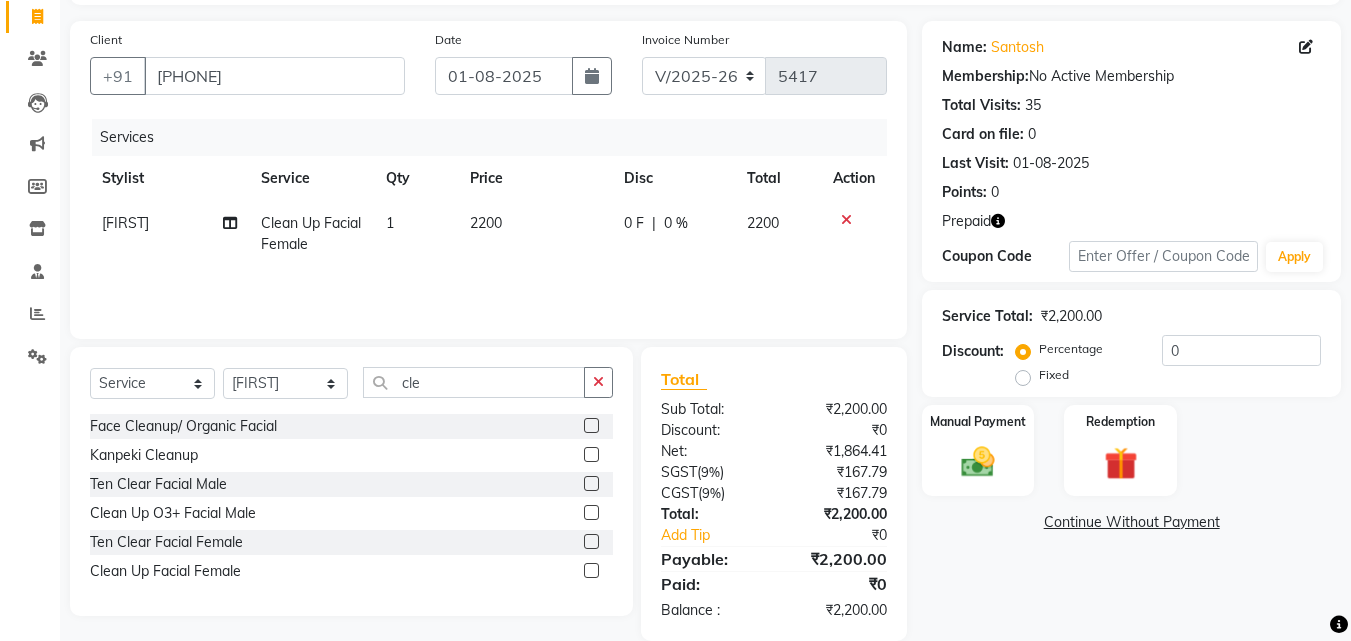 click on "2200" 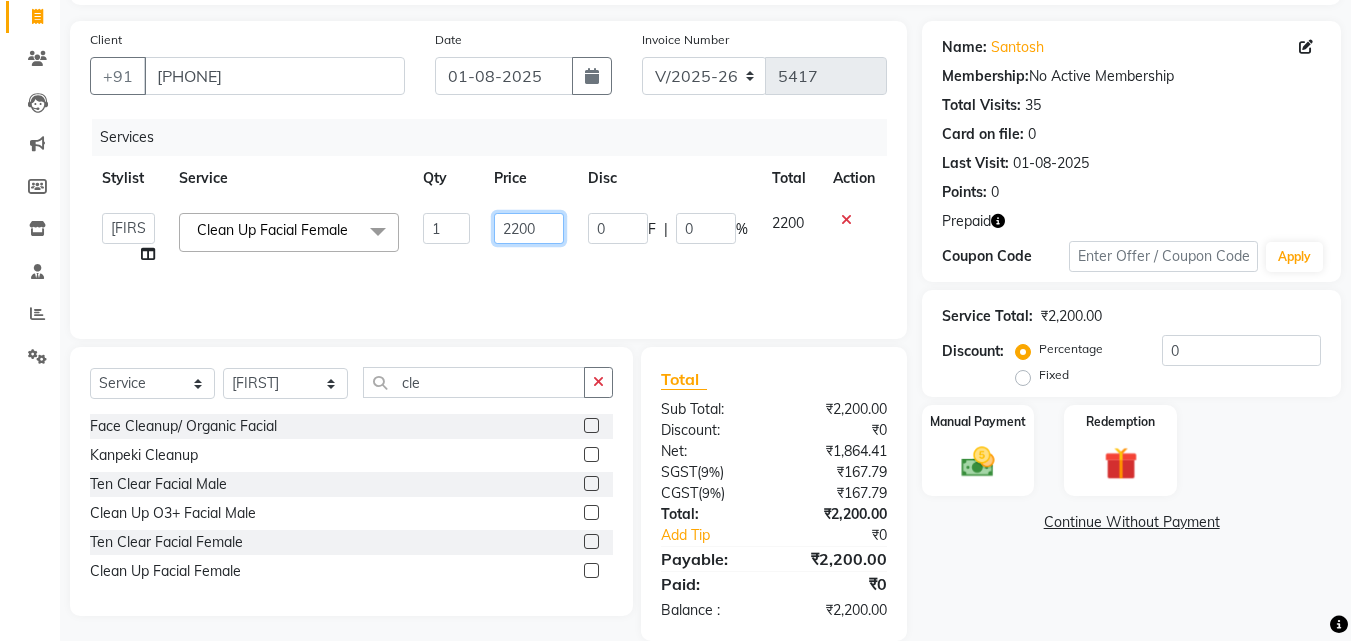 click on "2200" 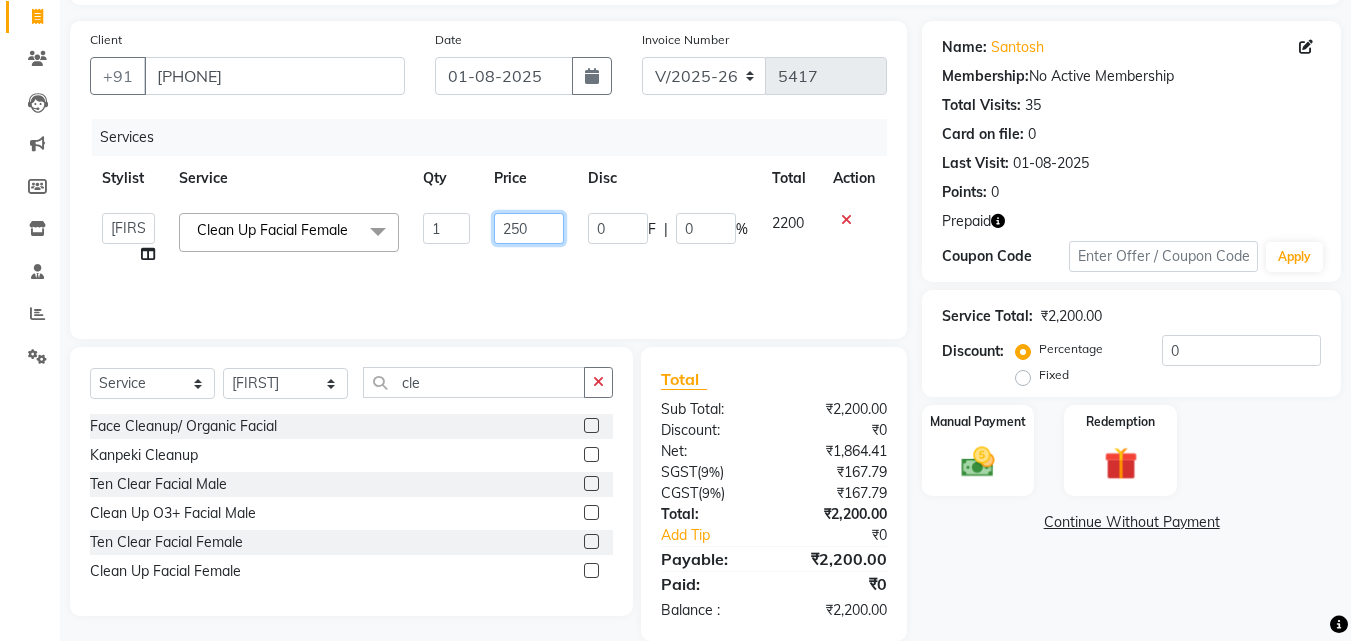 type on "2500" 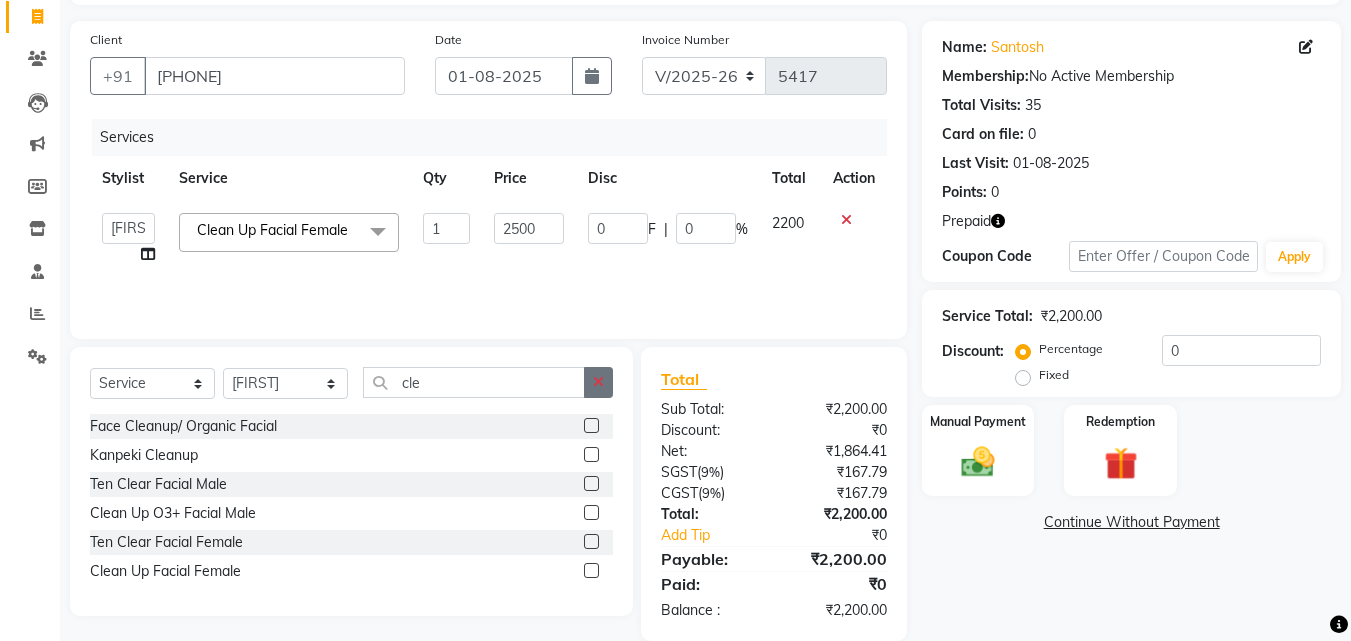 click 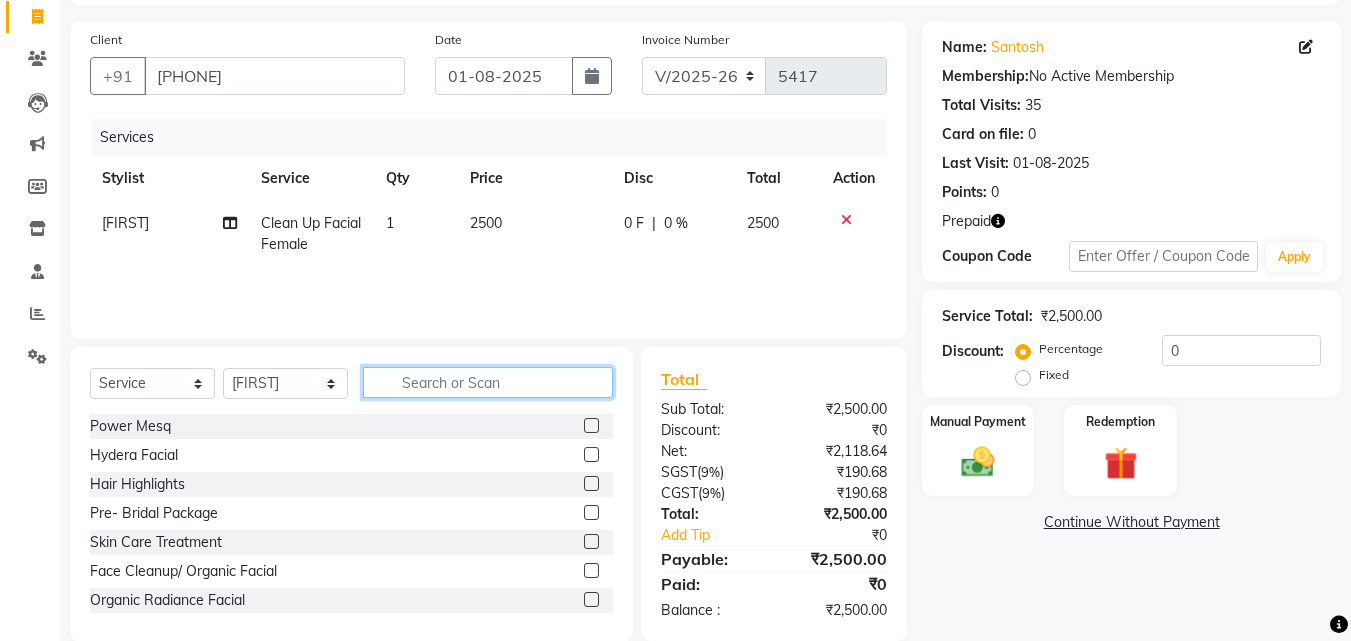 click 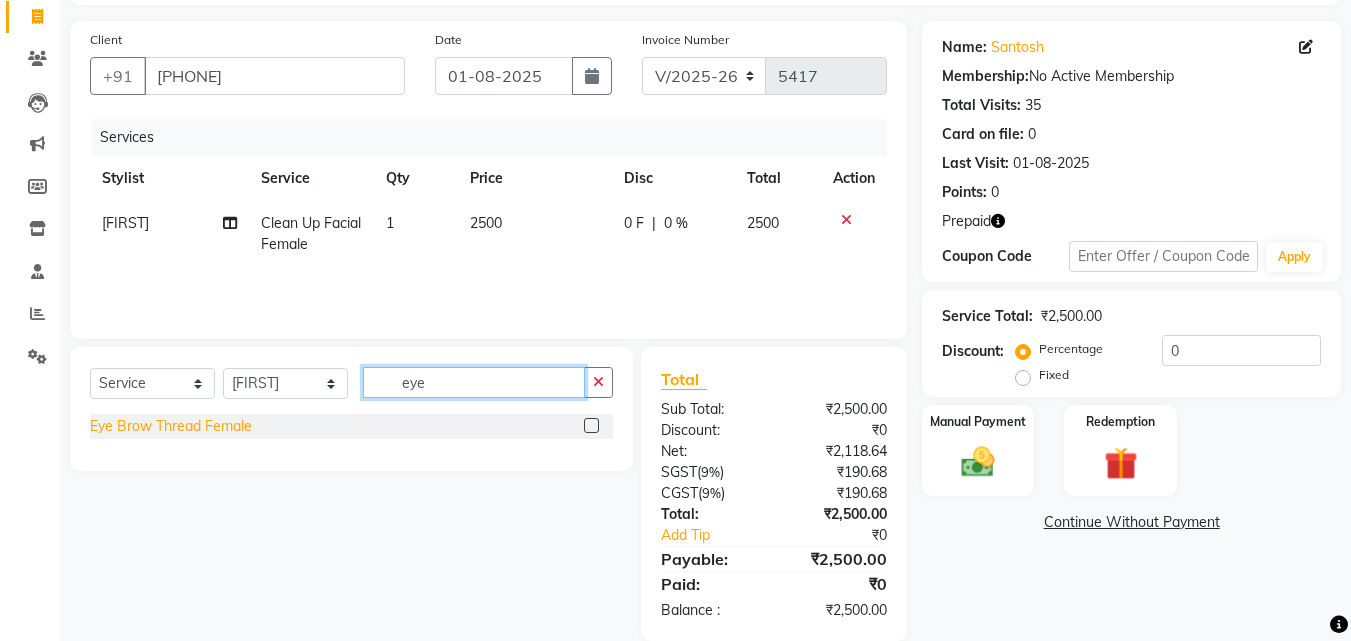 type on "eye" 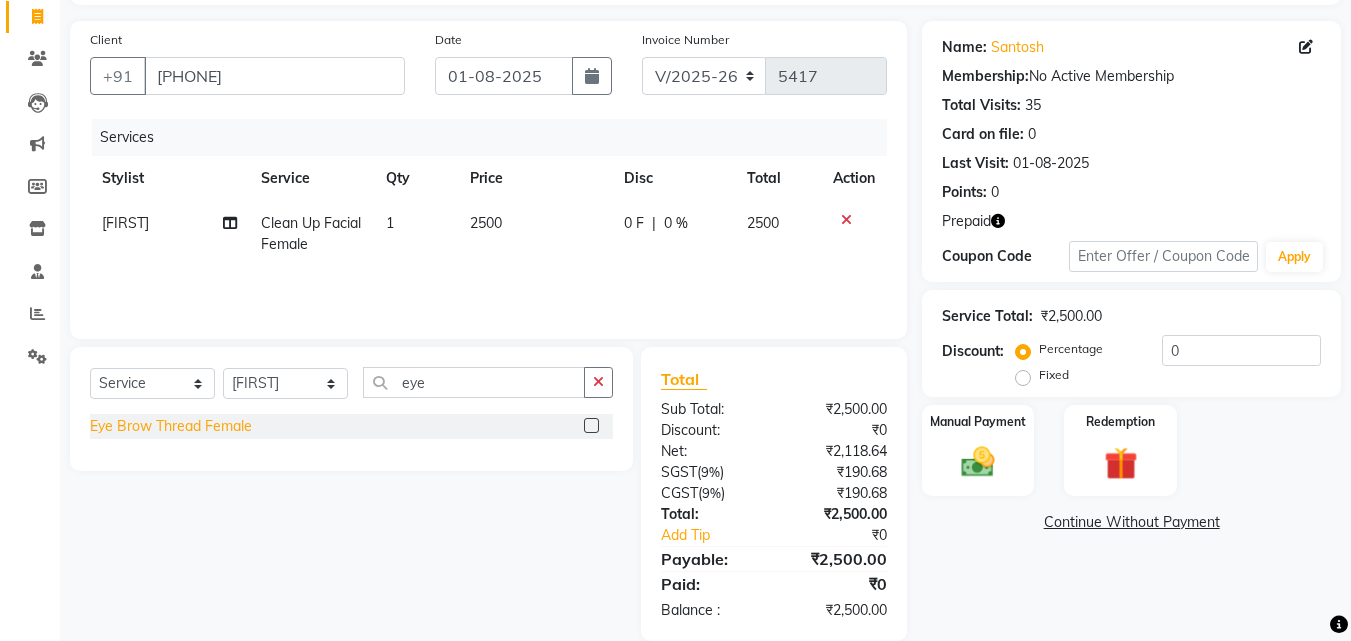 click on "Eye Brow Thread Female" 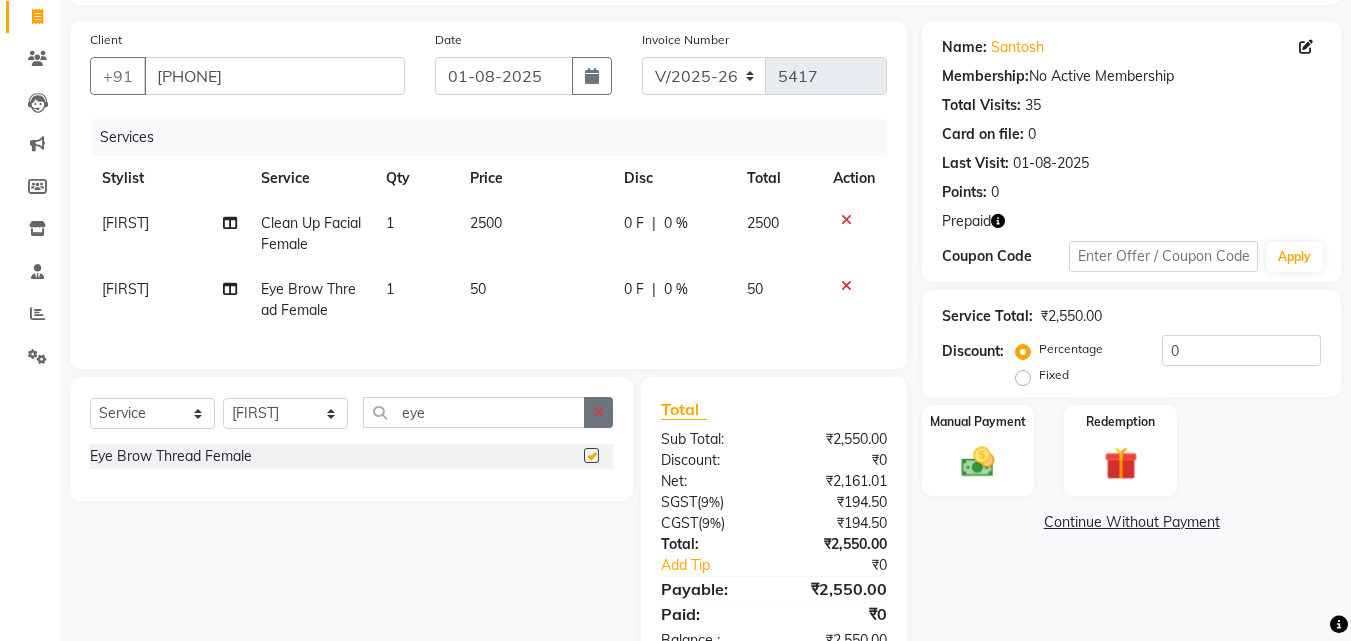 checkbox on "false" 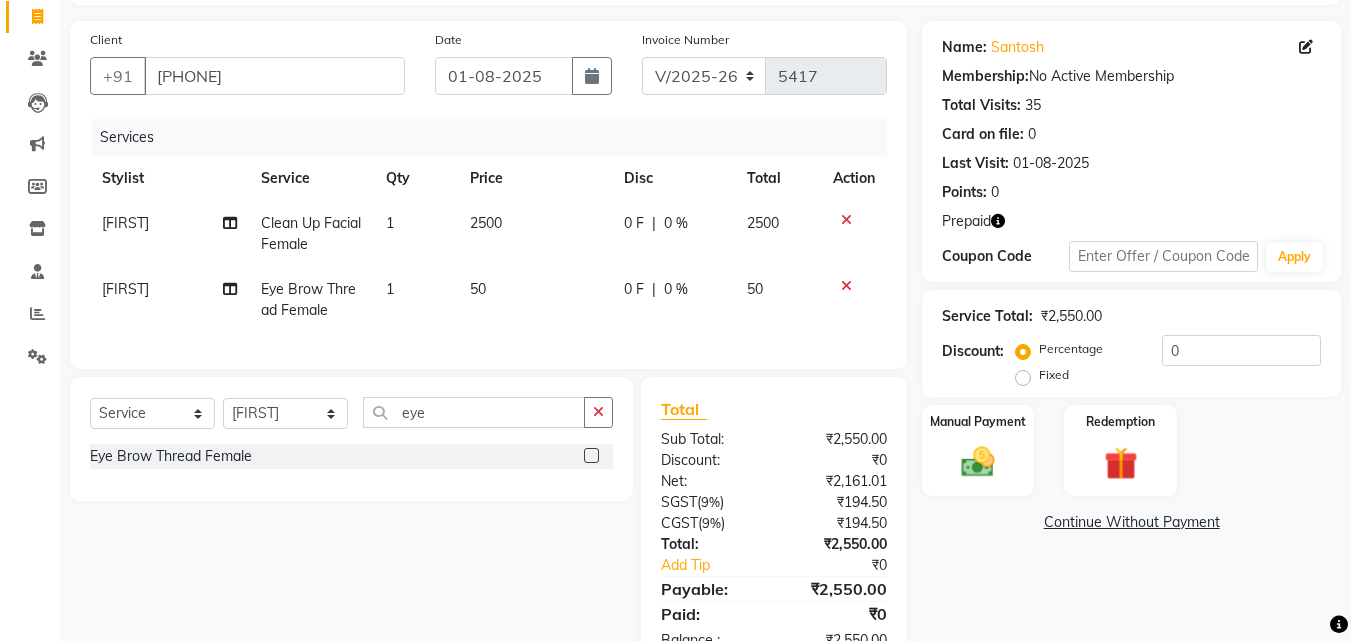 click on "Select  Service  Product  Membership  Package Voucher Prepaid Gift Card  Select Stylist Advance Cut  ASIF FARMAN HAIDER Iqbal KASHISH LUCKY Manager MANOJ NASEEM NASIR Nidhi Pooja  PRIYA RAEES RANI RASHID RIZWAN SACHIN SALMAN SANJAY Shahjad Shankar shuaib SONI eye Eye Brow Thread Female" 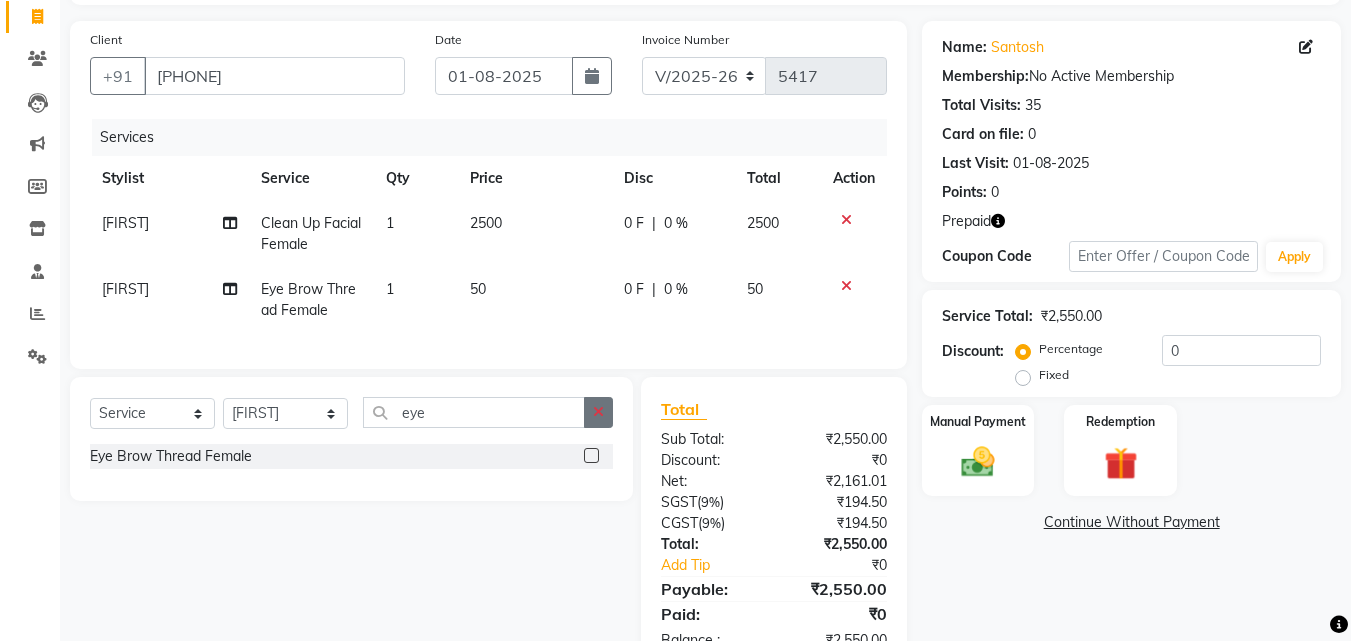 click 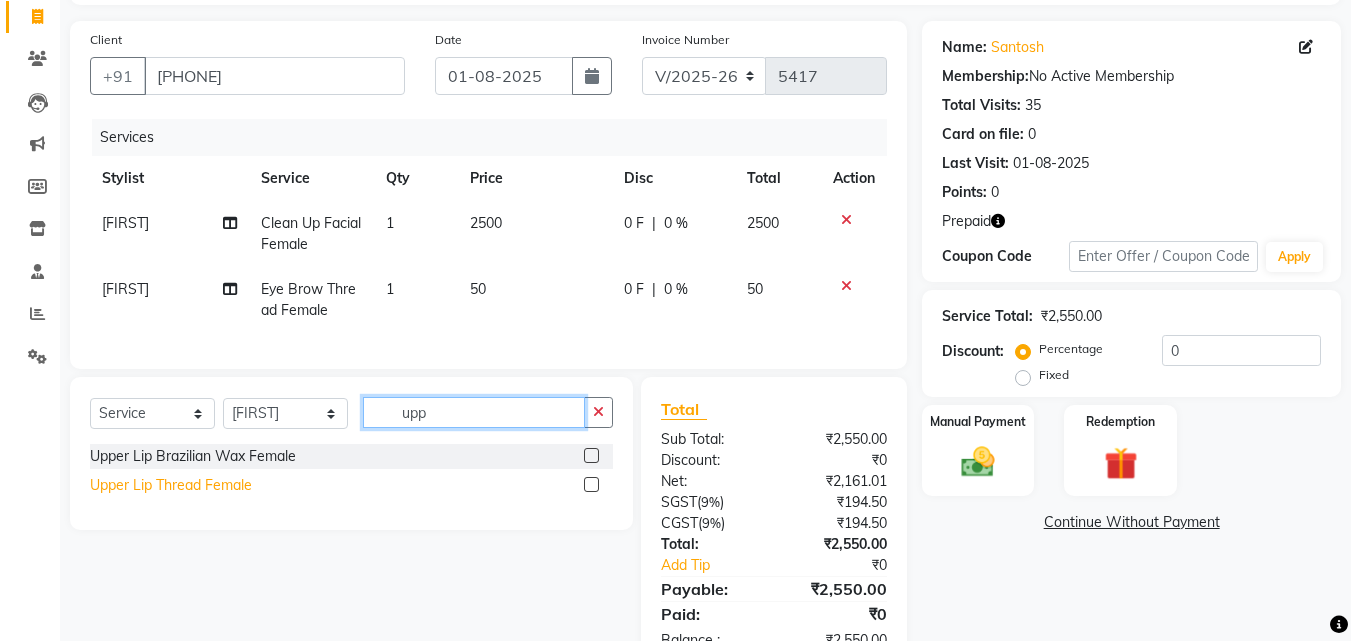 type on "upp" 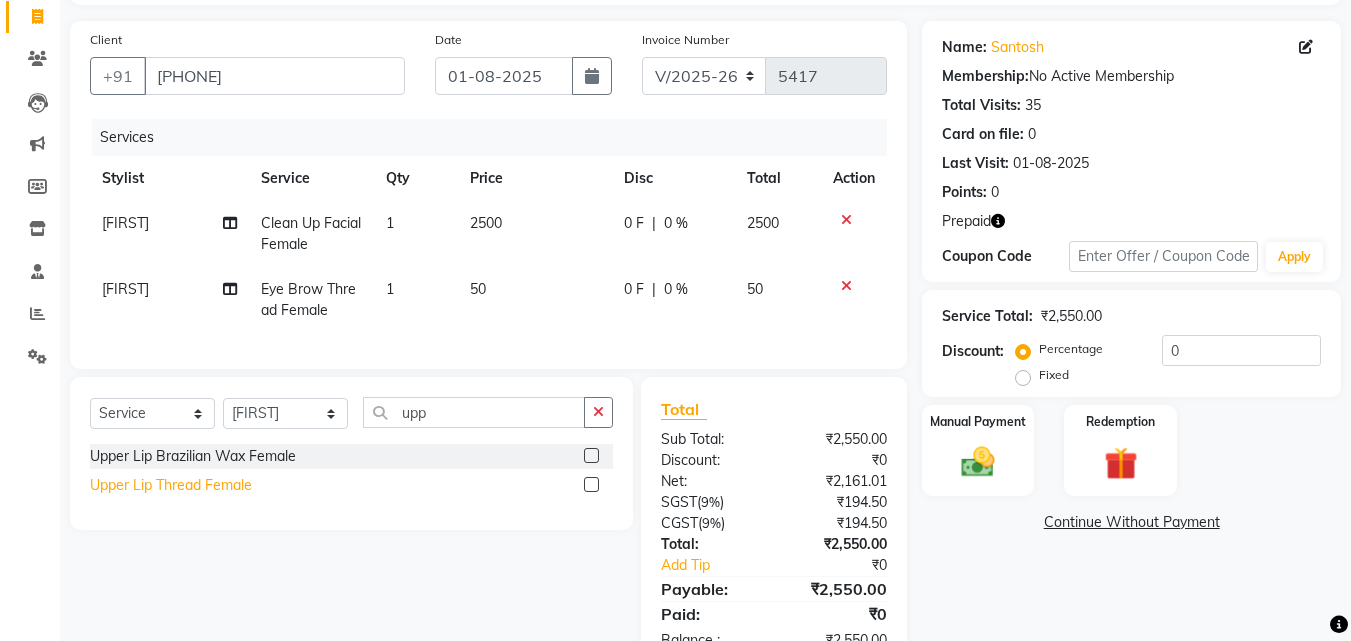 click on "Upper Lip Thread Female" 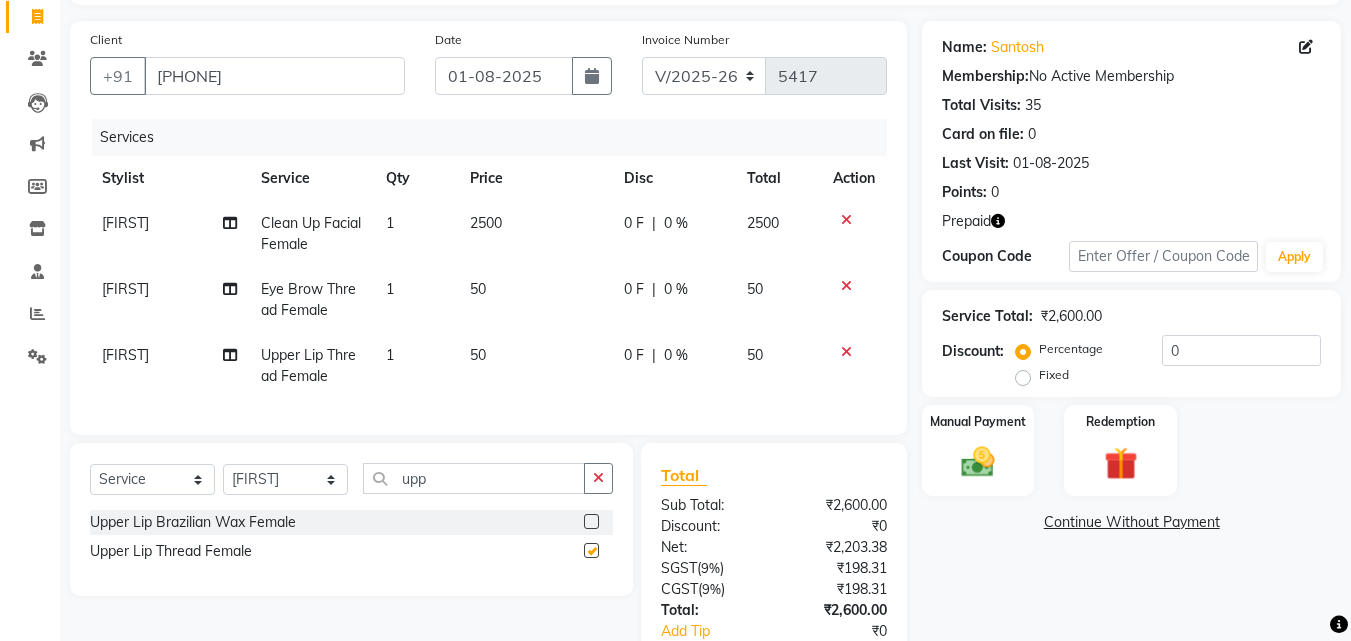checkbox on "false" 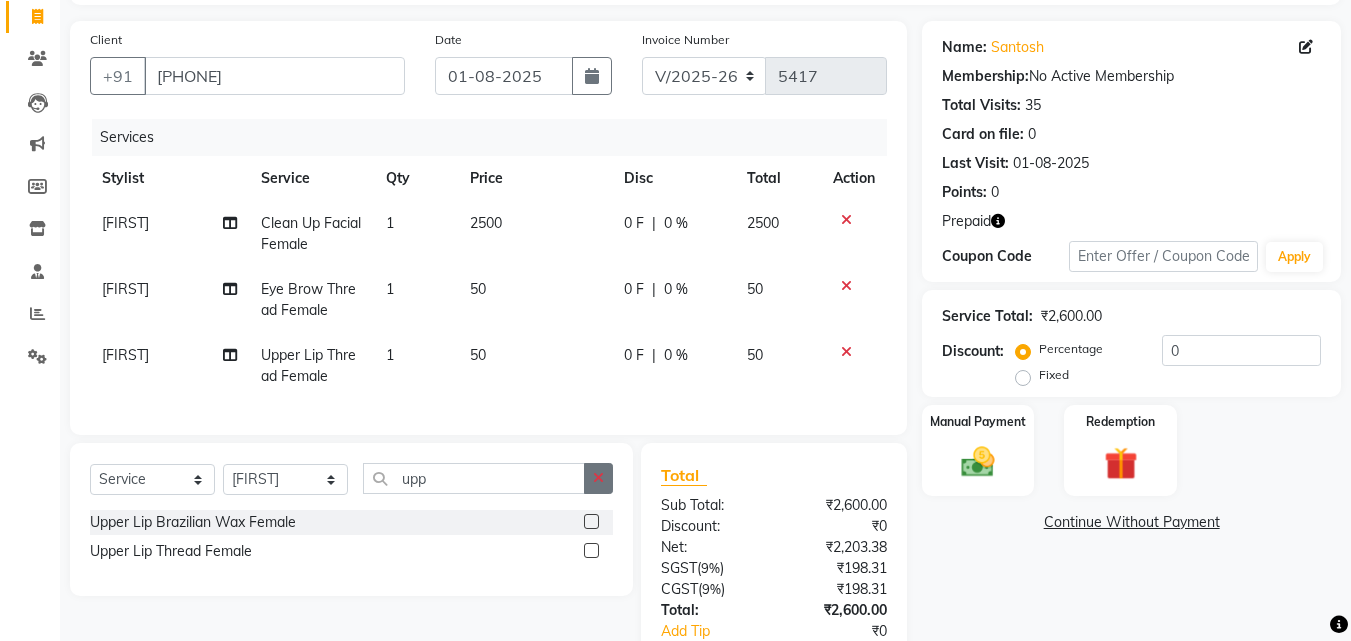 click 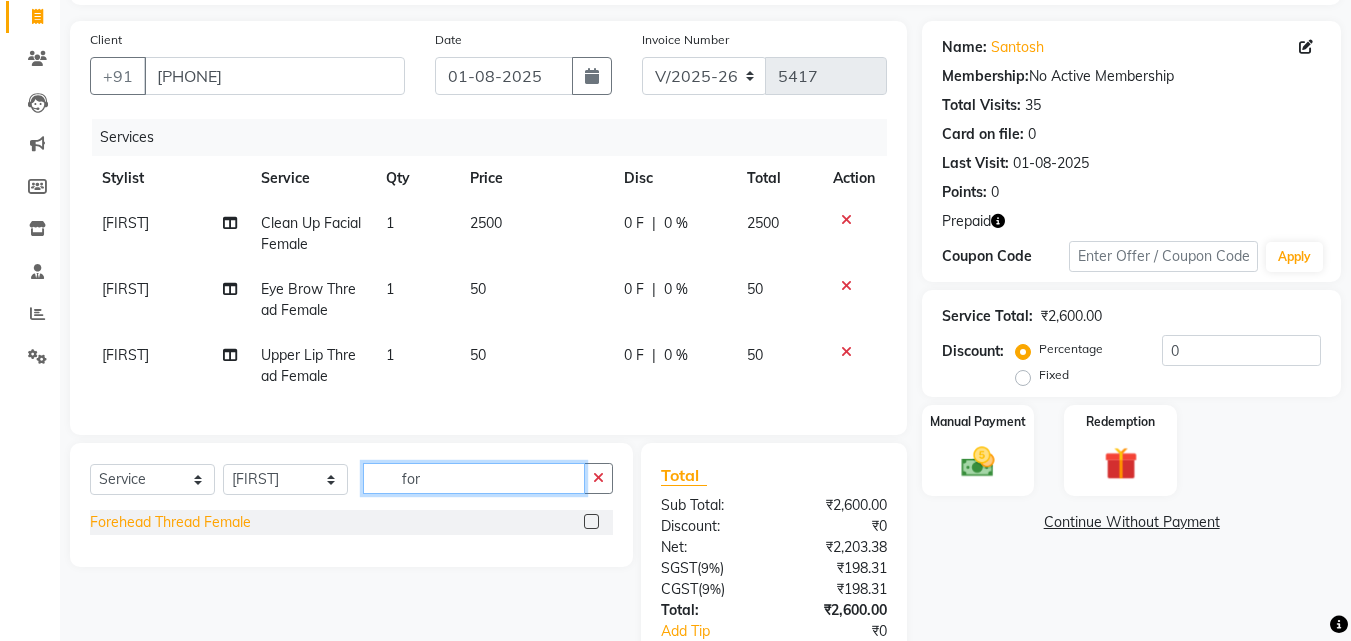 type on "for" 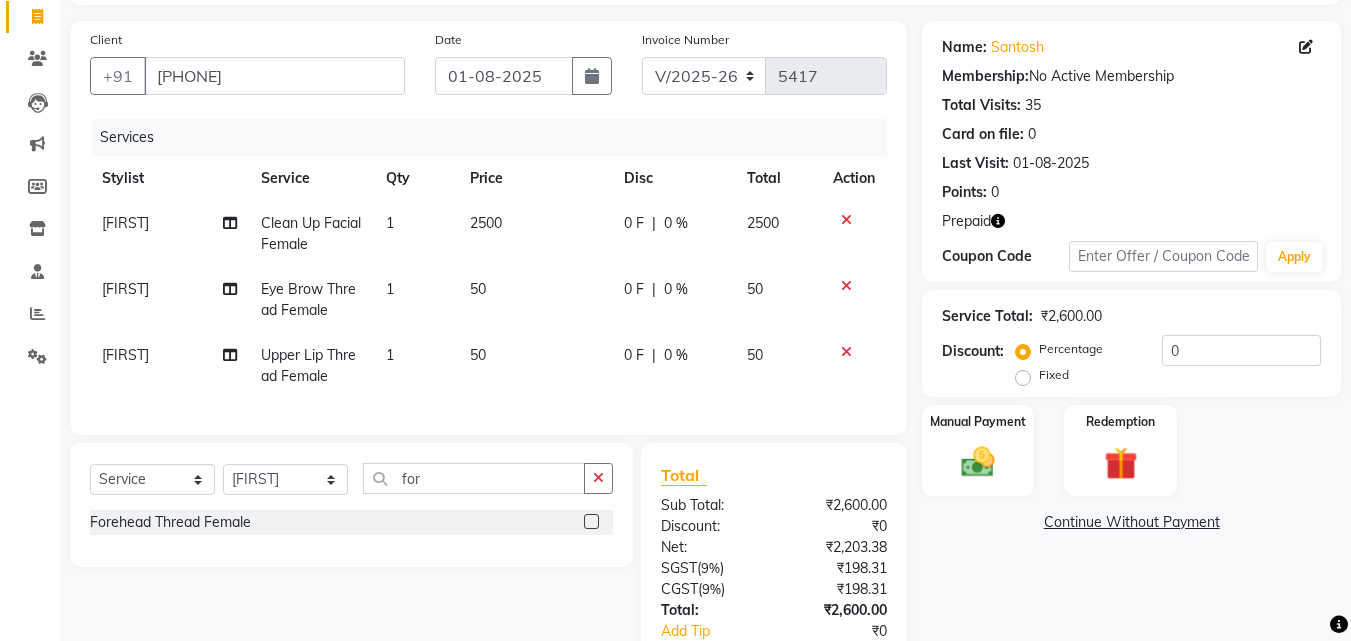 click on "Forehead Thread Female" 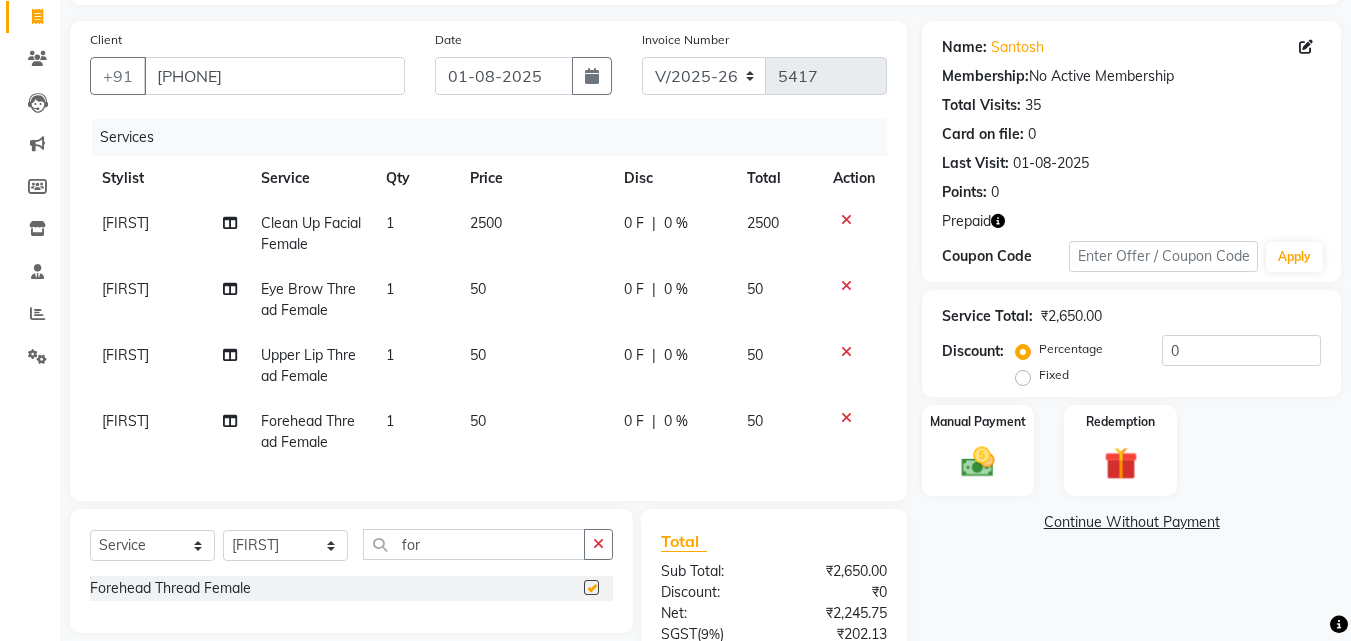 checkbox on "false" 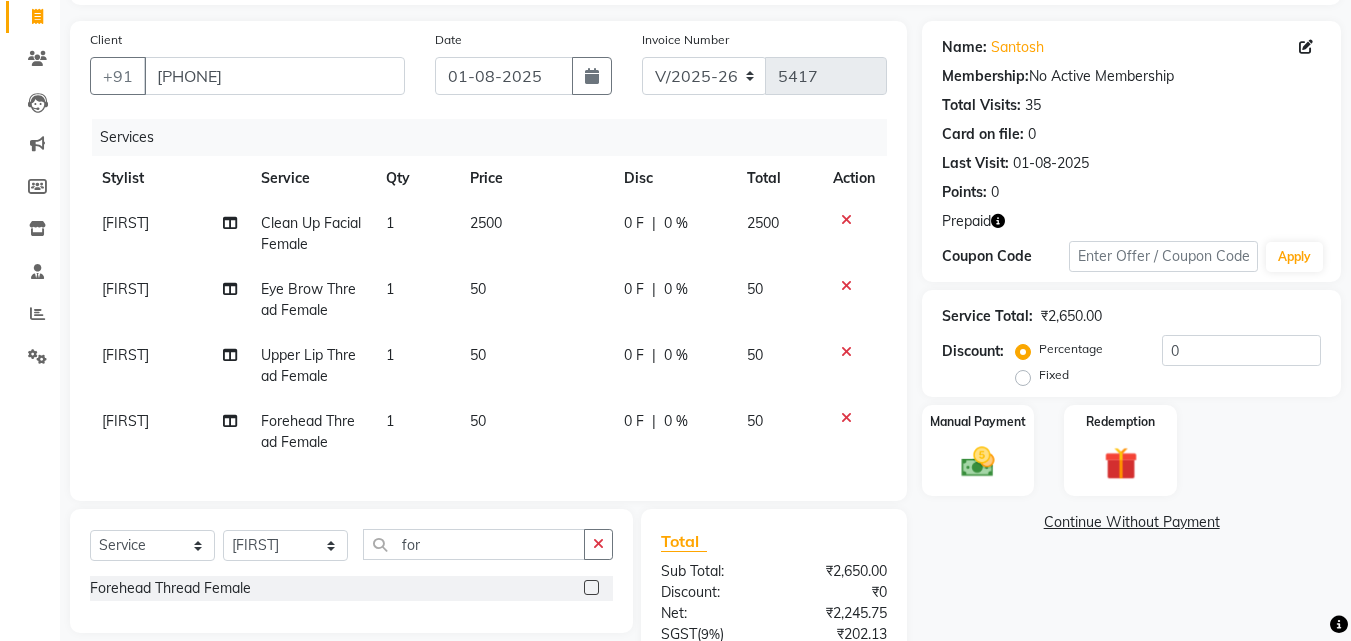 click on "Select  Service  Product  Membership  Package Voucher Prepaid Gift Card  Select Stylist Advance Cut  ASIF FARMAN HAIDER Iqbal KASHISH LUCKY Manager MANOJ NASEEM NASIR Nidhi Pooja  PRIYA RAEES RANI RASHID RIZWAN SACHIN SALMAN SANJAY Shahjad Shankar shuaib SONI for" 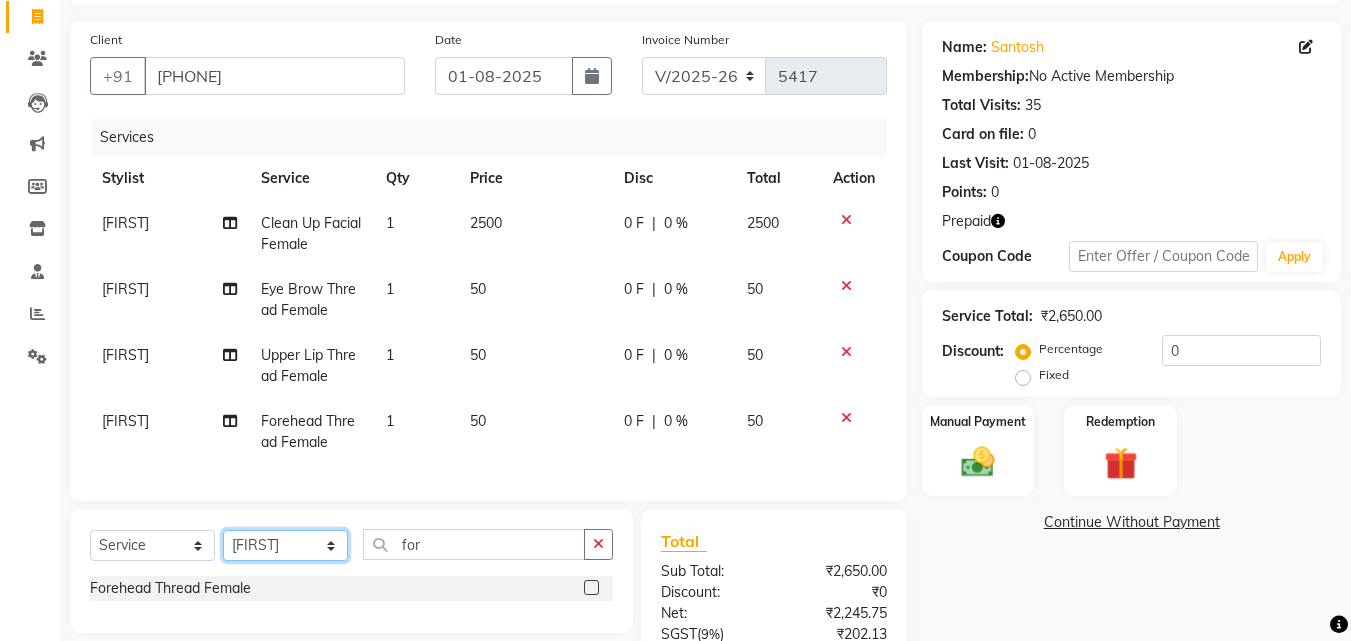click on "Select Stylist Advance Cut  ASIF FARMAN HAIDER Iqbal KASHISH LUCKY Manager MANOJ NASEEM NASIR Nidhi Pooja  PRIYA RAEES RANI RASHID RIZWAN SACHIN SALMAN SANJAY Shahjad Shankar shuaib SONI" 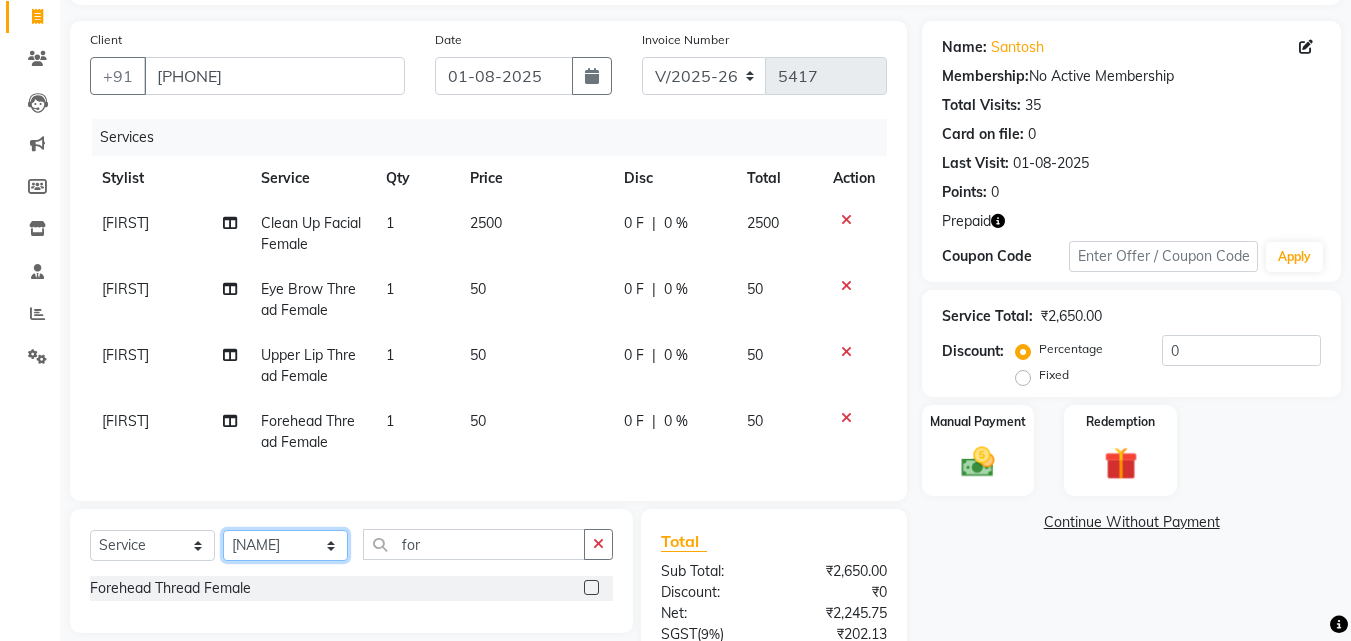 click on "Select Stylist Advance Cut  ASIF FARMAN HAIDER Iqbal KASHISH LUCKY Manager MANOJ NASEEM NASIR Nidhi Pooja  PRIYA RAEES RANI RASHID RIZWAN SACHIN SALMAN SANJAY Shahjad Shankar shuaib SONI" 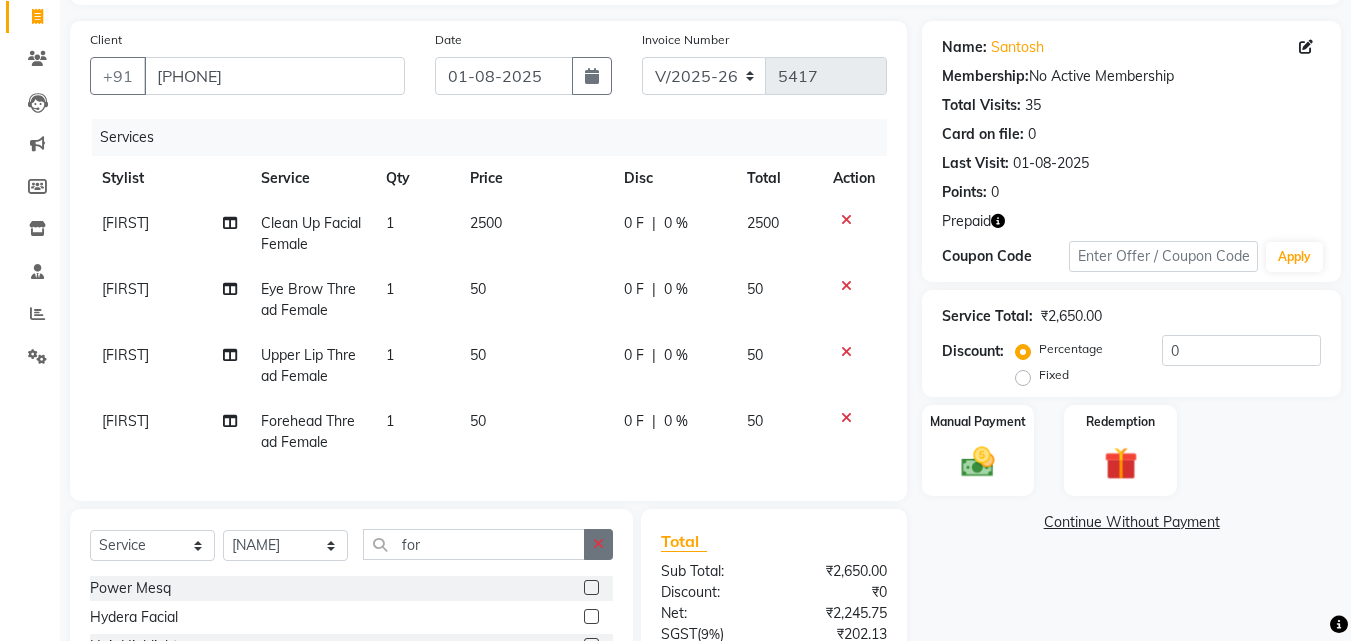 click 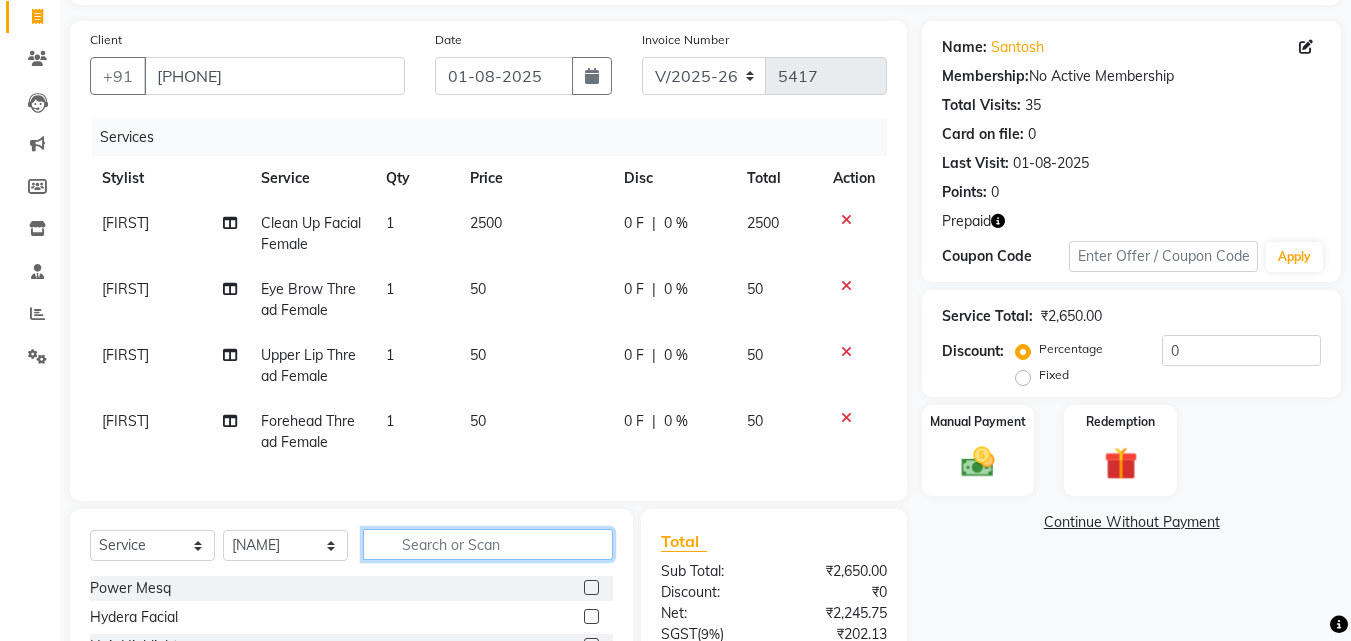 click 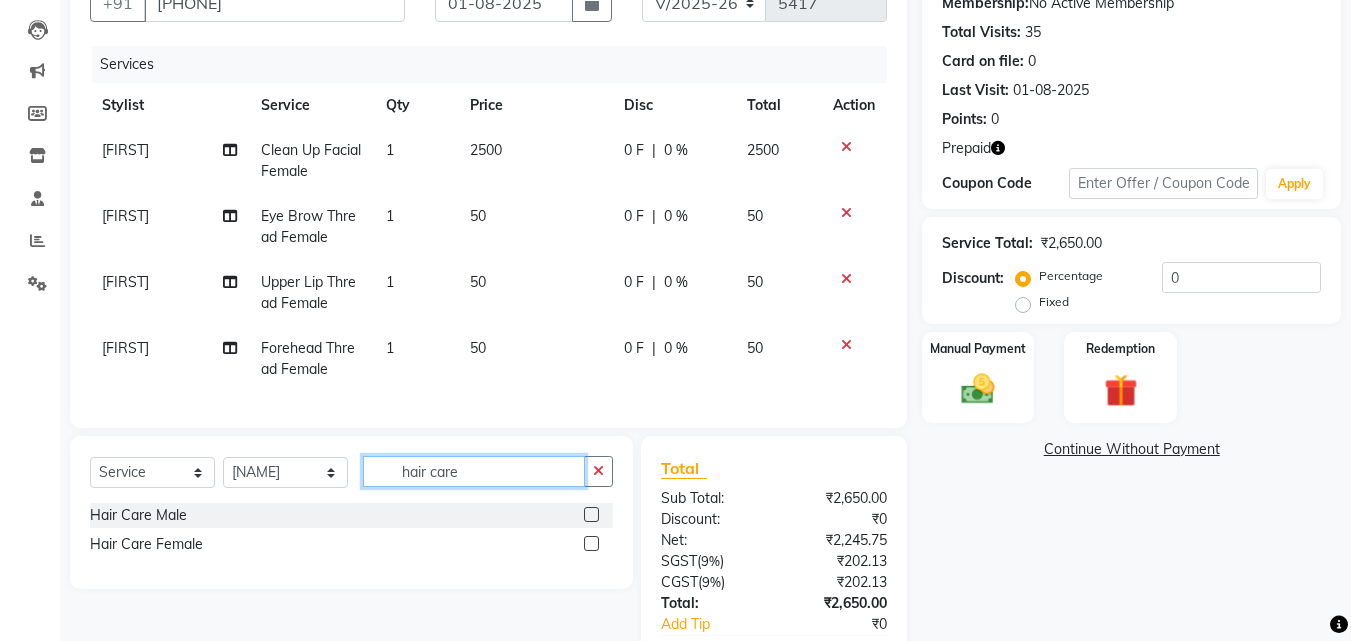 scroll, scrollTop: 253, scrollLeft: 0, axis: vertical 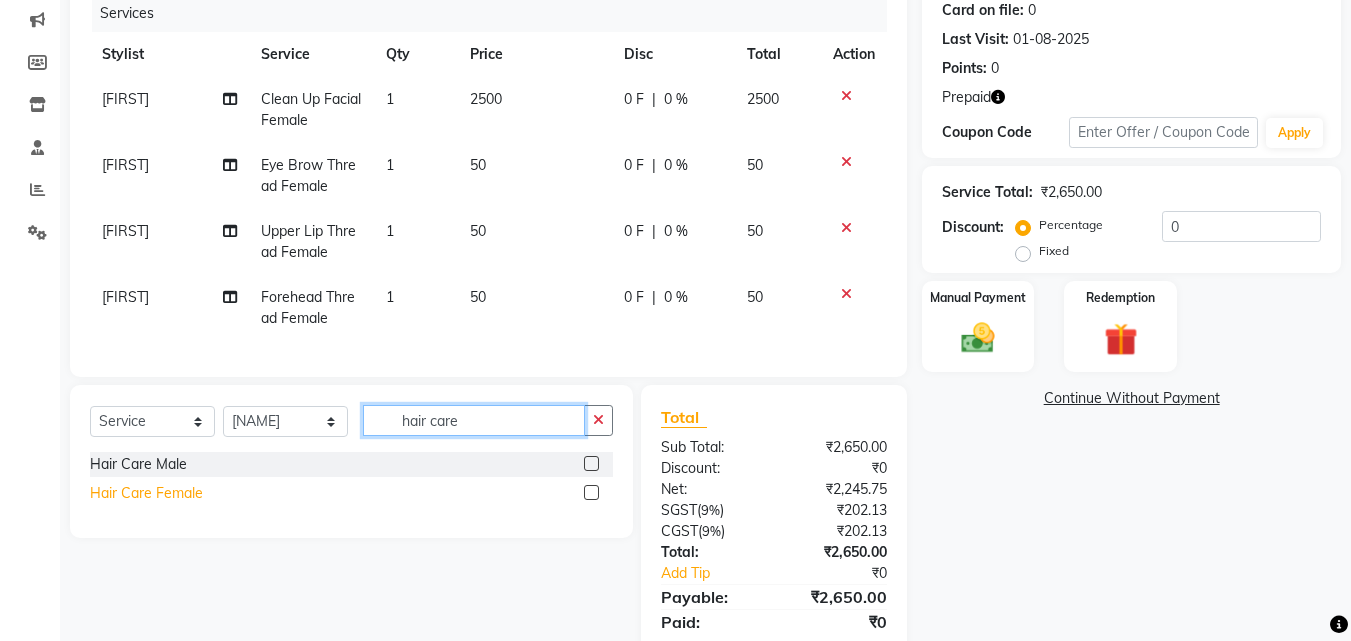 type on "hair care" 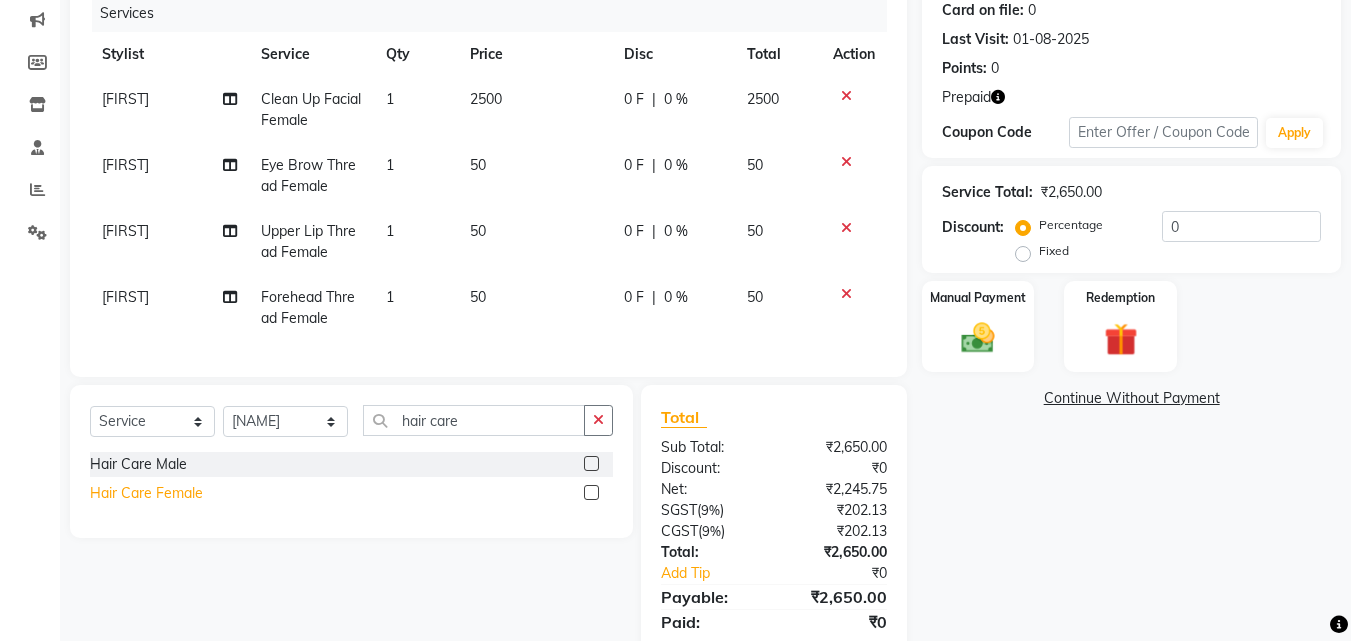 click on "Hair Care Female" 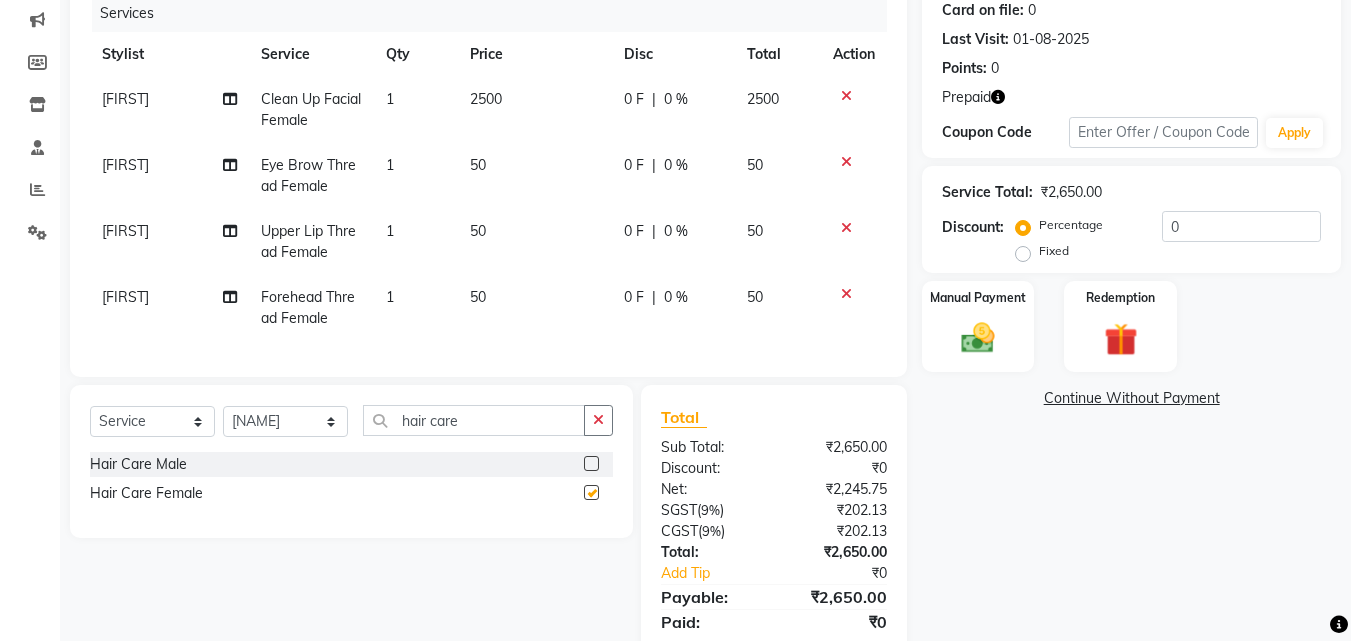 checkbox on "false" 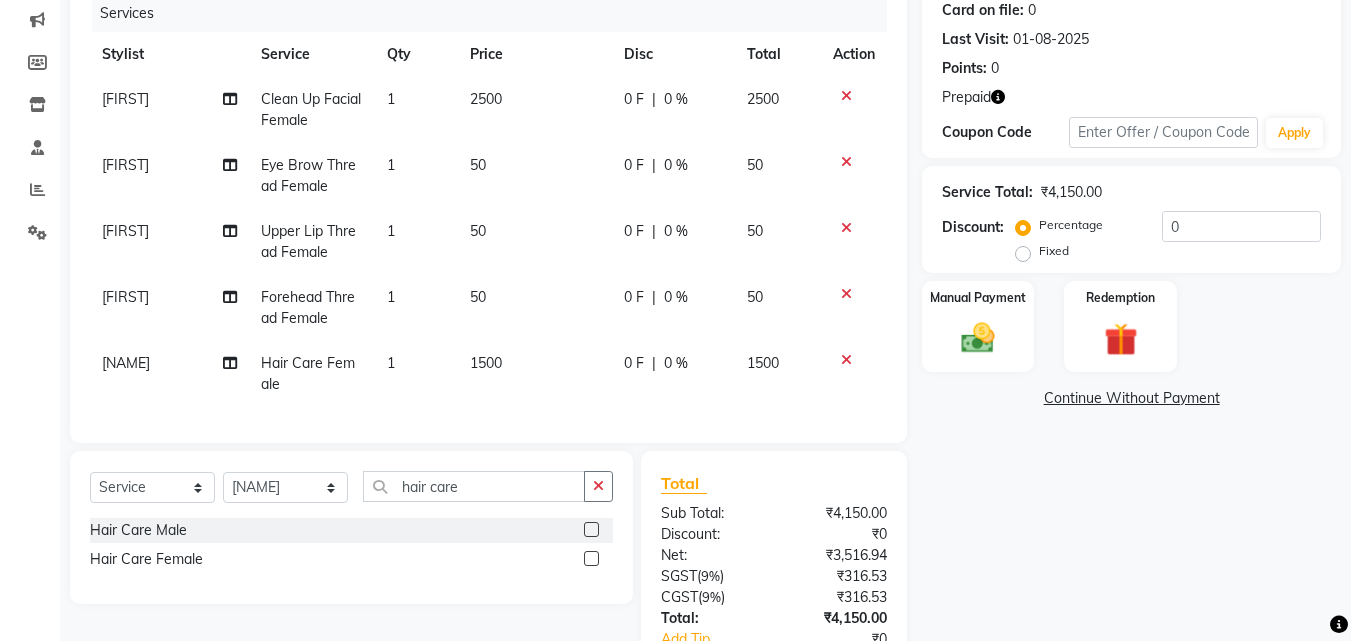click on "1500" 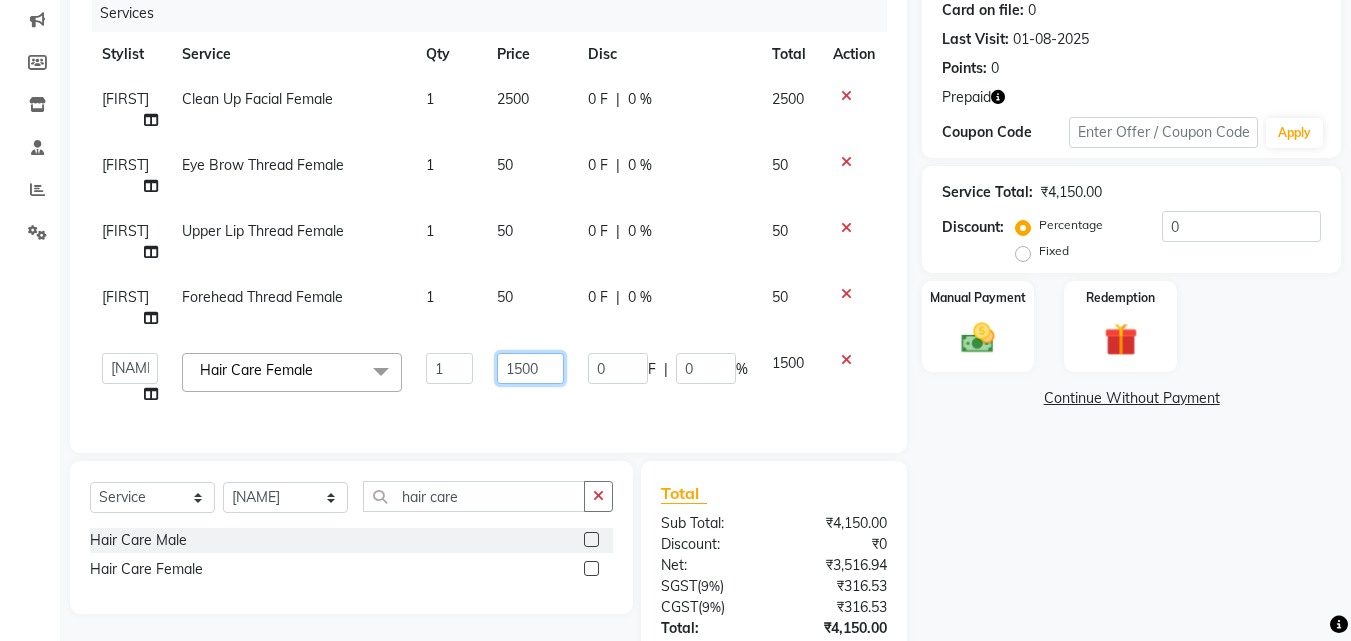 click on "1500" 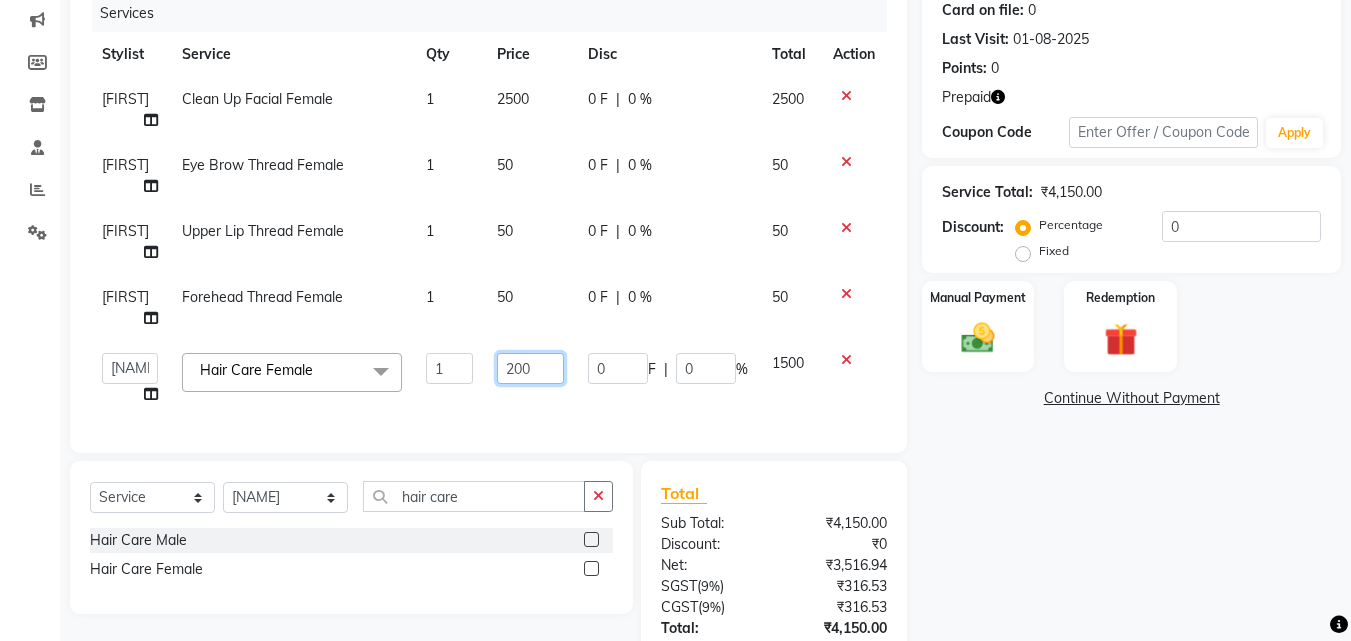 type on "2000" 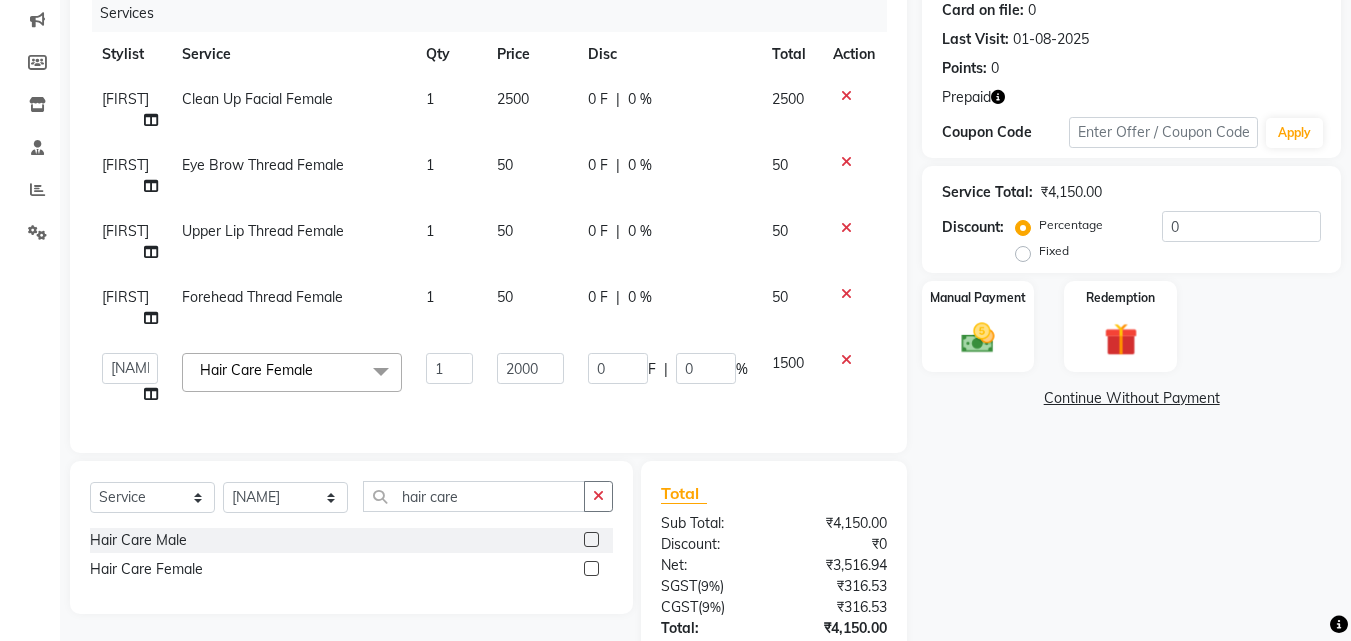 click on "Name: Santosh  Membership:  No Active Membership  Total Visits:  35 Card on file:  0 Last Visit:   01-08-2025 Points:   0  Prepaid Coupon Code Apply Service Total:  ₹4,150.00  Discount:  Percentage   Fixed  0 Manual Payment Redemption  Continue Without Payment" 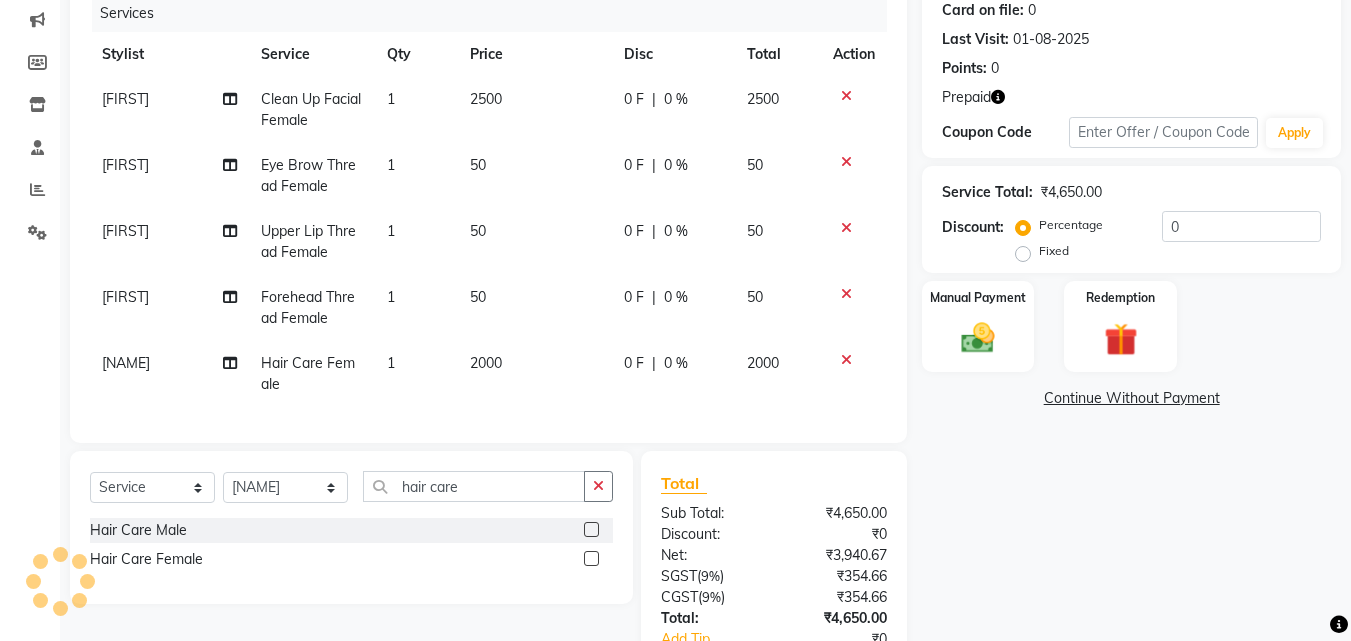 drag, startPoint x: 1149, startPoint y: 238, endPoint x: 1169, endPoint y: 239, distance: 20.024984 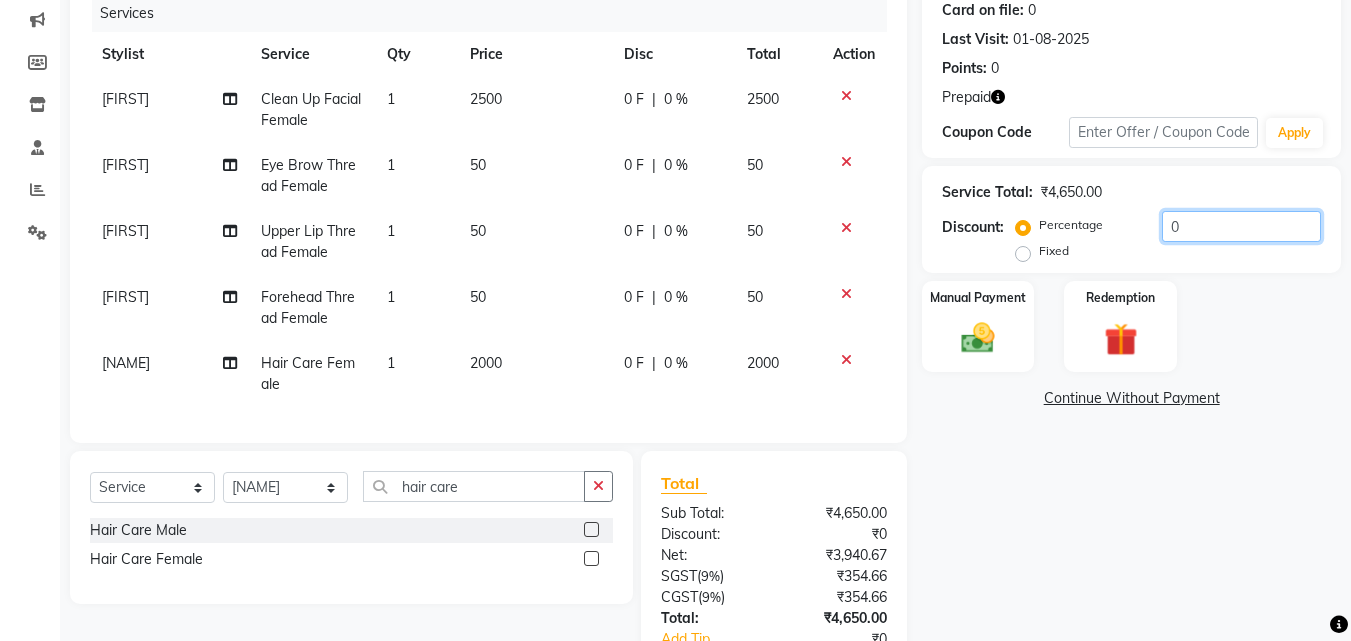 click on "0" 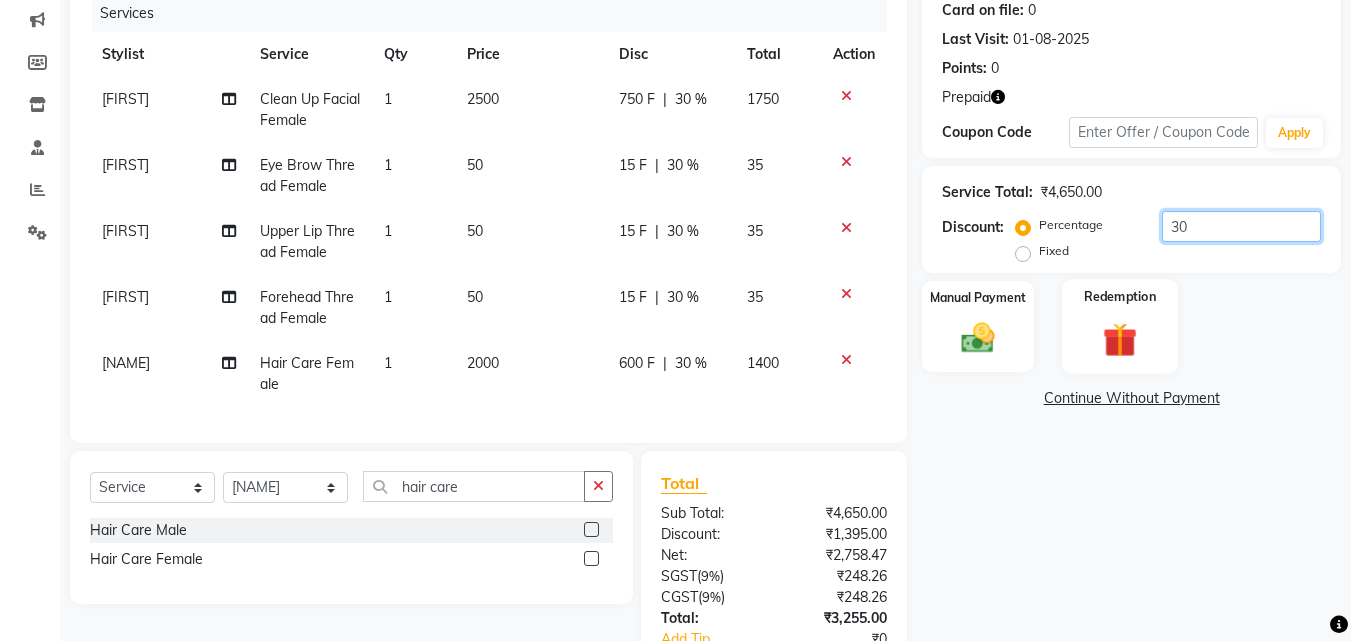 type on "30" 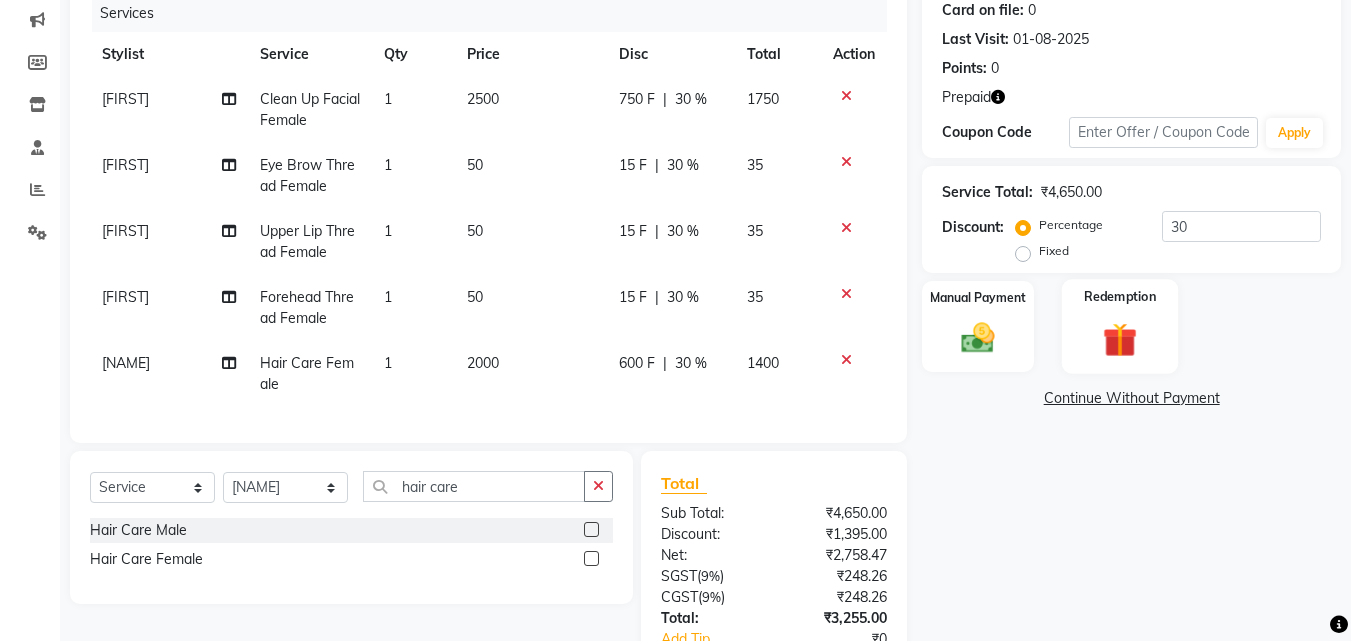 click on "Redemption" 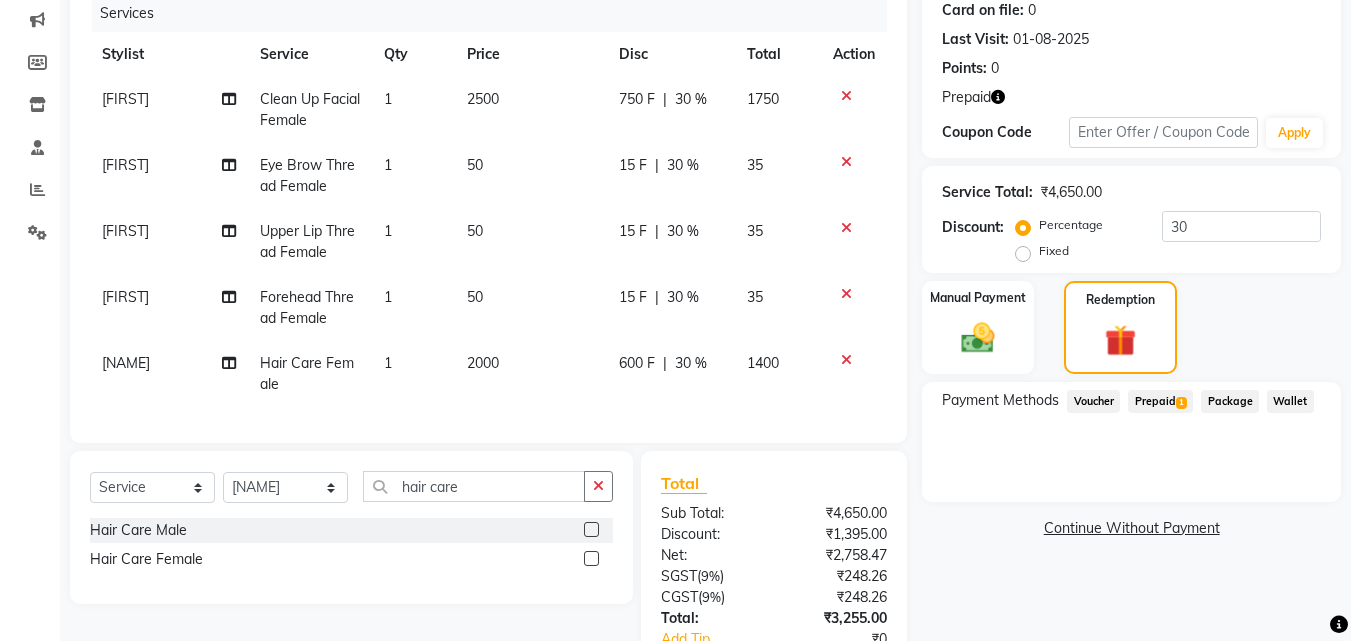 scroll, scrollTop: 402, scrollLeft: 0, axis: vertical 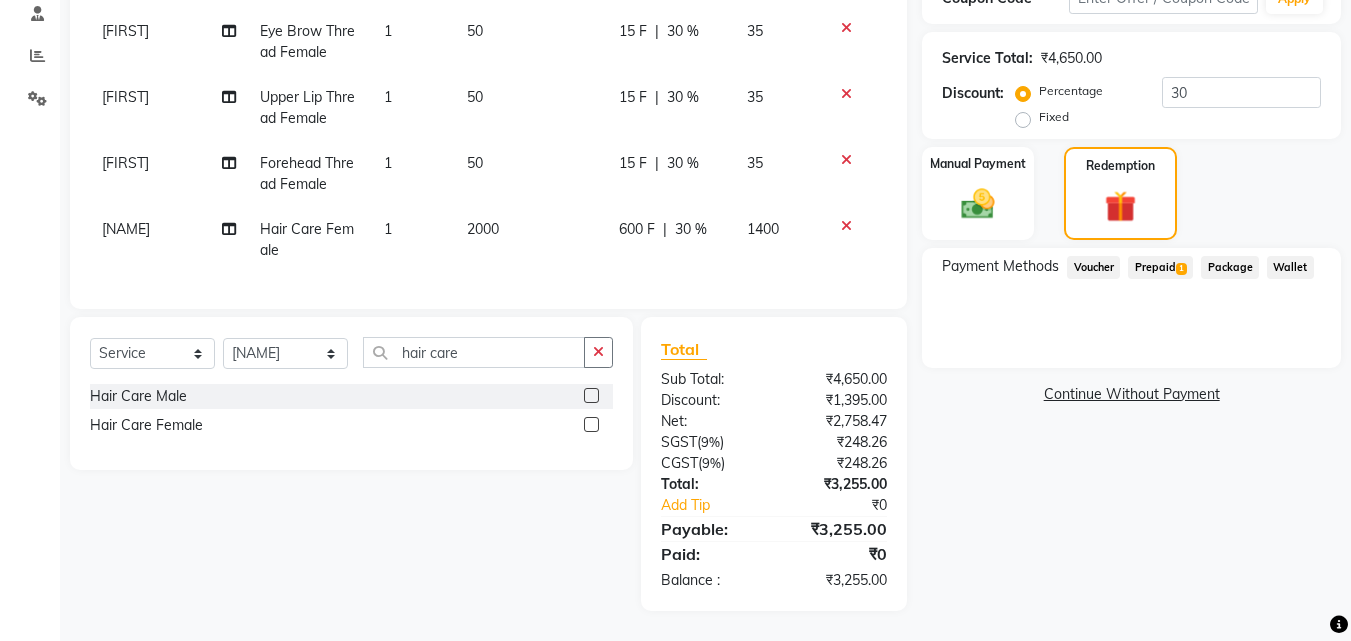 click on "Prepaid  1" 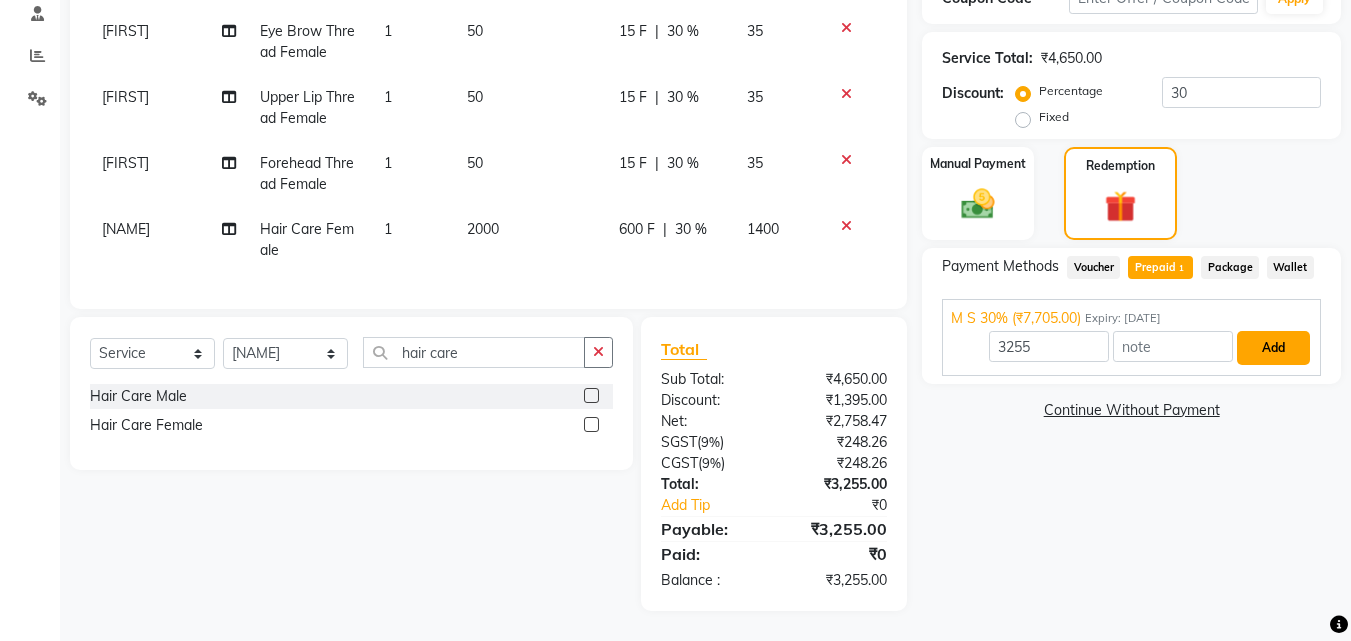 click on "Add" at bounding box center [1273, 348] 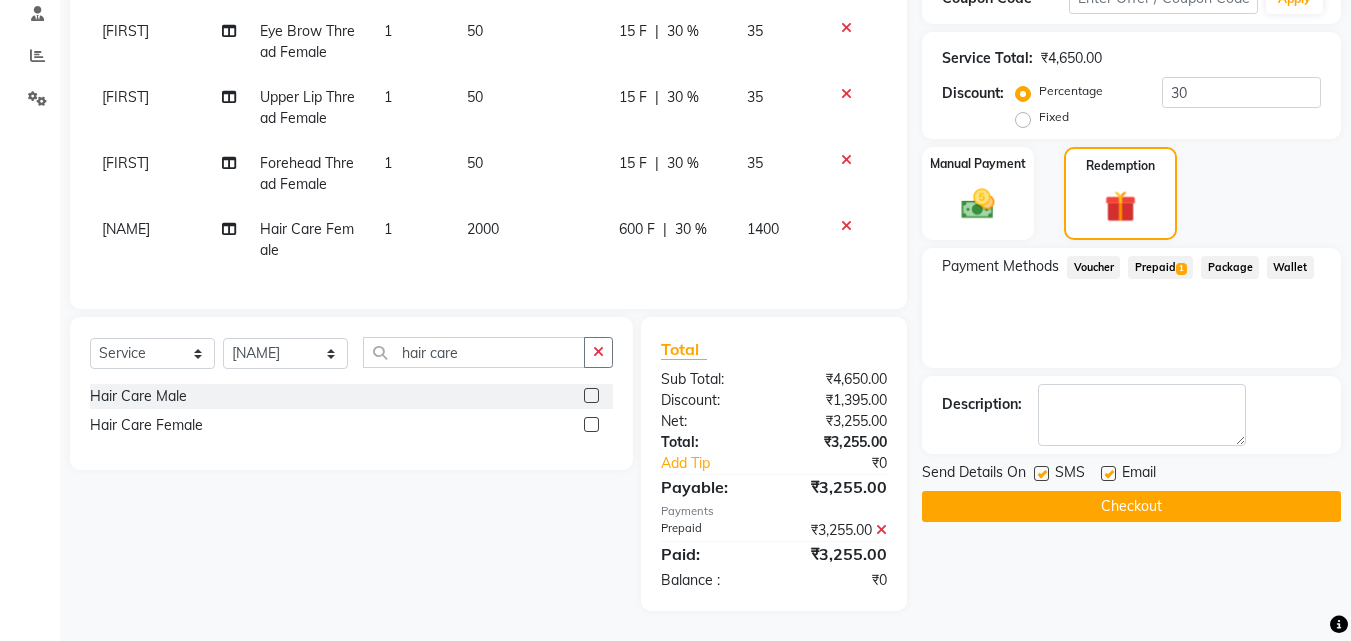 click on "Checkout" 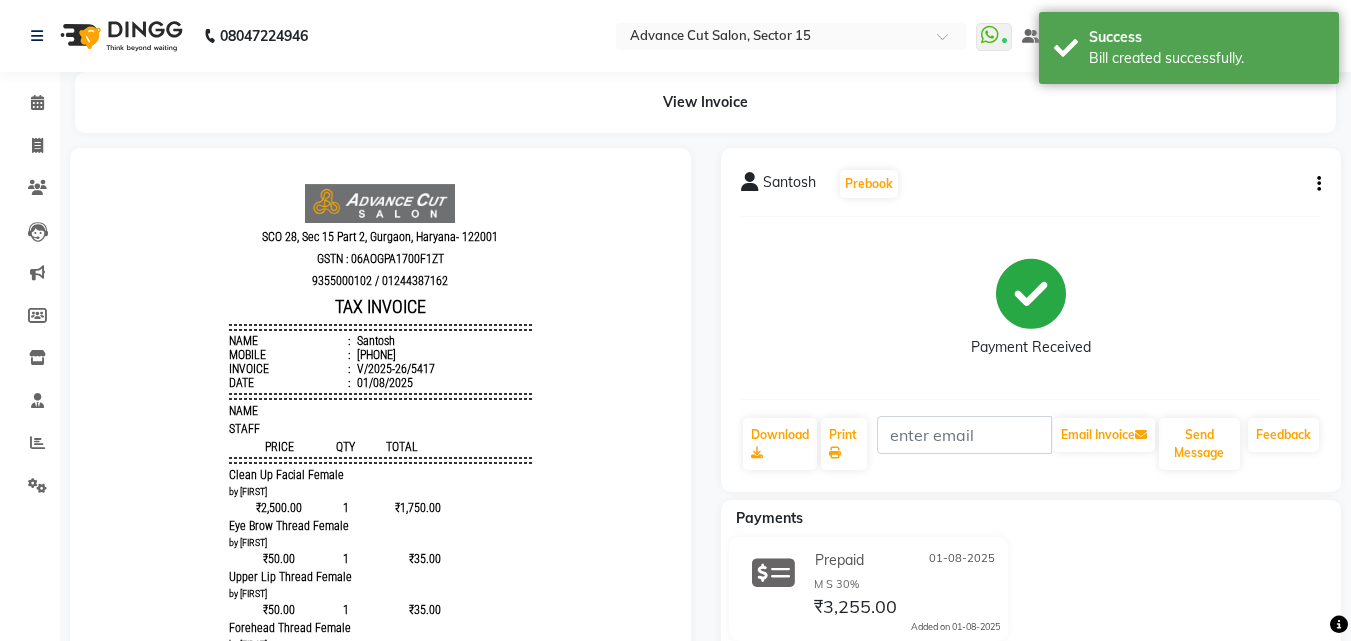 scroll, scrollTop: 0, scrollLeft: 0, axis: both 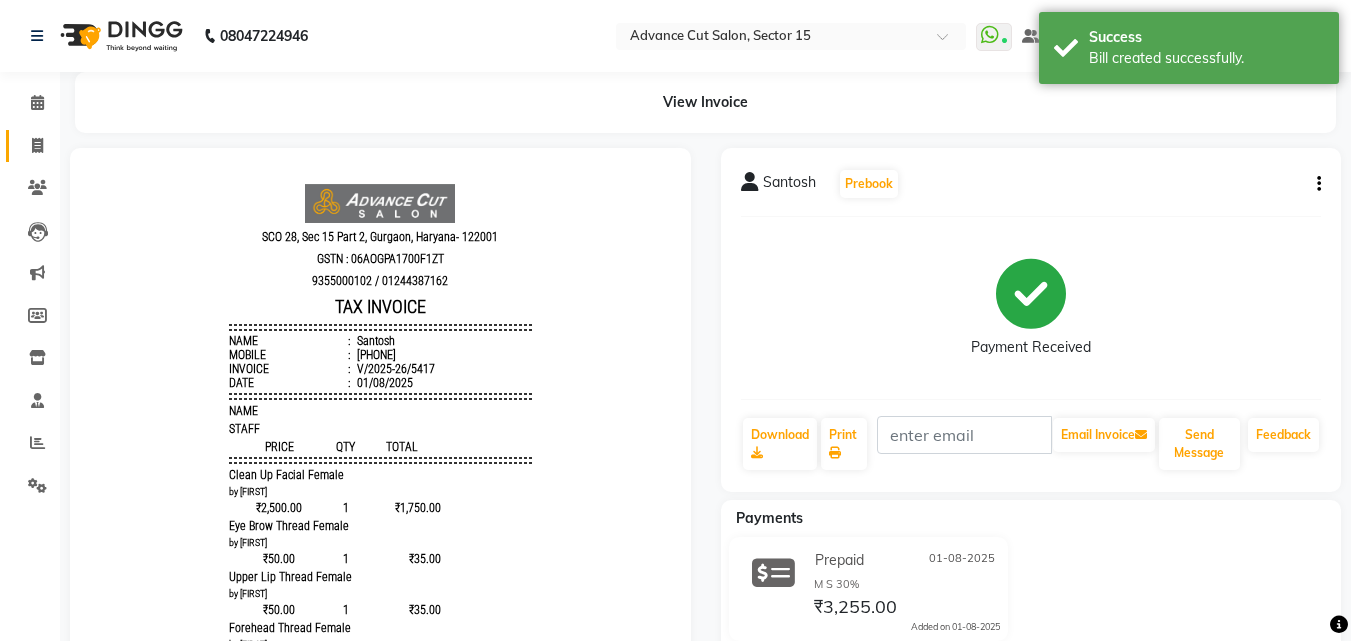 click on "Invoice" 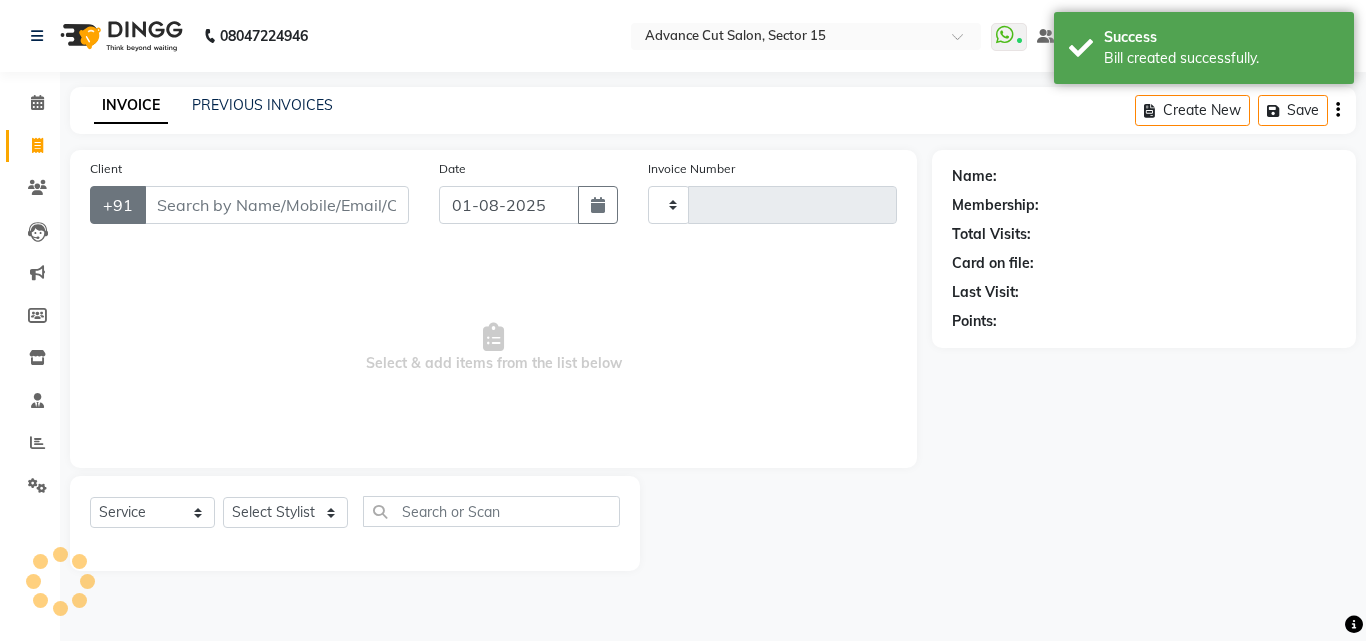 type on "5418" 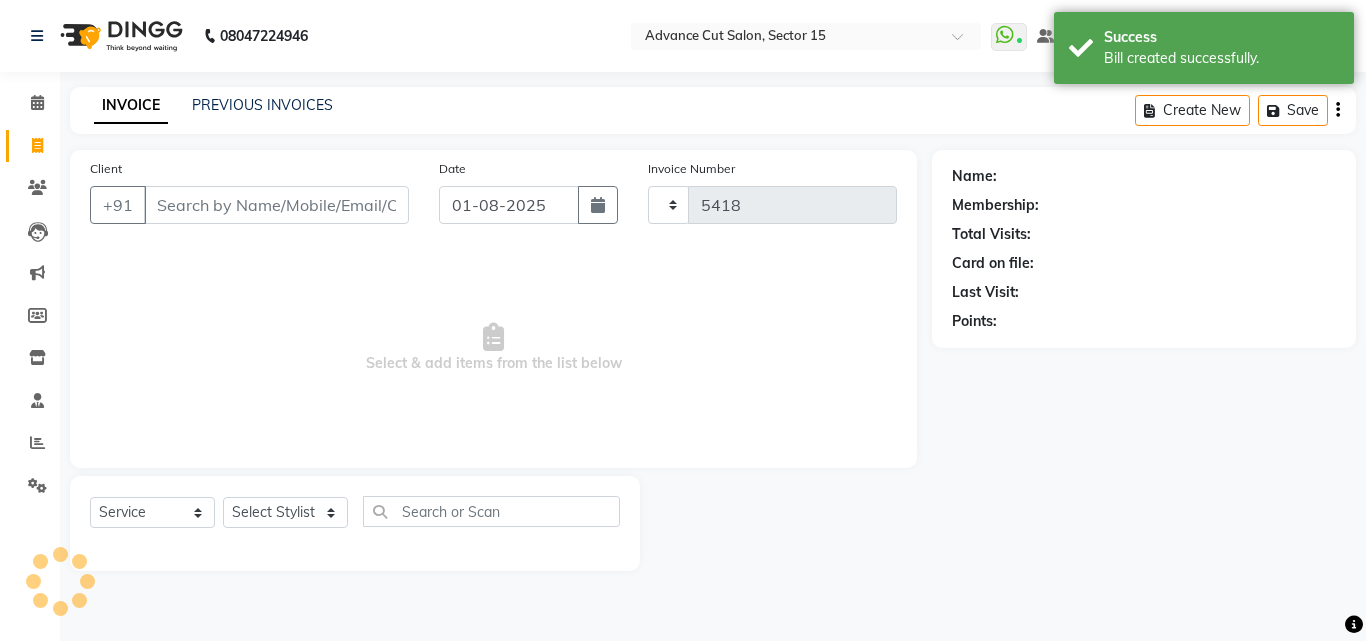 select on "6255" 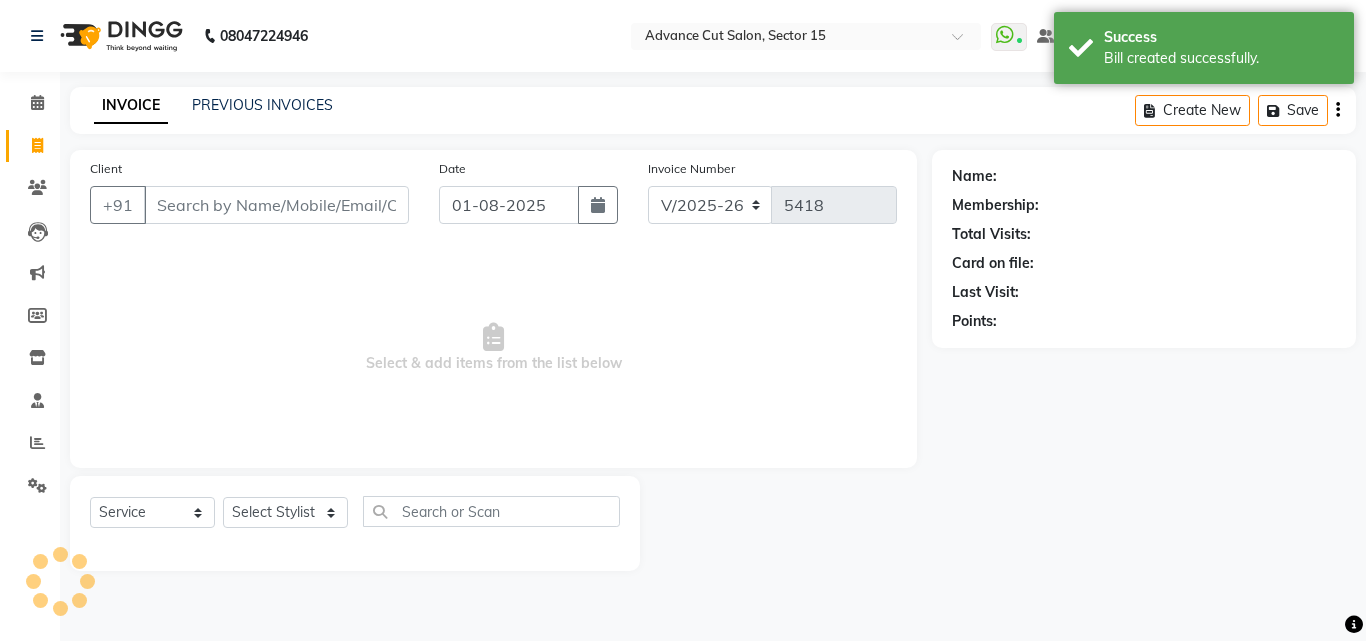 click on "Client" at bounding box center [276, 205] 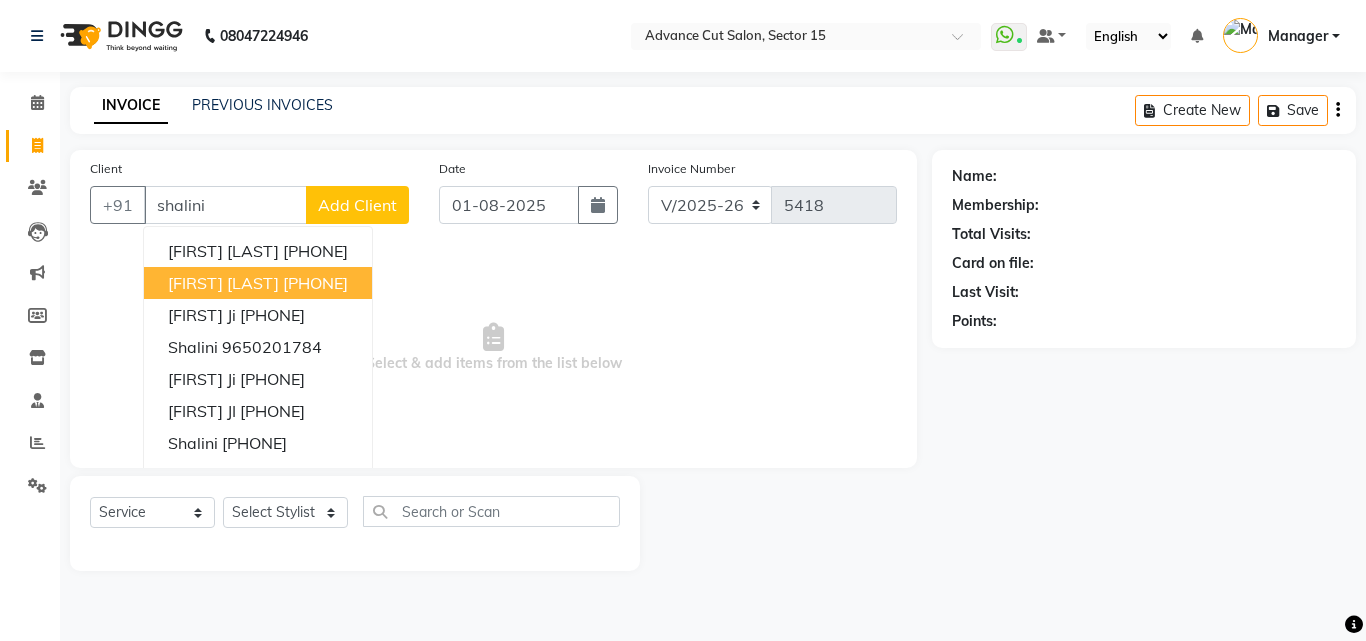 click on "9971550739" at bounding box center [315, 283] 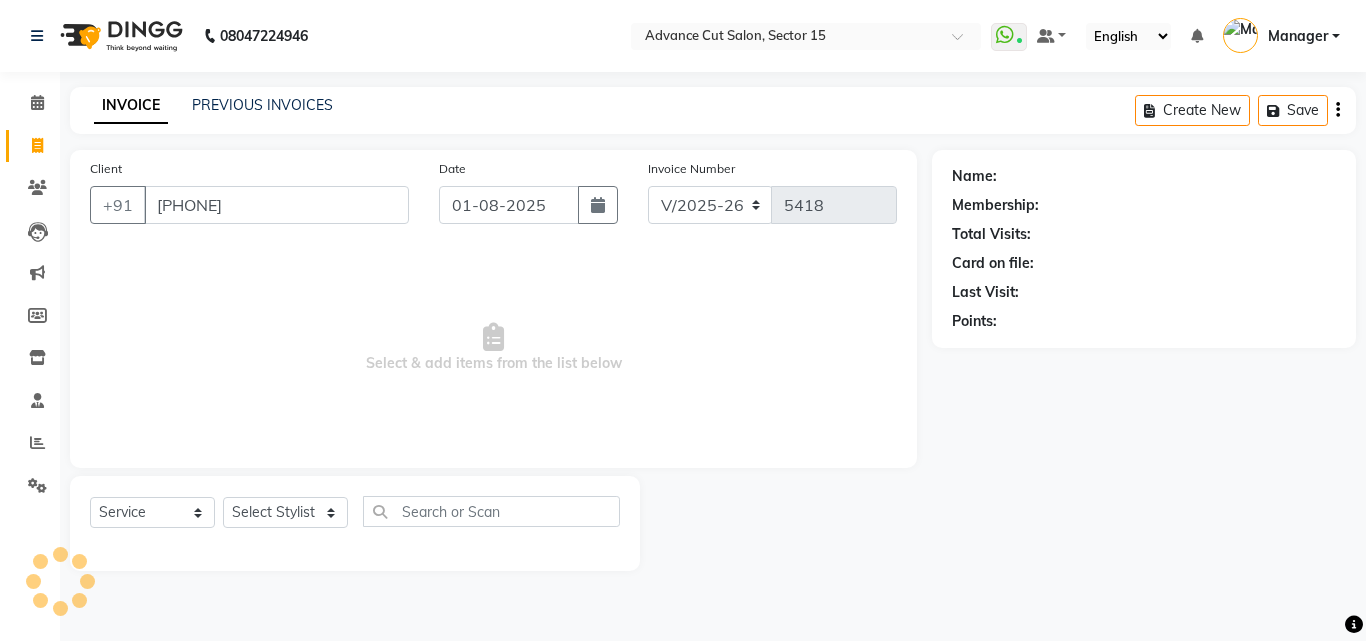type on "9971550739" 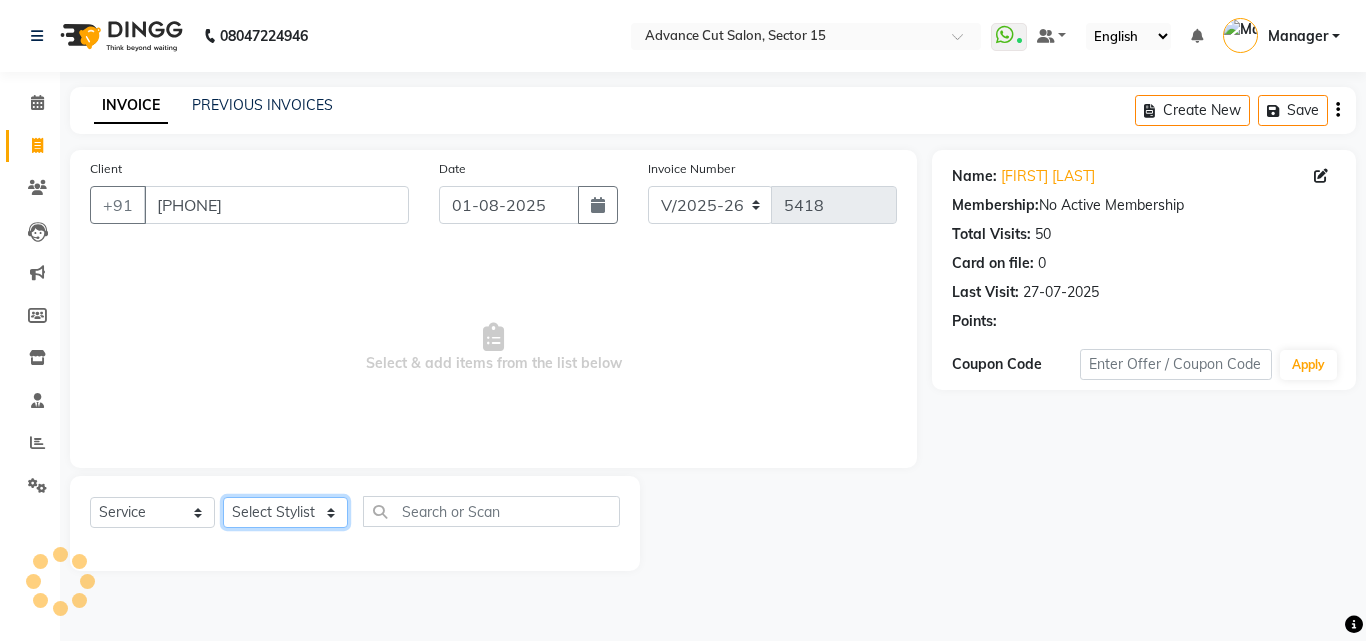 click on "Select Stylist Advance Cut  ASIF FARMAN HAIDER Iqbal KASHISH LUCKY Manager MANOJ NASEEM NASIR Nidhi Pooja  PRIYA RAEES RANI RASHID RIZWAN SACHIN SALMAN SANJAY Shahjad Shankar shuaib SONI" 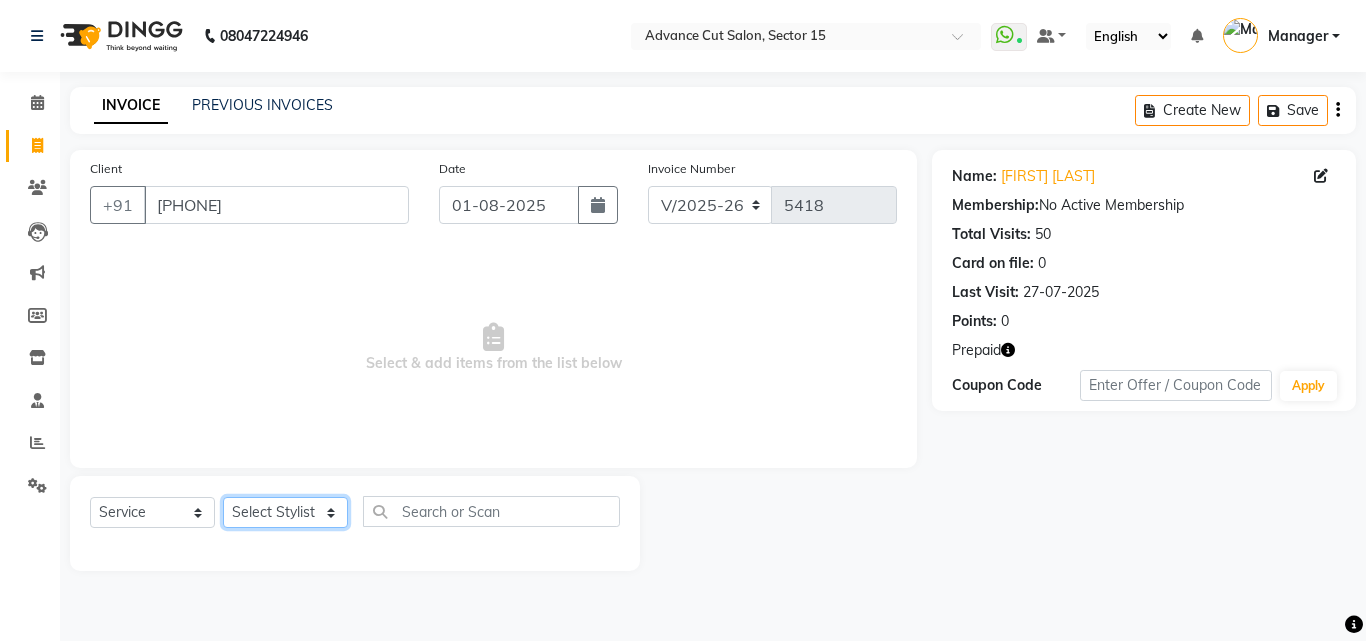 select on "46501" 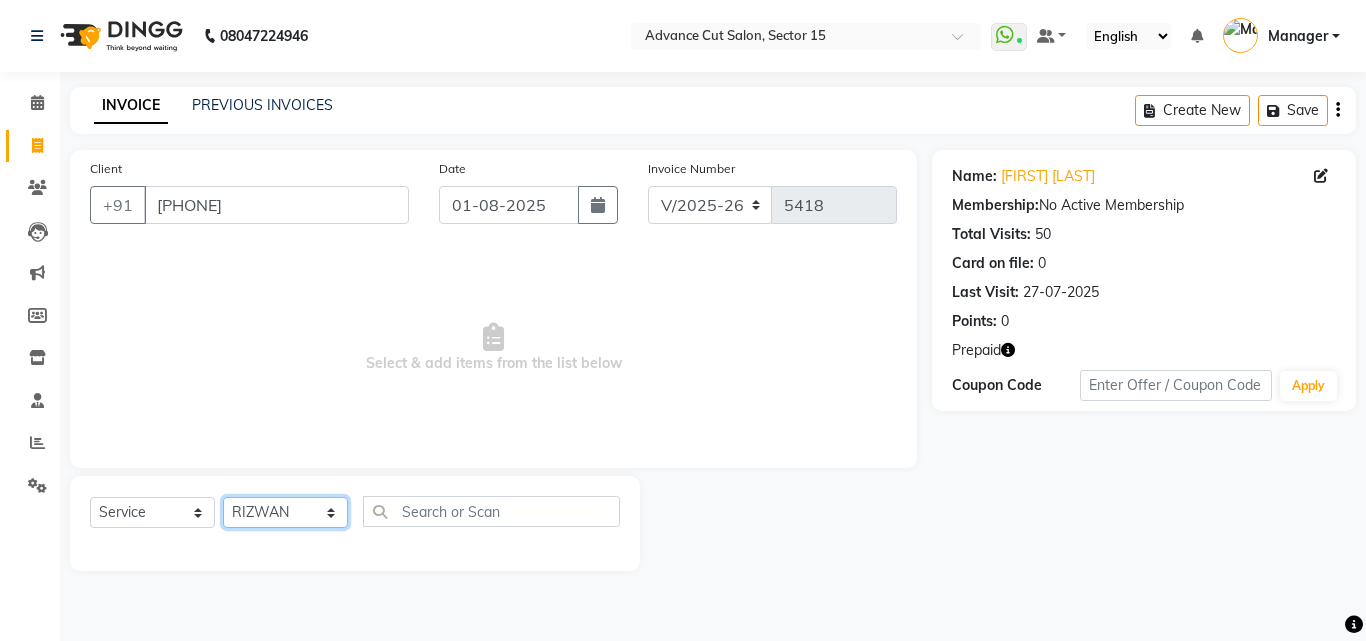 click on "Select Stylist Advance Cut  ASIF FARMAN HAIDER Iqbal KASHISH LUCKY Manager MANOJ NASEEM NASIR Nidhi Pooja  PRIYA RAEES RANI RASHID RIZWAN SACHIN SALMAN SANJAY Shahjad Shankar shuaib SONI" 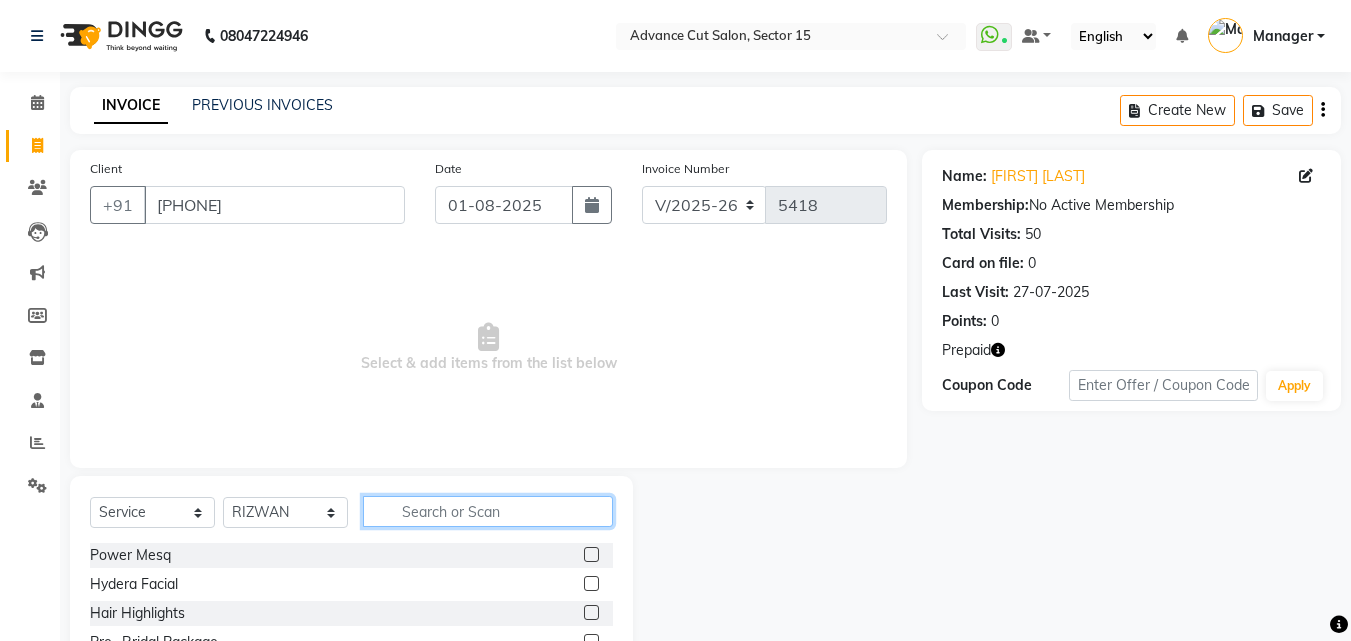 click 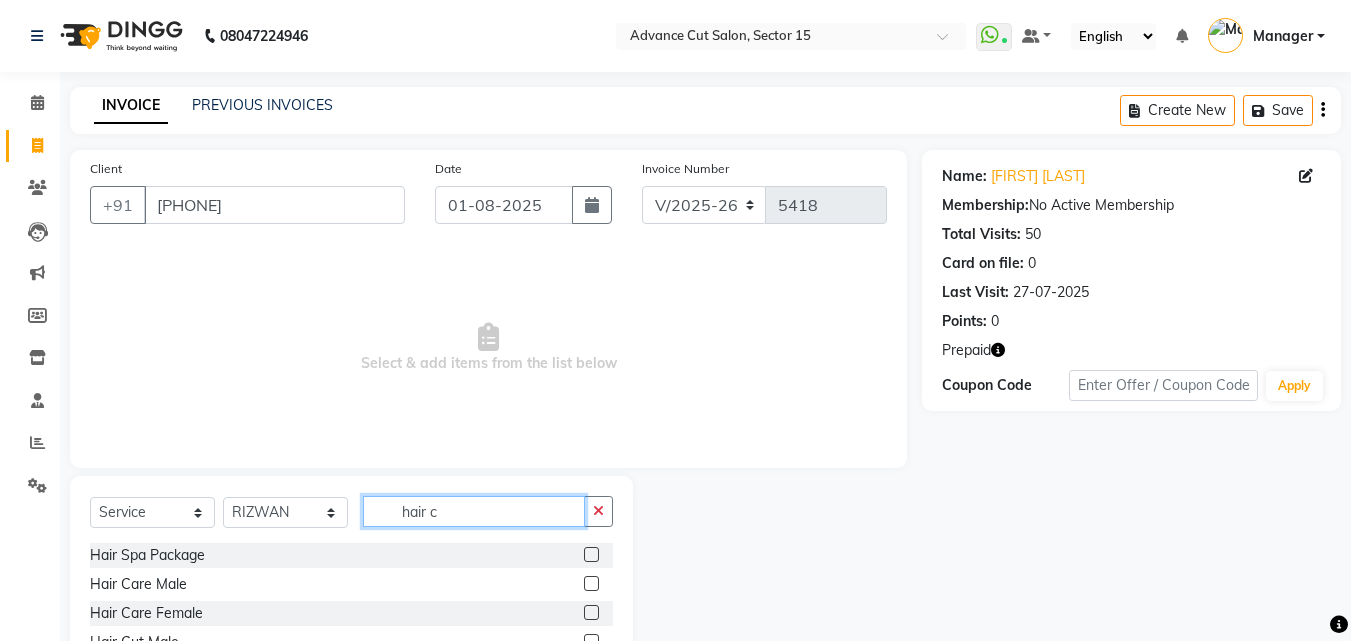 scroll, scrollTop: 134, scrollLeft: 0, axis: vertical 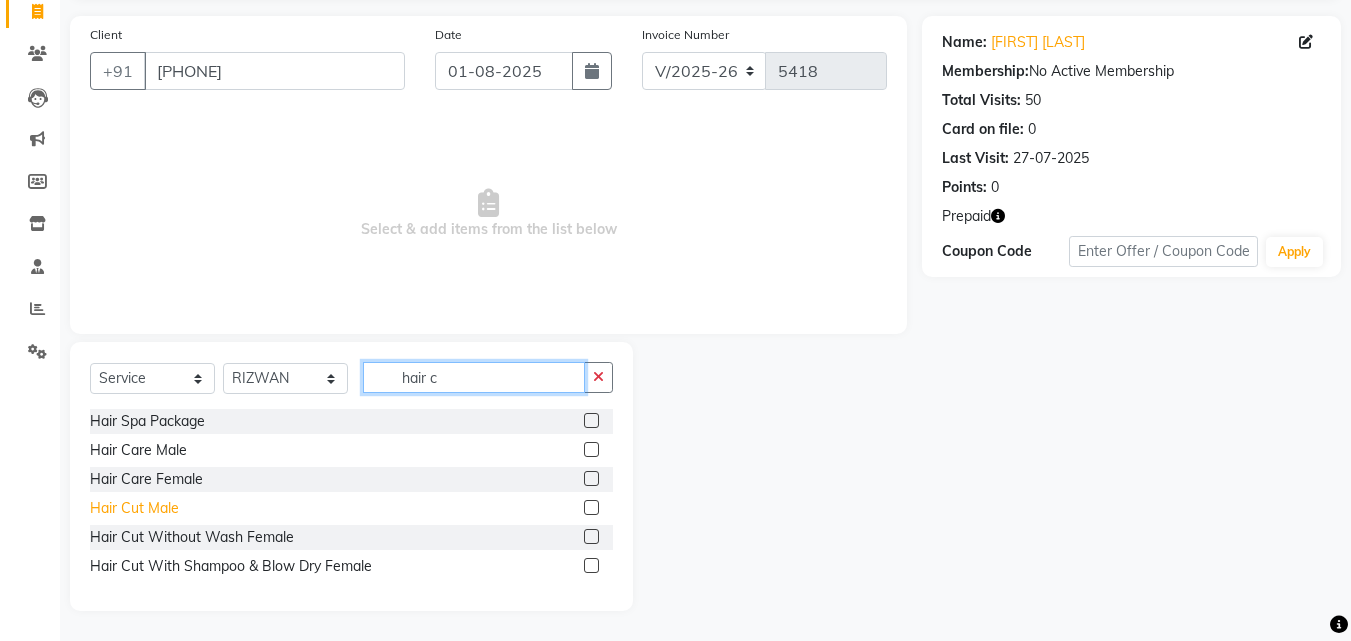 type on "hair c" 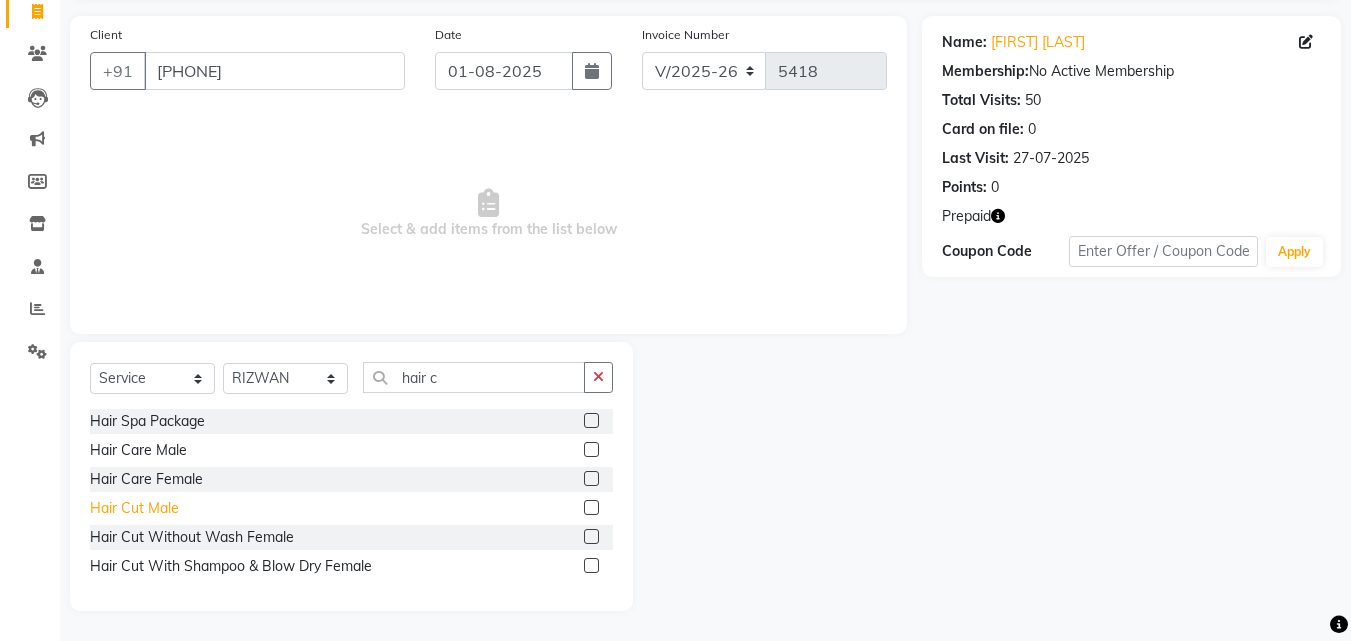 click on "Hair Cut  Male" 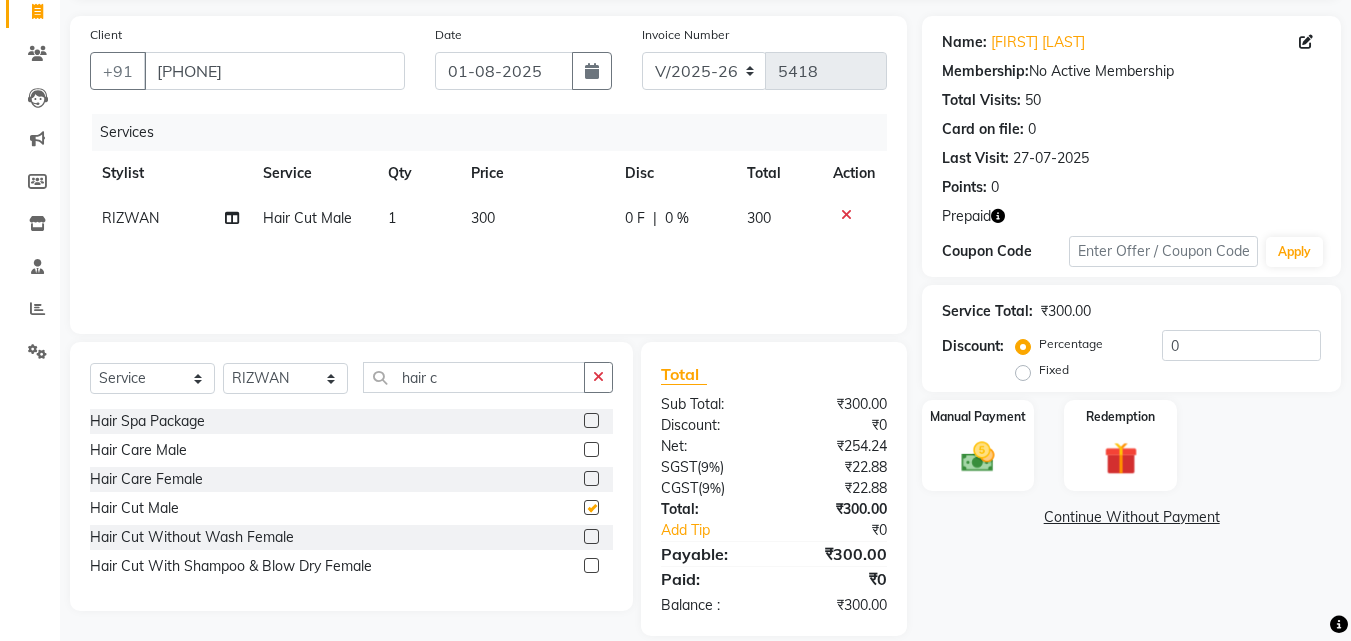 checkbox on "false" 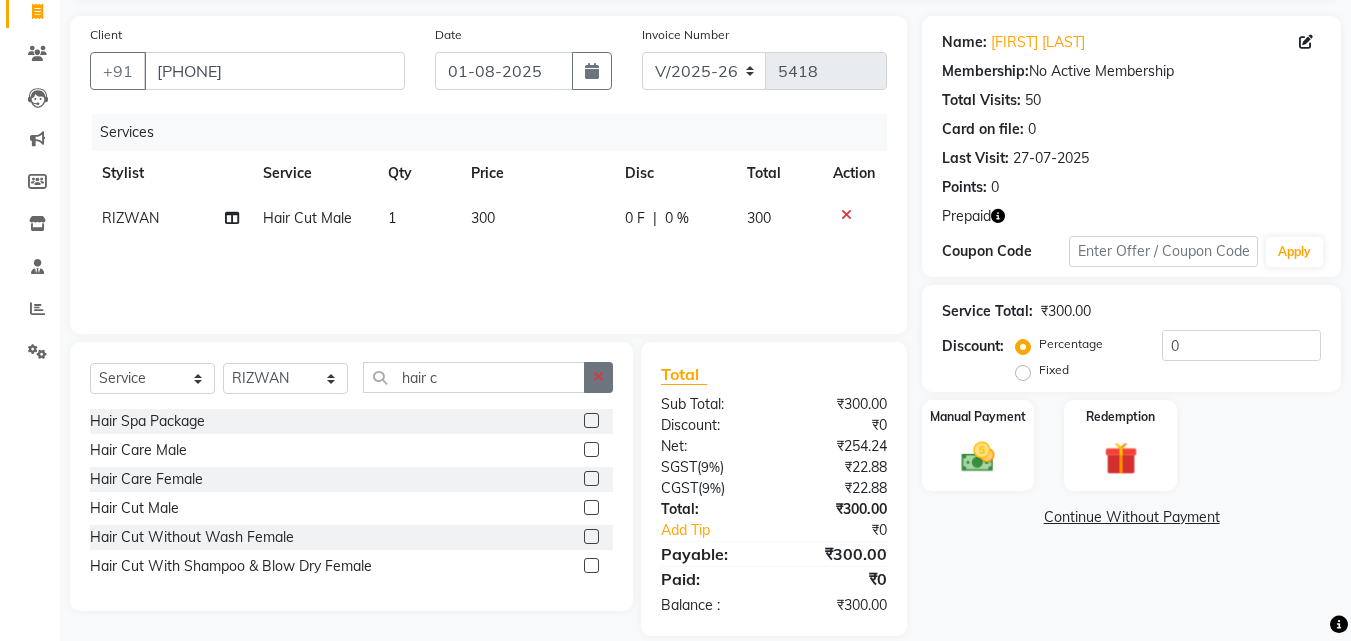 click 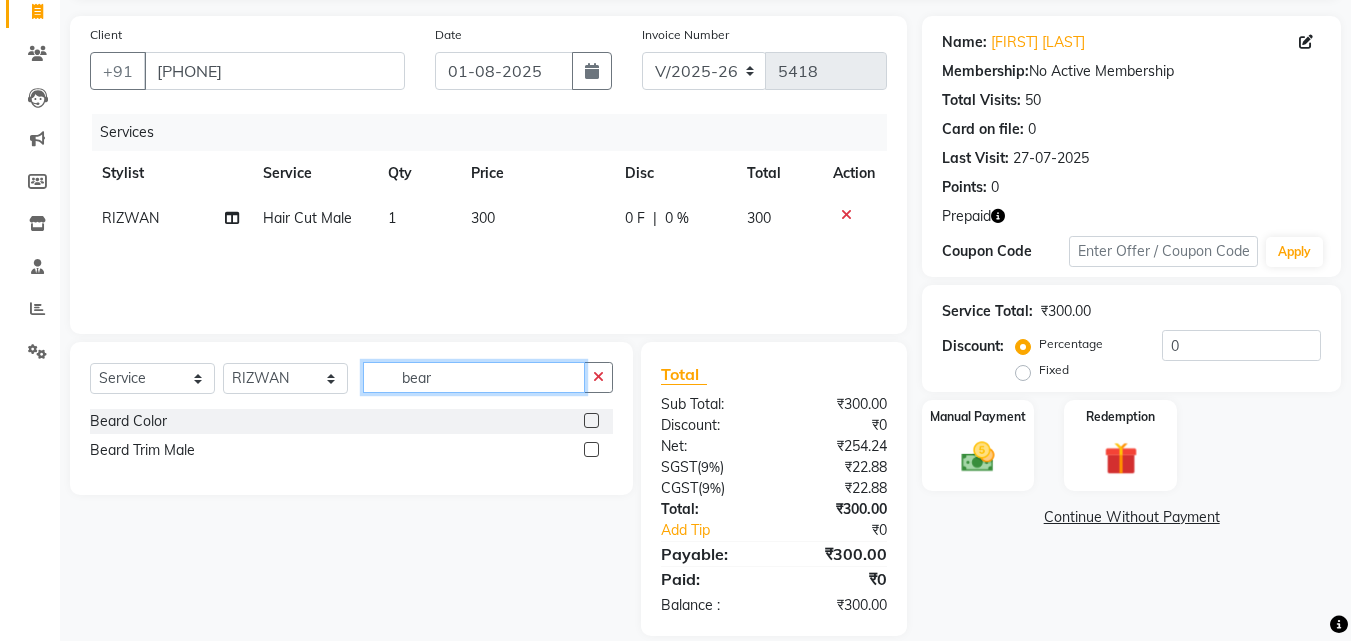 type on "bear" 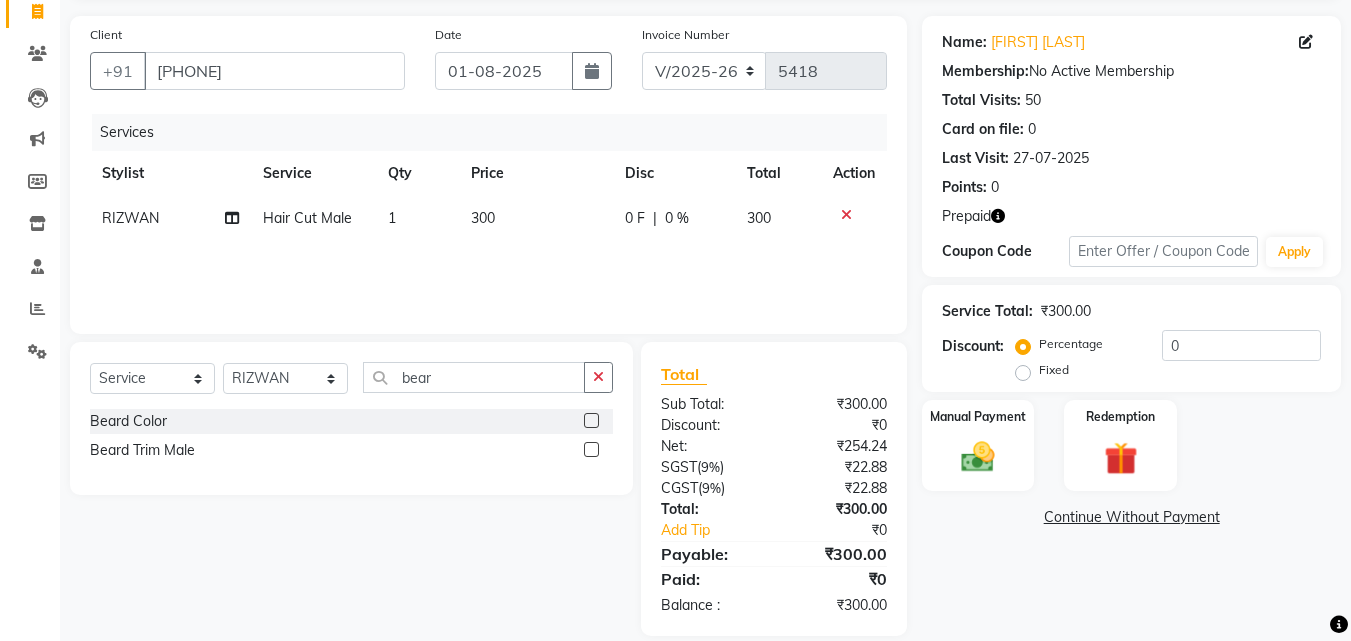 click on "Beard Trim Male" 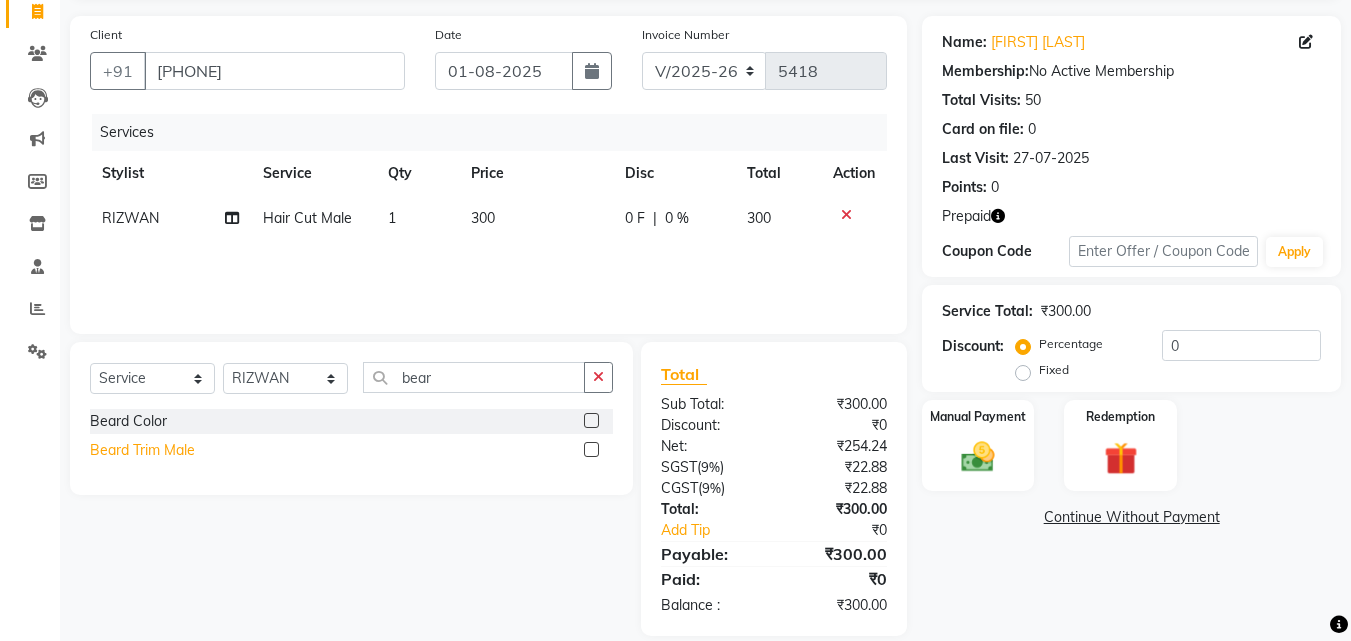 click on "Beard Trim Male" 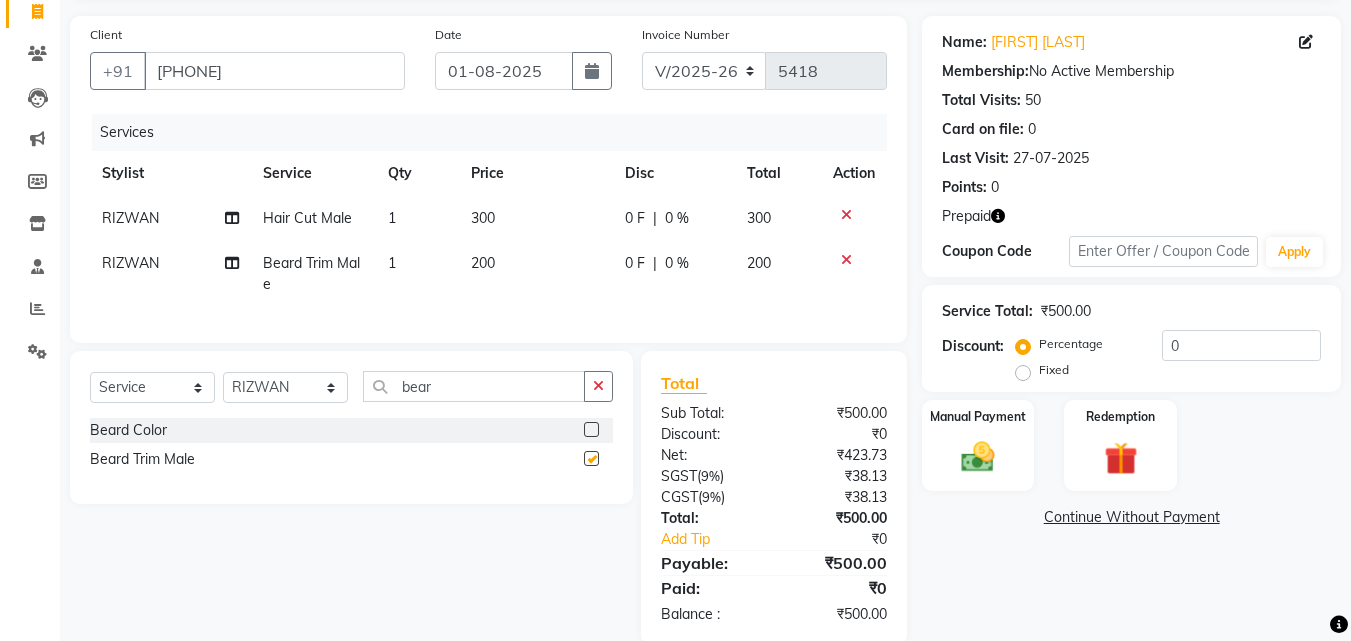 checkbox on "false" 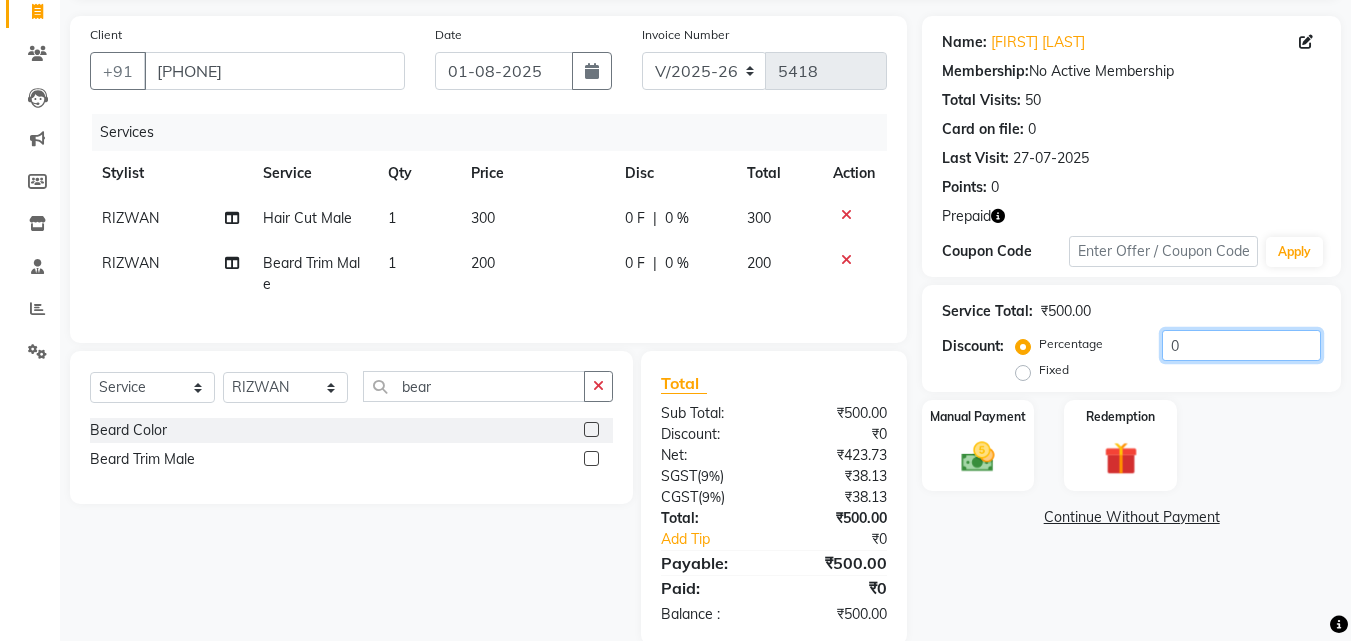 click on "0" 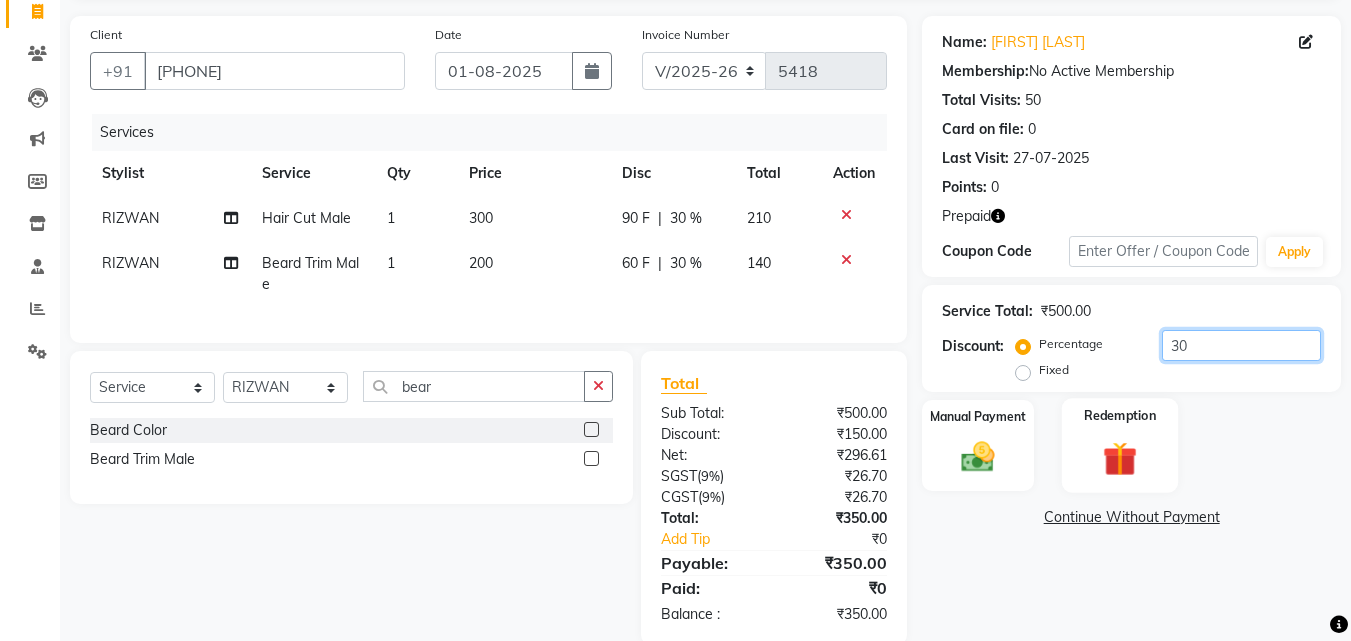 type on "30" 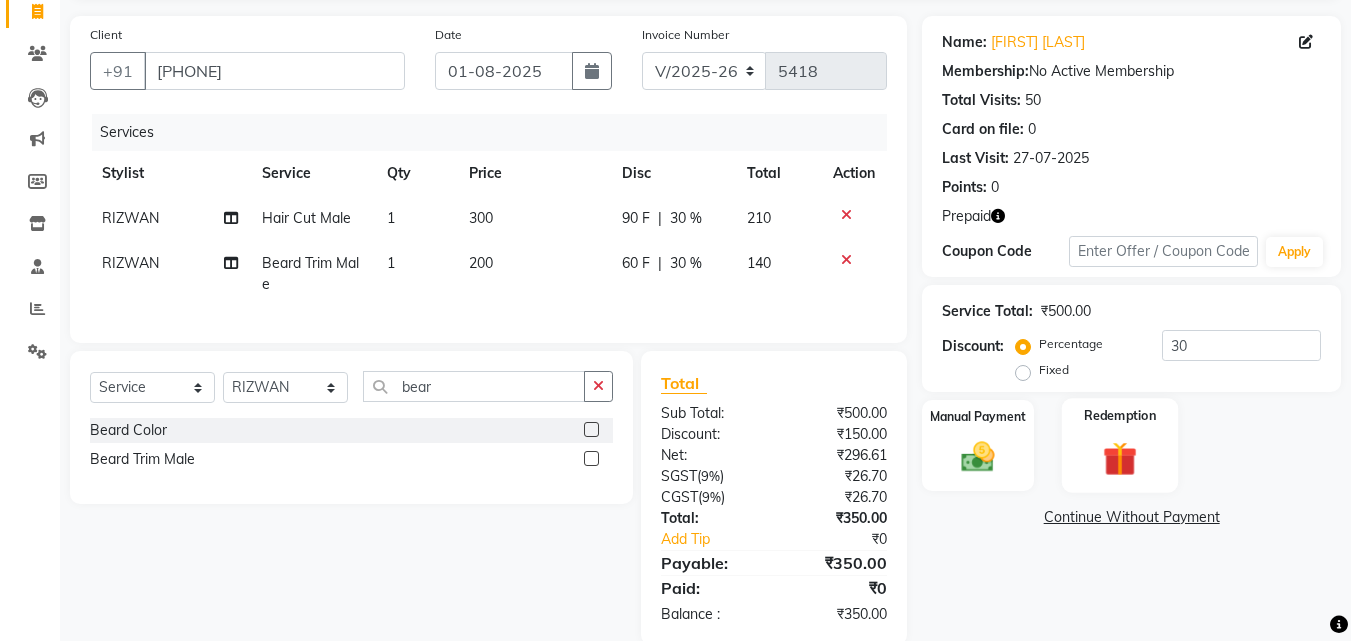 click 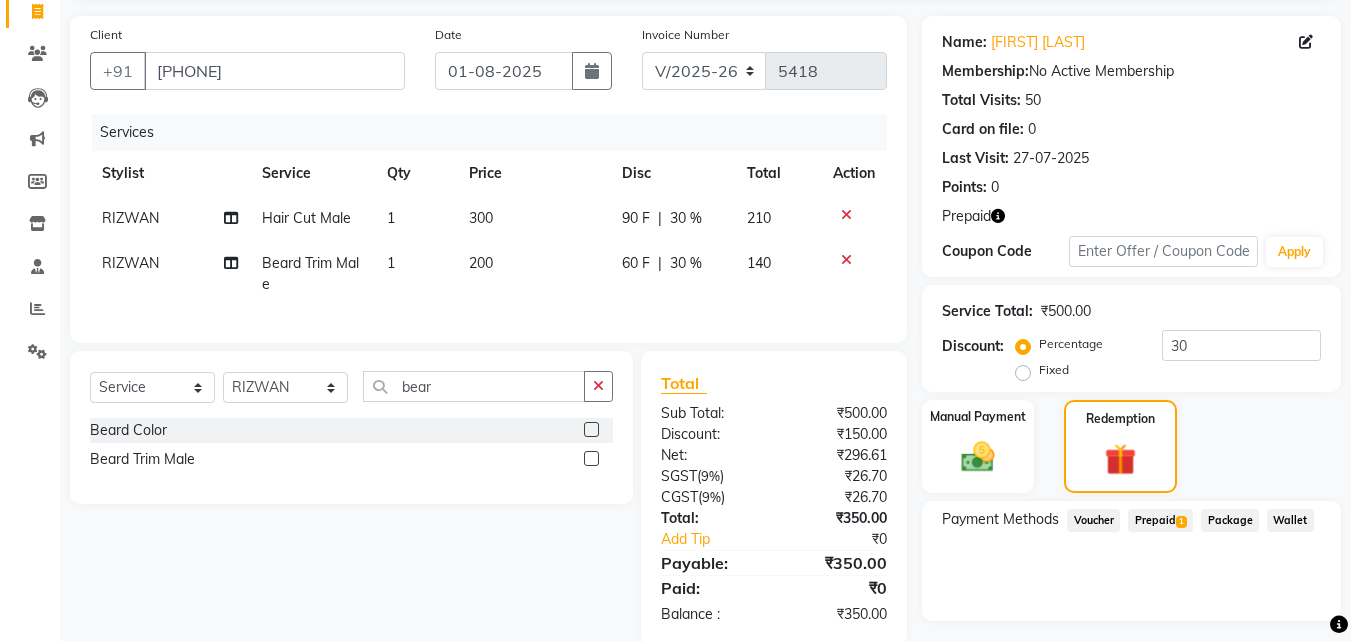 scroll, scrollTop: 185, scrollLeft: 0, axis: vertical 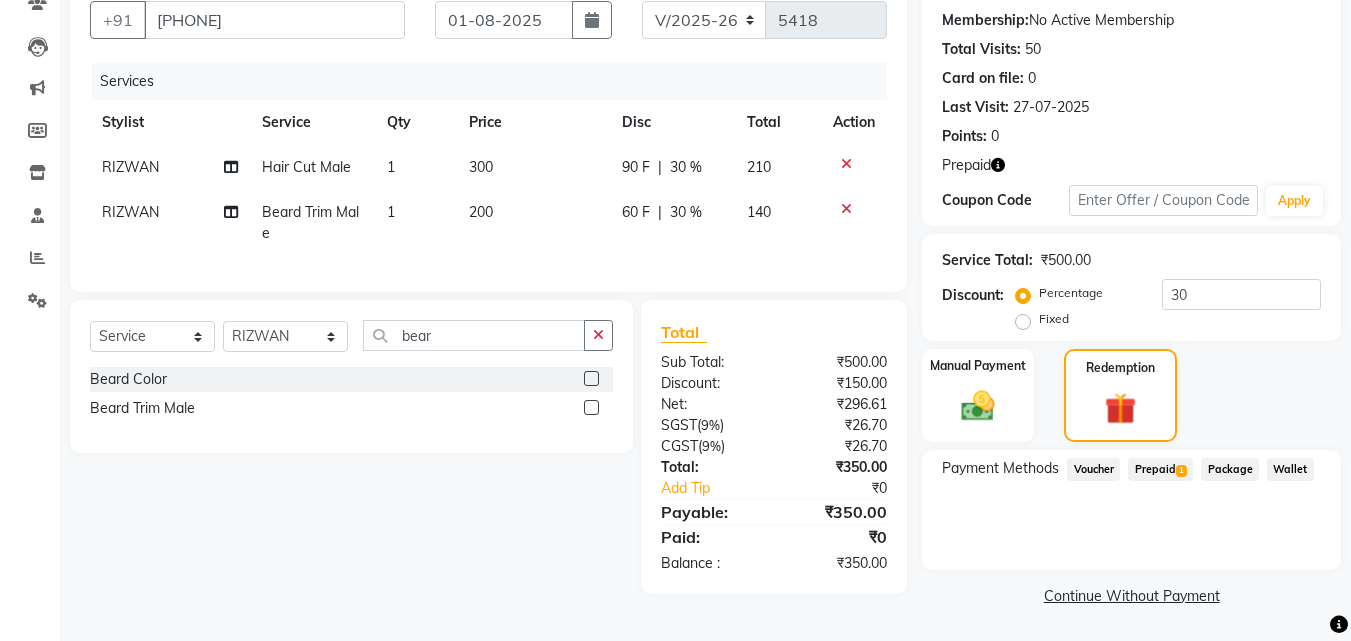 click on "Prepaid  1" 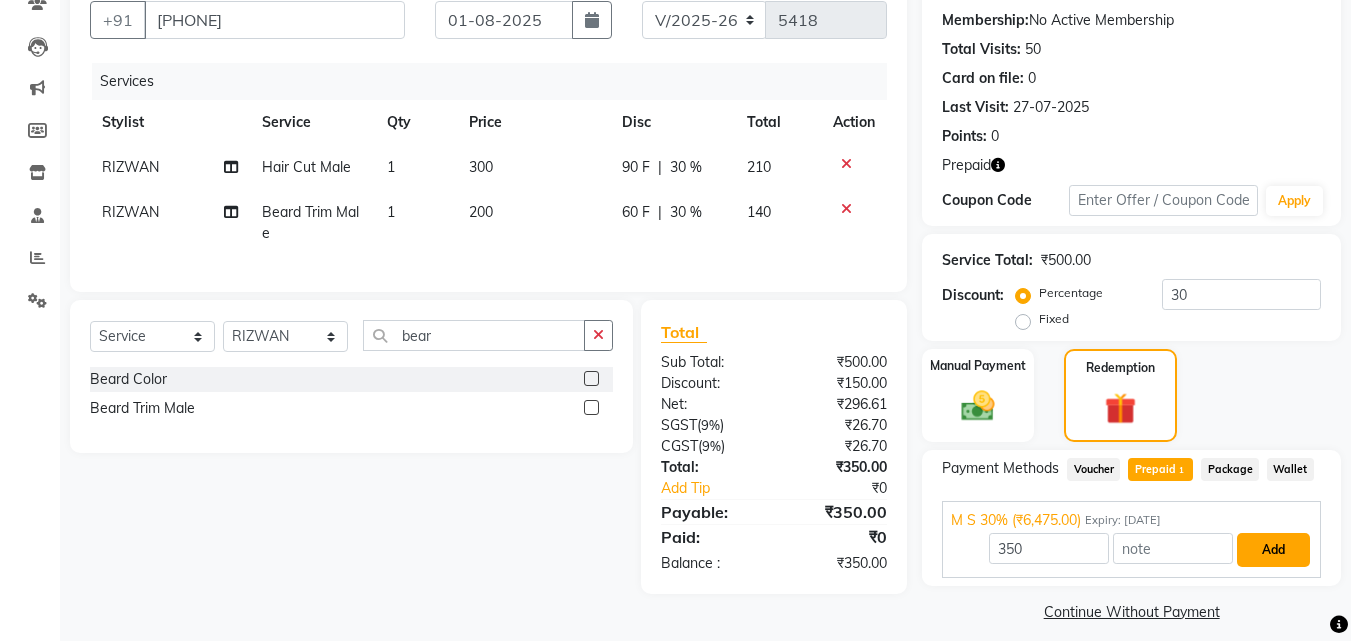 click on "Add" at bounding box center (1273, 550) 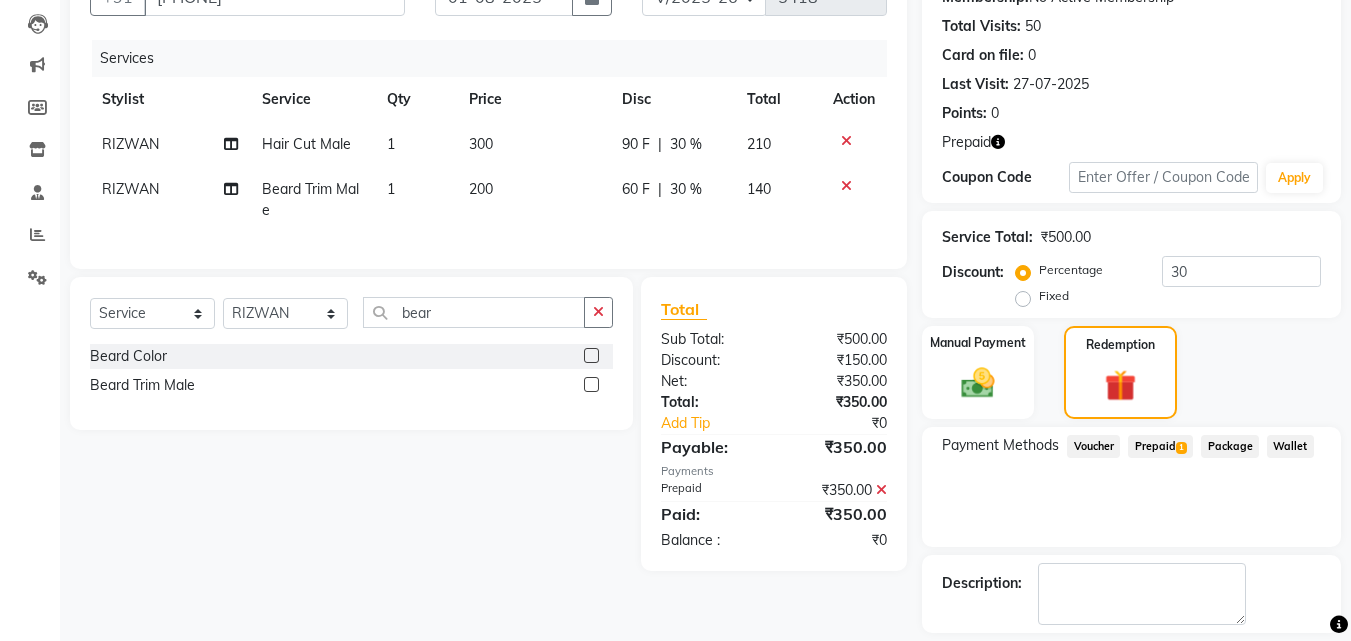 scroll, scrollTop: 298, scrollLeft: 0, axis: vertical 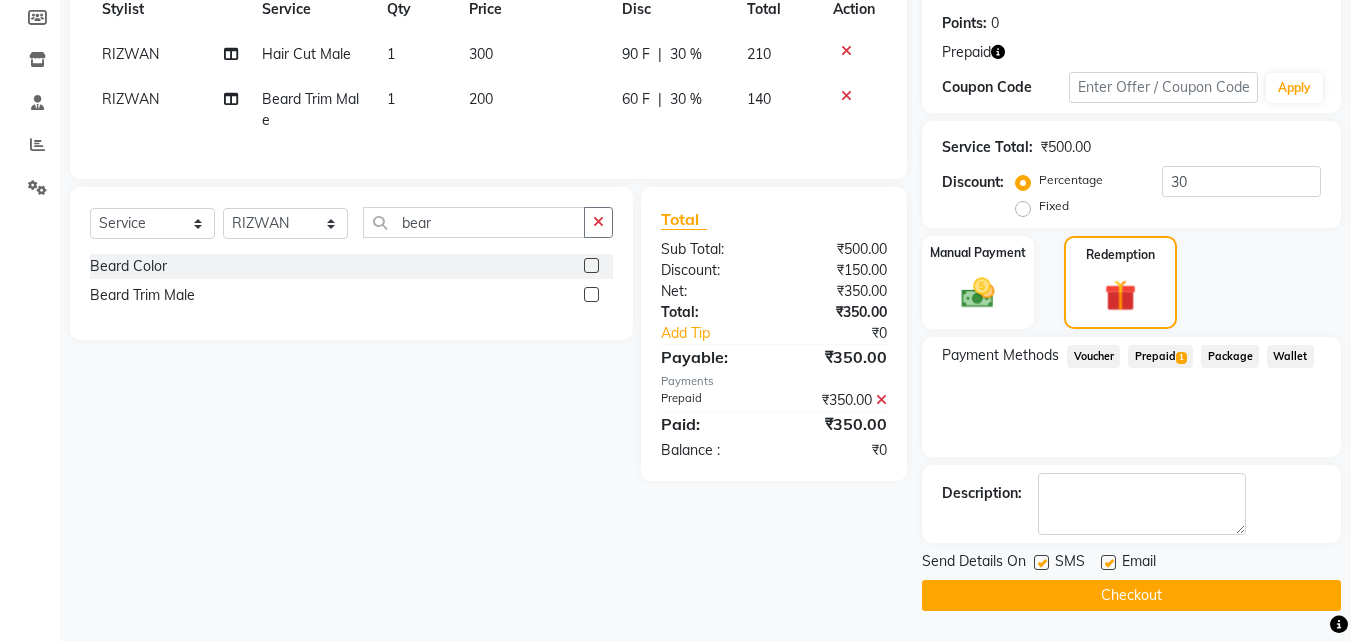 click on "Checkout" 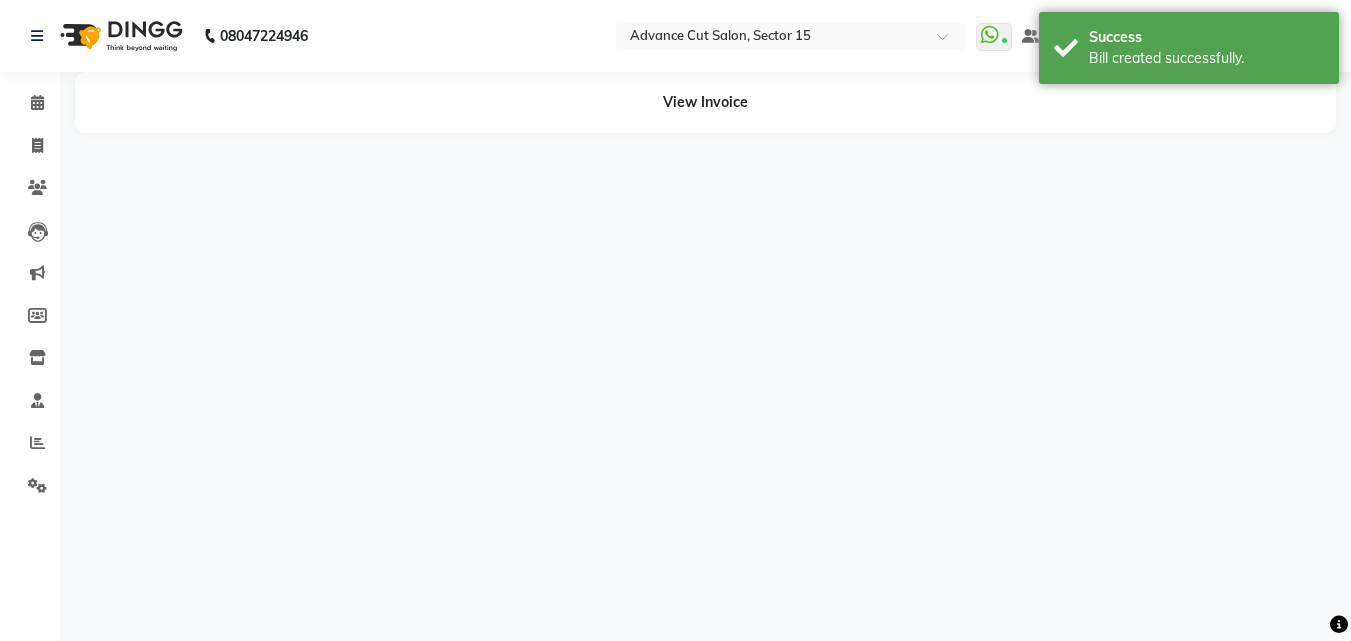 scroll, scrollTop: 0, scrollLeft: 0, axis: both 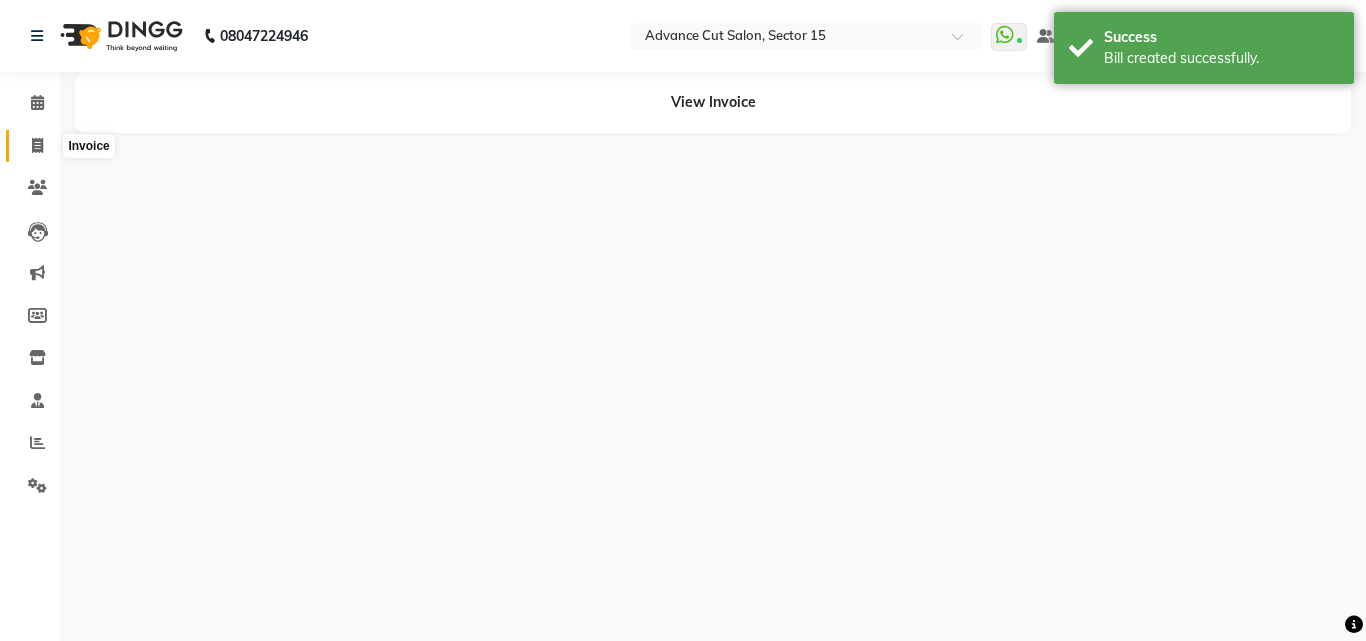 click 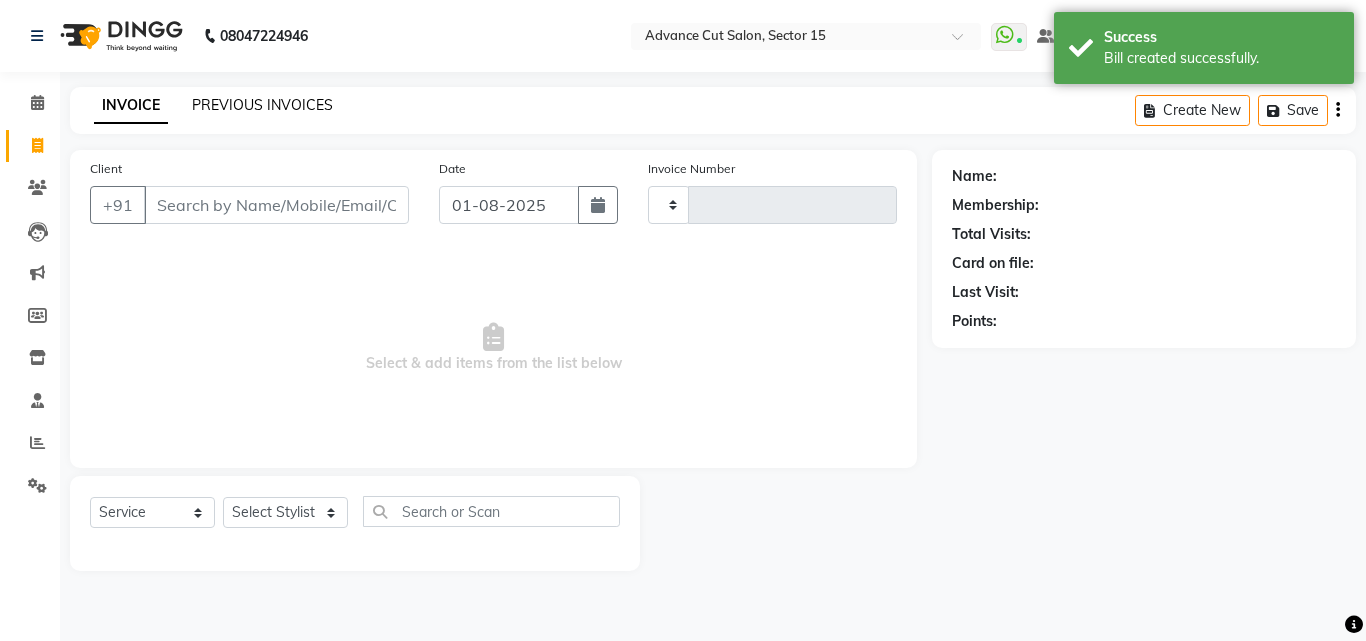 type on "5419" 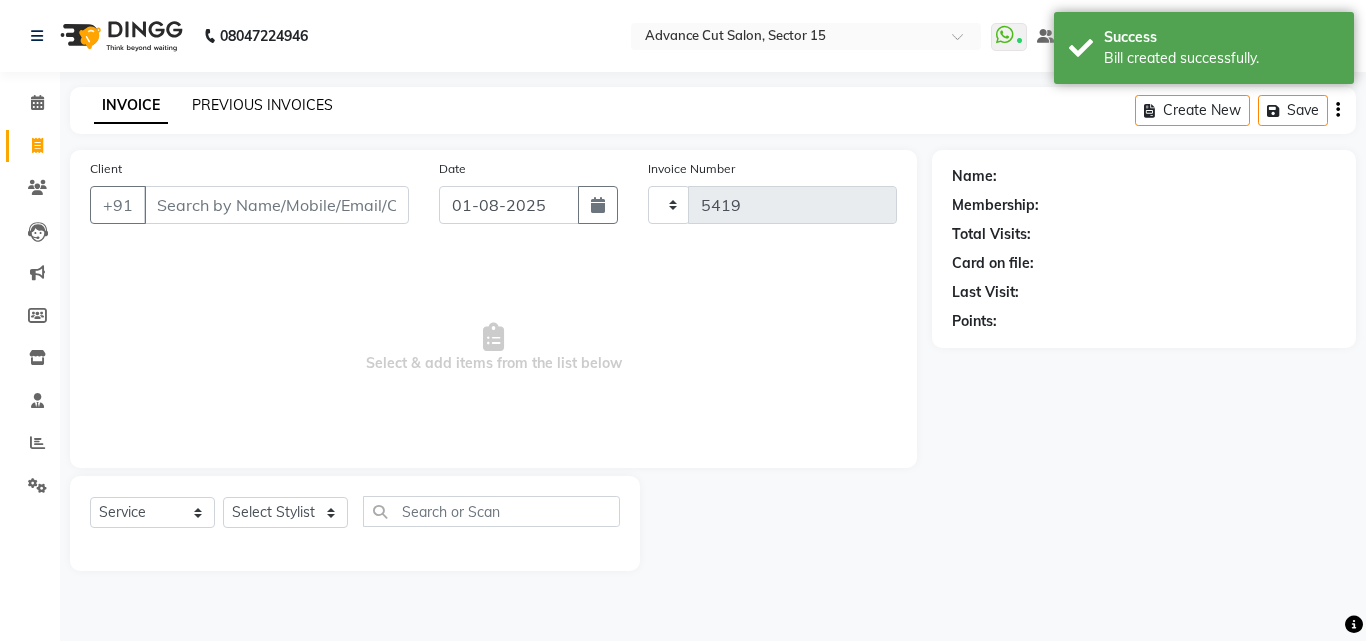 select on "6255" 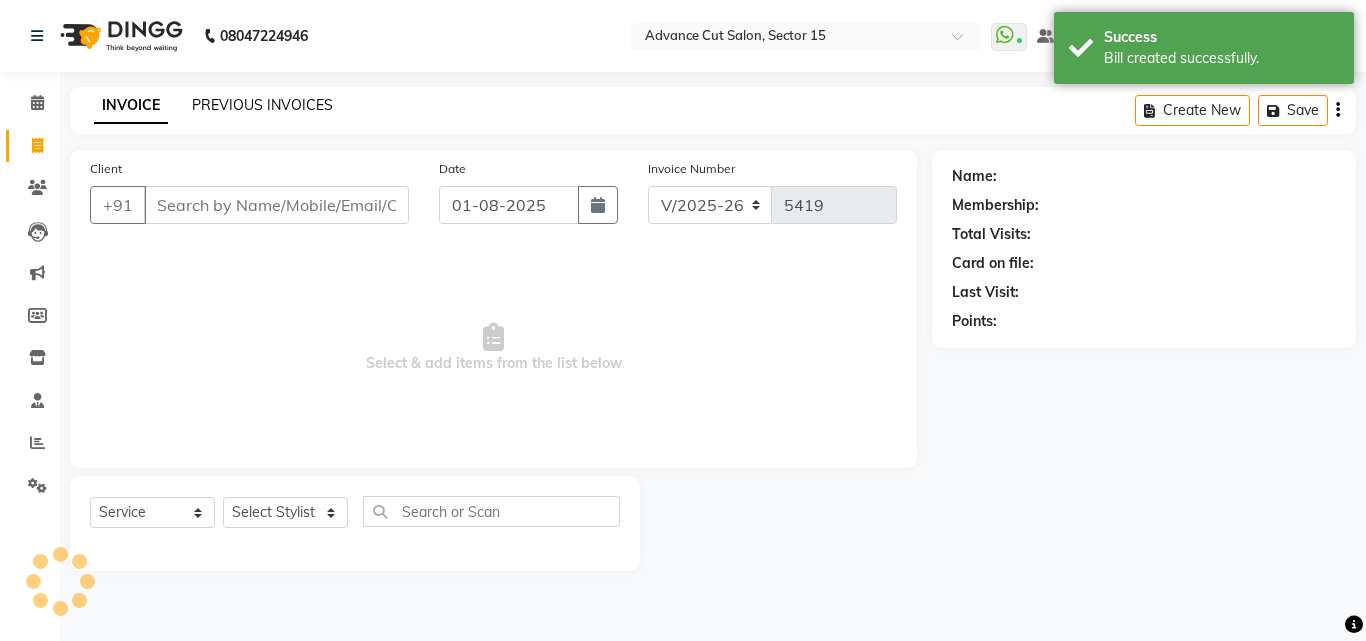 click on "PREVIOUS INVOICES" 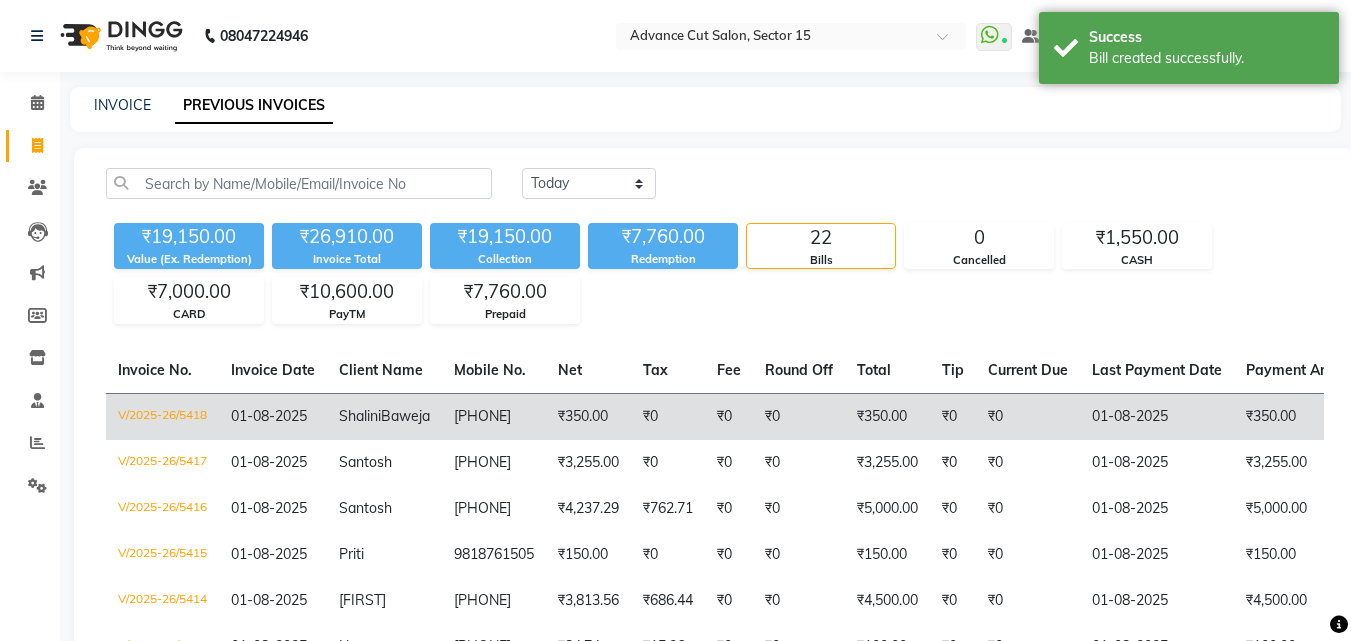 click on "9971550739" 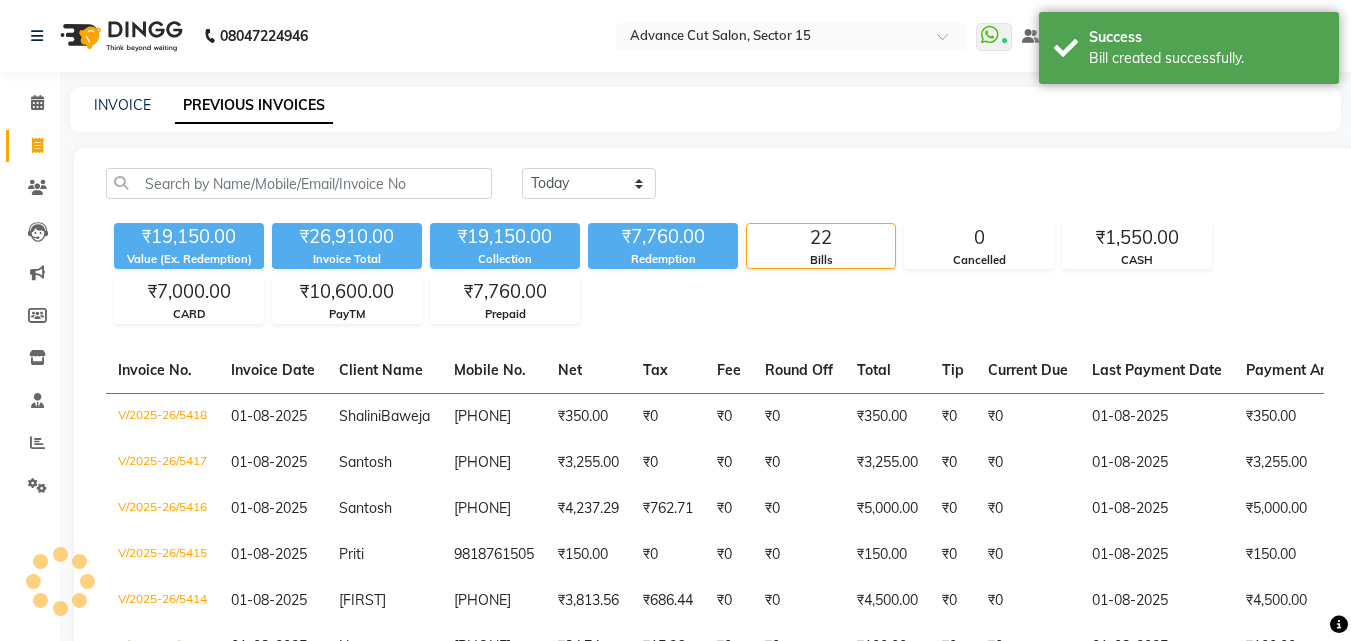 click on "Invoice" 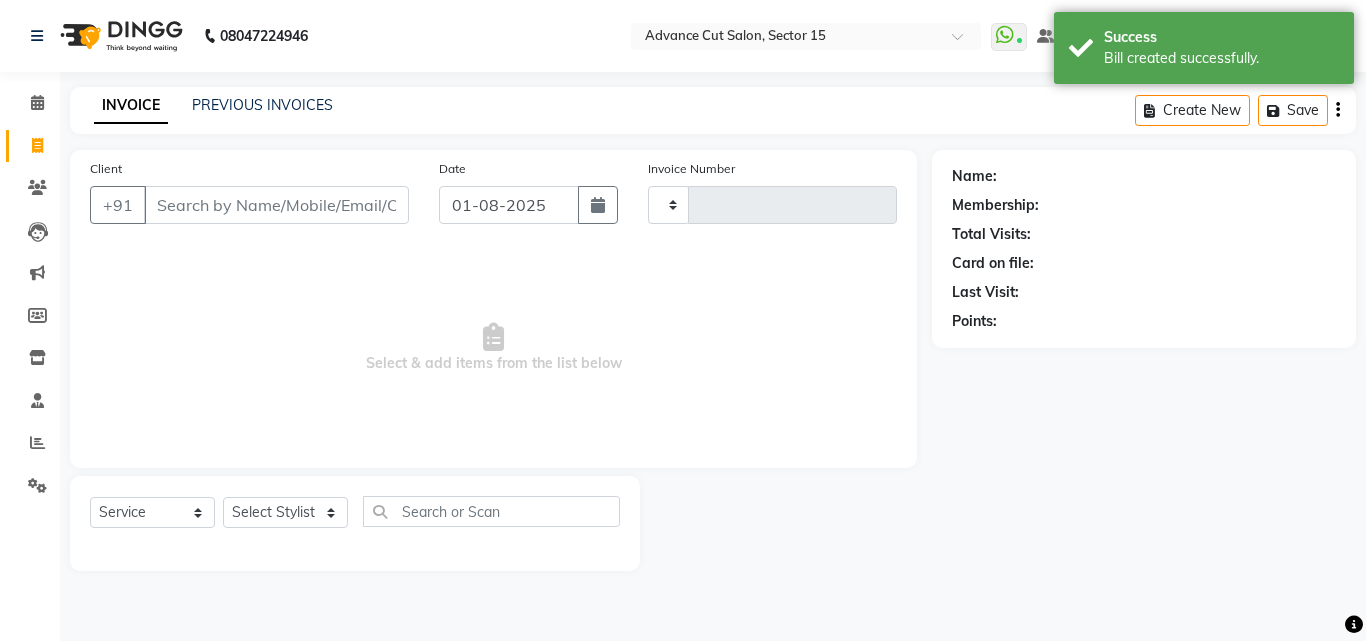 type on "5419" 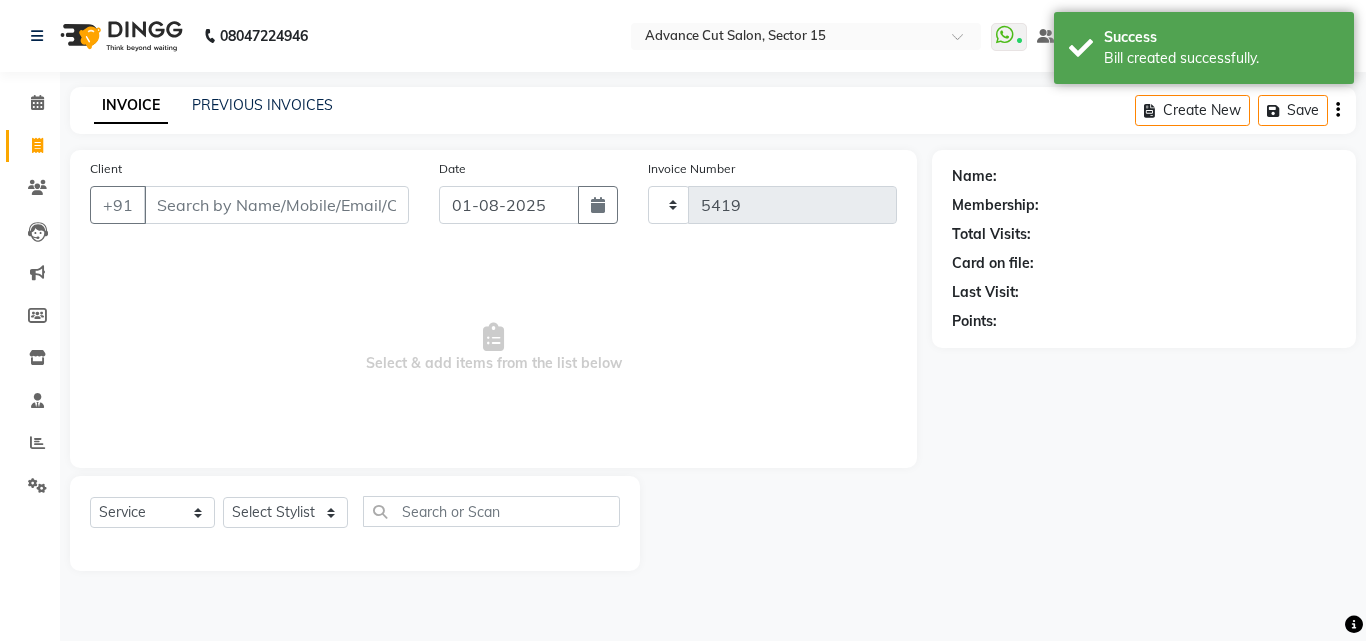 select on "6255" 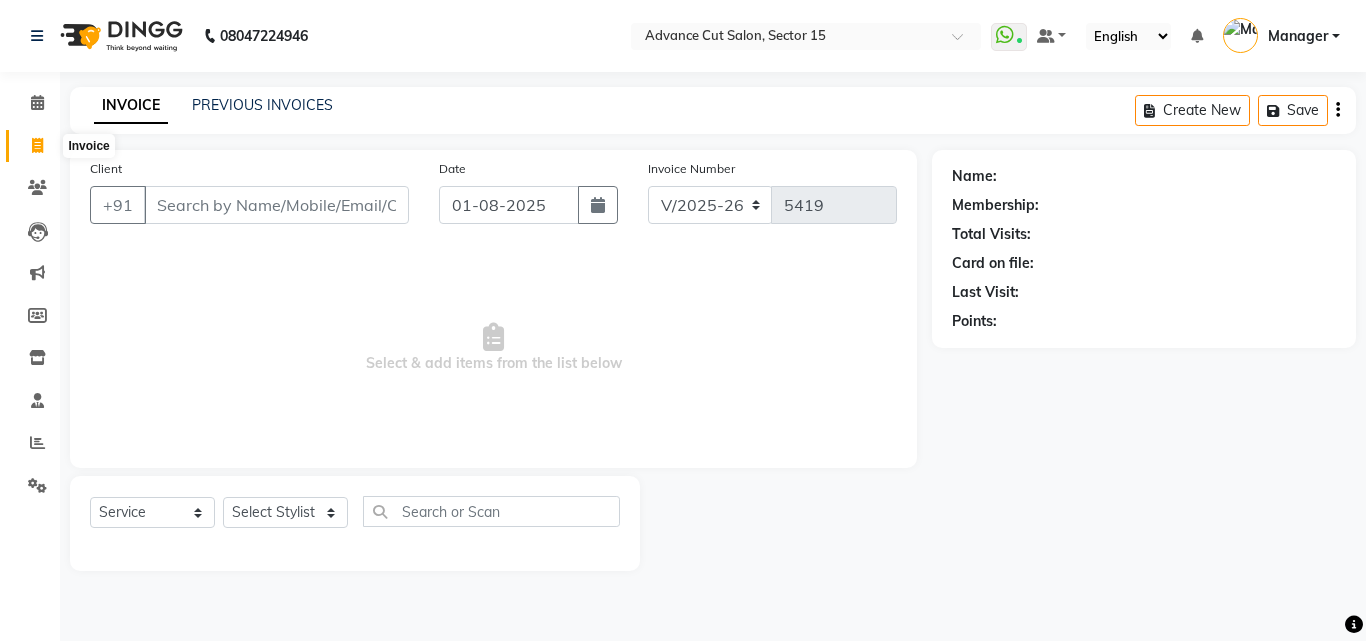 click 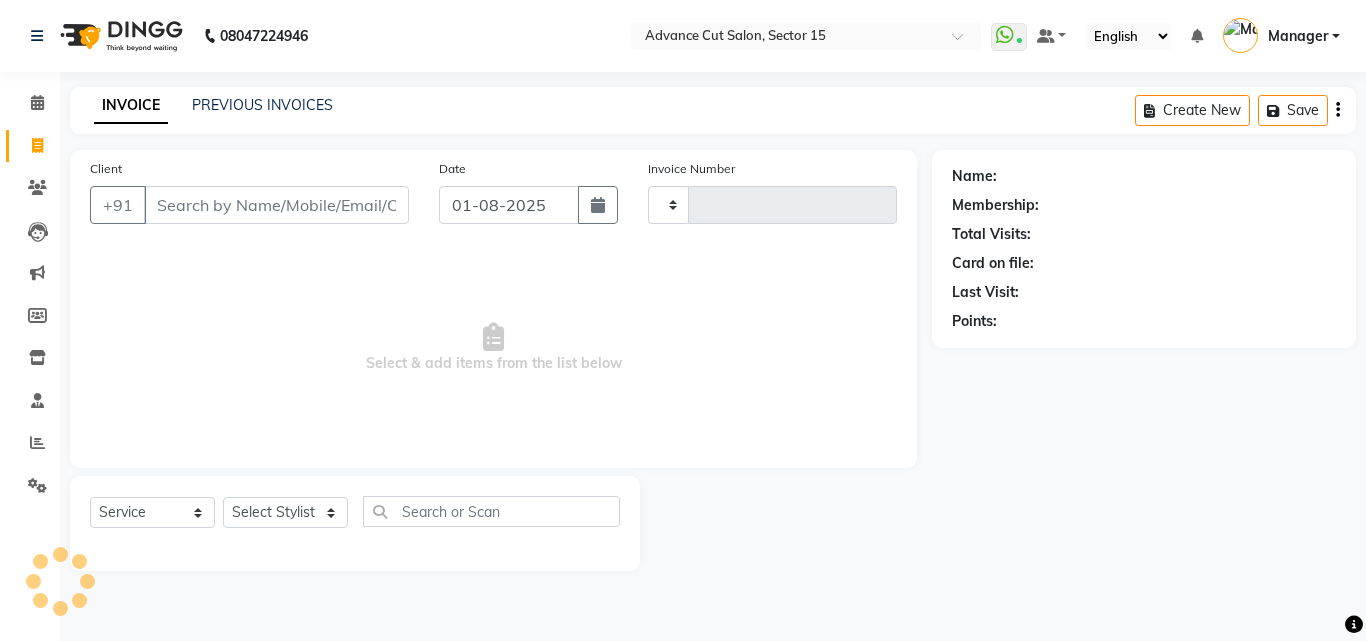 type on "5419" 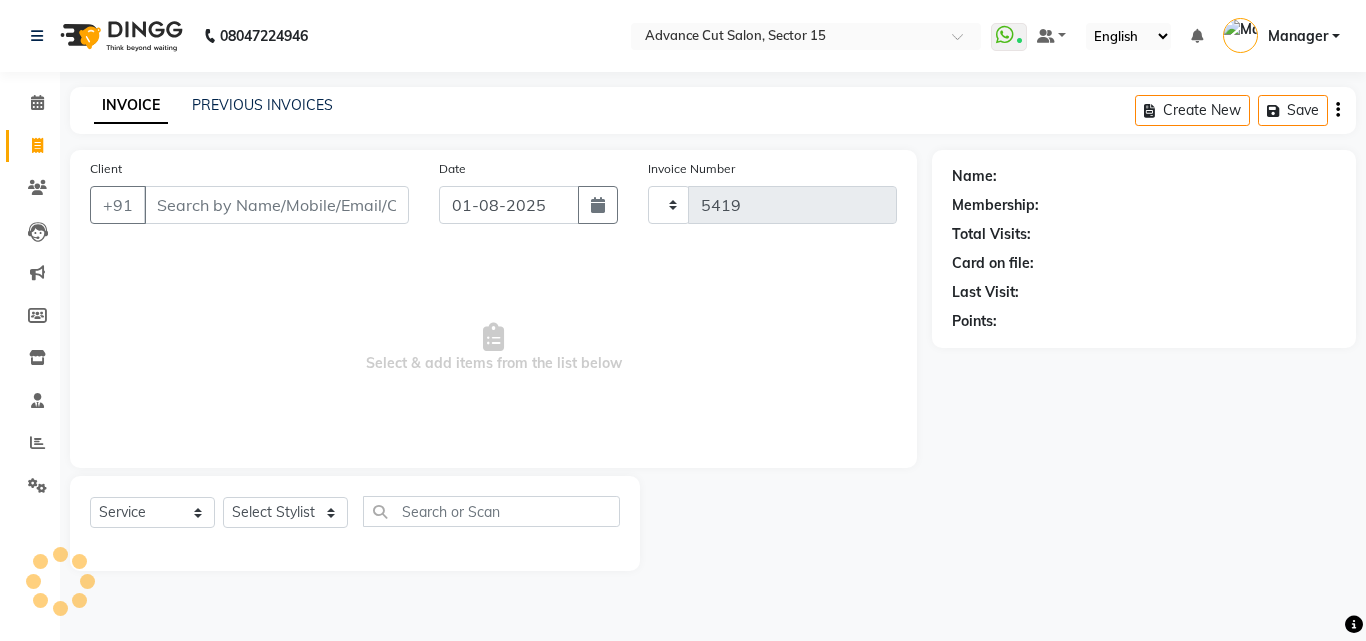 select on "6255" 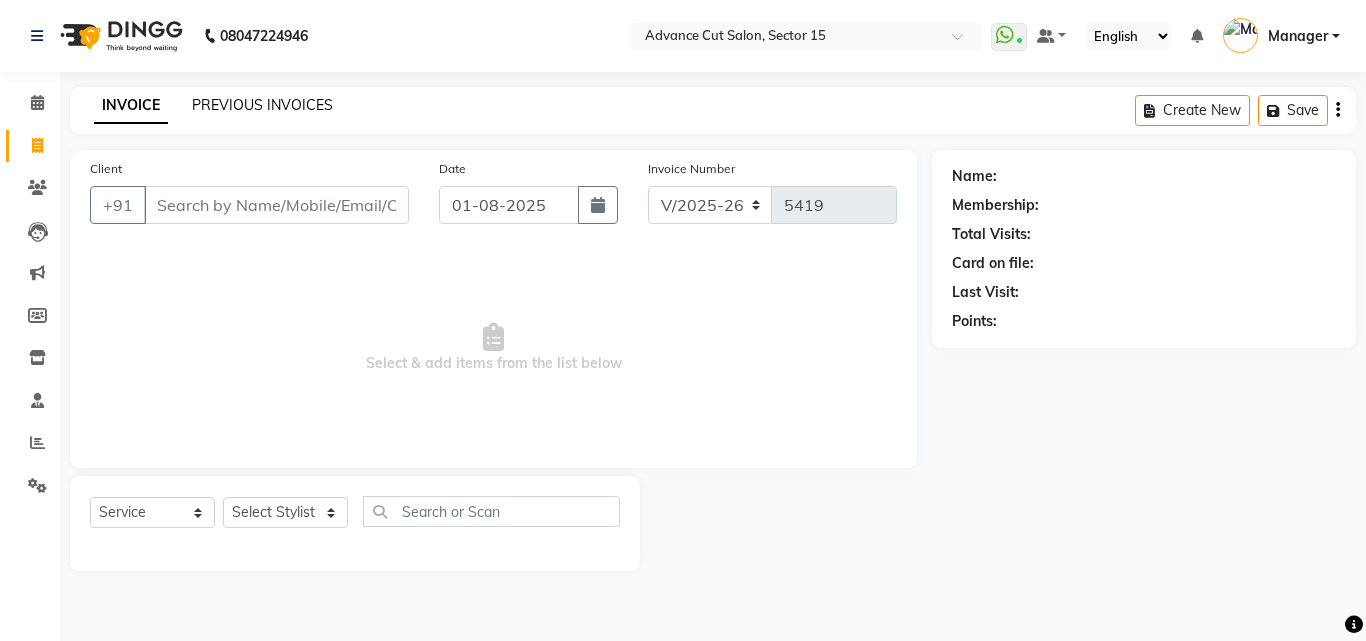 click on "PREVIOUS INVOICES" 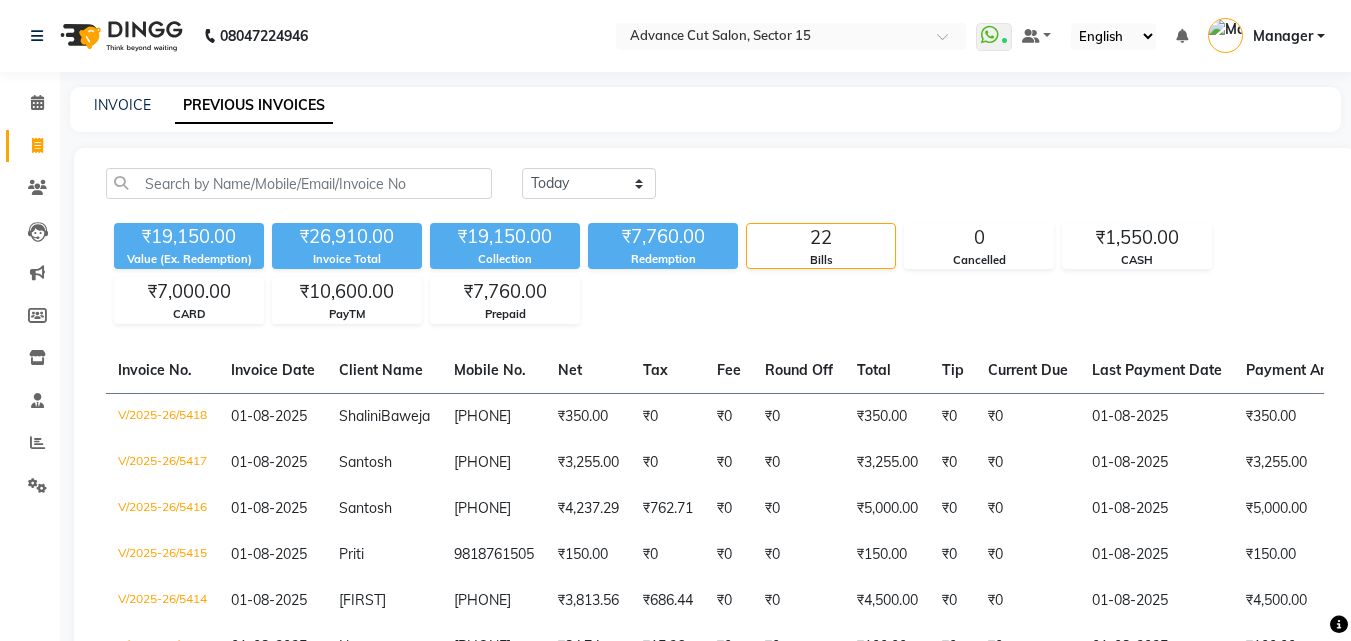 click on "INVOICE PREVIOUS INVOICES" 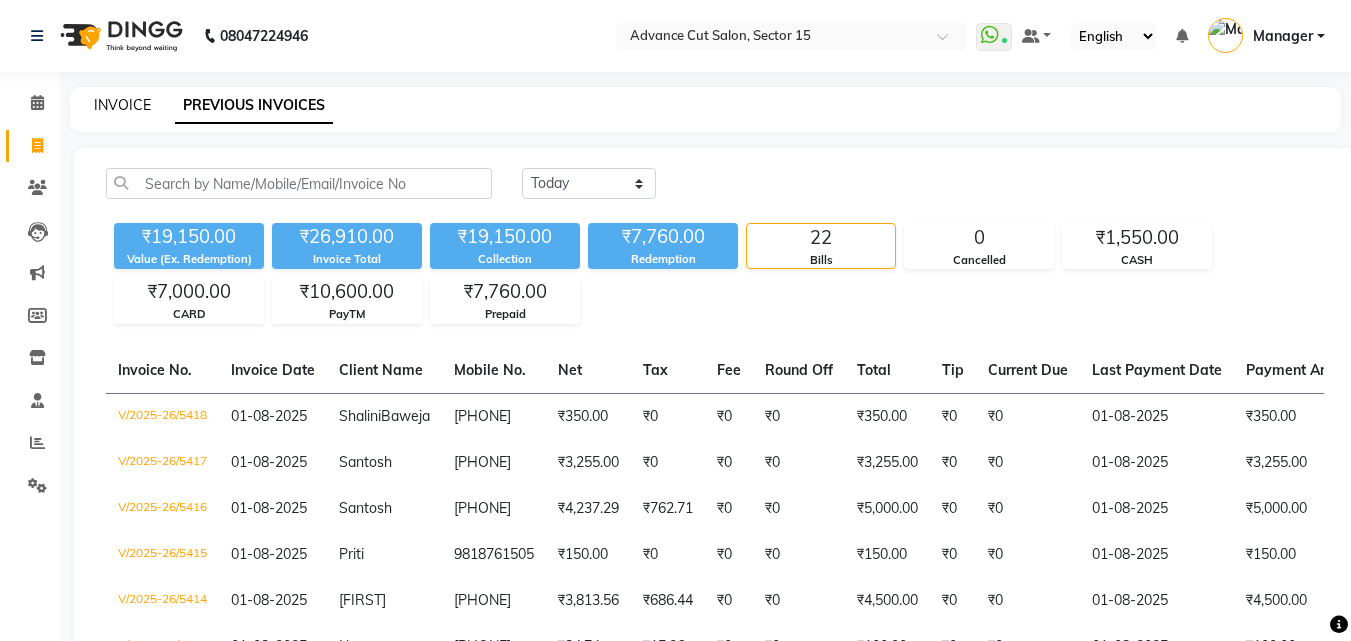 click on "INVOICE" 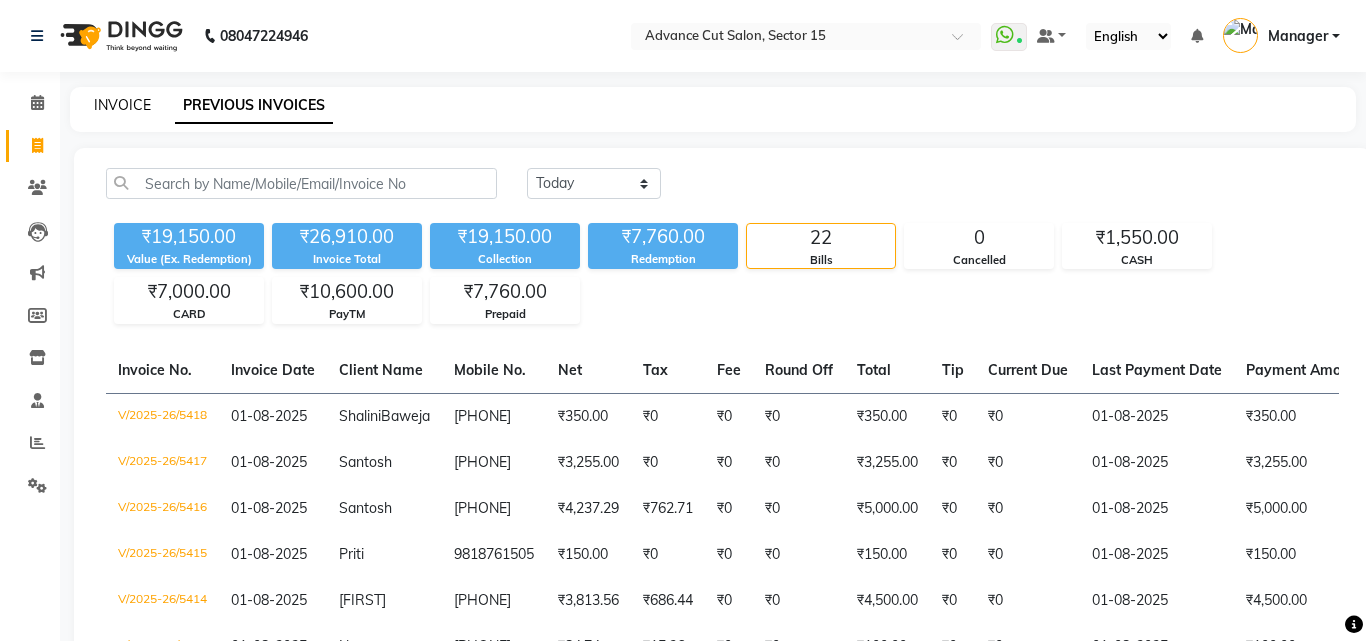 select on "service" 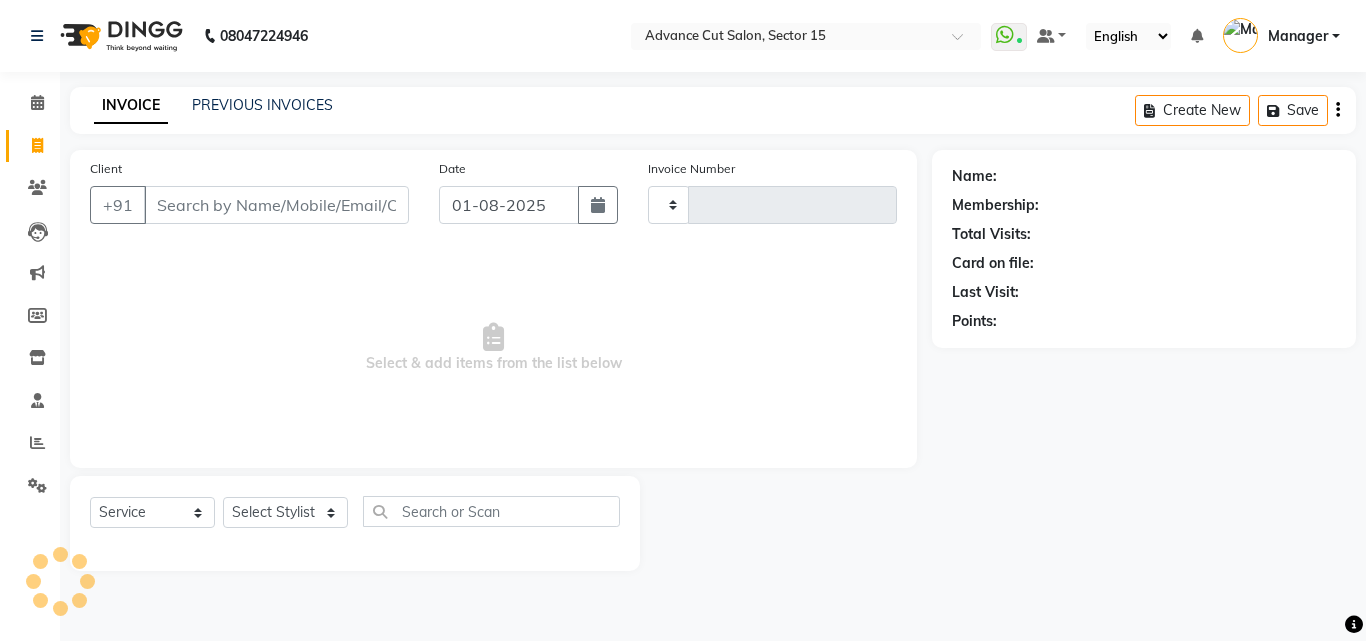 type on "5419" 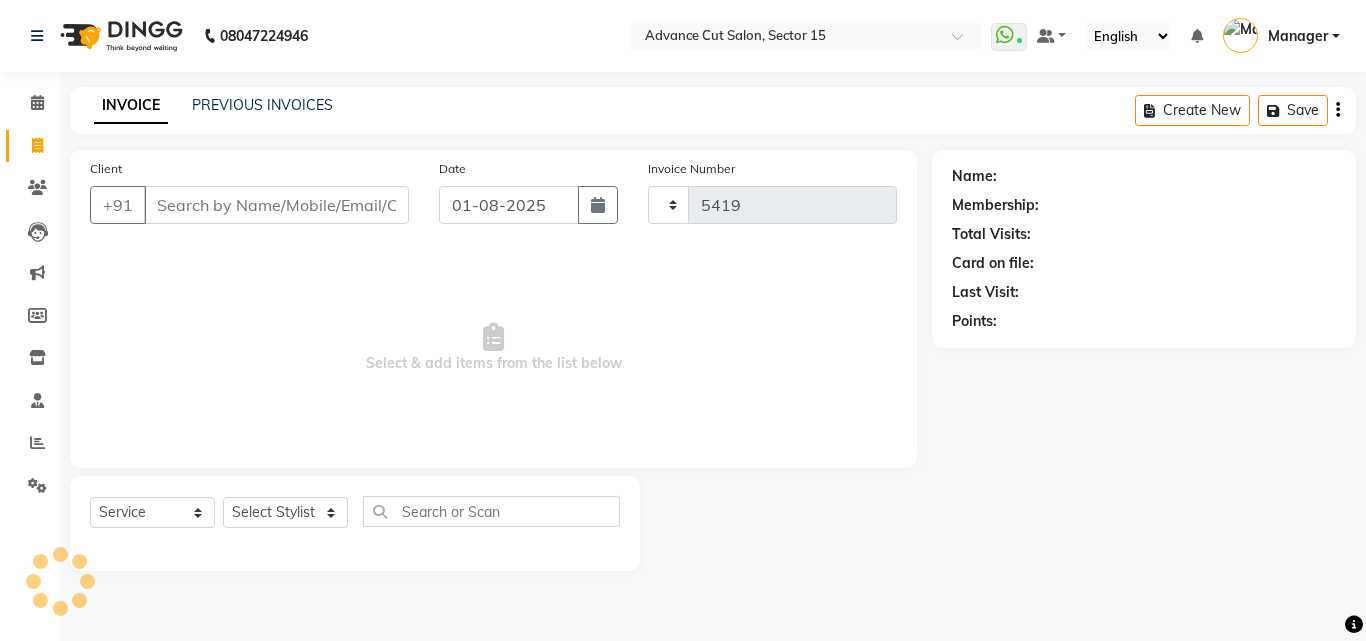 select on "6255" 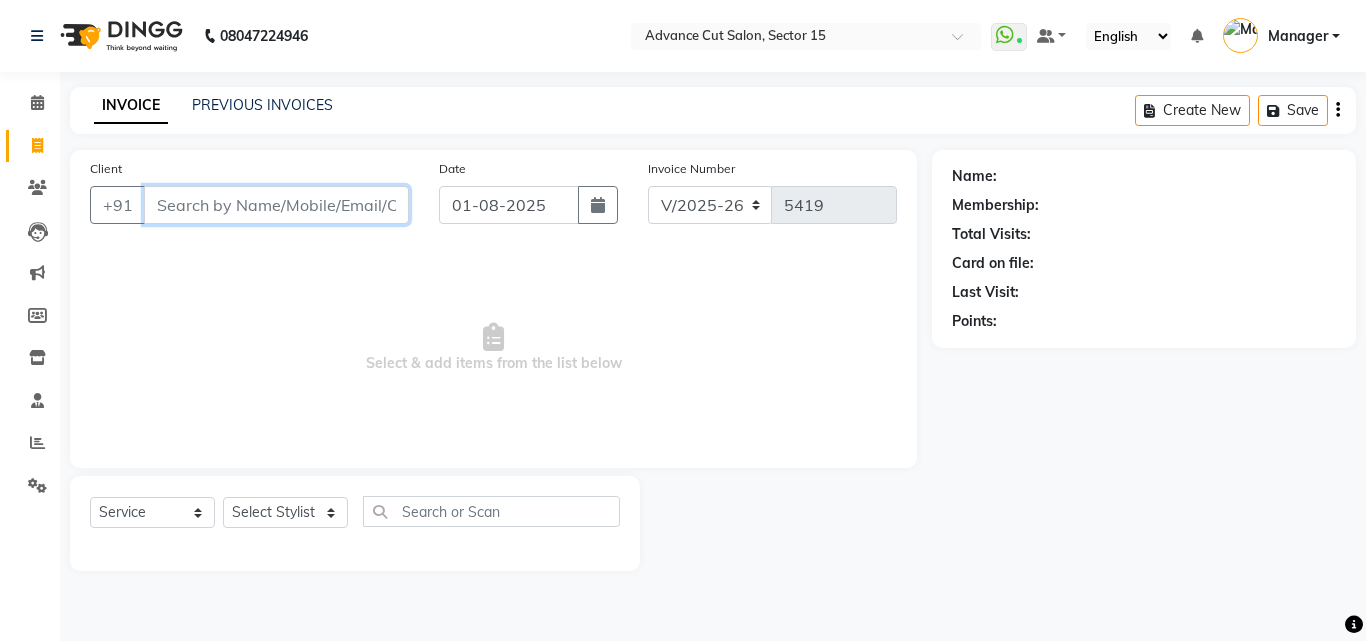 click on "Client" at bounding box center [276, 205] 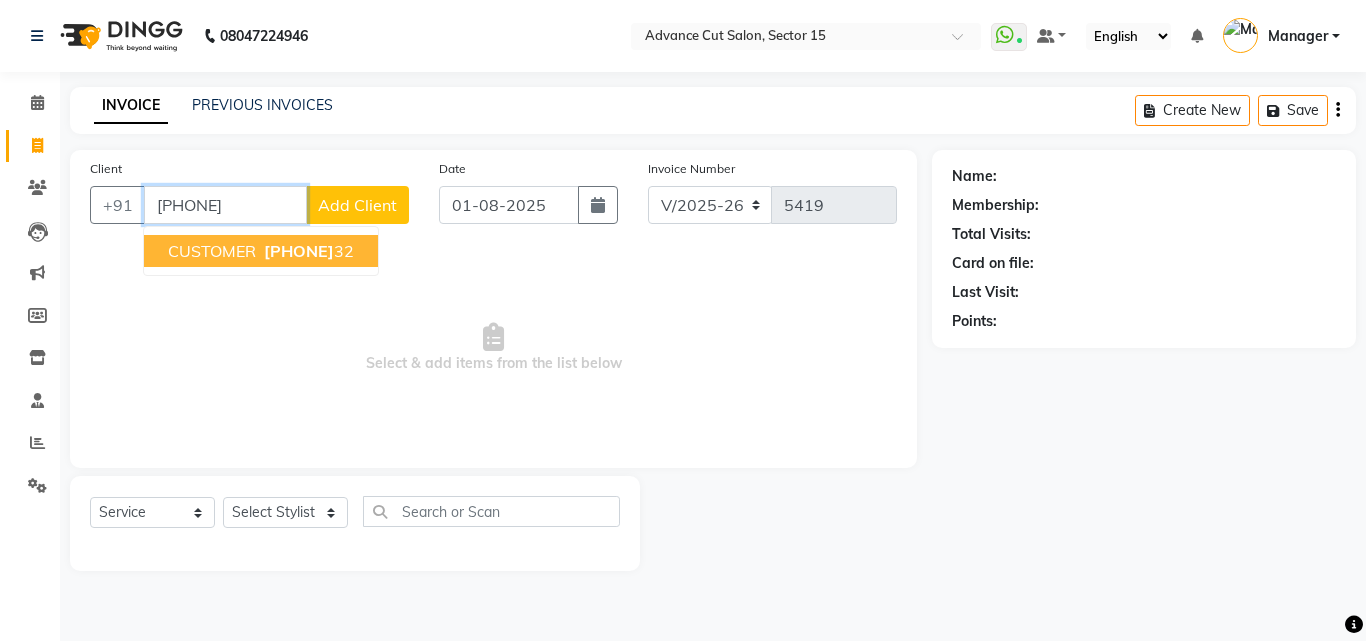 click on "80766782" at bounding box center [299, 251] 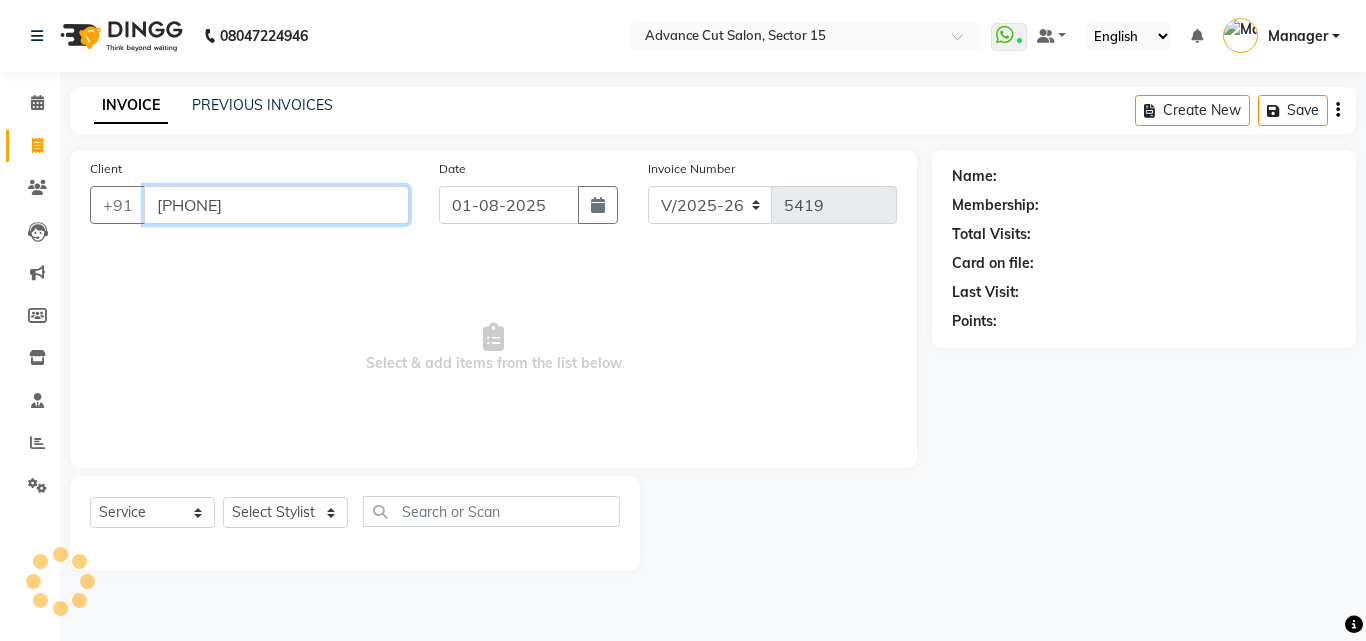 type on "8076678232" 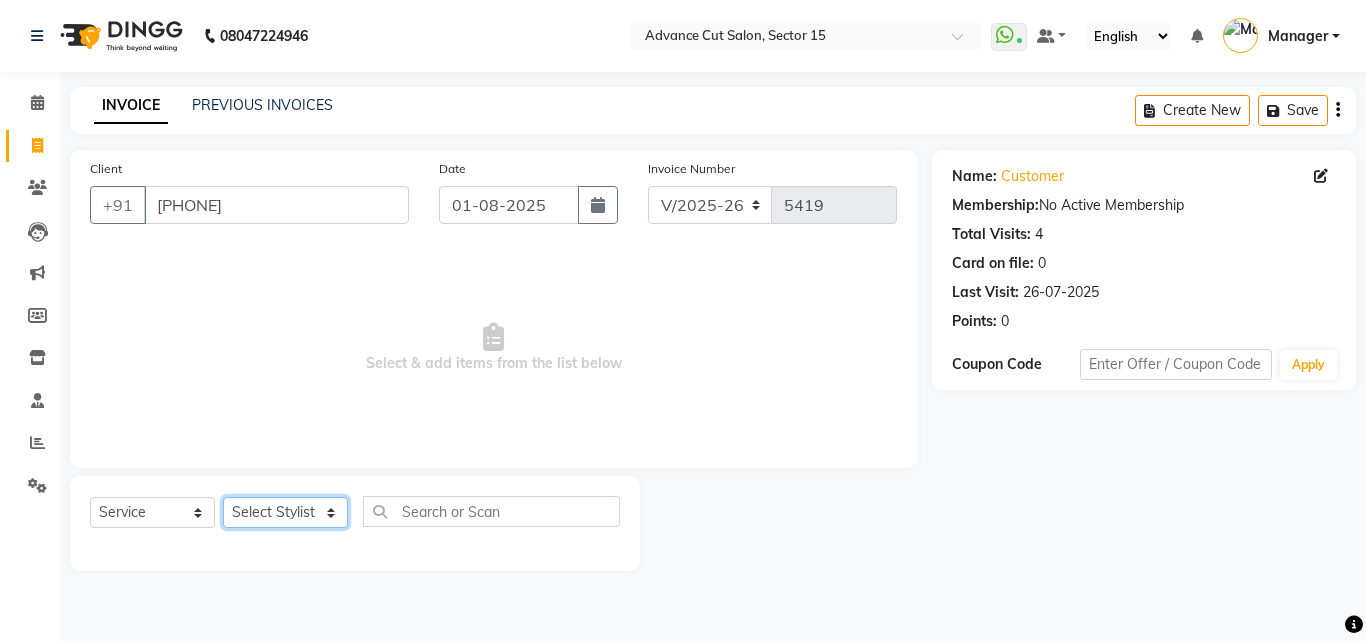 click on "Select Stylist Advance Cut  ASIF FARMAN HAIDER Iqbal KASHISH LUCKY Manager MANOJ NASEEM NASIR Nidhi Pooja  PRIYA RAEES RANI RASHID RIZWAN SACHIN SALMAN SANJAY Shahjad Shankar shuaib SONI" 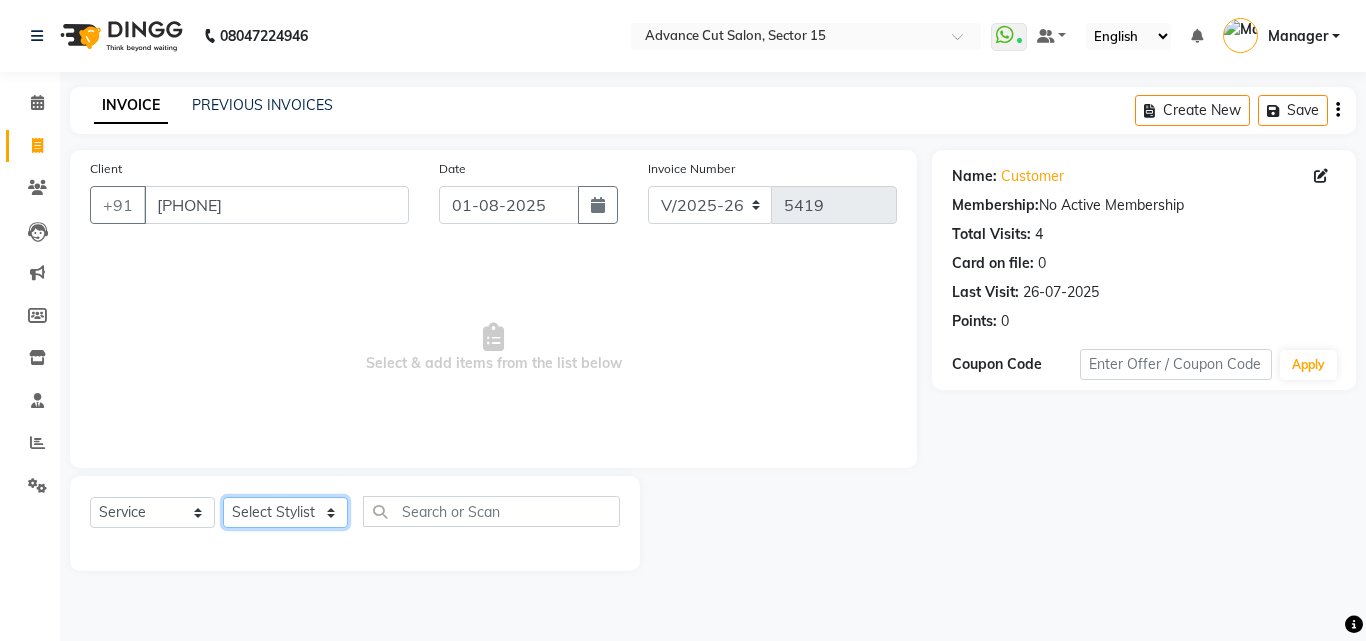 click on "Select Stylist Advance Cut  ASIF FARMAN HAIDER Iqbal KASHISH LUCKY Manager MANOJ NASEEM NASIR Nidhi Pooja  PRIYA RAEES RANI RASHID RIZWAN SACHIN SALMAN SANJAY Shahjad Shankar shuaib SONI" 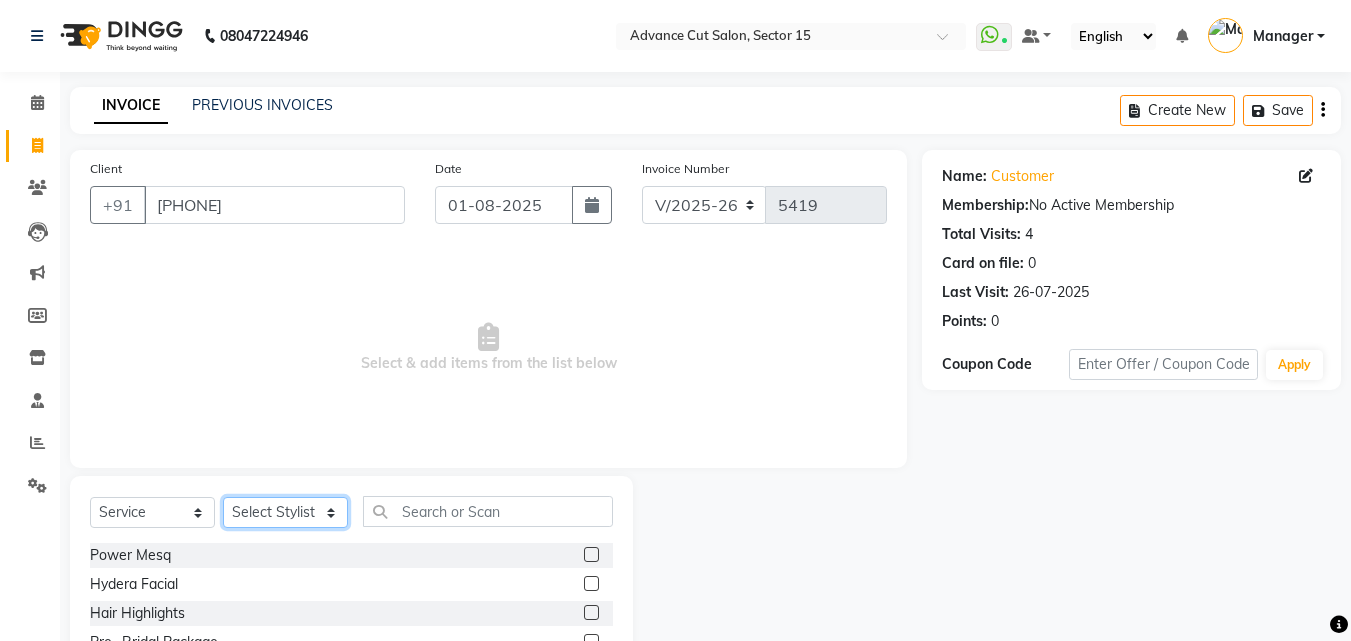 select on "80318" 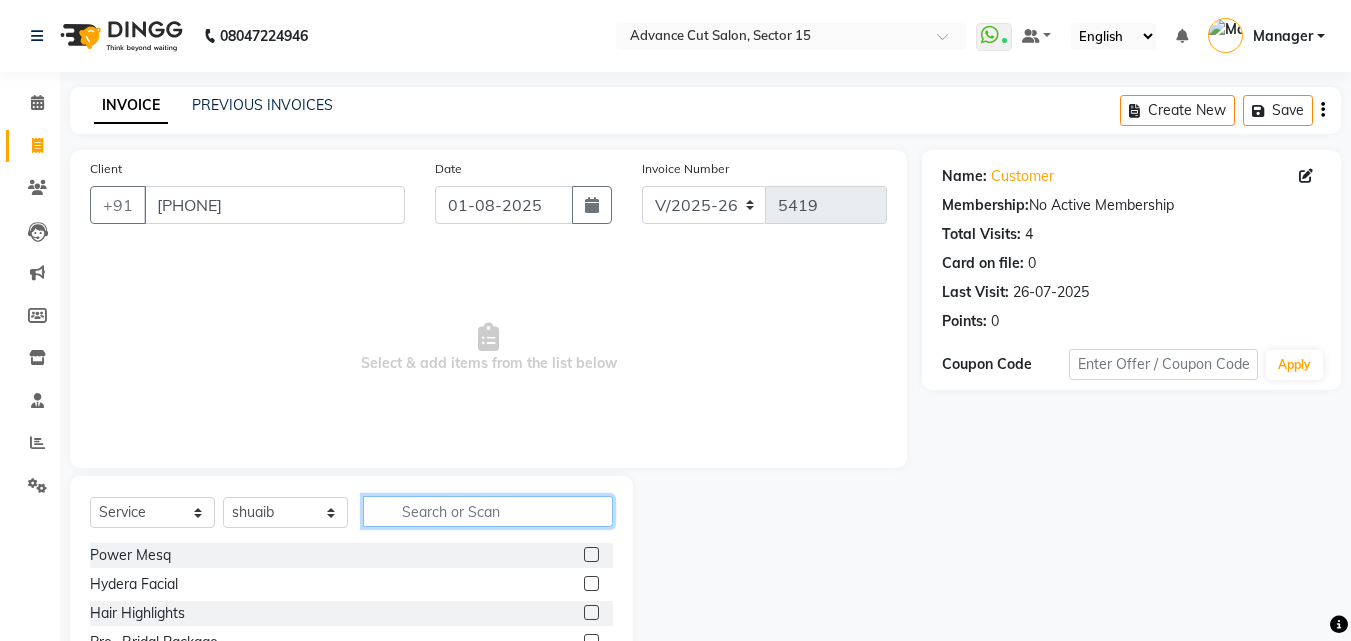 click 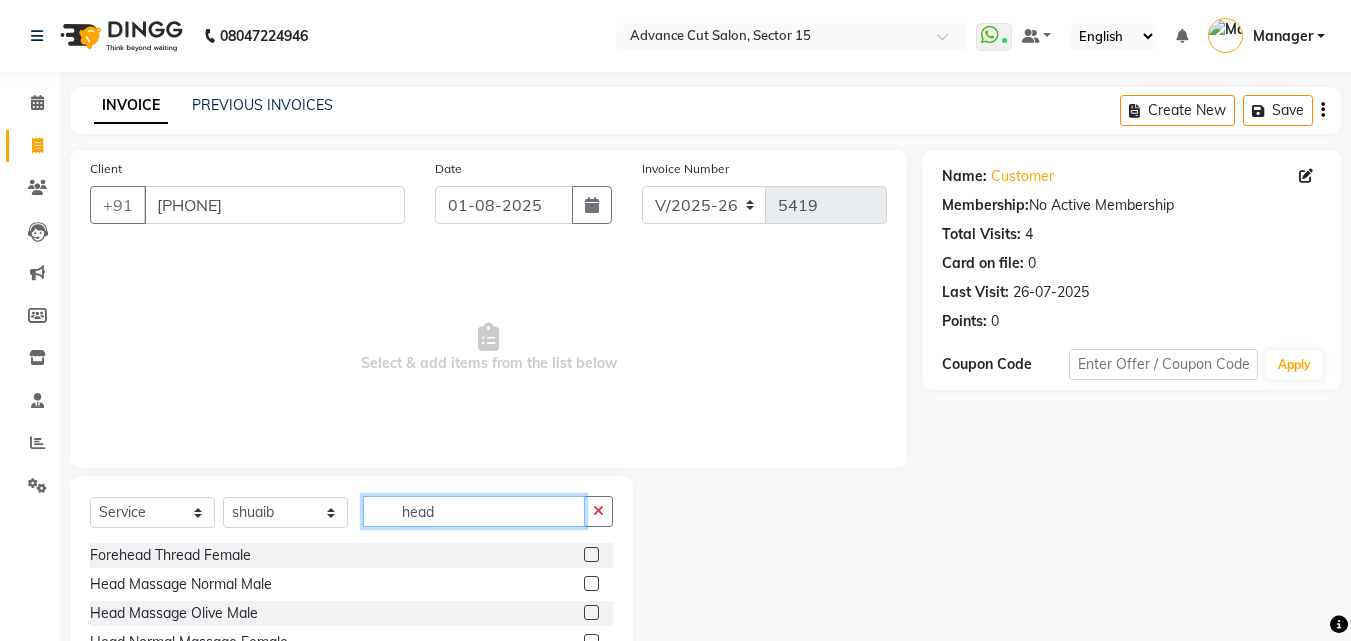 scroll, scrollTop: 105, scrollLeft: 0, axis: vertical 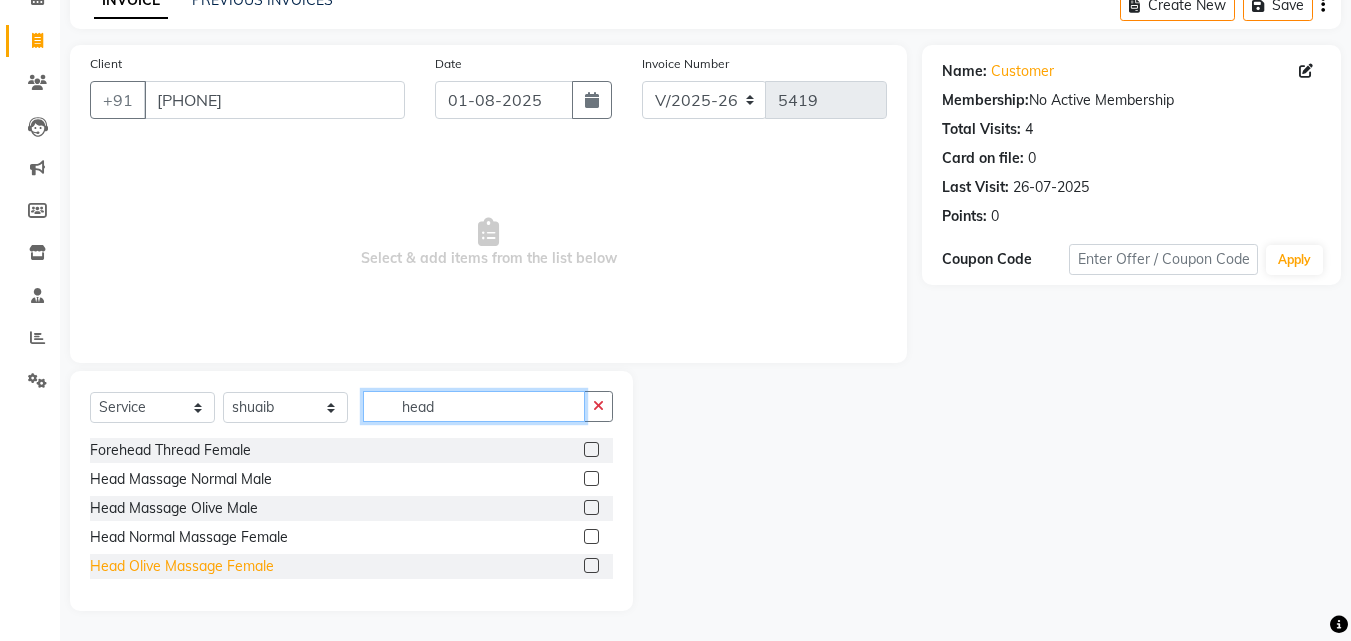 type on "head" 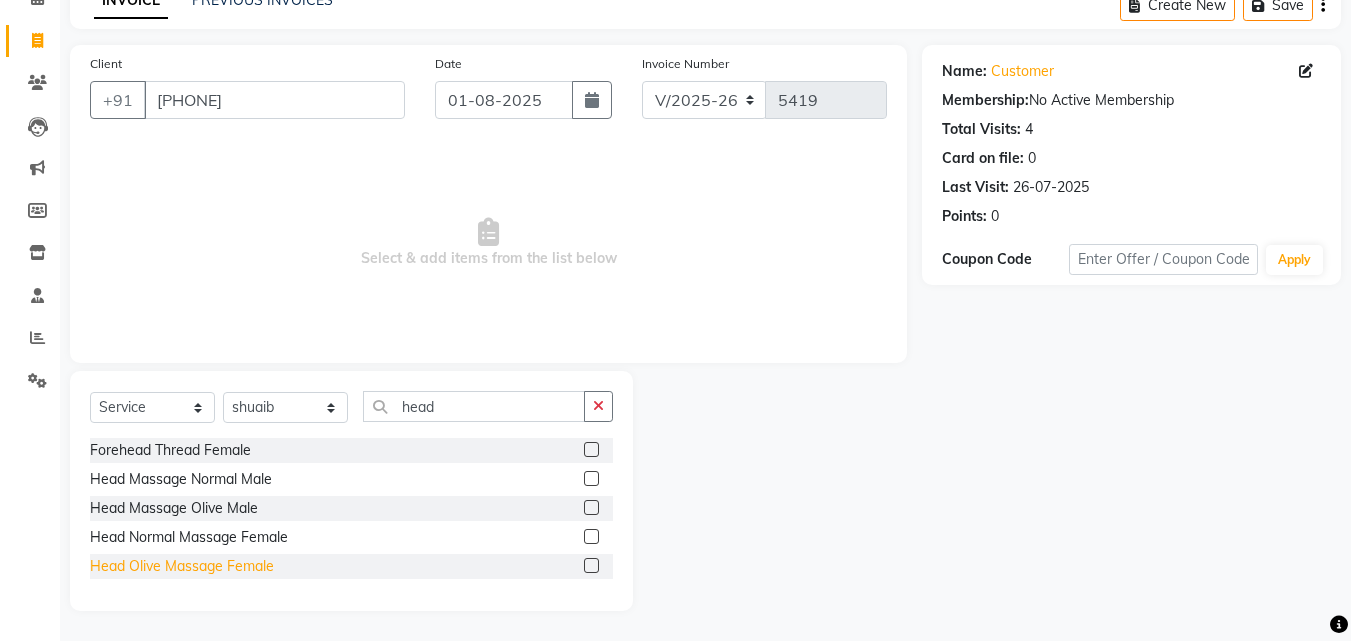 click on "Head Olive Massage Female" 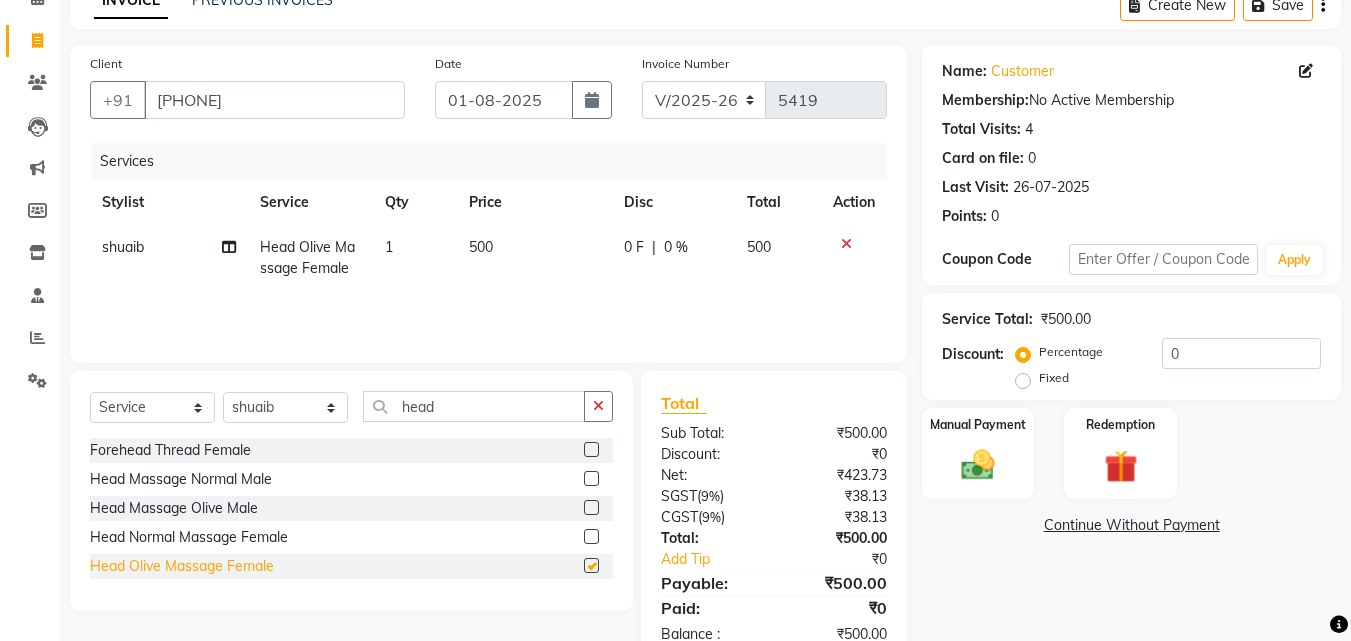 checkbox on "false" 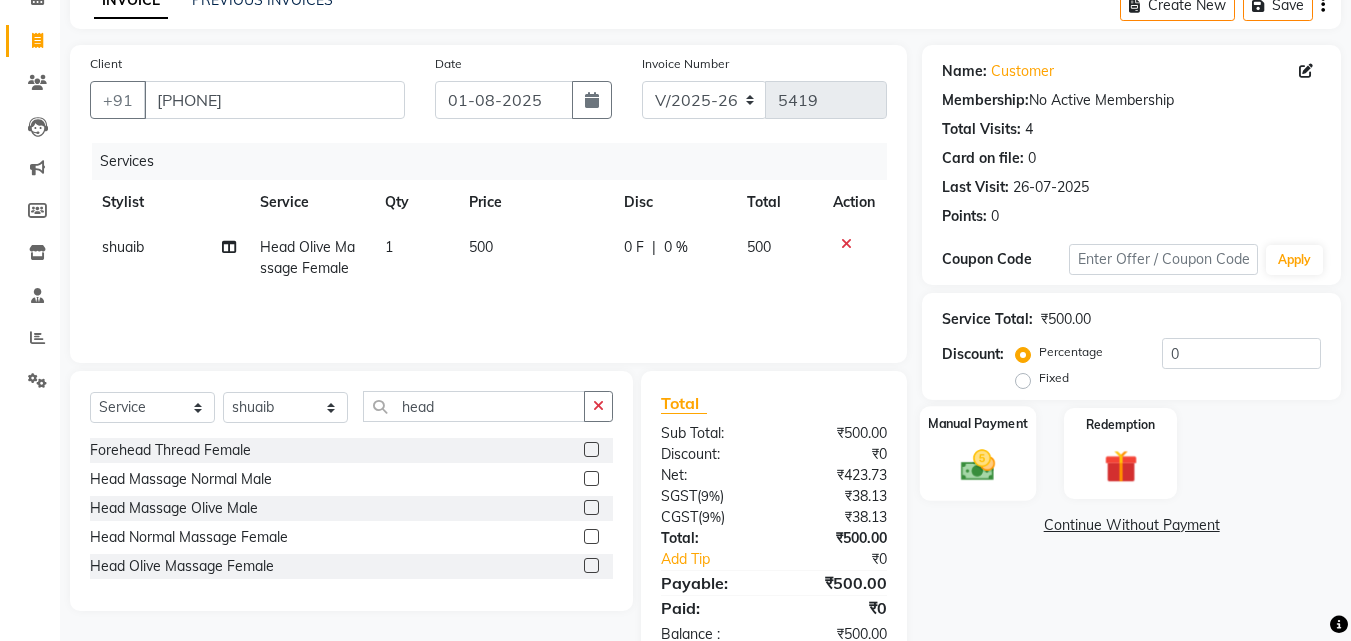 click on "Manual Payment" 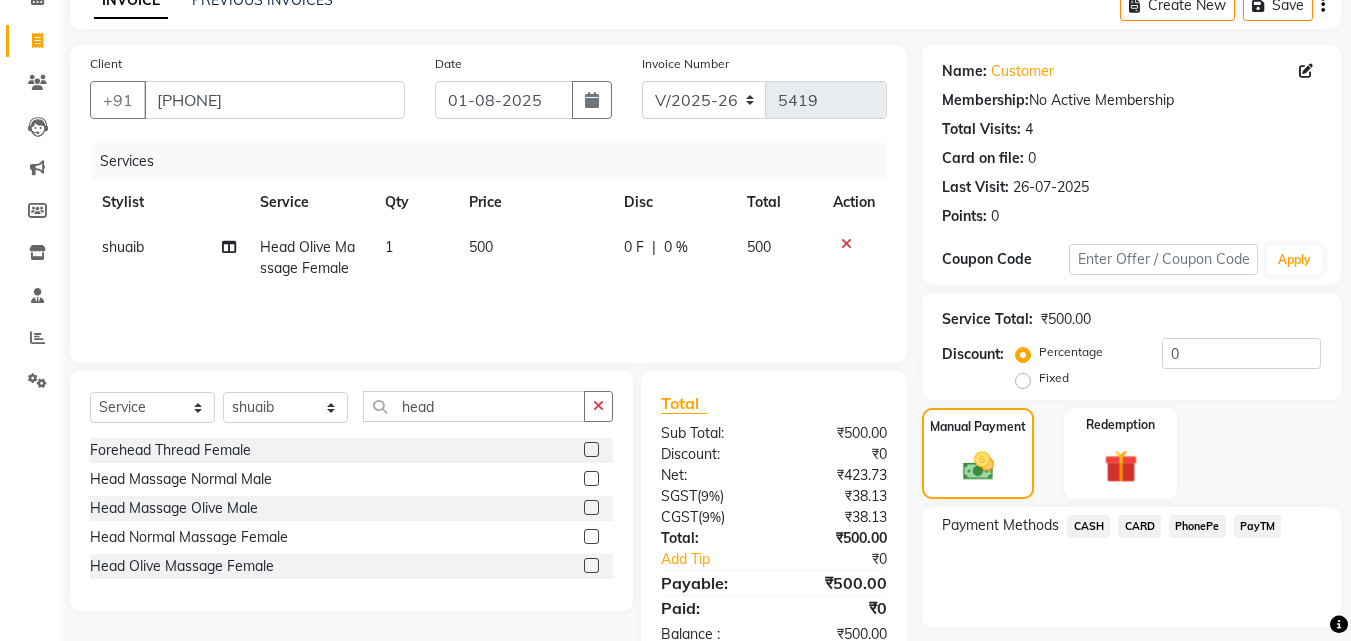 scroll, scrollTop: 162, scrollLeft: 0, axis: vertical 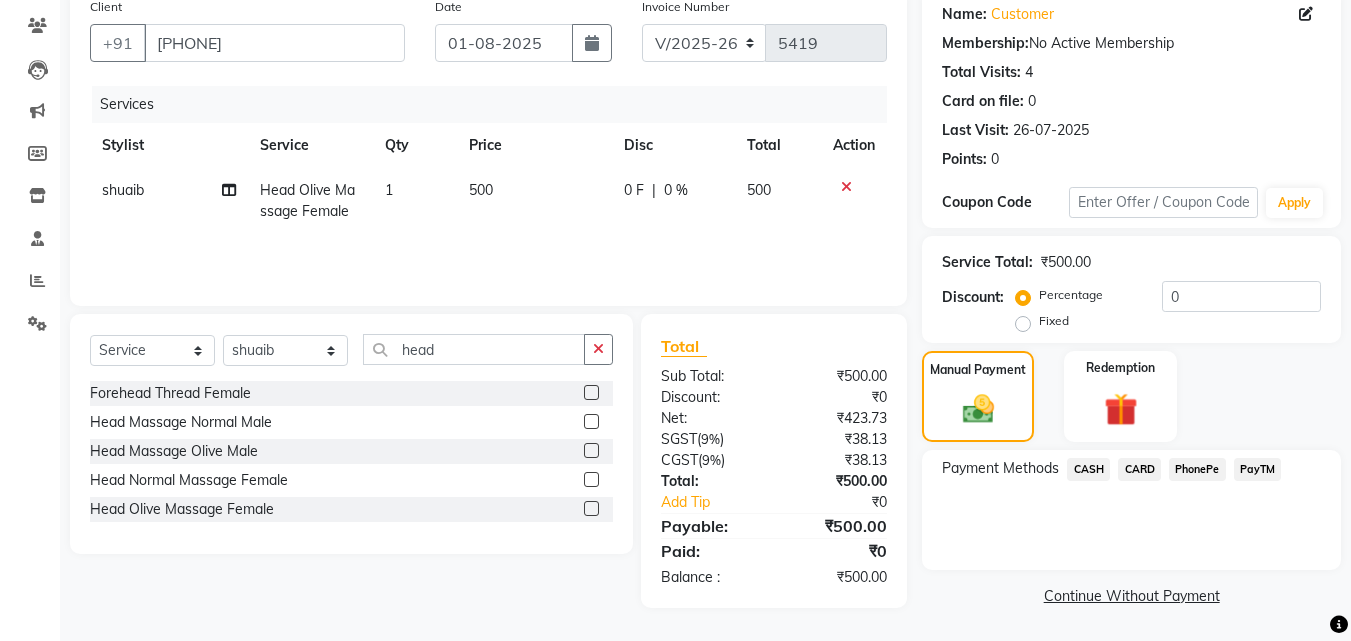 click on "PayTM" 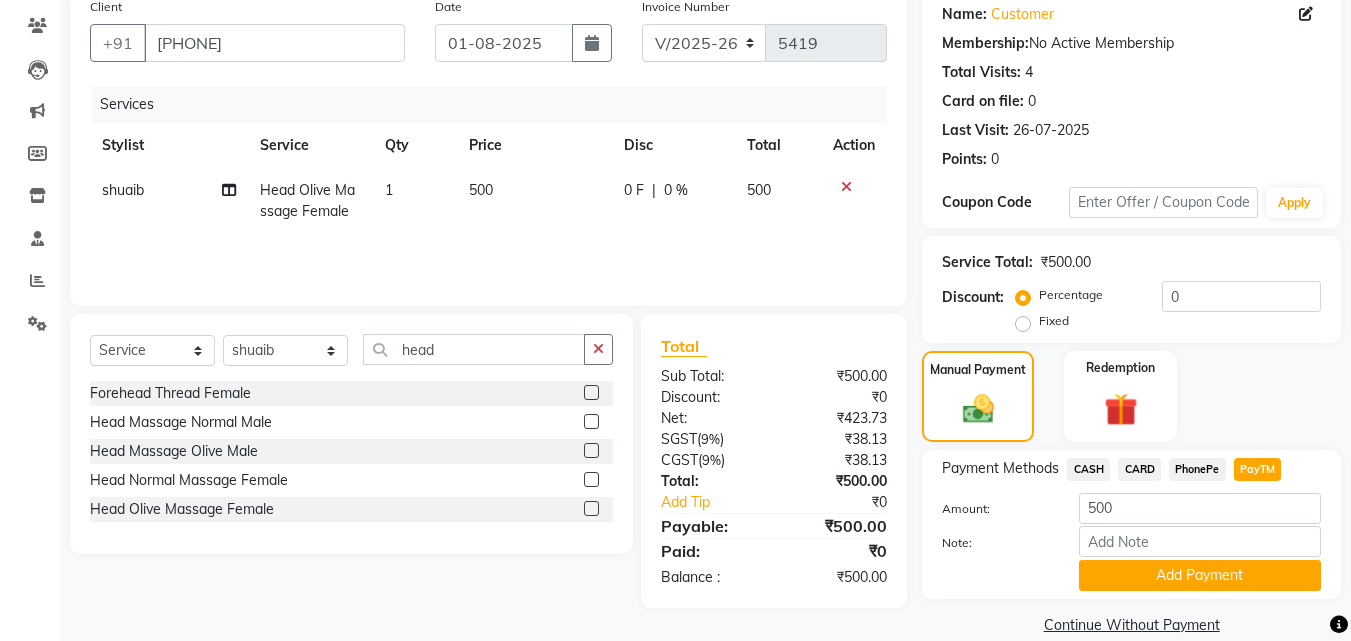 drag, startPoint x: 1084, startPoint y: 474, endPoint x: 1085, endPoint y: 485, distance: 11.045361 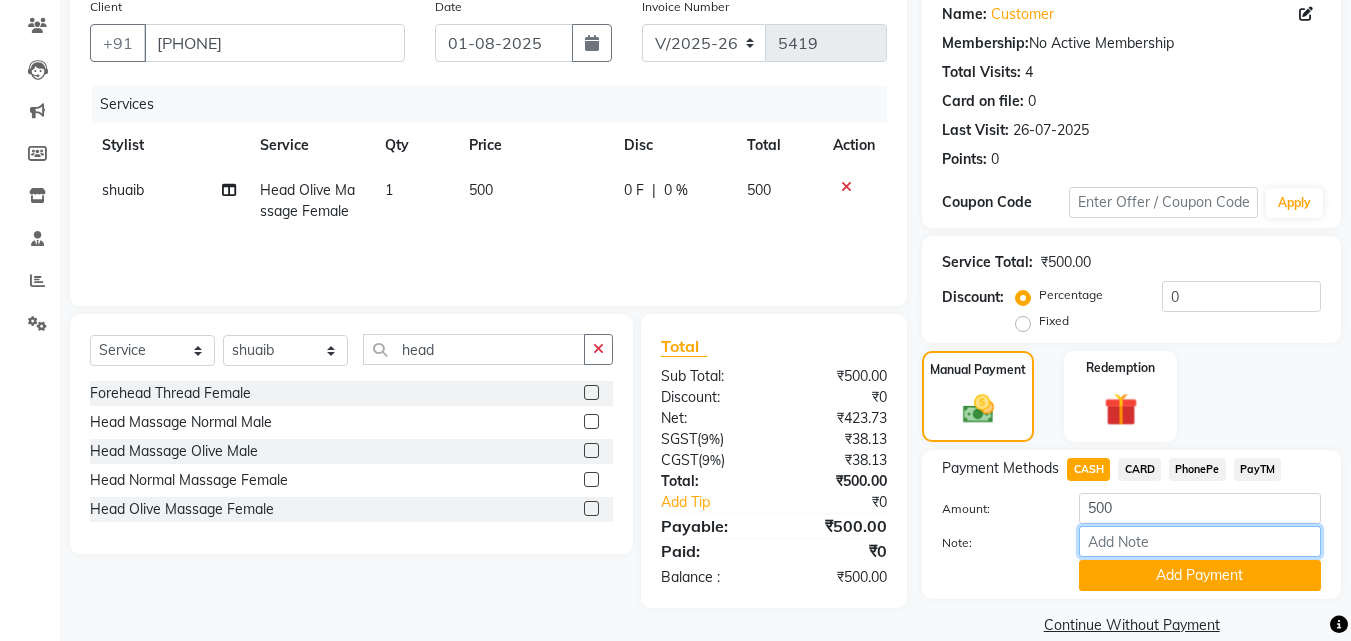 click on "Note:" 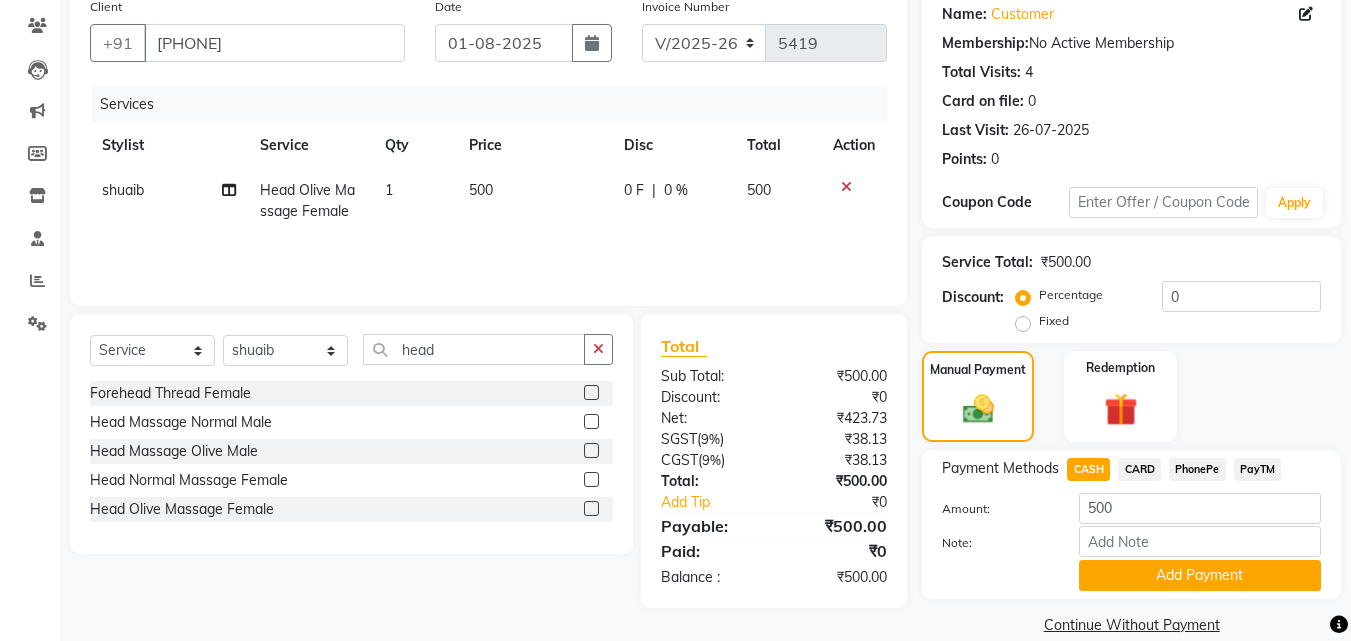 click on "Add Payment" 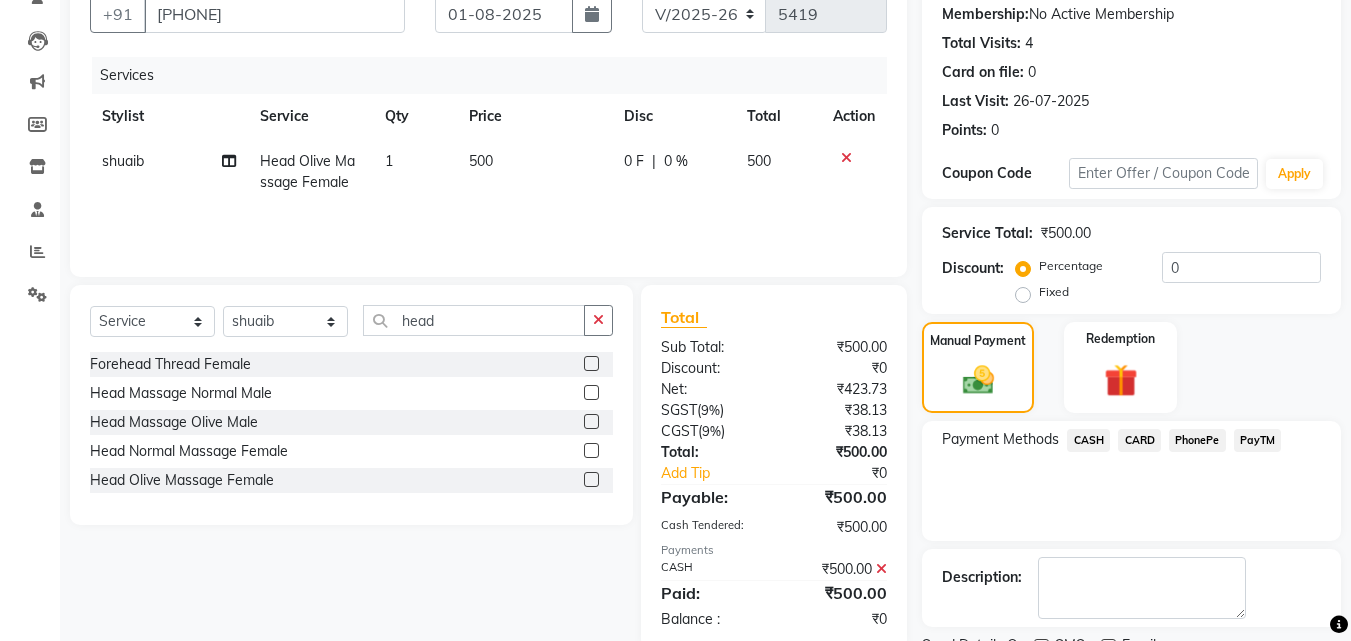scroll, scrollTop: 275, scrollLeft: 0, axis: vertical 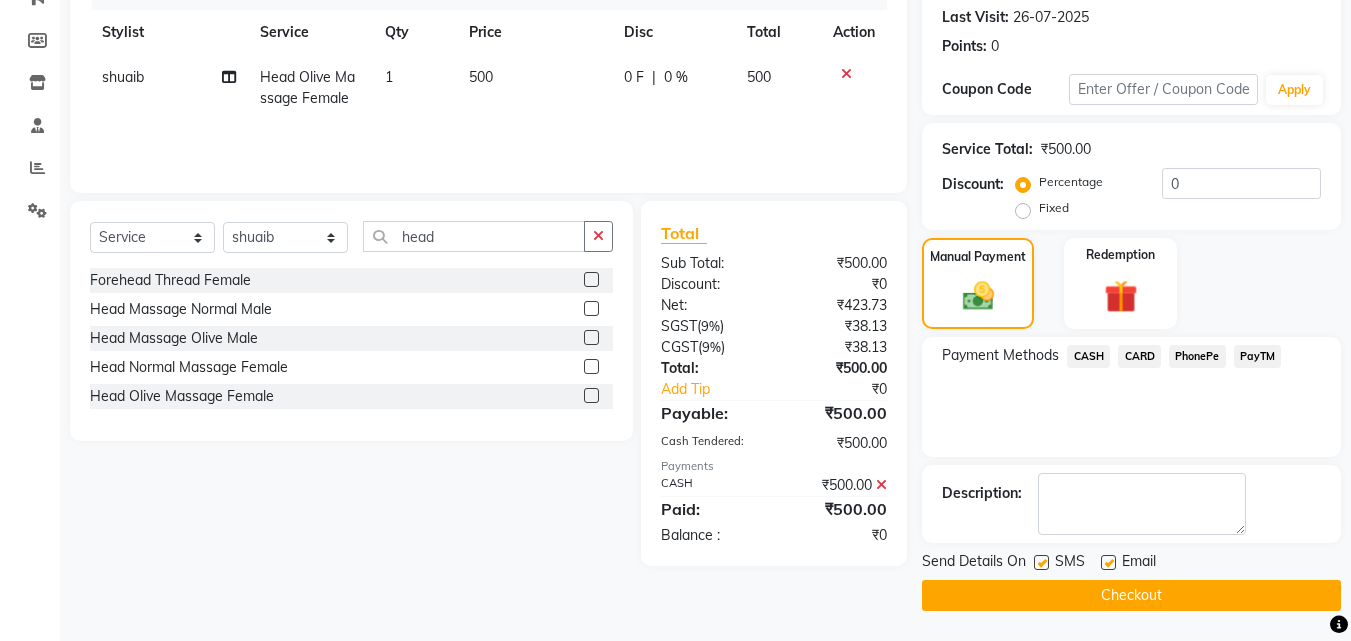 click on "Checkout" 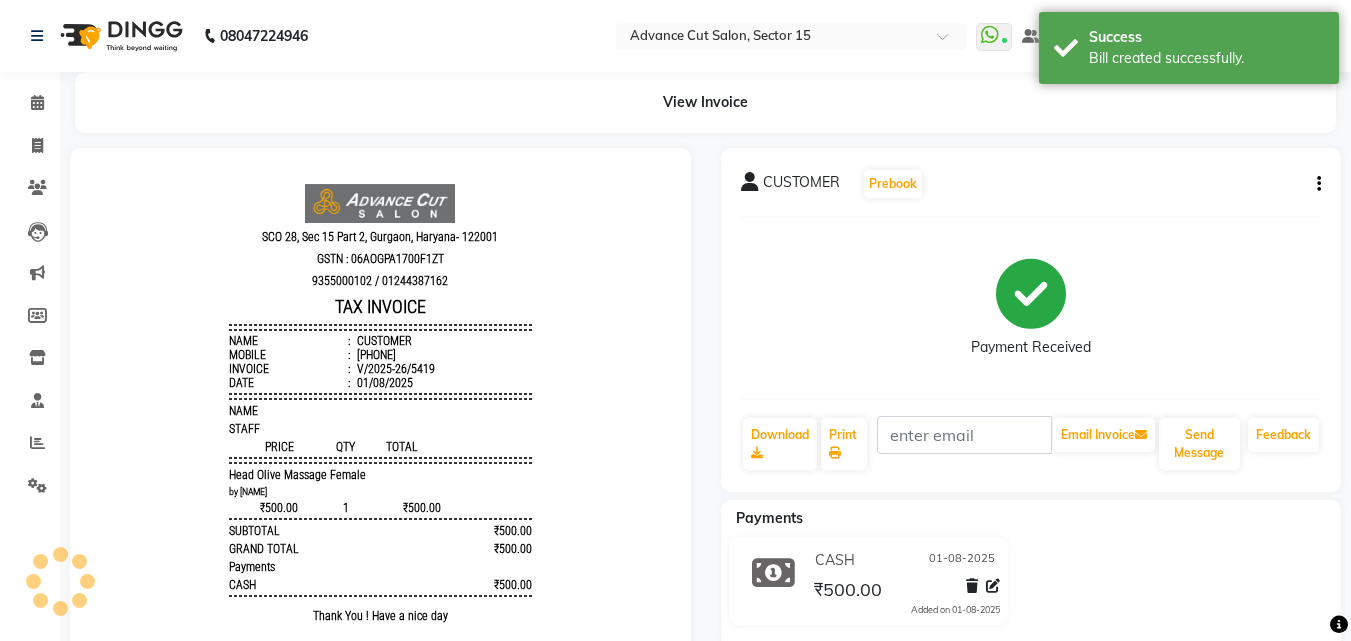 scroll, scrollTop: 0, scrollLeft: 0, axis: both 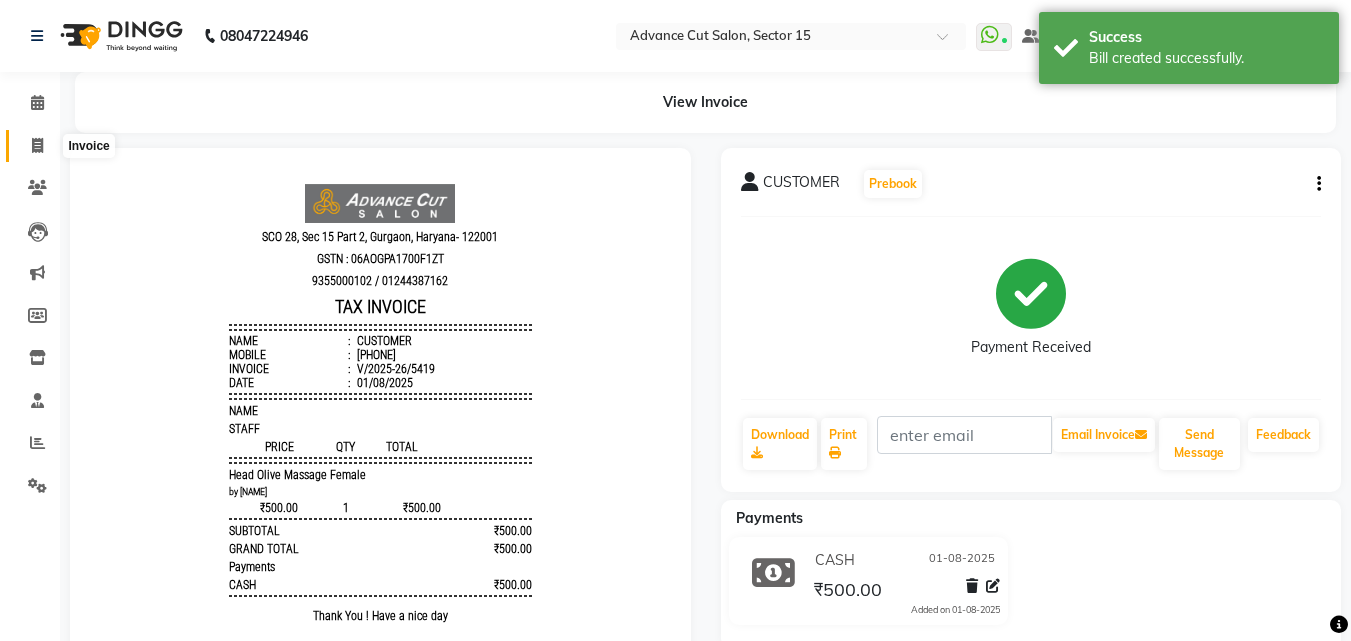 click 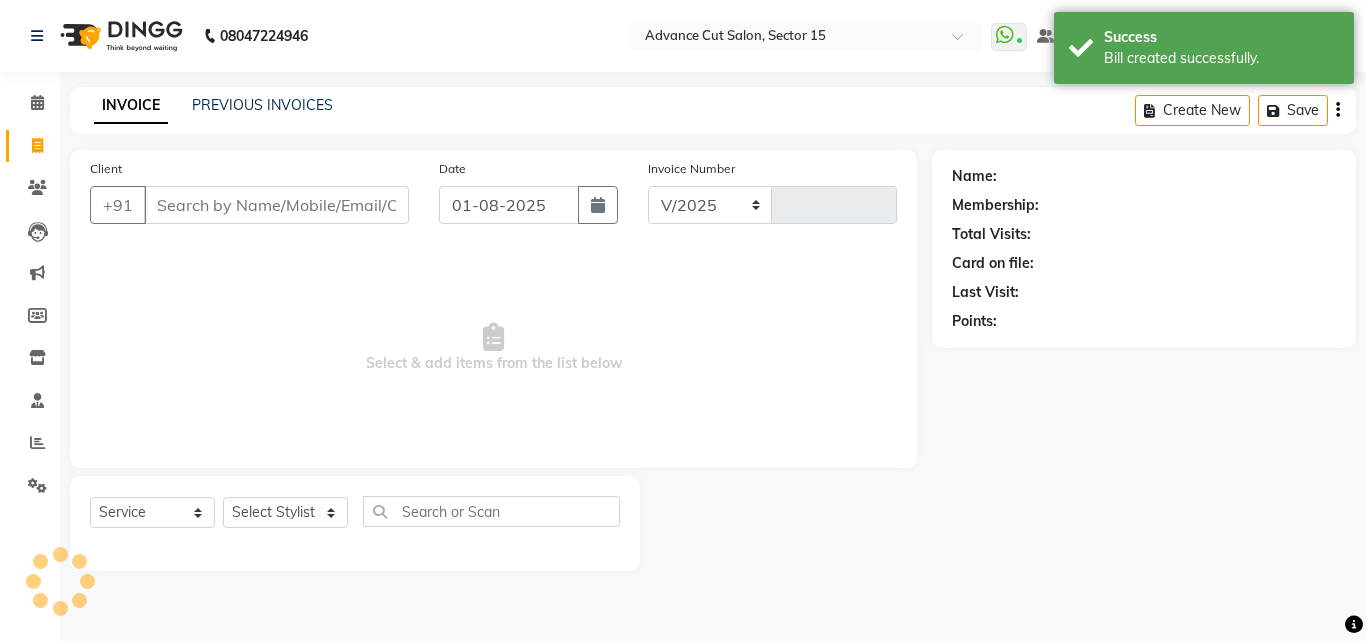 select on "6255" 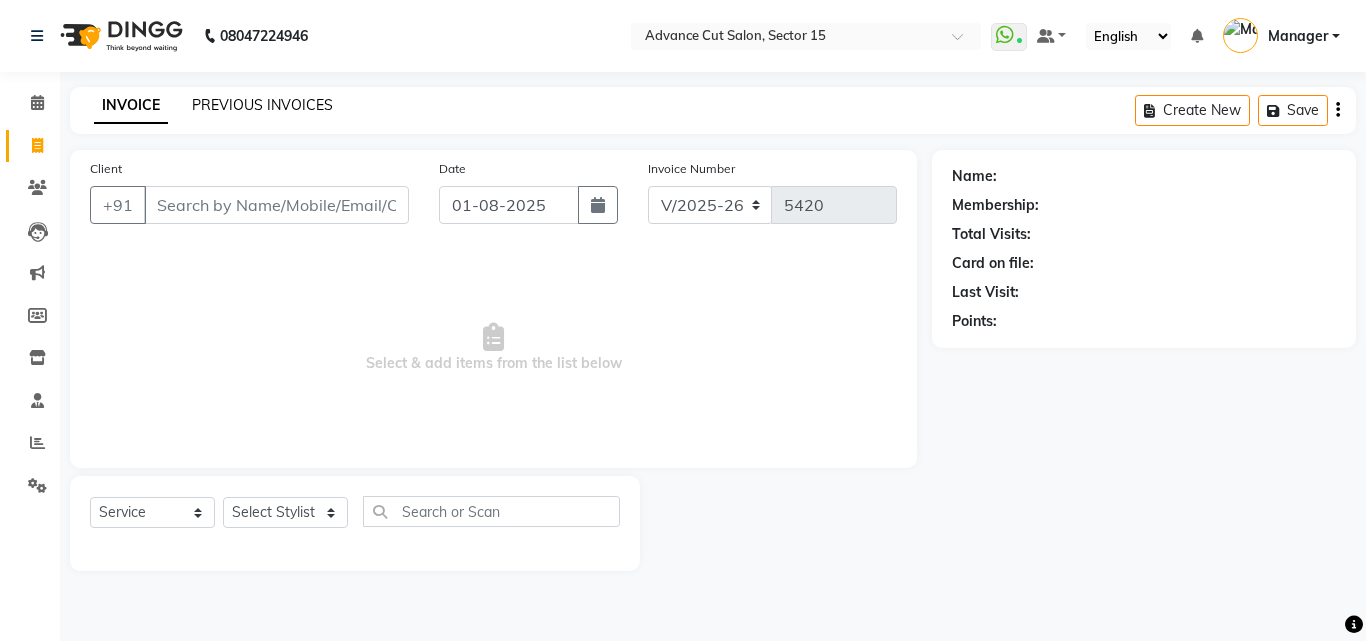 click on "PREVIOUS INVOICES" 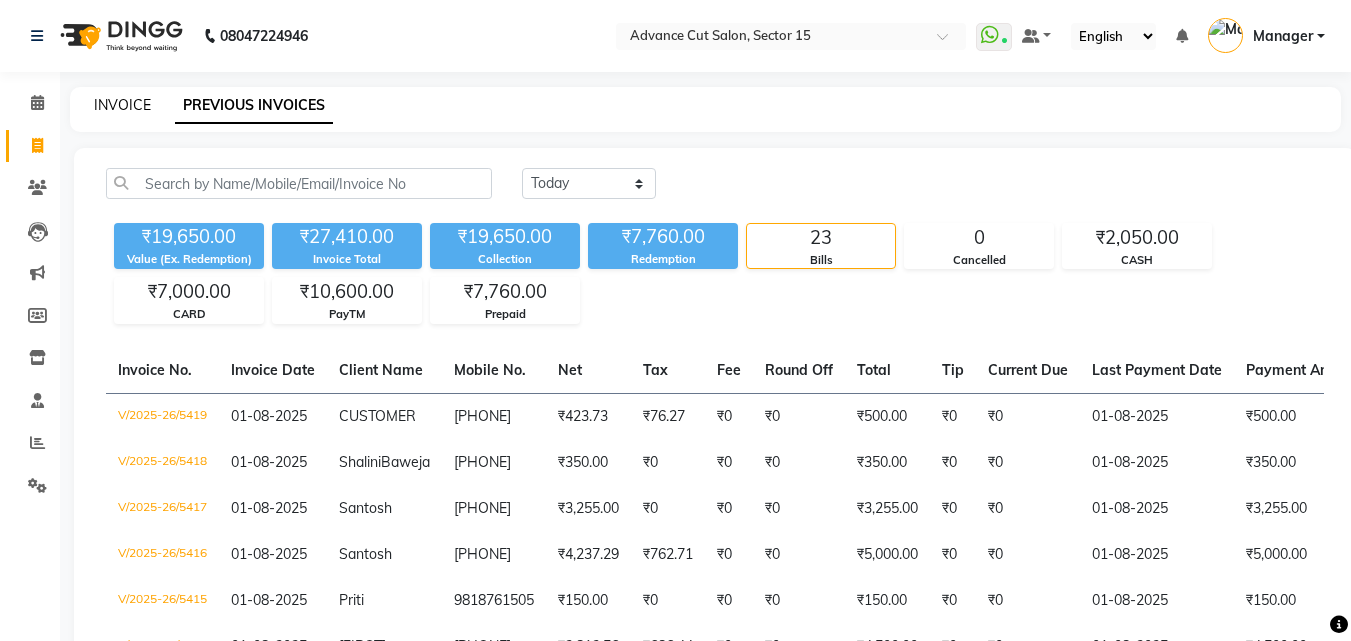 click on "INVOICE" 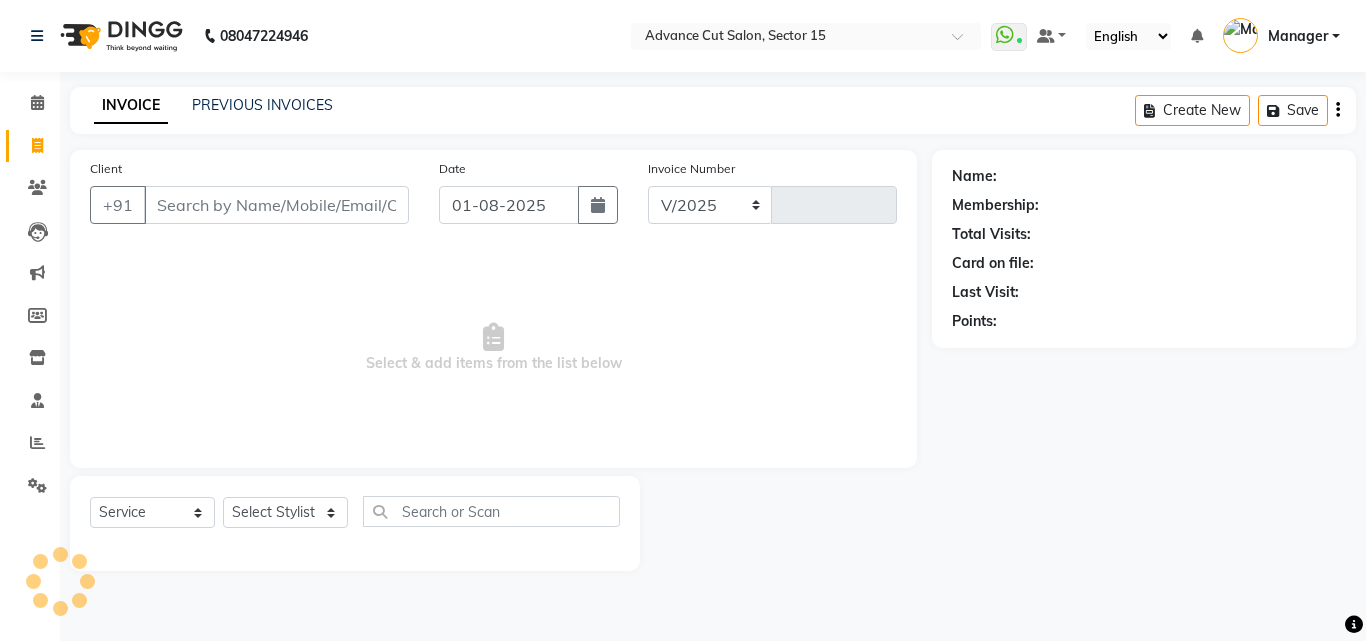 select on "6255" 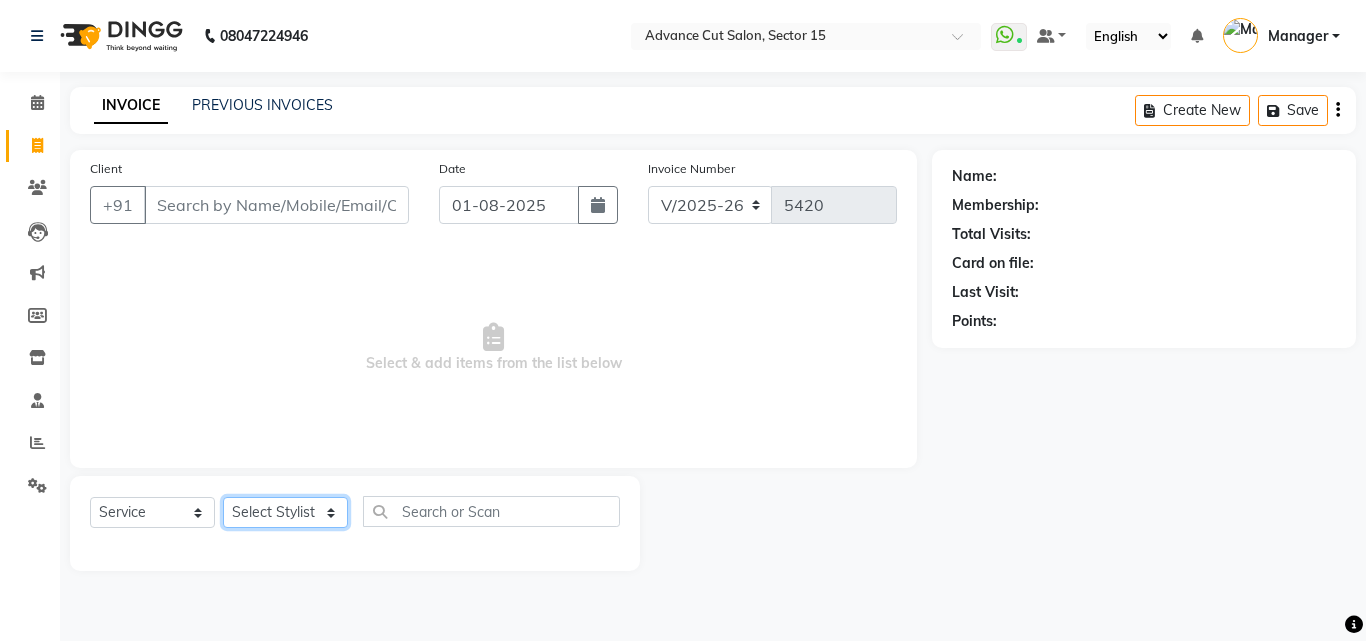 click on "Select Stylist Advance Cut  ASIF FARMAN HAIDER Iqbal KASHISH LUCKY Manager MANOJ NASEEM NASIR Nidhi Pooja  PRIYA RAEES RANI RASHID RIZWAN SACHIN SALMAN SANJAY Shahjad Shankar shuaib SONI" 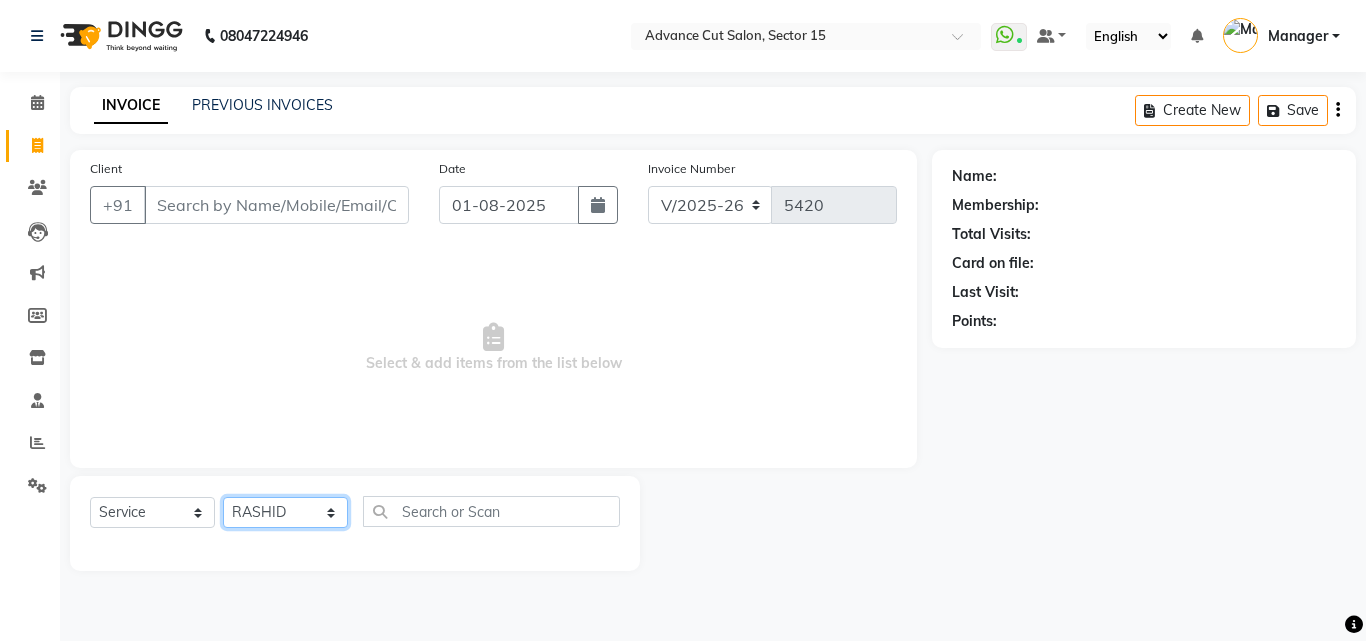 click on "Select Stylist Advance Cut  ASIF FARMAN HAIDER Iqbal KASHISH LUCKY Manager MANOJ NASEEM NASIR Nidhi Pooja  PRIYA RAEES RANI RASHID RIZWAN SACHIN SALMAN SANJAY Shahjad Shankar shuaib SONI" 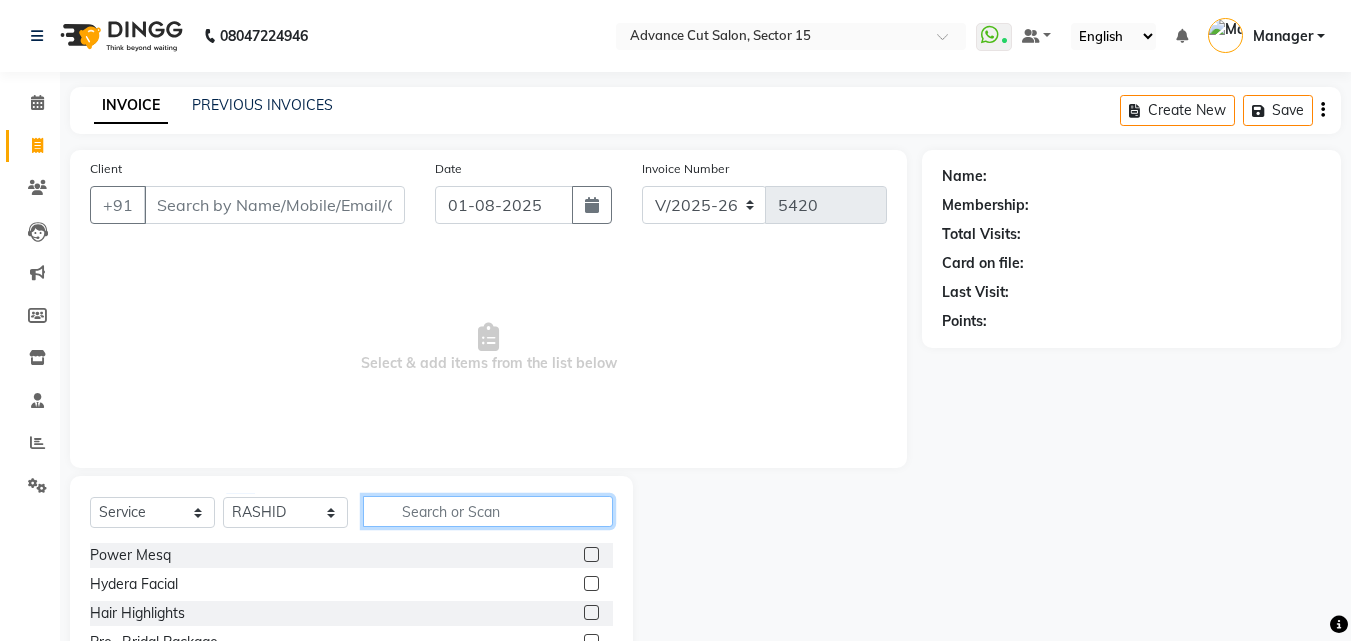 click 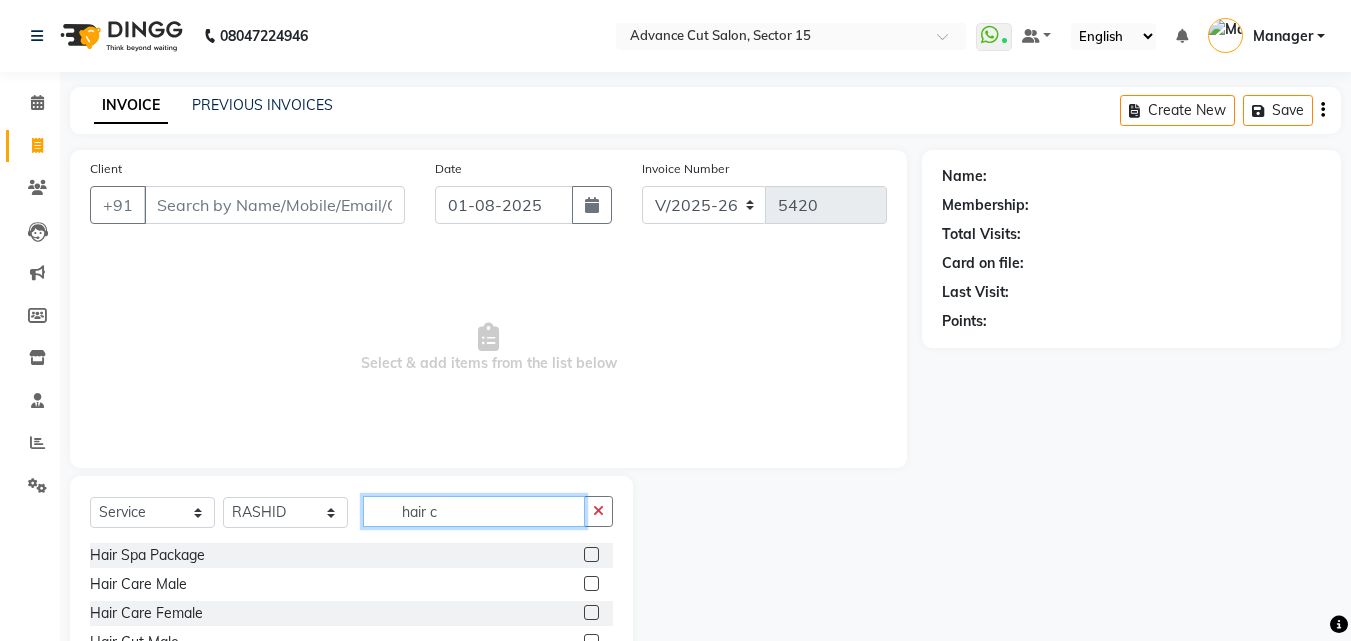 scroll, scrollTop: 134, scrollLeft: 0, axis: vertical 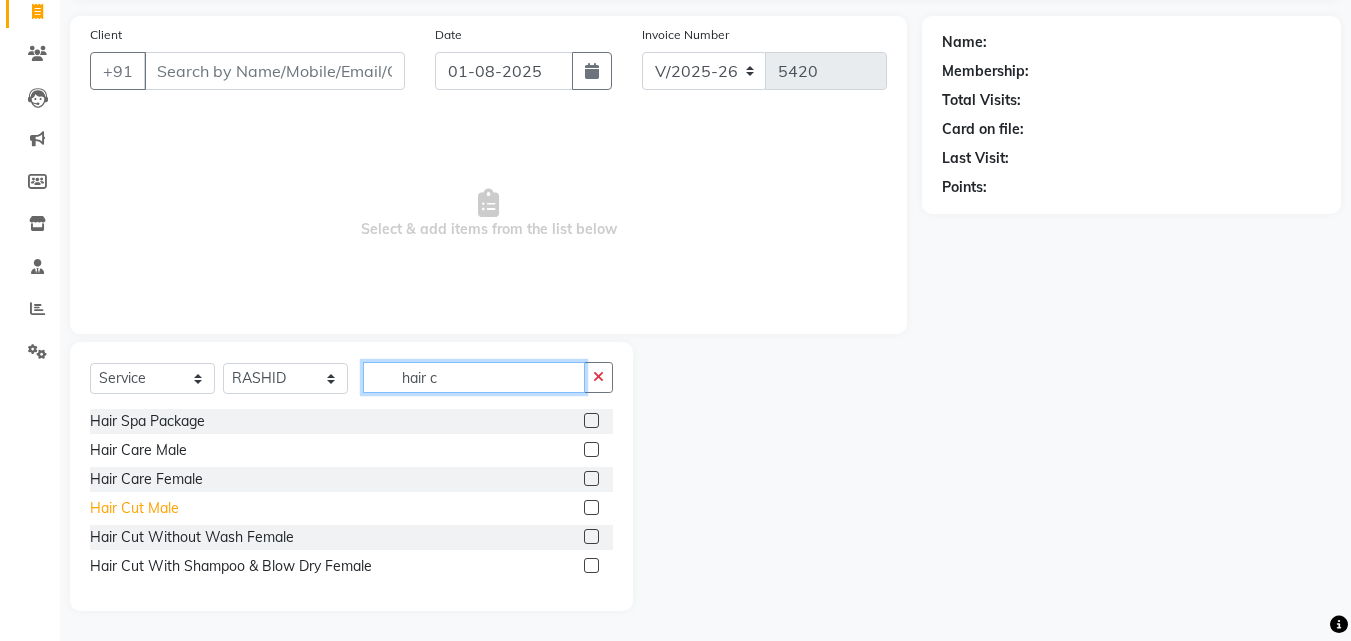 type on "hair c" 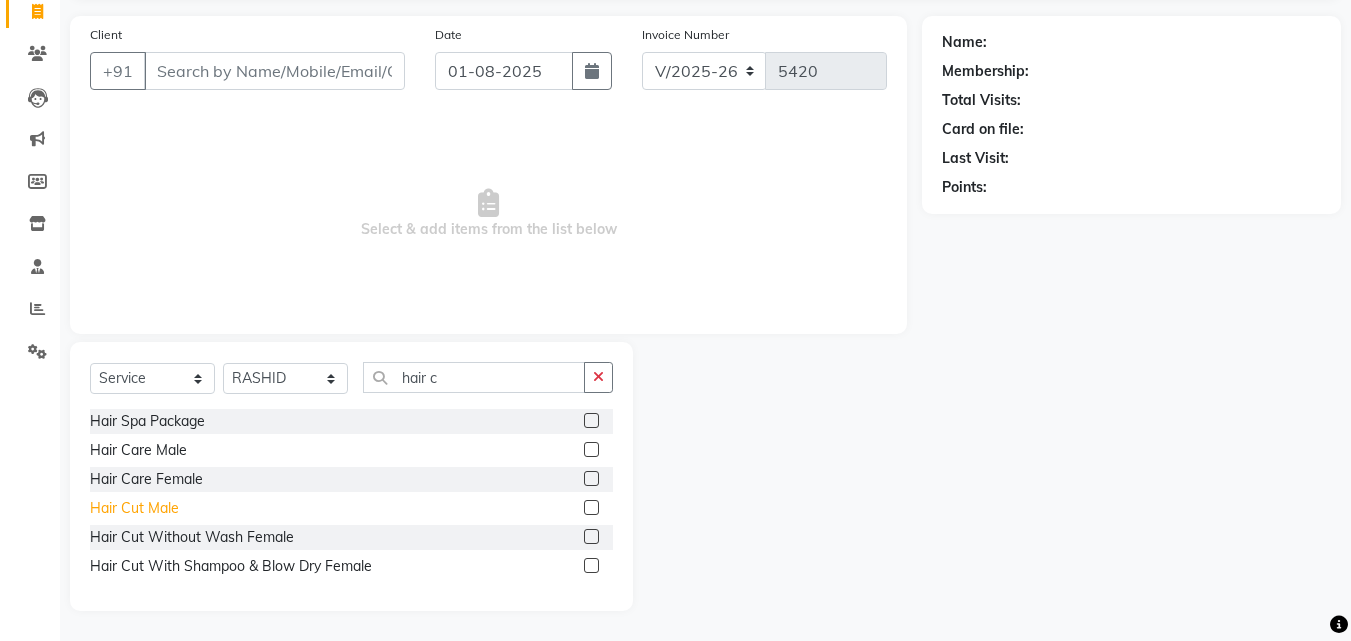 click on "Hair Cut  Male" 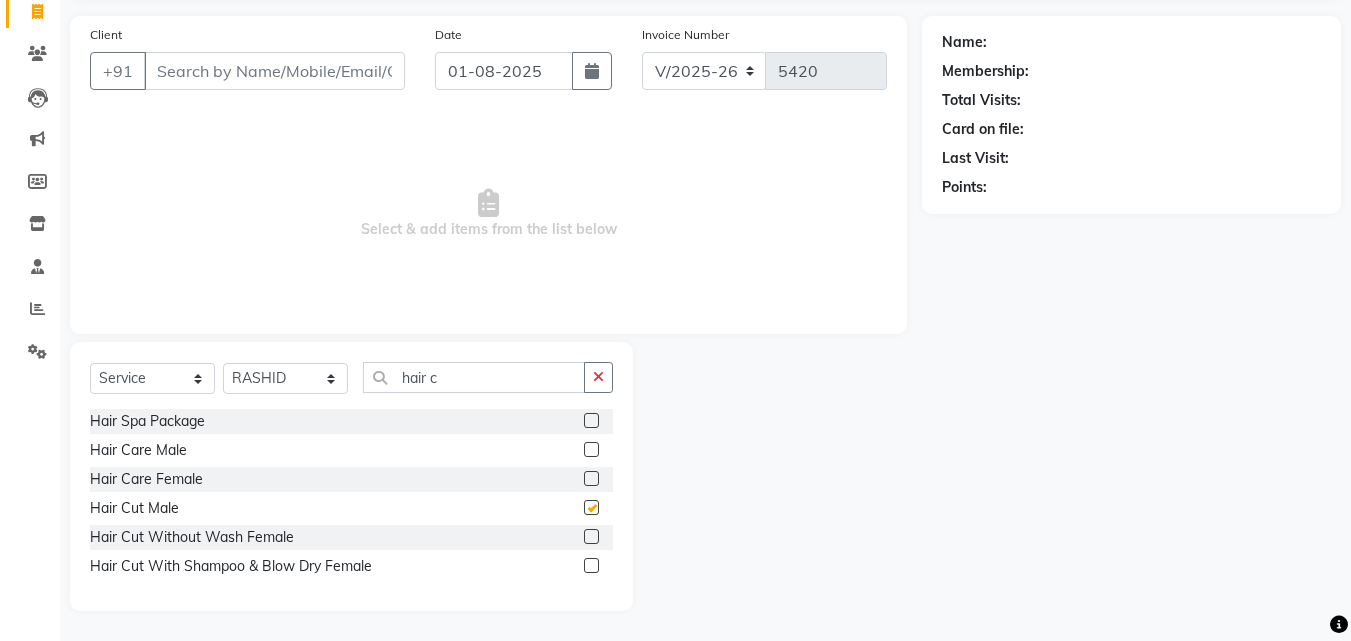 checkbox on "false" 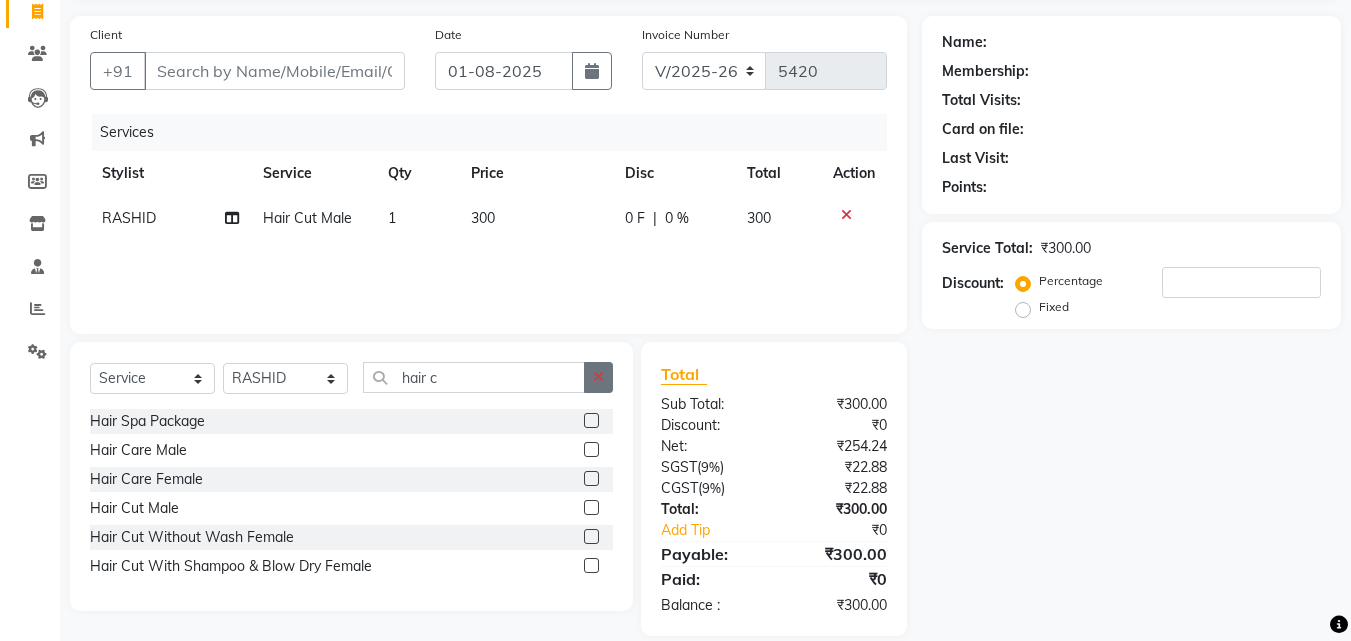 click 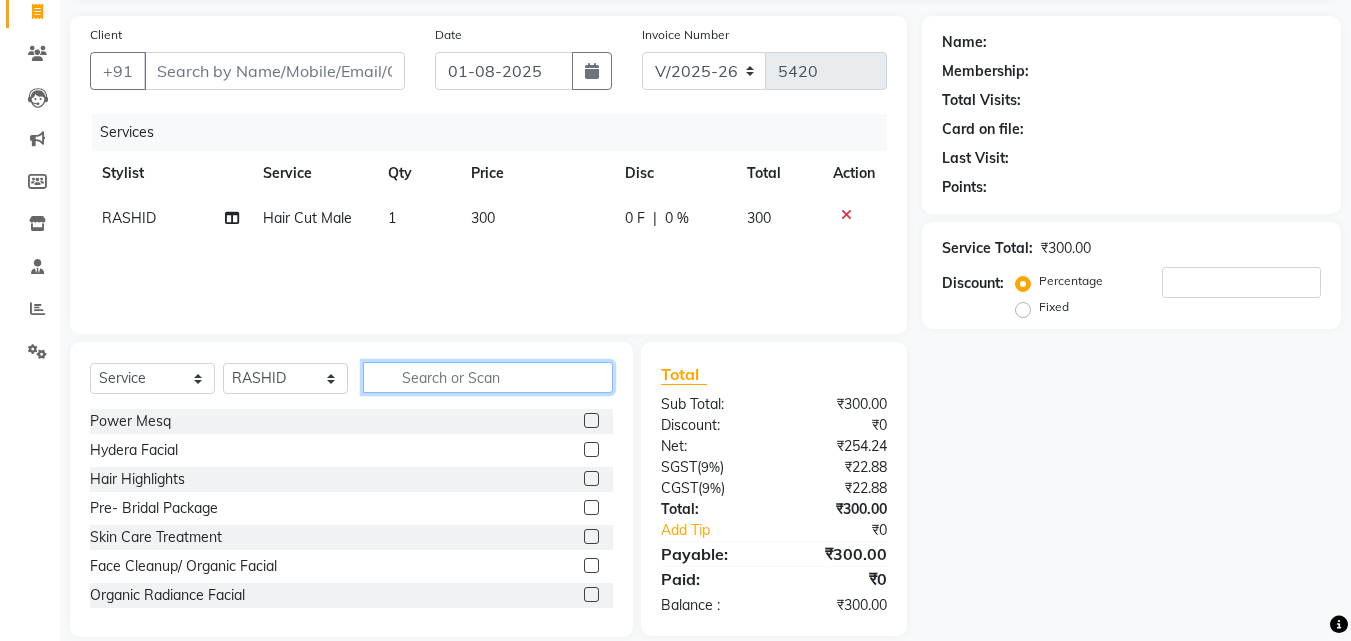 click 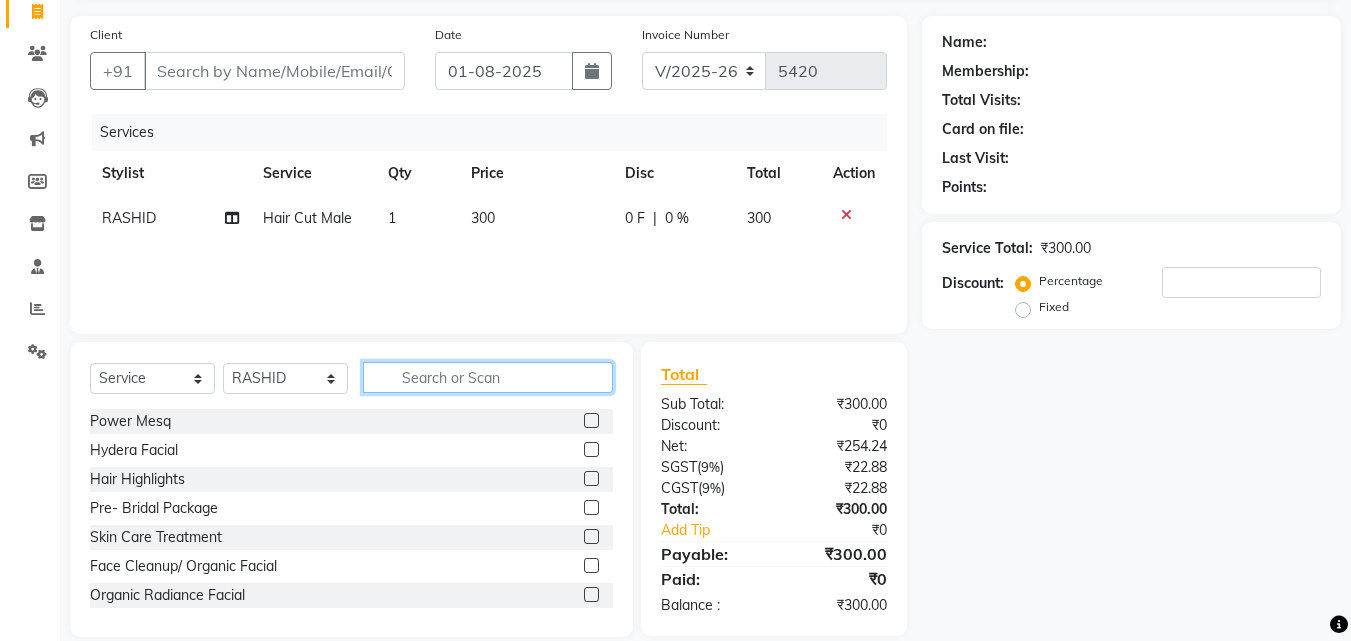 click 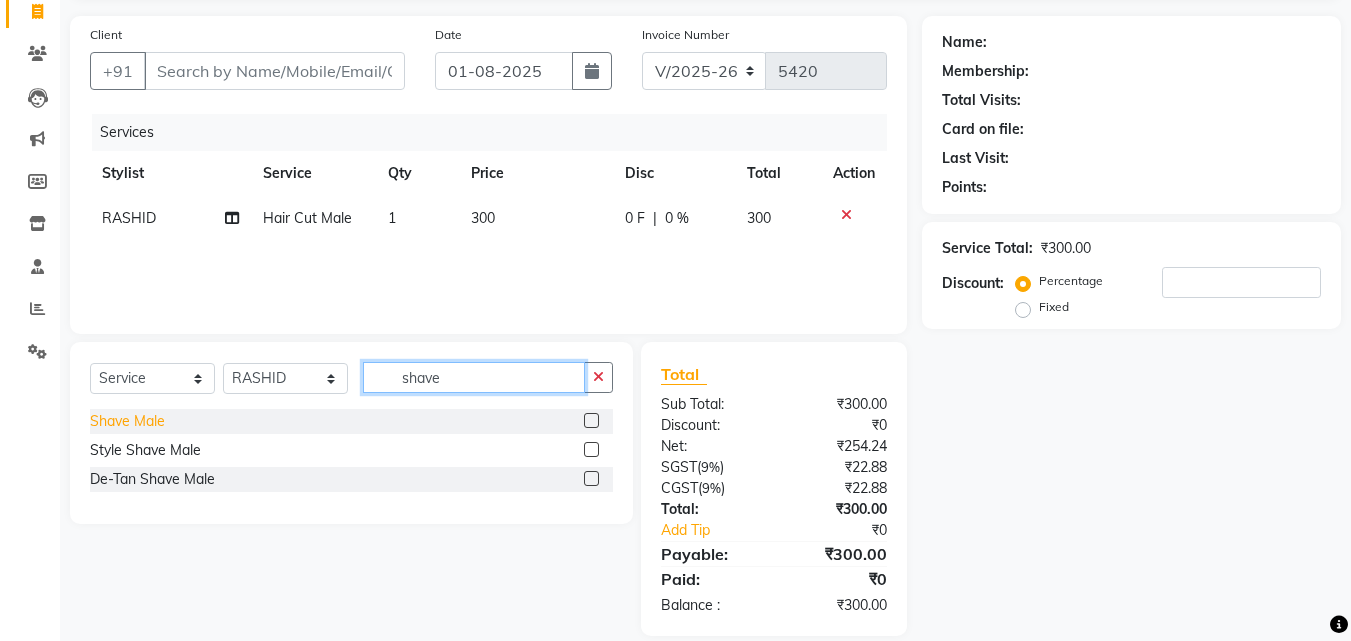 type on "shave" 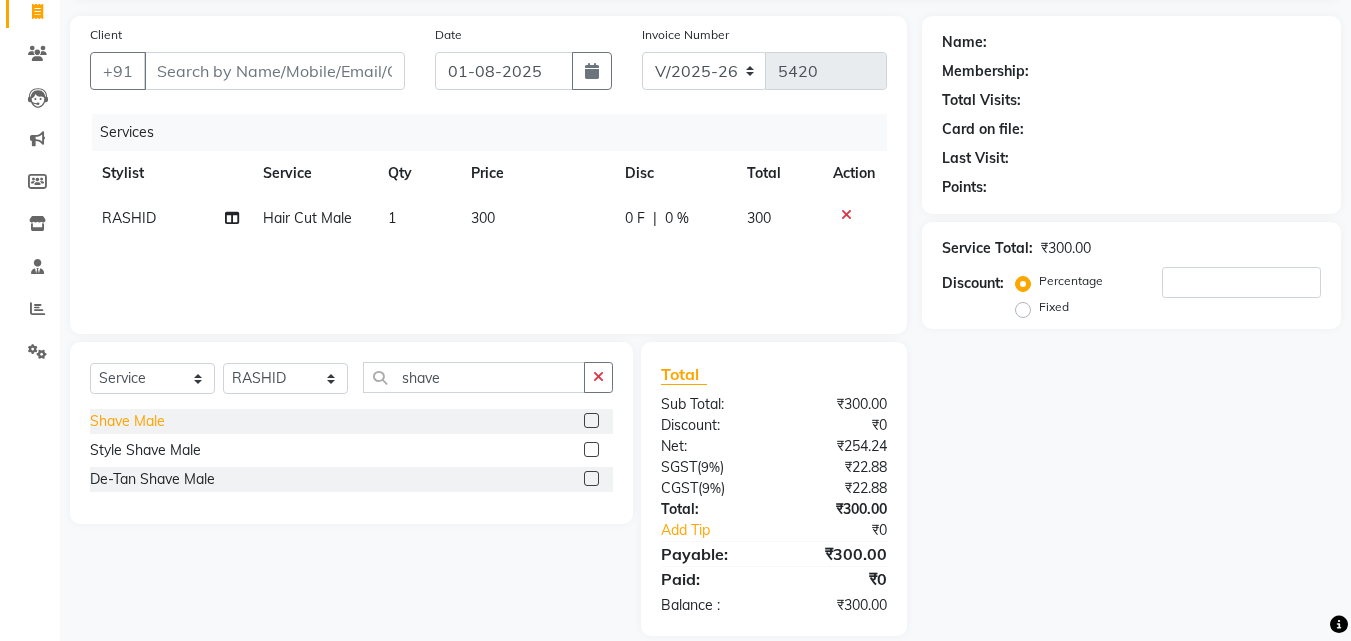 click on "Shave Male" 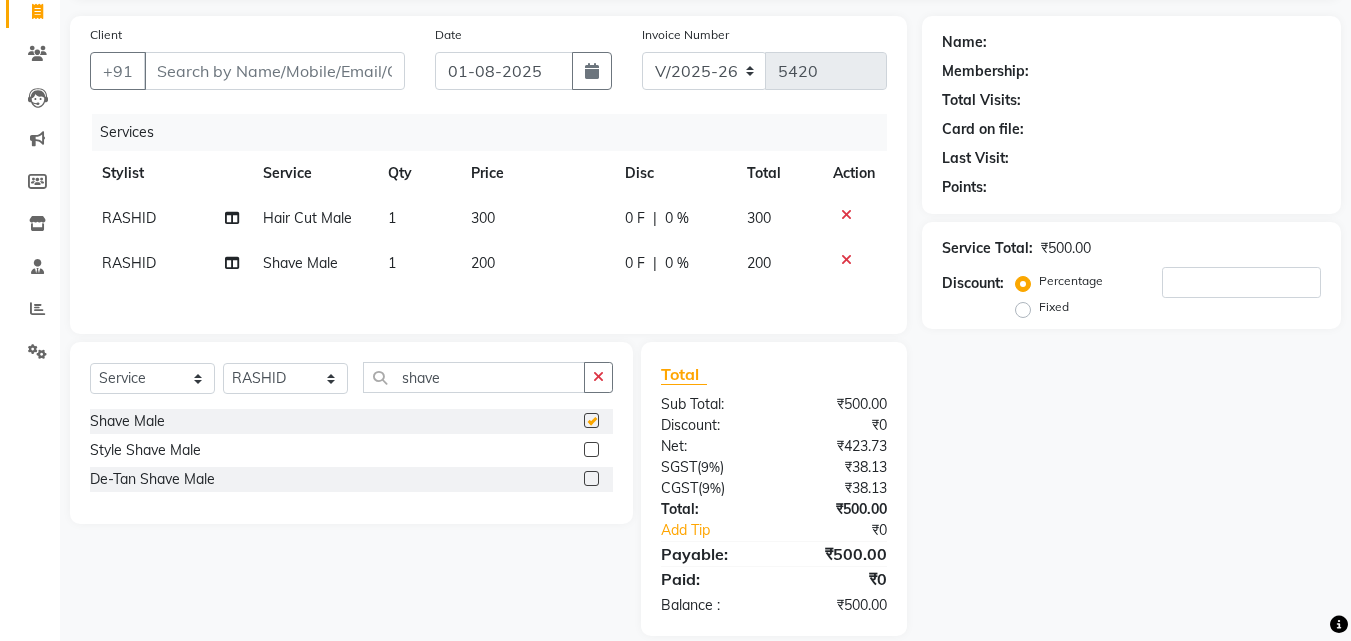 checkbox on "false" 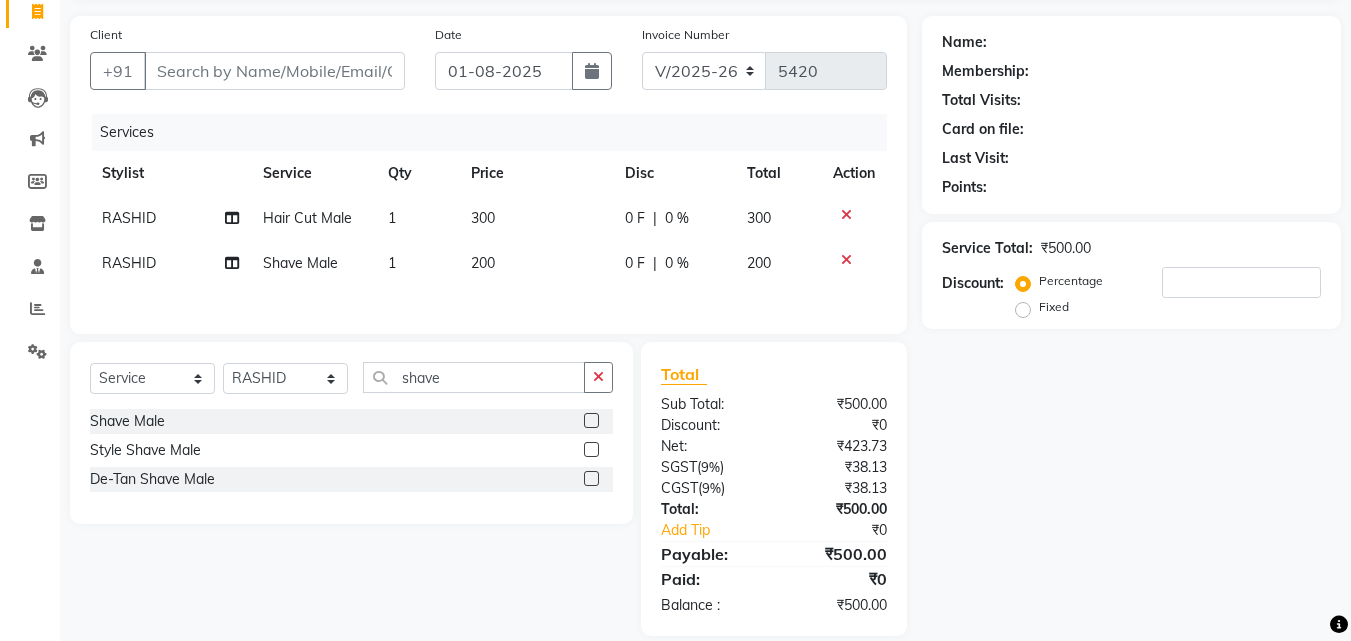 click on "200" 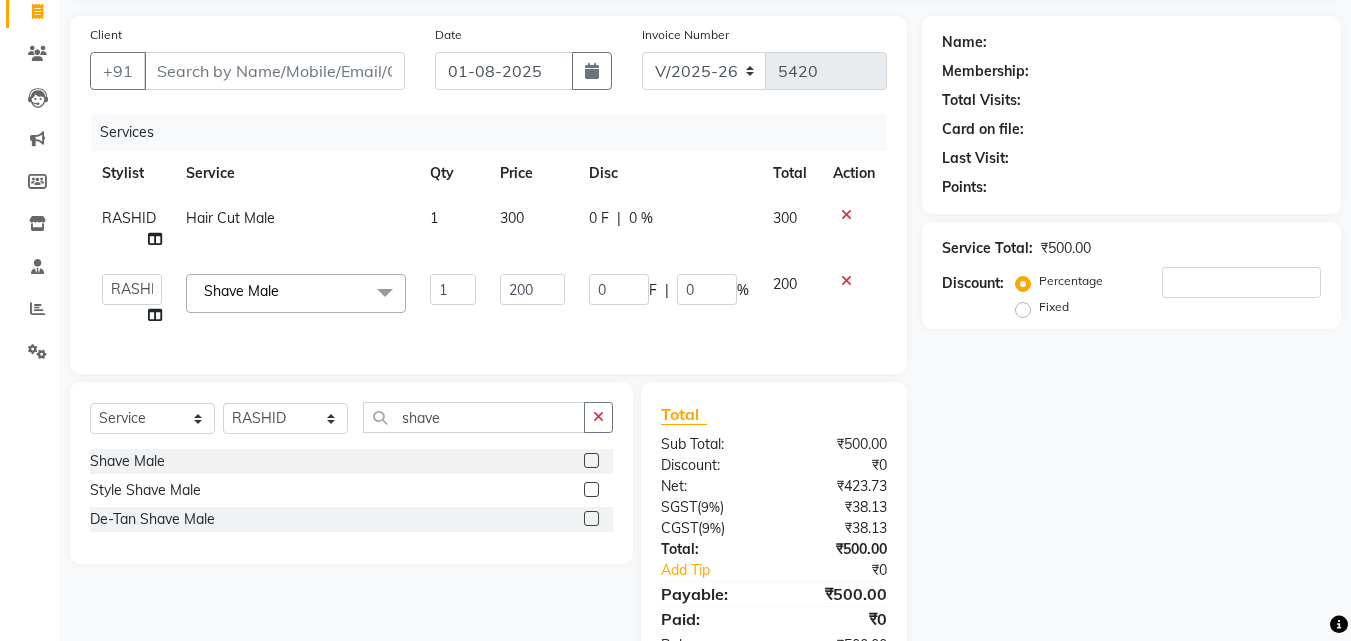 click on "200" 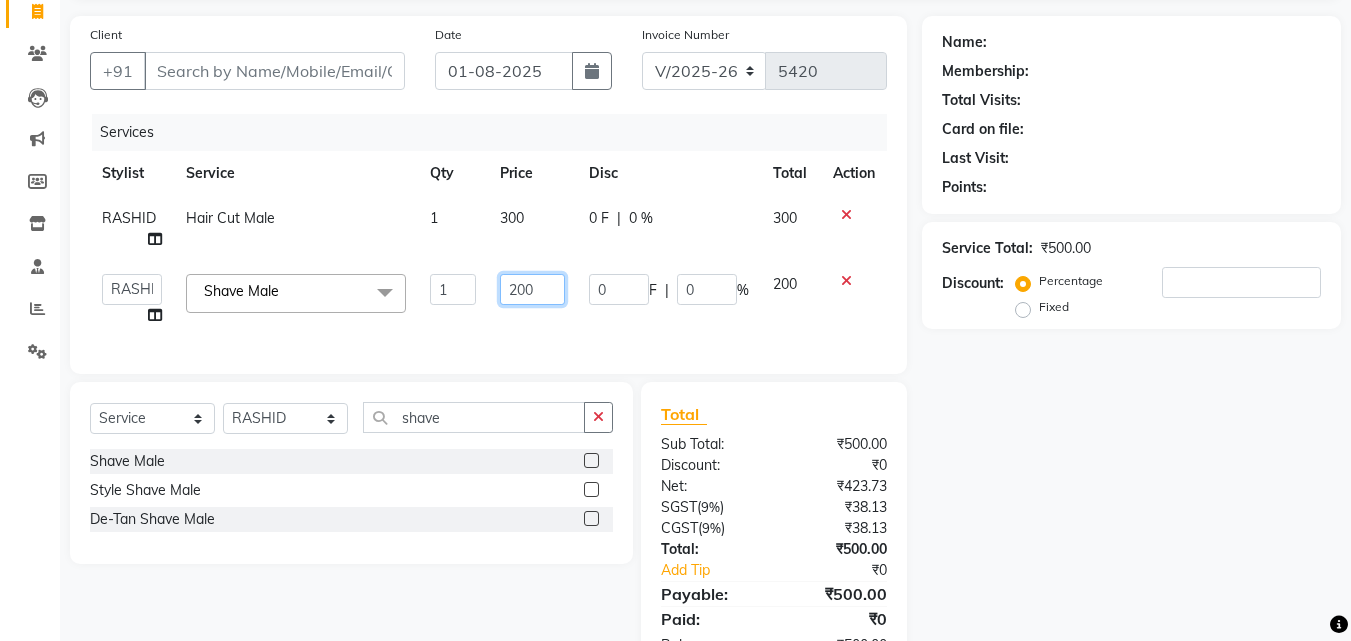 click on "200" 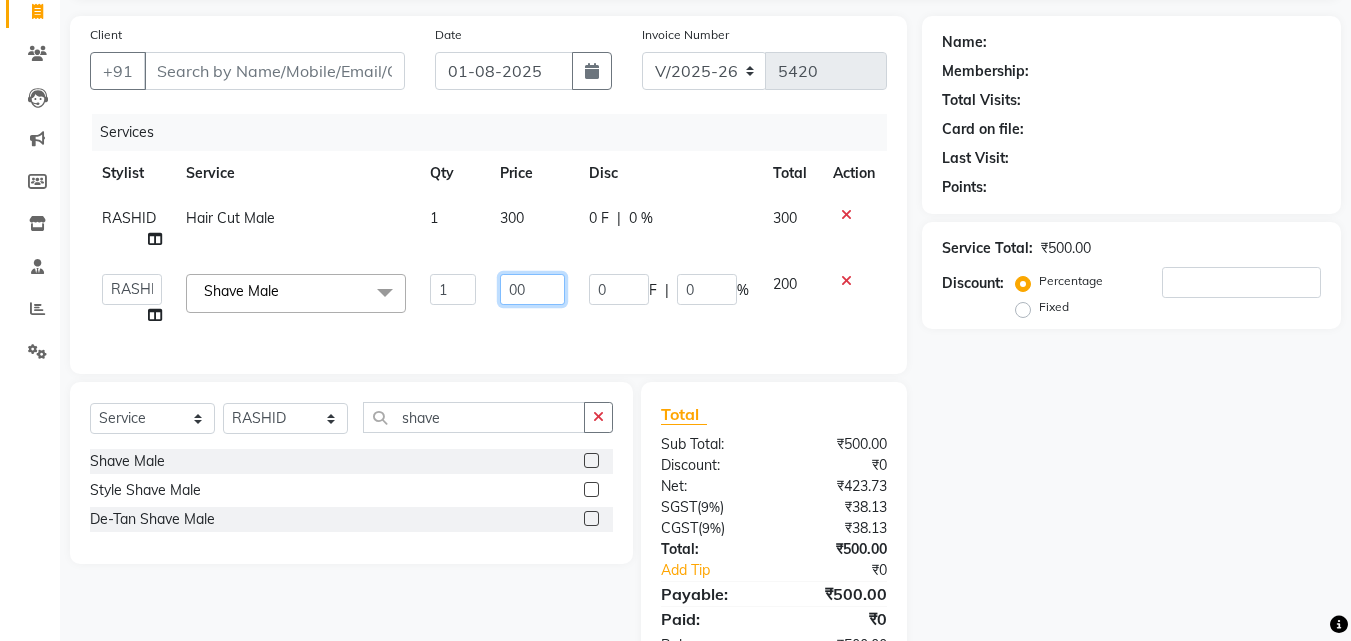 type on "100" 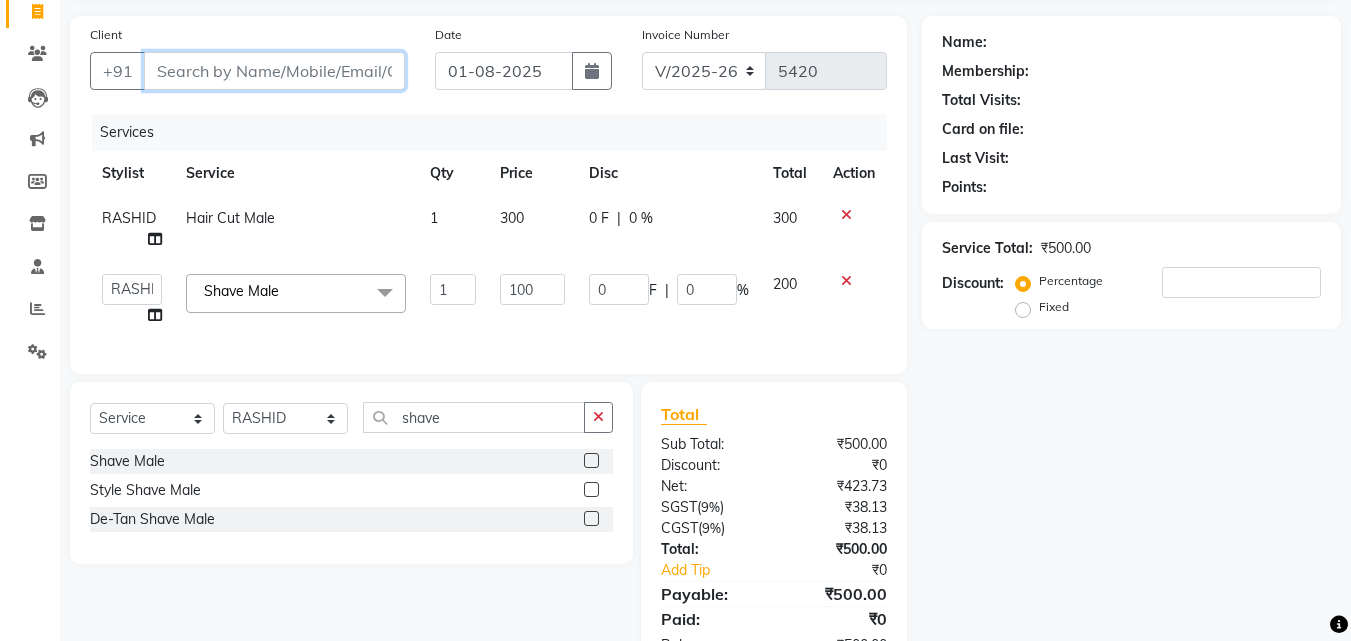 click on "Client" at bounding box center [274, 71] 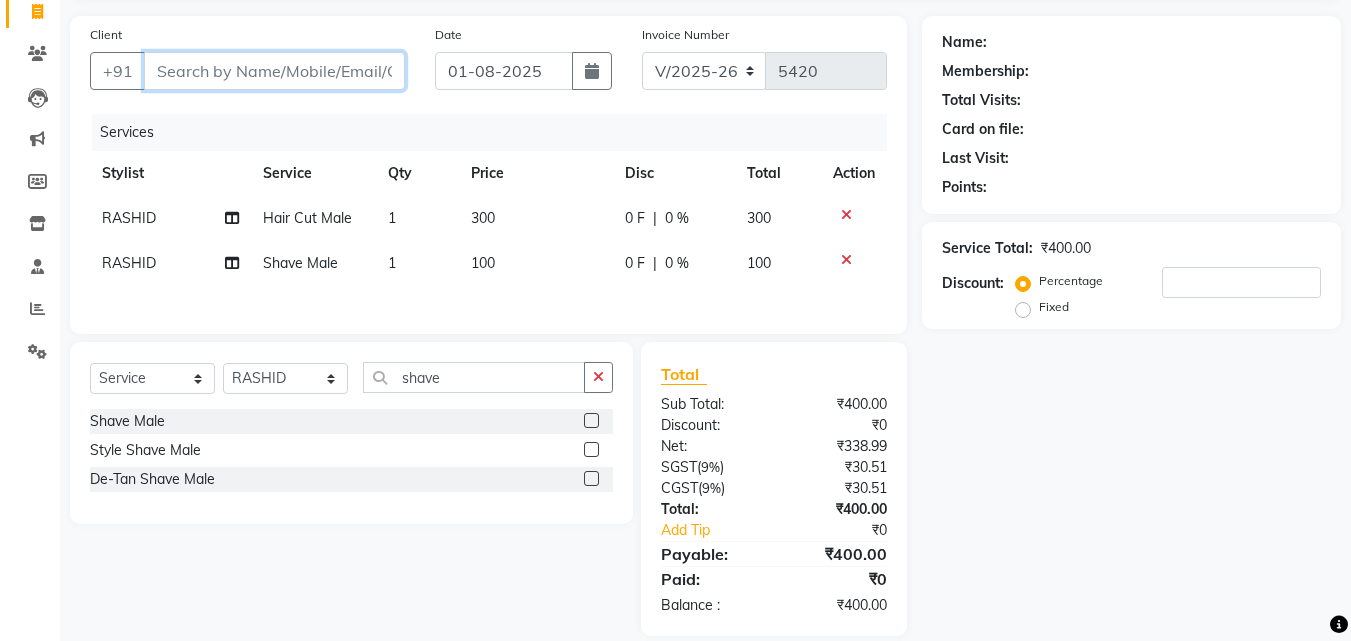 click on "Client" at bounding box center [274, 71] 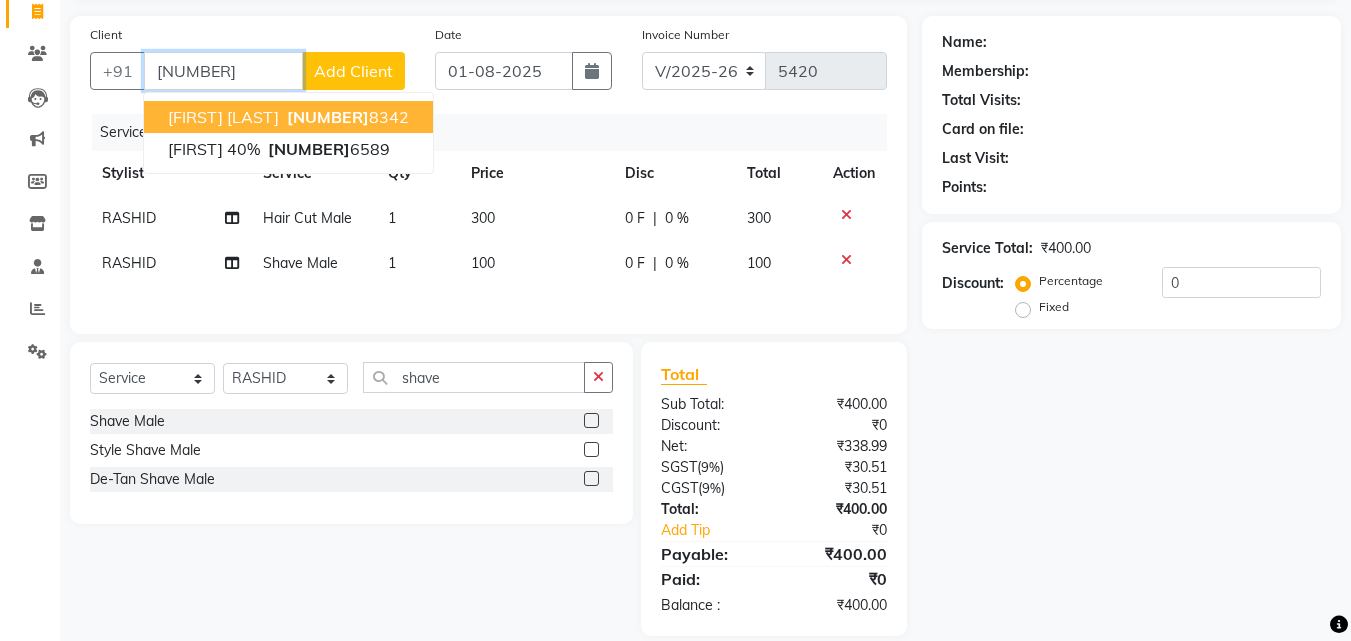click on "870065 8342" at bounding box center (346, 117) 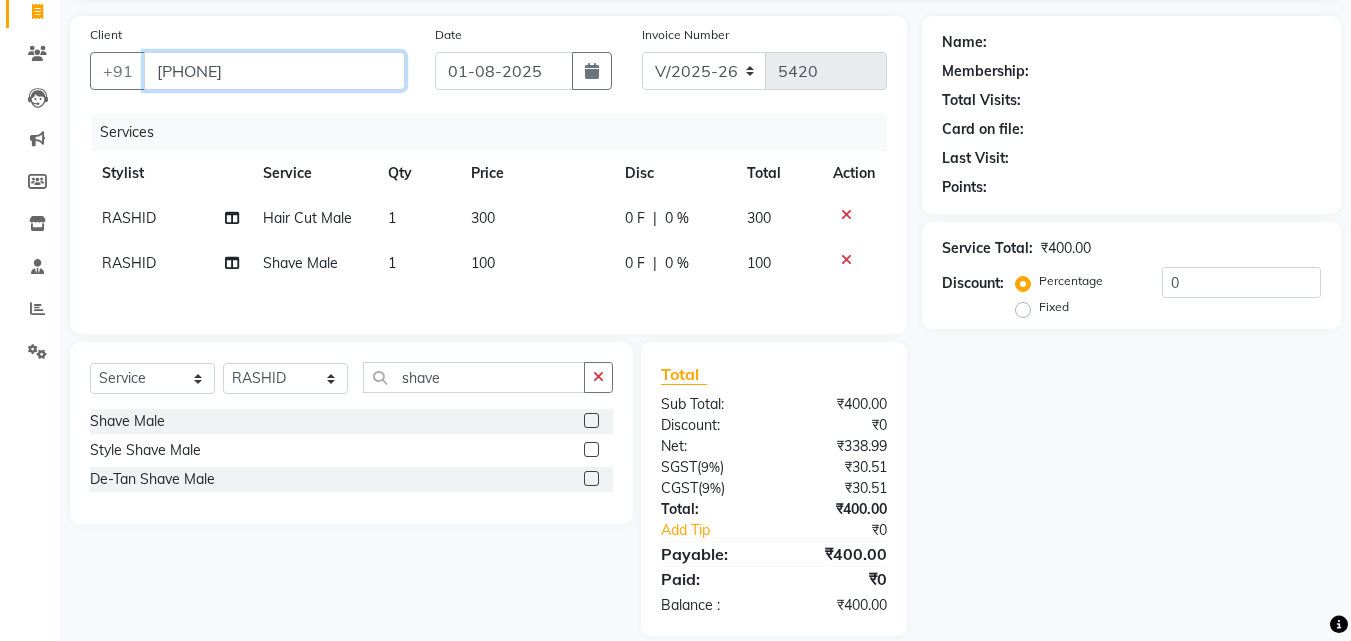 type on "8700658342" 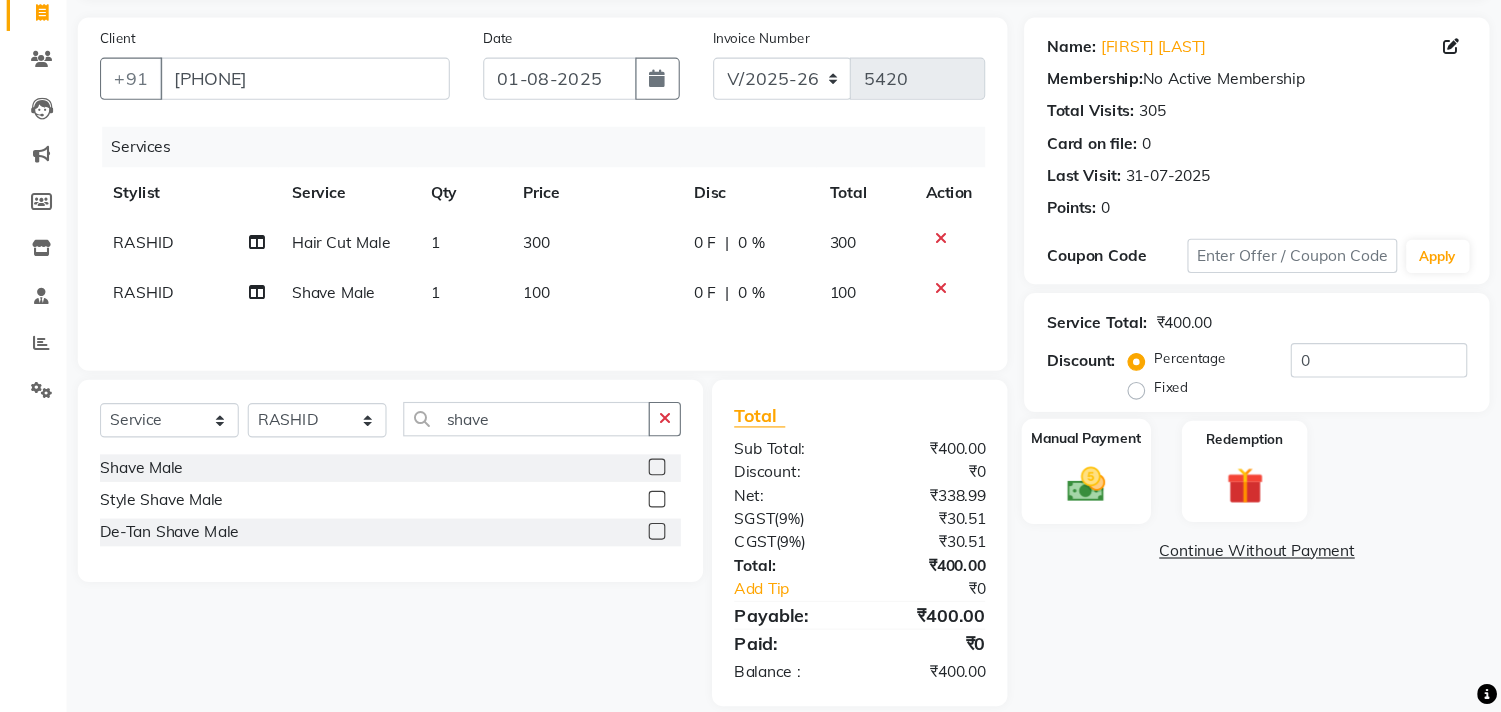 scroll, scrollTop: 92, scrollLeft: 0, axis: vertical 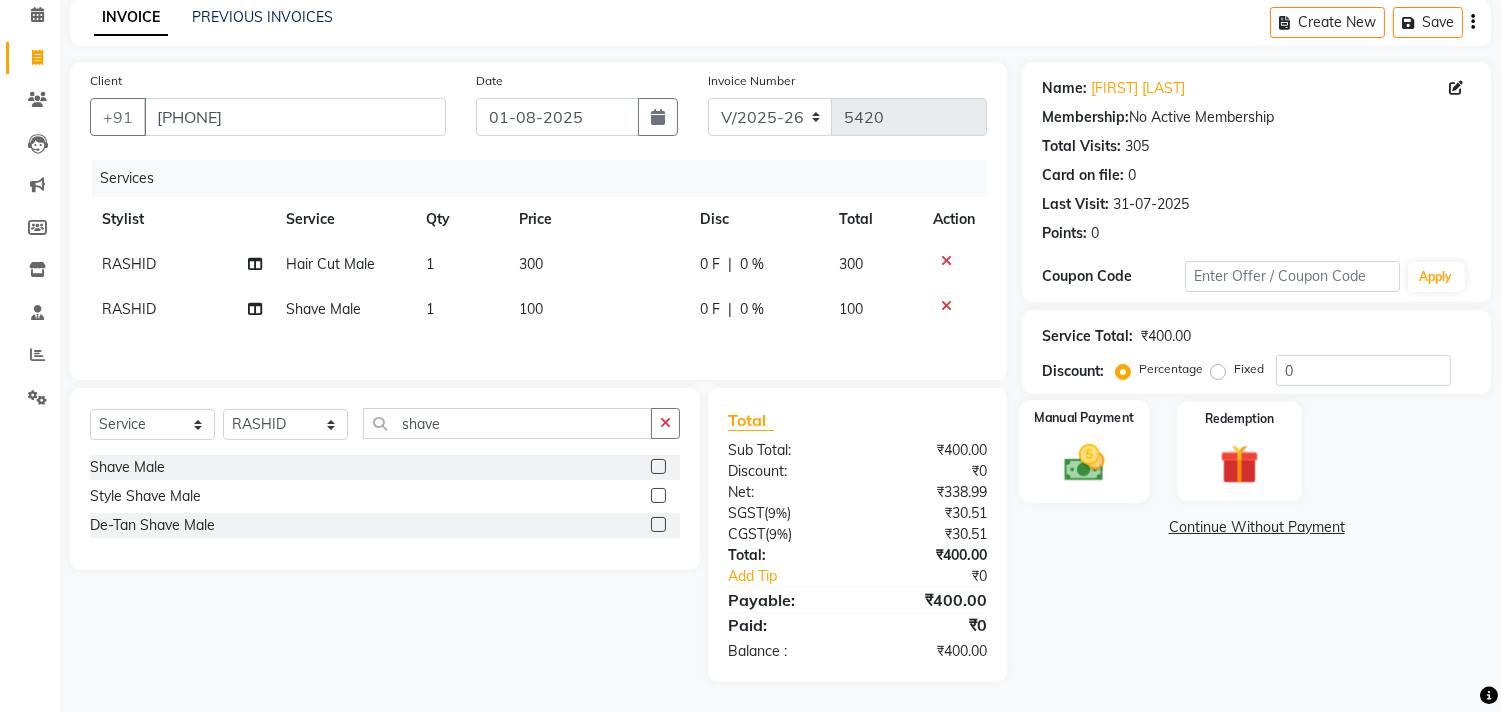 click 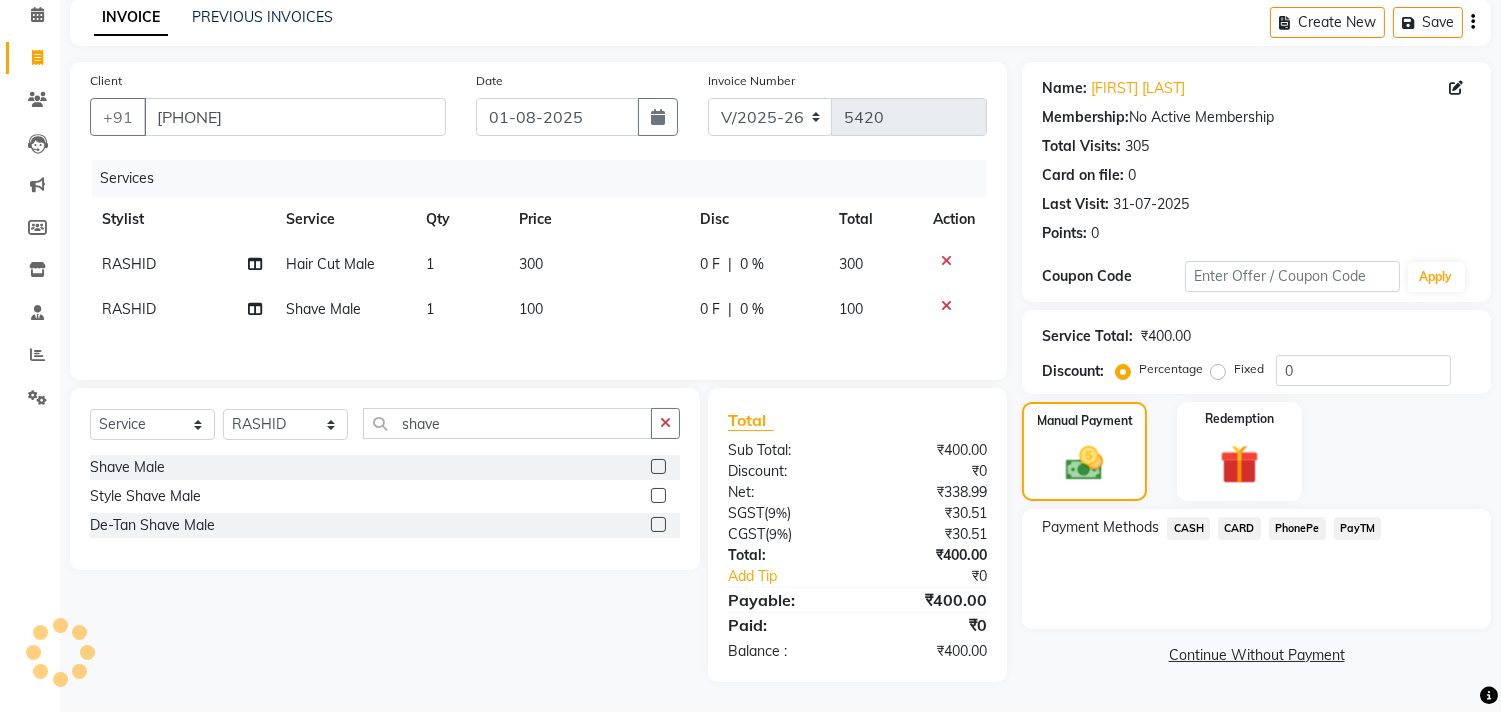 click on "CARD" 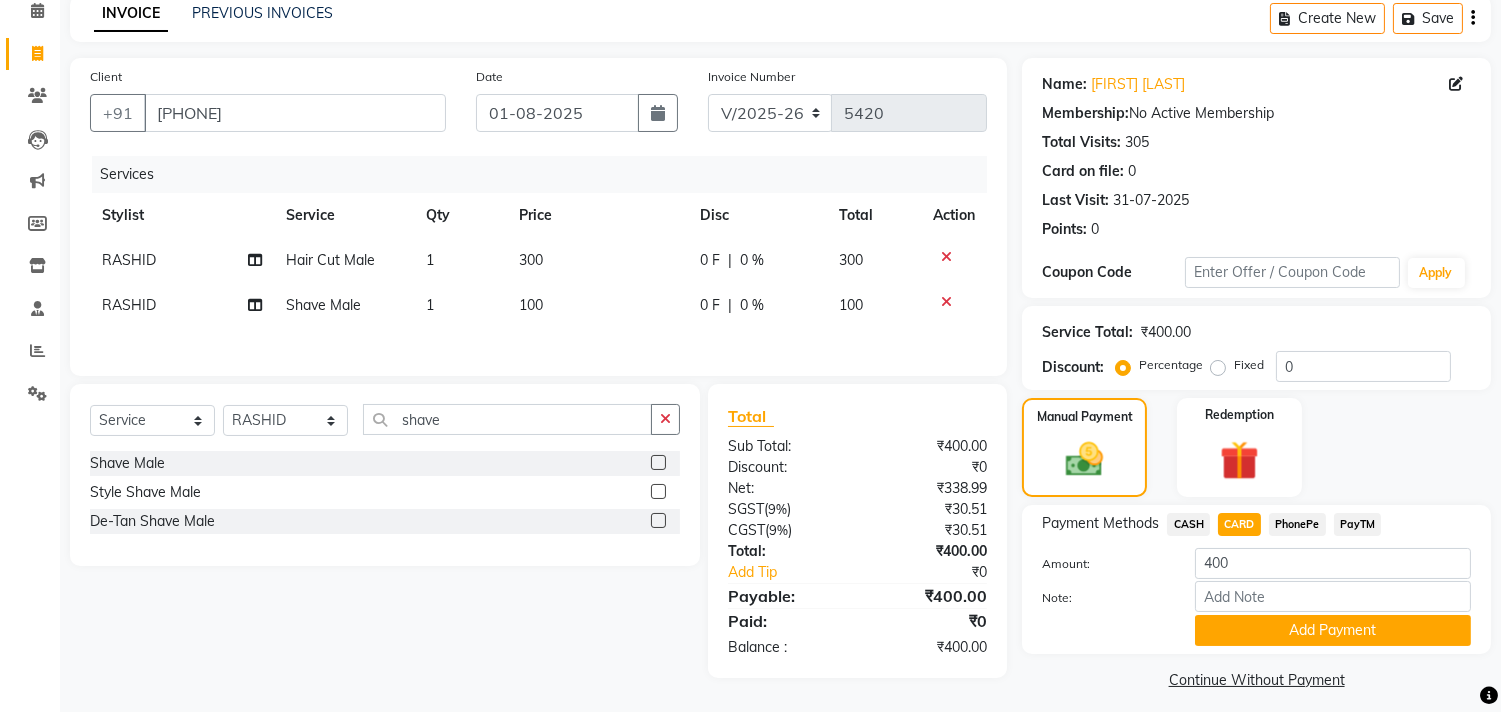 drag, startPoint x: 1312, startPoint y: 637, endPoint x: 1358, endPoint y: 623, distance: 48.08326 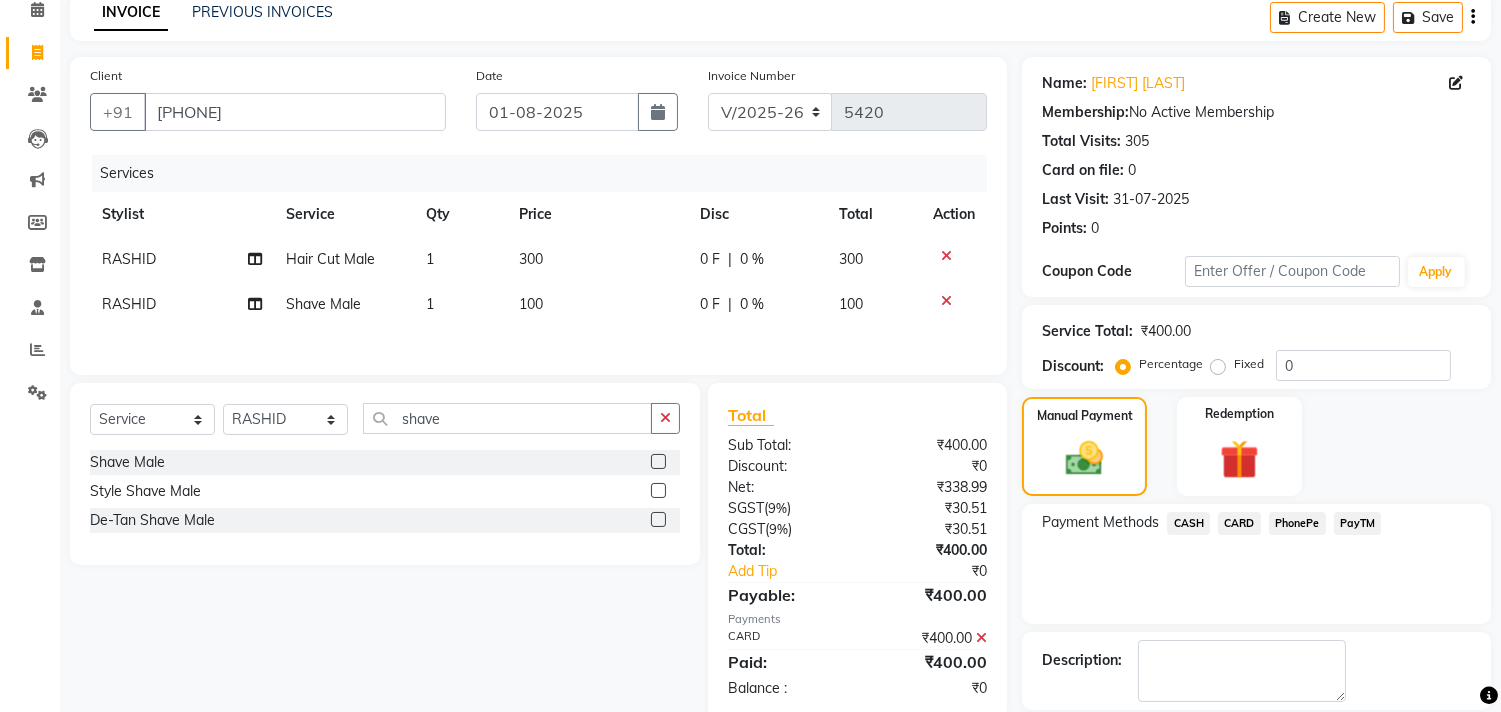 scroll, scrollTop: 187, scrollLeft: 0, axis: vertical 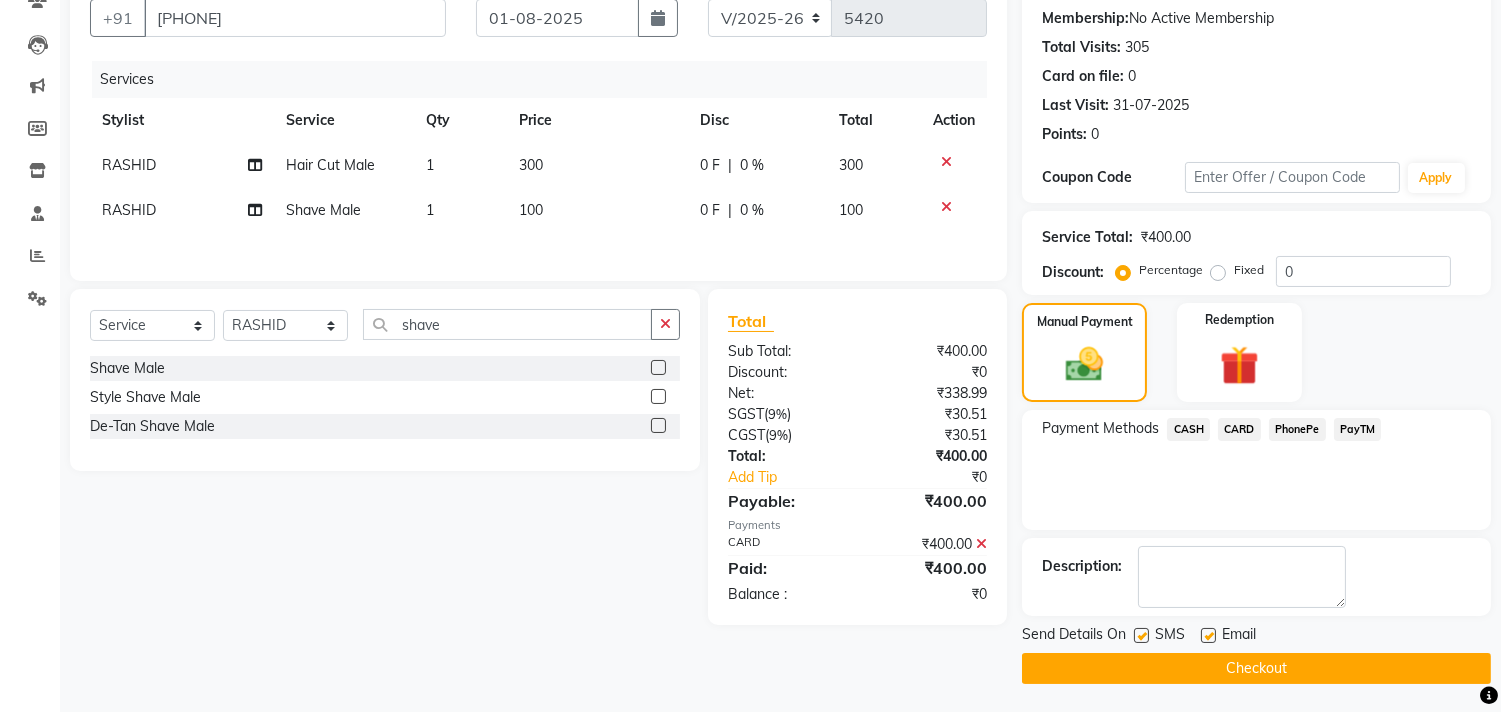 click on "Checkout" 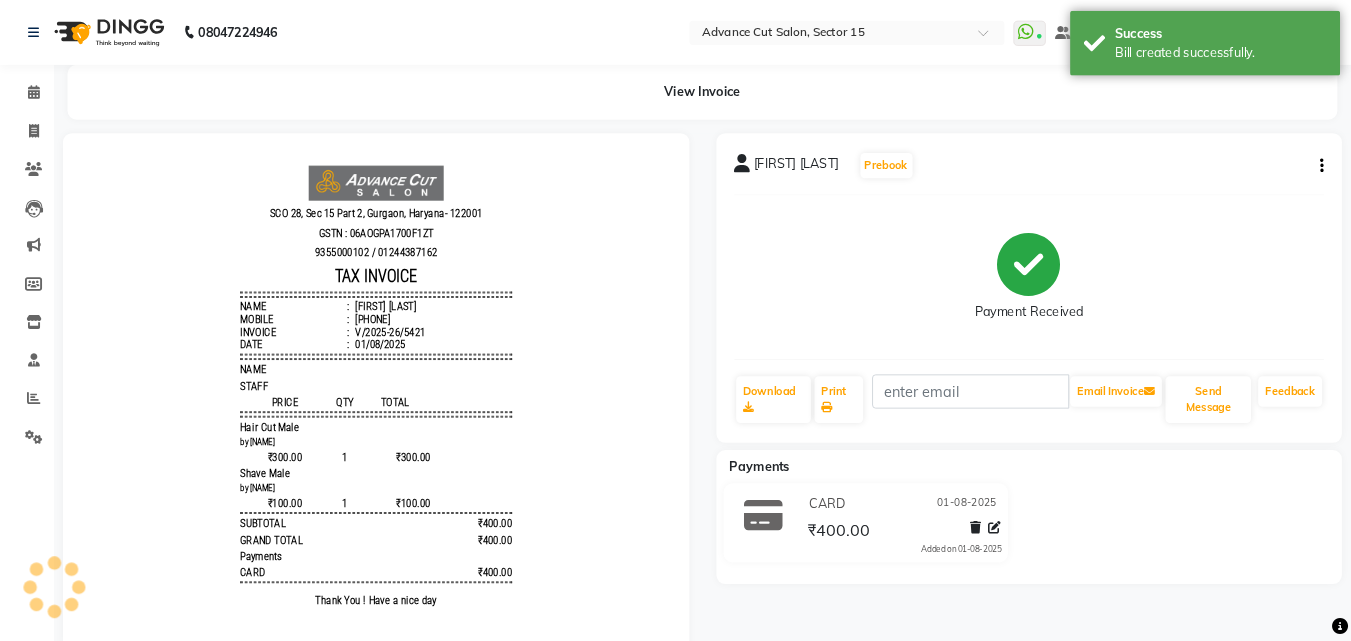 scroll, scrollTop: 0, scrollLeft: 0, axis: both 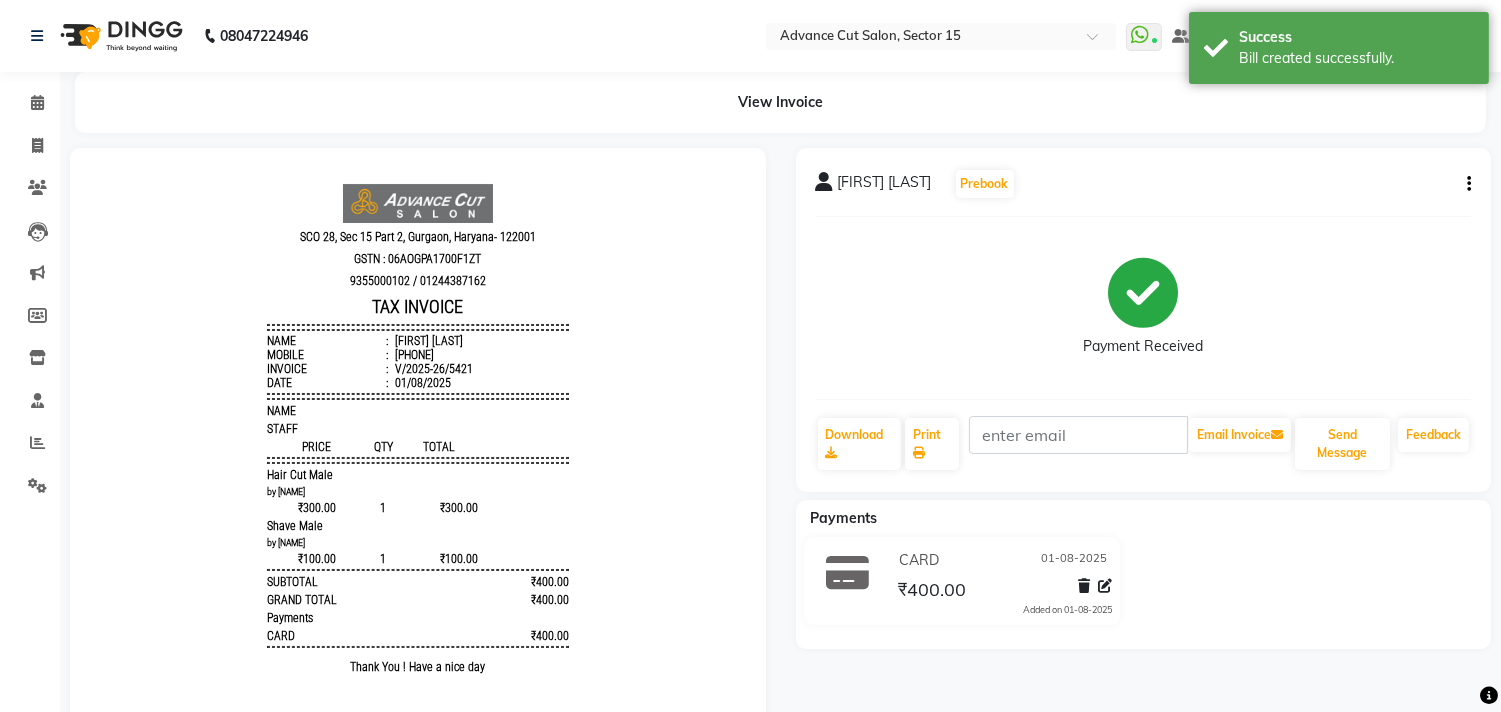 click on "Payments CARD 01-08-2025 ₹400.00  Added on 01-08-2025" 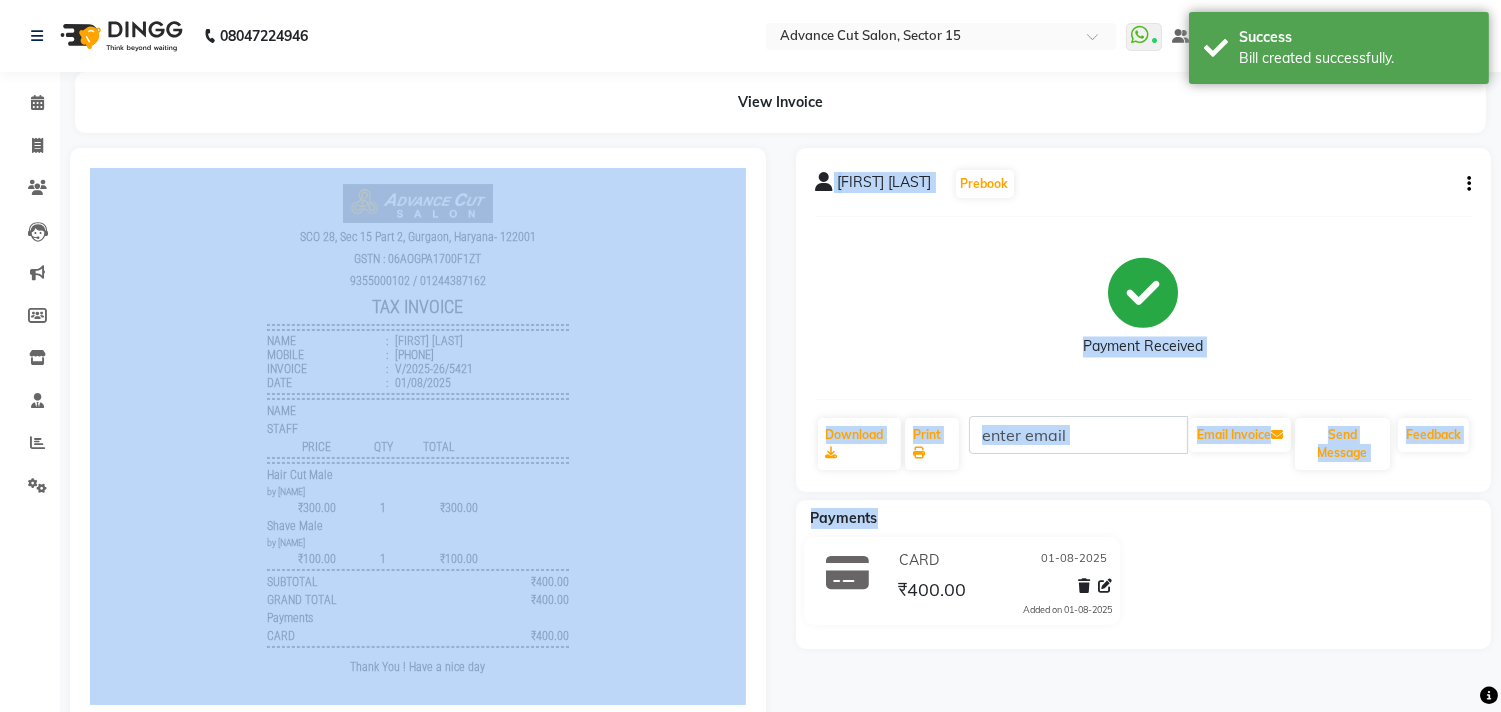 drag, startPoint x: 1080, startPoint y: 677, endPoint x: 662, endPoint y: 371, distance: 518.0347 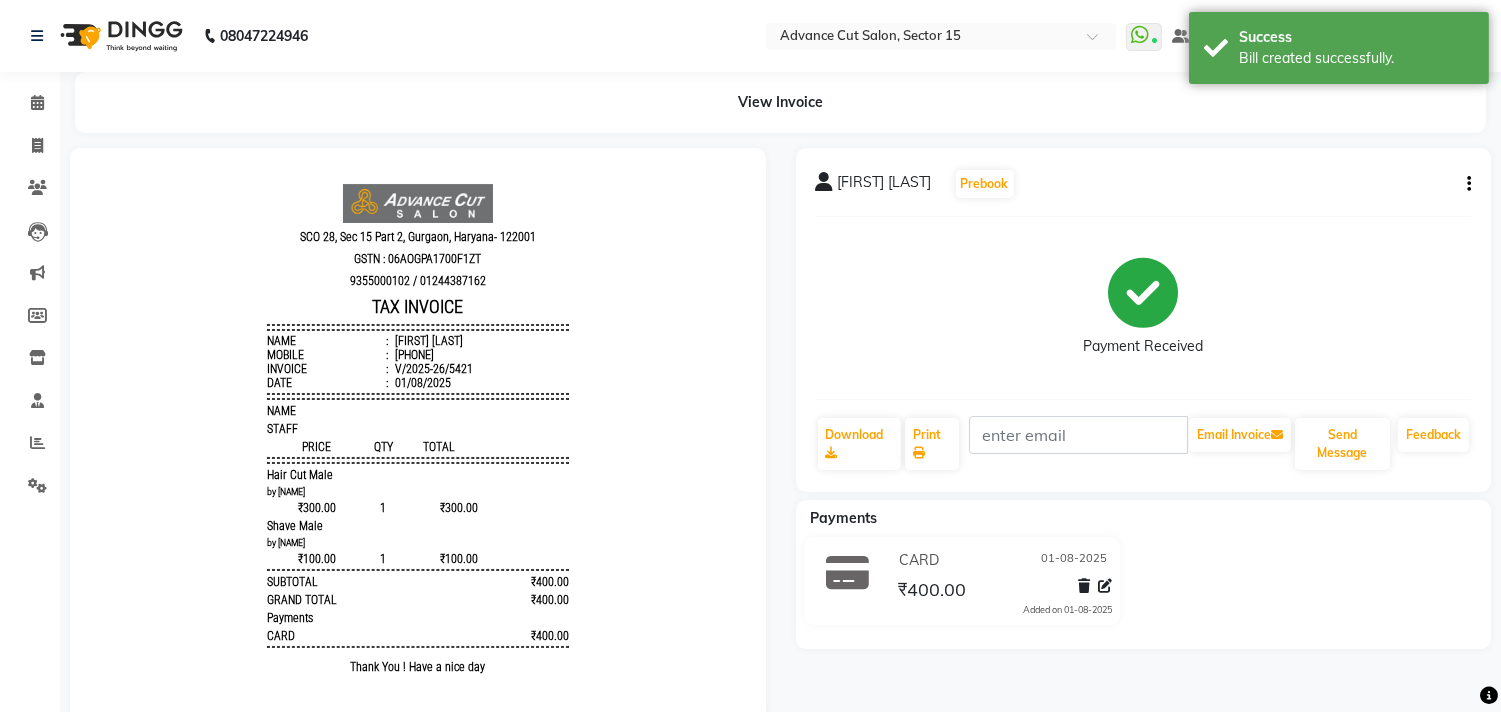 drag, startPoint x: 662, startPoint y: 371, endPoint x: 646, endPoint y: 355, distance: 22.627417 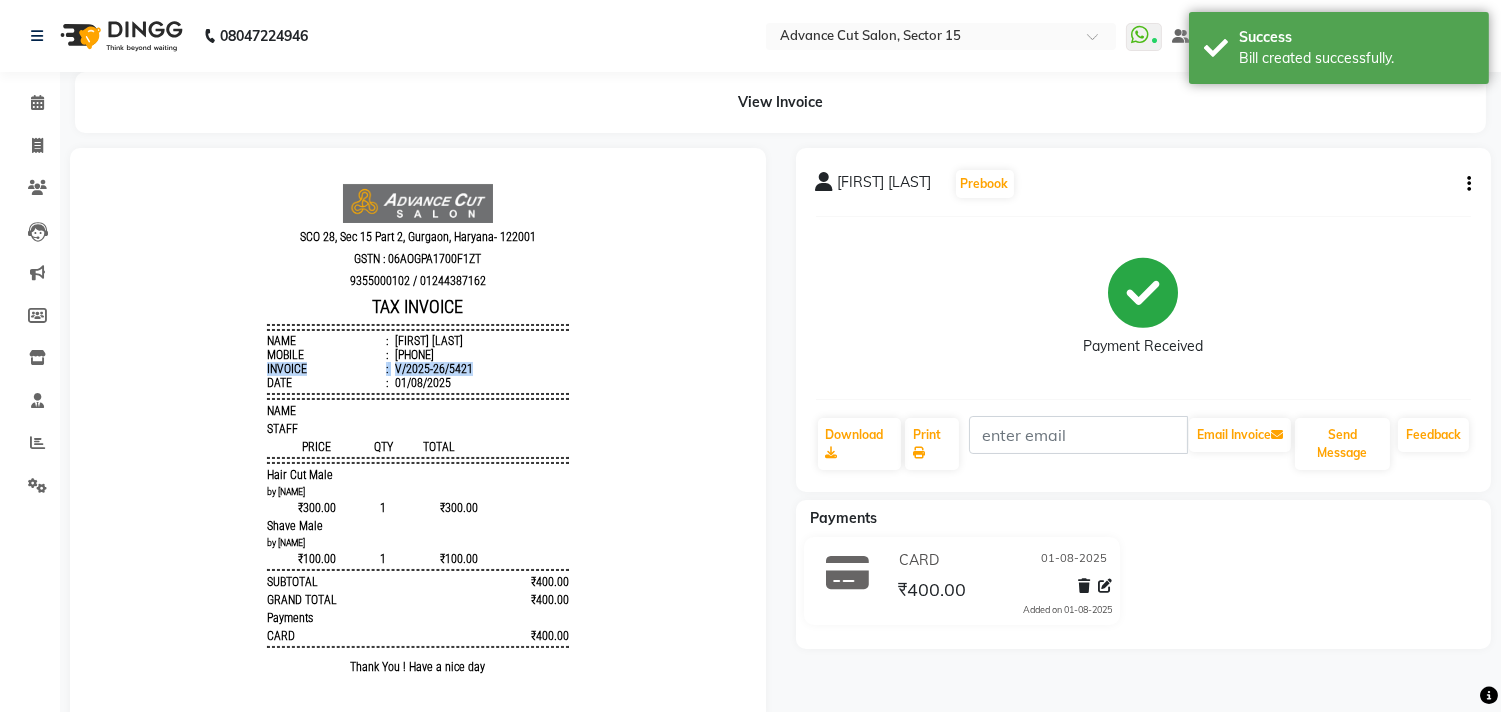 click on "SCO 28, Sec 15 Part 2, Gurgaon, Haryana- 122001
GSTN : 06AOGPA1700F1ZT
9355000102 / 01244387162
TAX INVOICE
Name  :
Raees Khan
Mobile :
918700658342
Invoice  :
V/2025-26/5421
Date  :
01/08/2025" at bounding box center [418, 434] 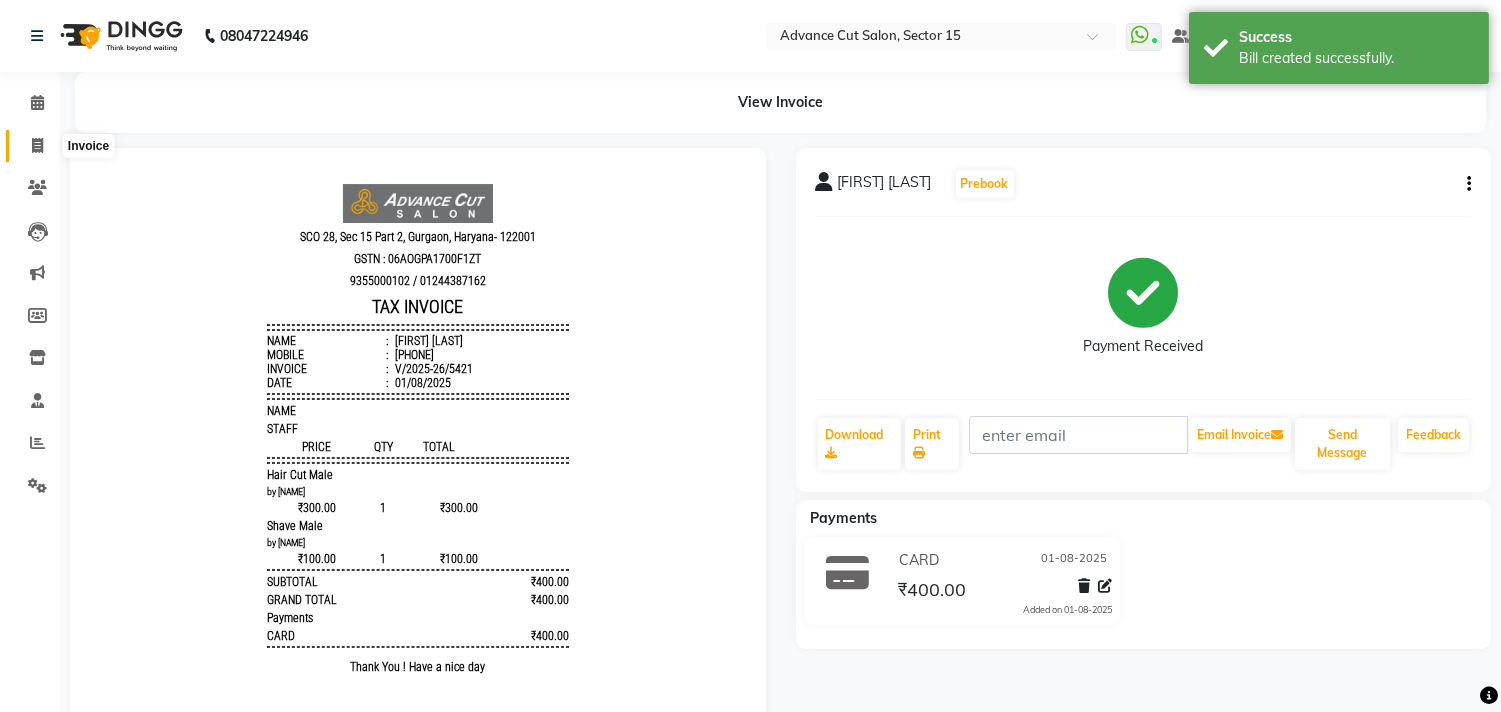 click 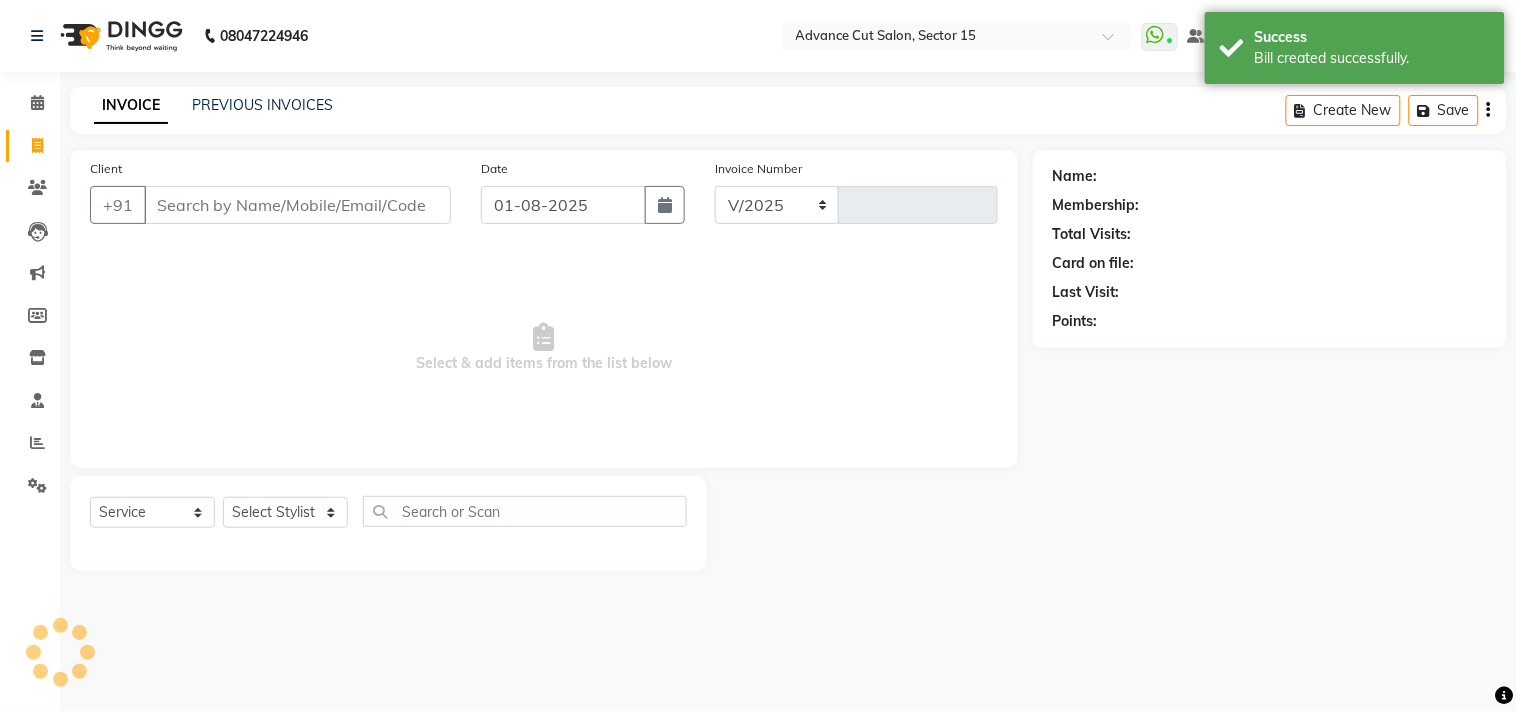 select on "6255" 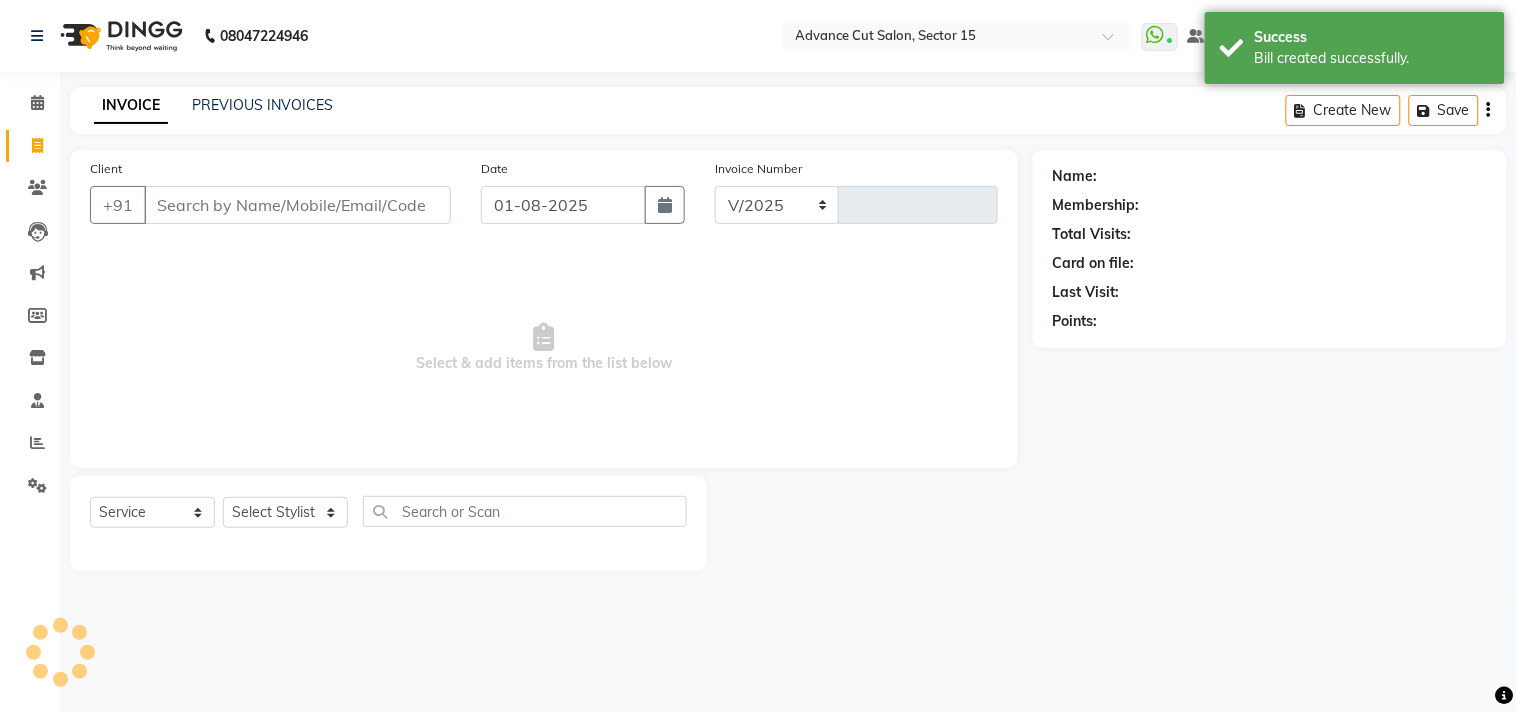 type on "5422" 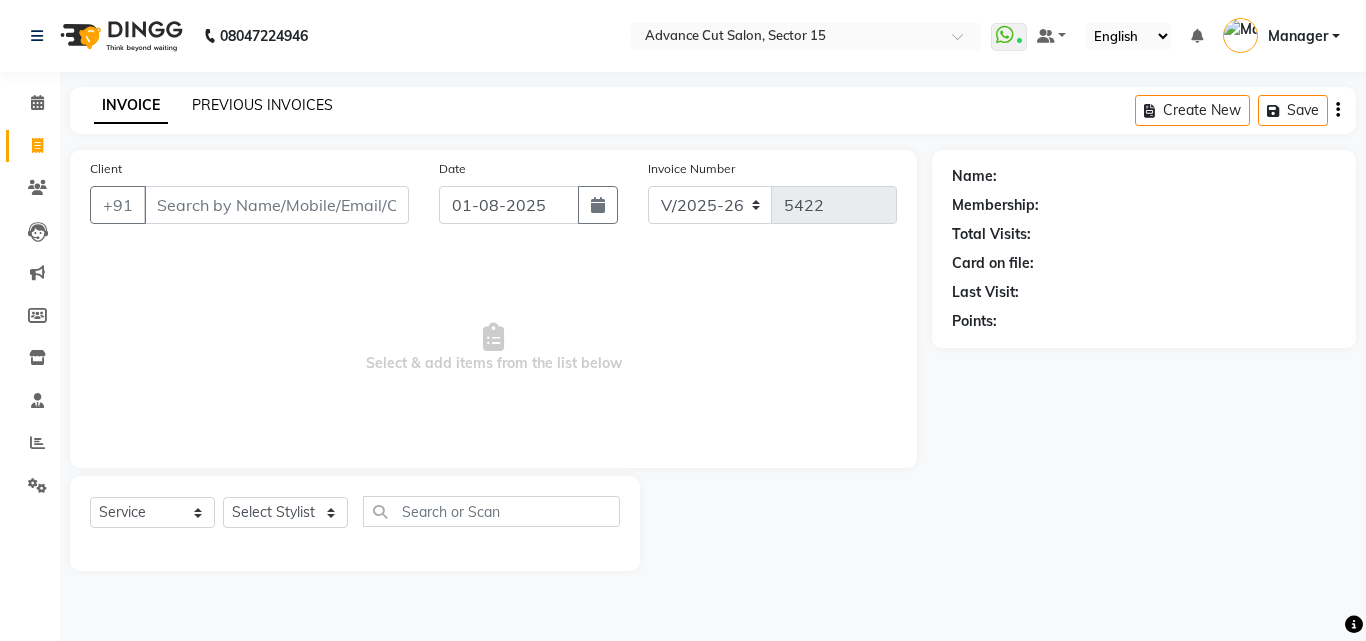 click on "PREVIOUS INVOICES" 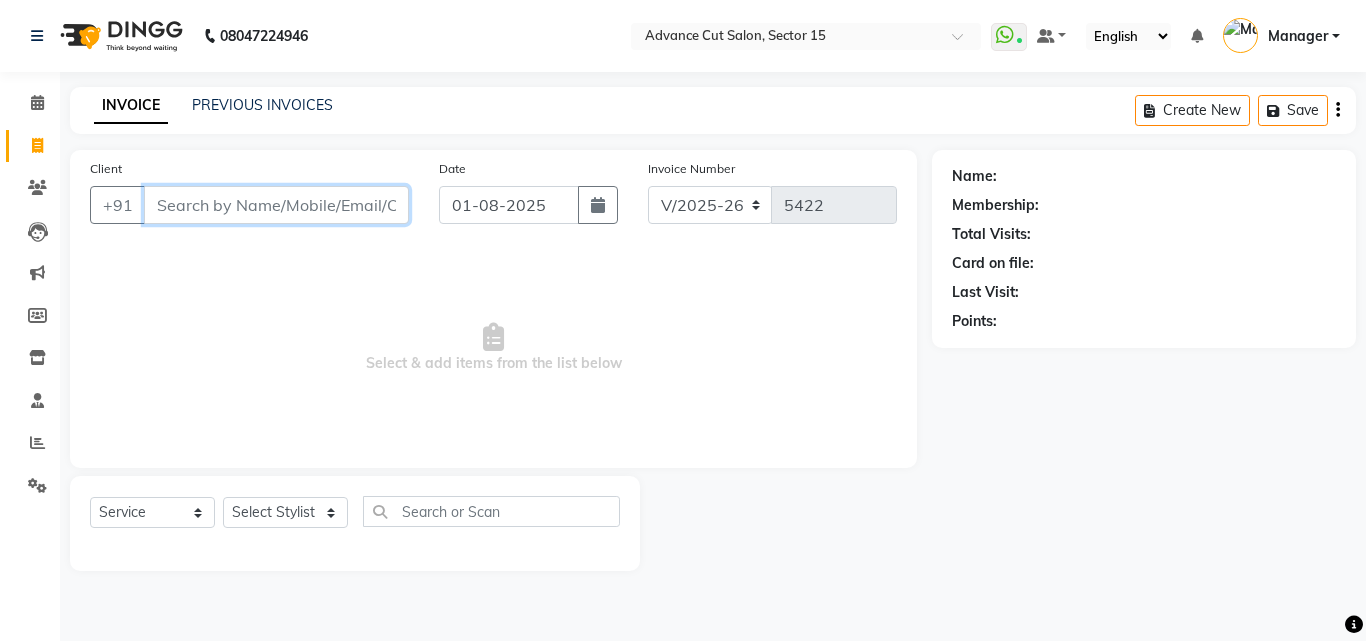 click on "Client" at bounding box center (276, 205) 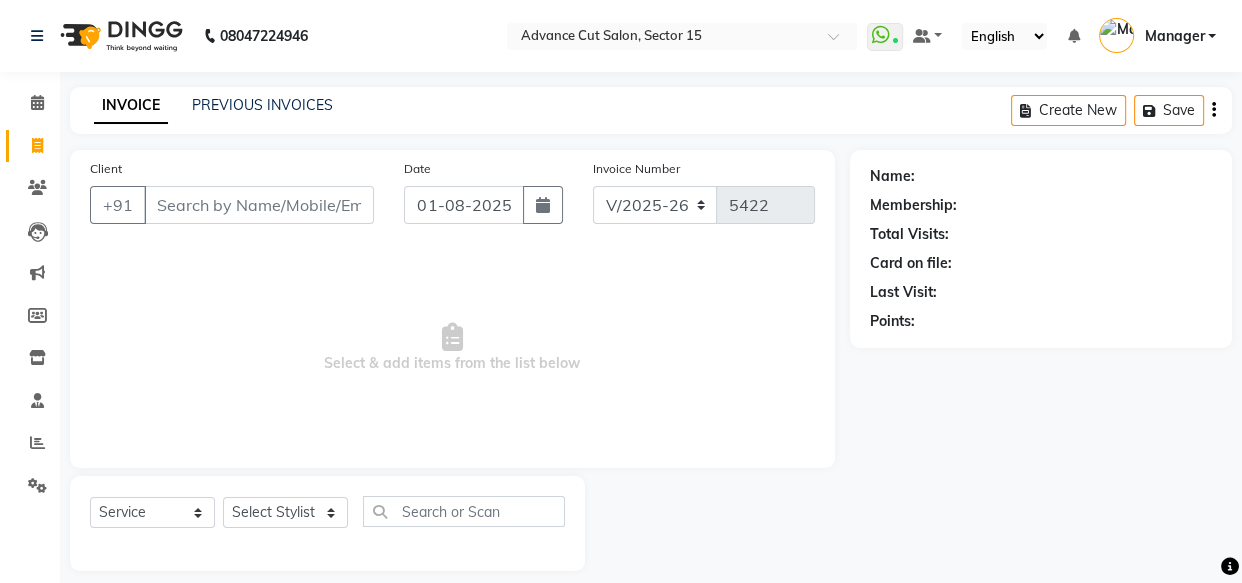 select on "service" 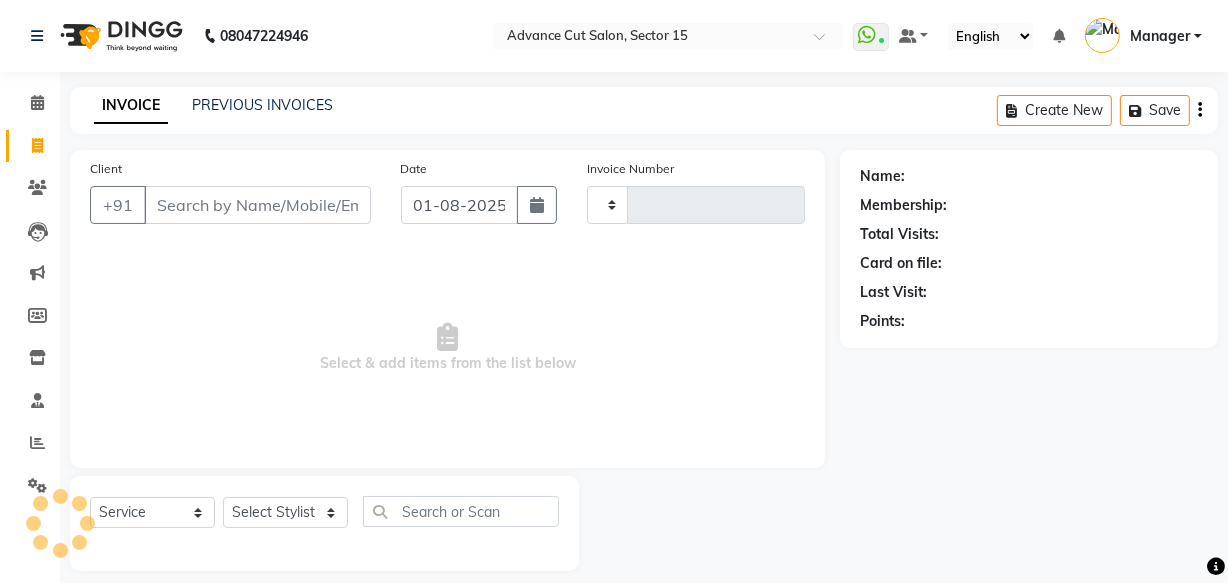 type on "5422" 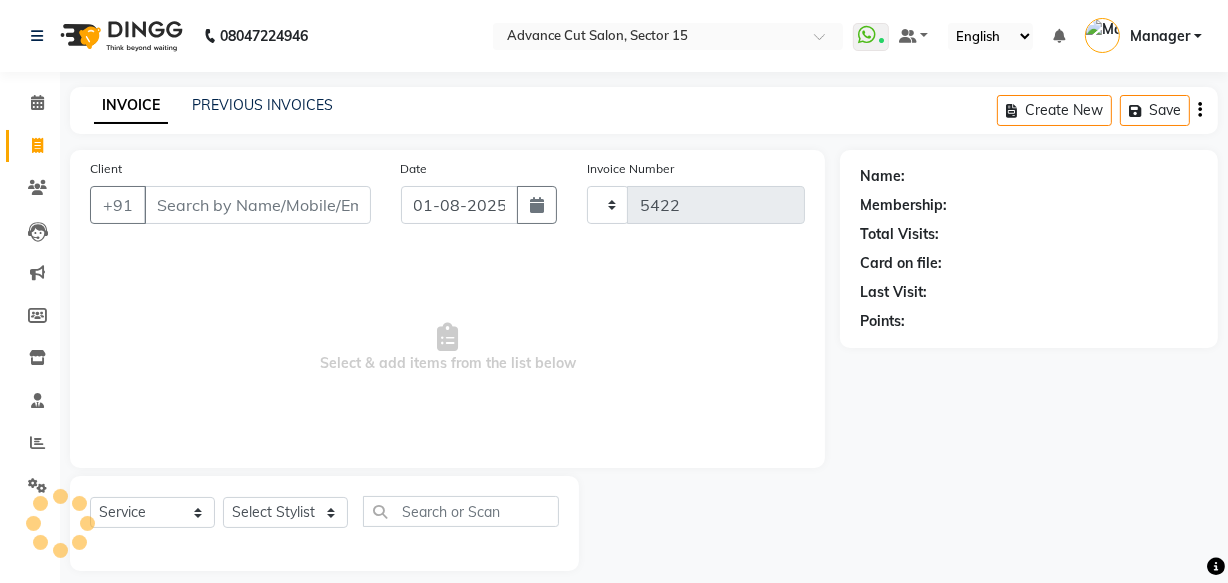 select on "6255" 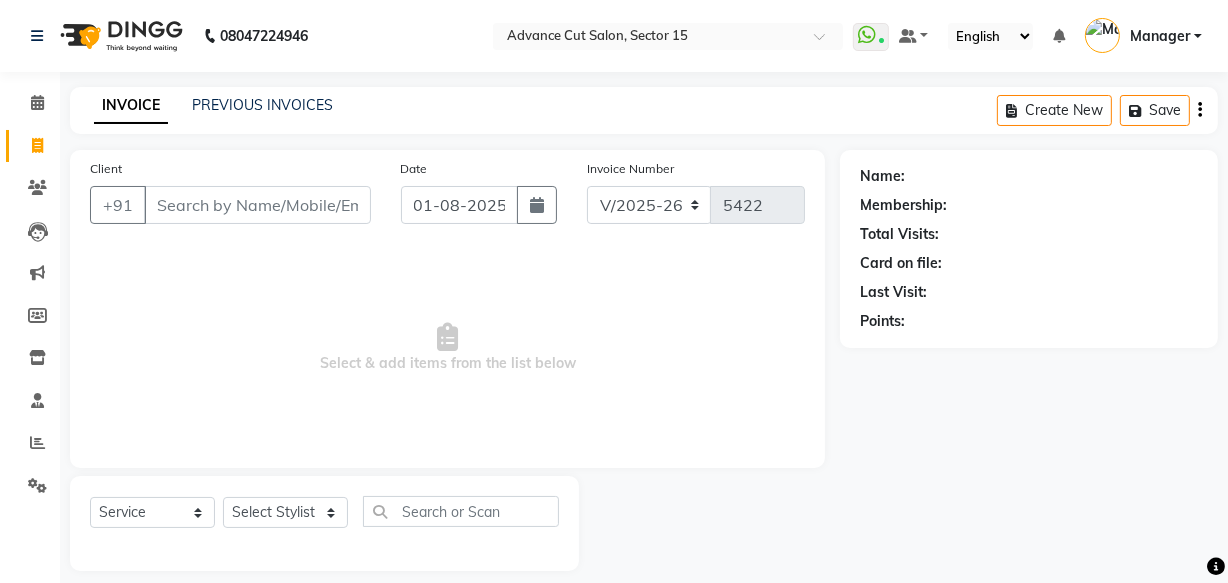 drag, startPoint x: 1240, startPoint y: 190, endPoint x: 233, endPoint y: 364, distance: 1021.9222 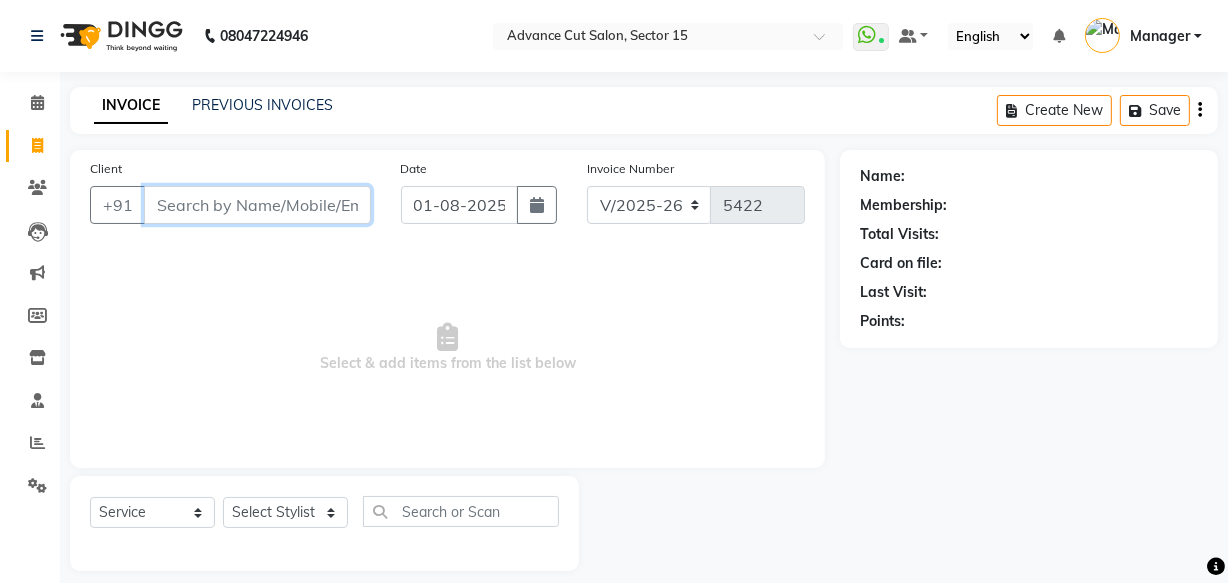 click on "Client" at bounding box center (257, 205) 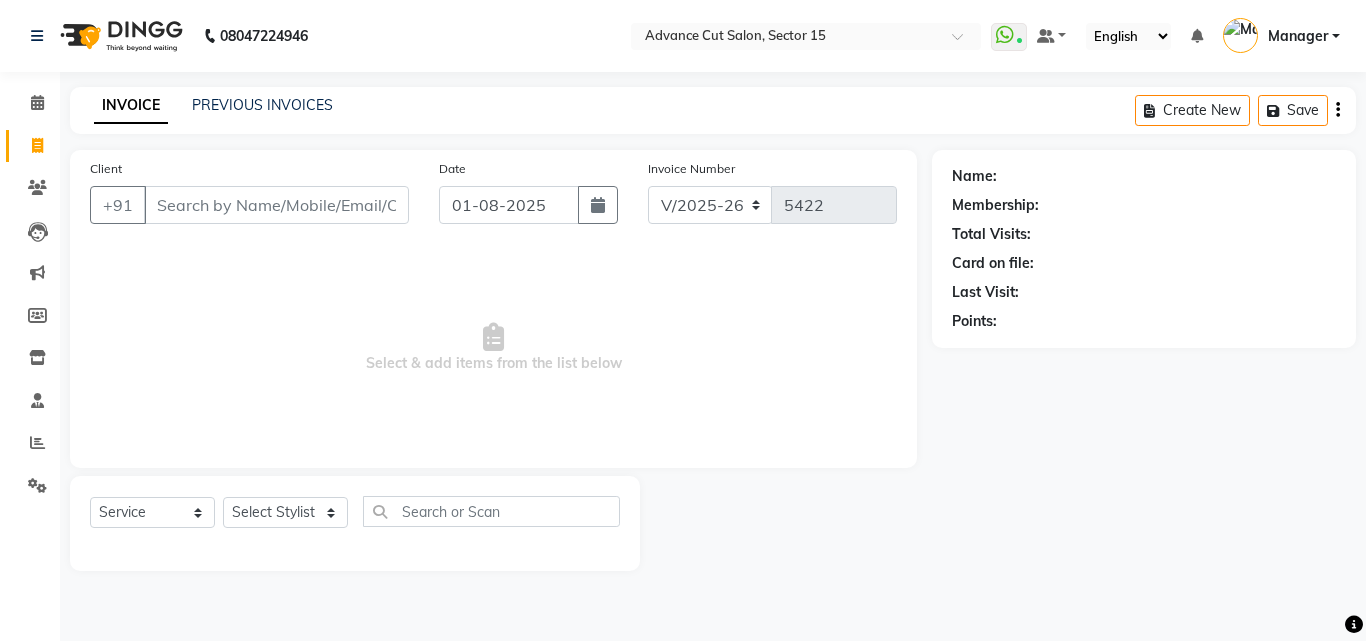 drag, startPoint x: 1356, startPoint y: 257, endPoint x: 1255, endPoint y: 257, distance: 101 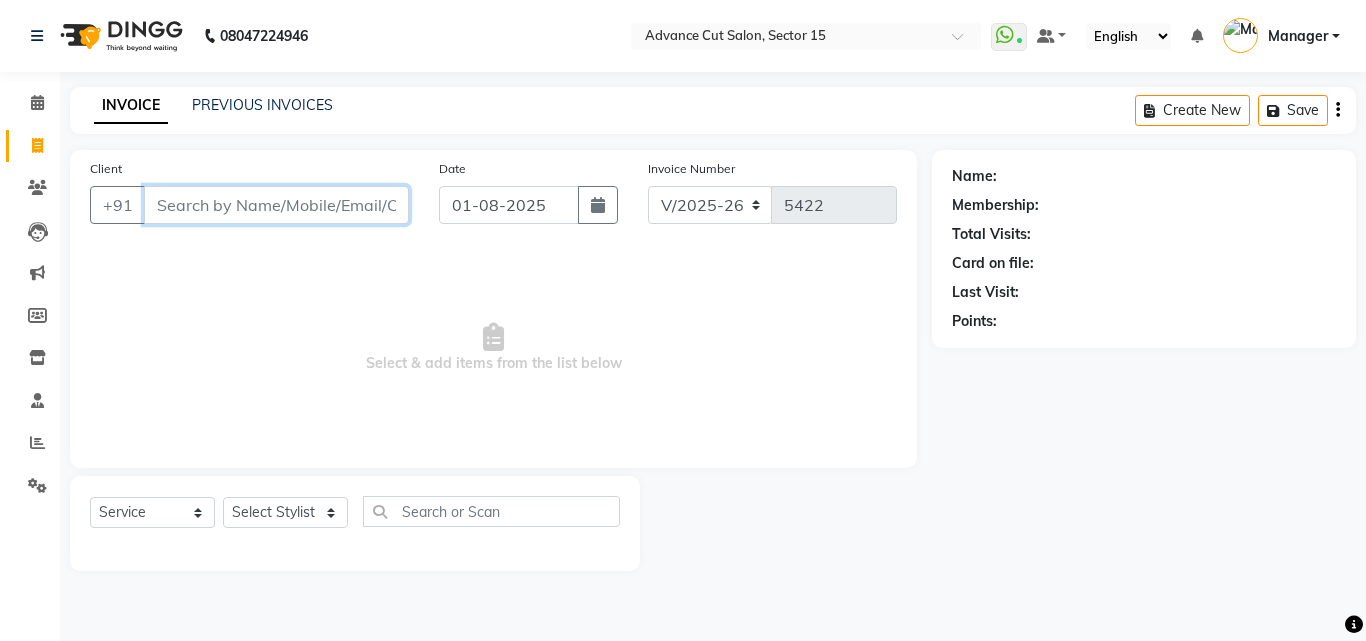 click on "Client" at bounding box center (276, 205) 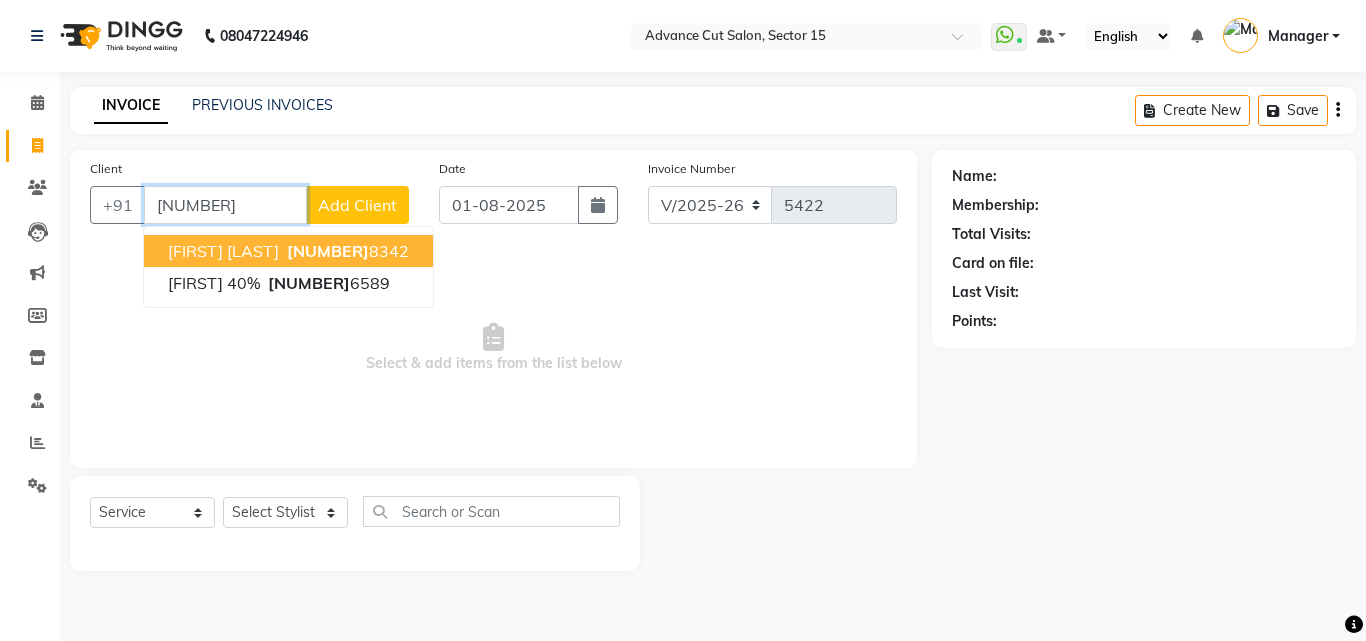 click on "870065" at bounding box center [328, 251] 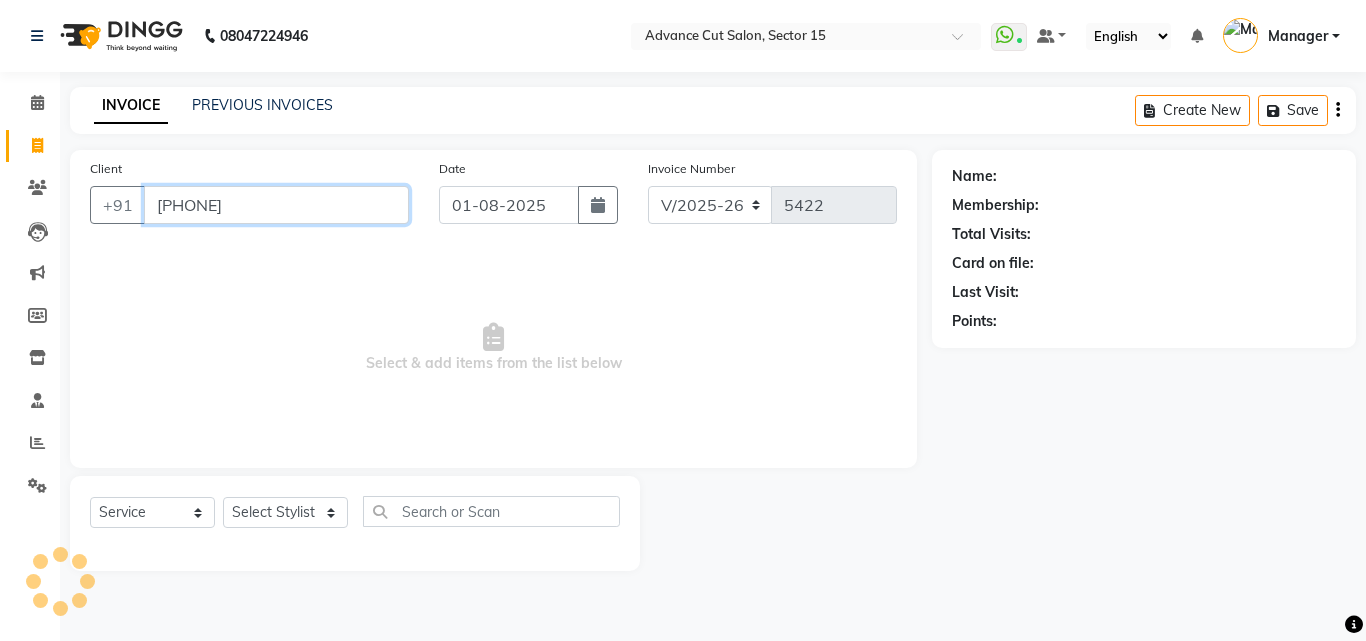 type on "8700658342" 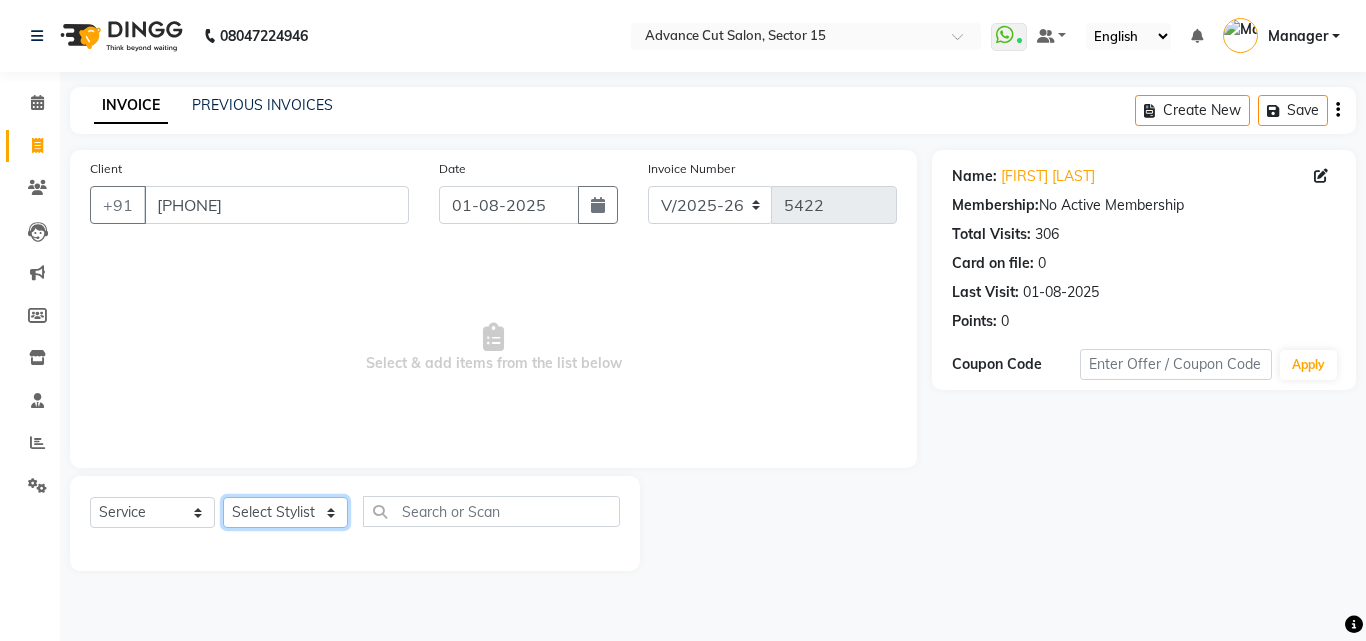 click on "Select Stylist Advance Cut  ASIF FARMAN HAIDER Iqbal KASHISH LUCKY Manager MANOJ NASEEM NASIR Nidhi Pooja  PRIYA RAEES RANI RASHID RIZWAN SACHIN SALMAN SANJAY Shahjad Shankar shuaib SONI" 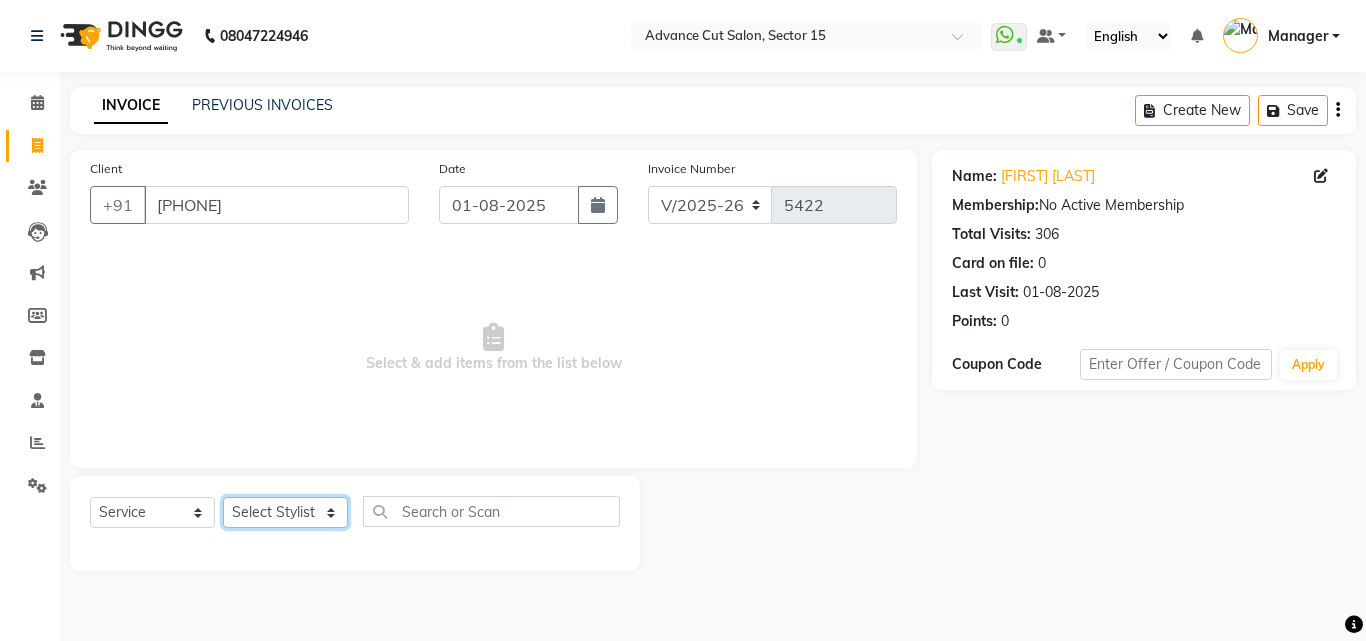 click on "Select Stylist Advance Cut  ASIF FARMAN HAIDER Iqbal KASHISH LUCKY Manager MANOJ NASEEM NASIR Nidhi Pooja  PRIYA RAEES RANI RASHID RIZWAN SACHIN SALMAN SANJAY Shahjad Shankar shuaib SONI" 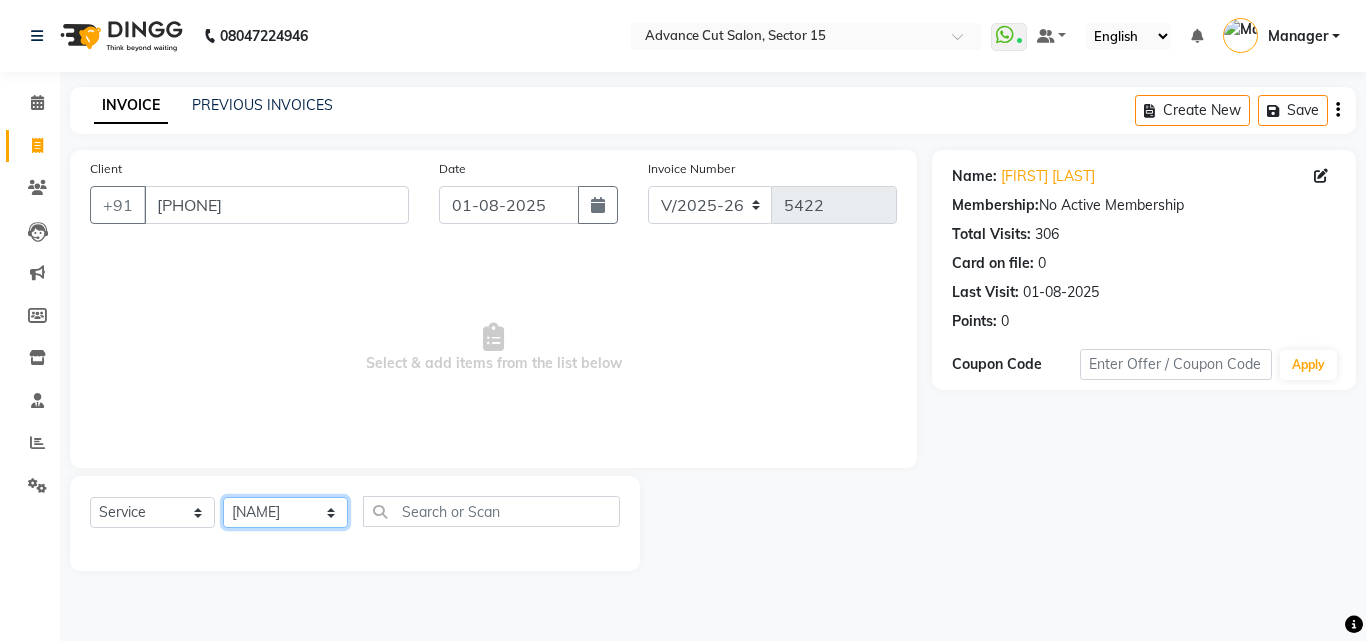 click on "Select Stylist Advance Cut  ASIF FARMAN HAIDER Iqbal KASHISH LUCKY Manager MANOJ NASEEM NASIR Nidhi Pooja  PRIYA RAEES RANI RASHID RIZWAN SACHIN SALMAN SANJAY Shahjad Shankar shuaib SONI" 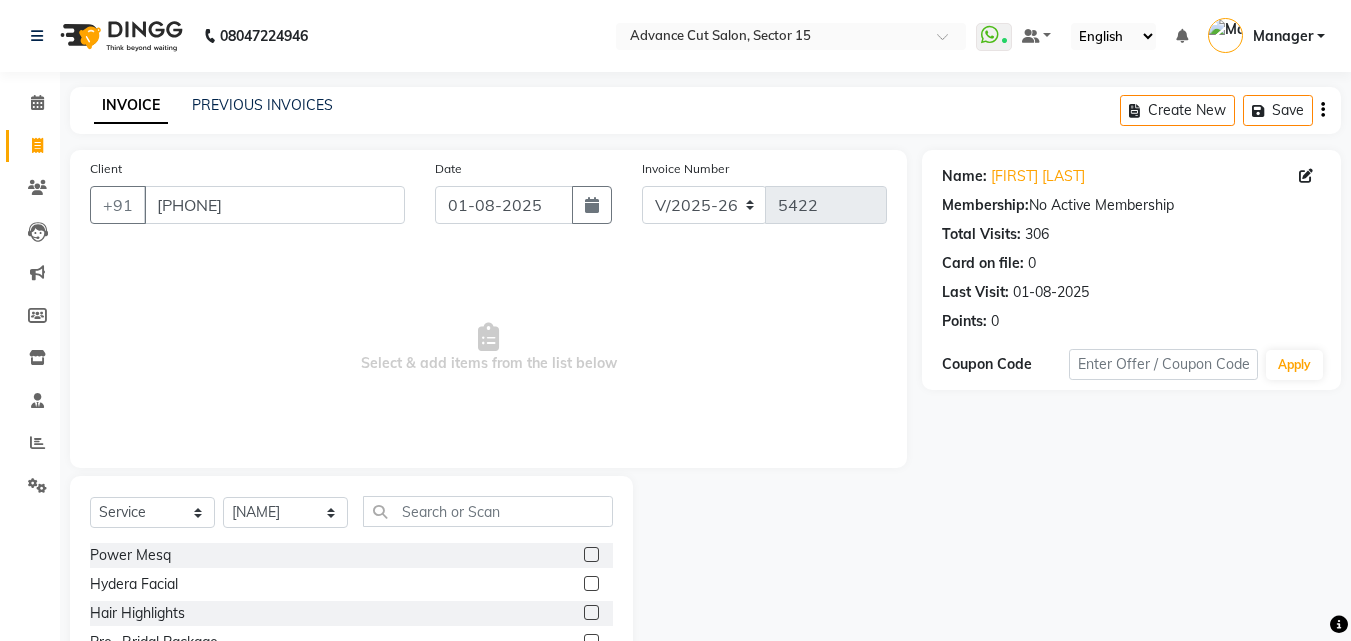 click on "Client +91 8700658342 Date 01-08-2025 Invoice Number V/2025 V/2025-26 5422  Select & add items from the list below  Select  Service  Product  Membership  Package Voucher Prepaid Gift Card  Select Stylist Advance Cut  ASIF FARMAN HAIDER Iqbal KASHISH LUCKY Manager MANOJ NASEEM NASIR Nidhi Pooja  PRIYA RAEES RANI RASHID RIZWAN SACHIN SALMAN SANJAY Shahjad Shankar shuaib SONI Power Mesq  Hydera Facial  Hair Highlights  Pre- Bridal Package  Skin Care Treatment  Face Cleanup/ Organic Facial  Organic Radiance Facial  Body Massage  Body Dtan  Body Polishing  Balayage Color  Kanpeki Facial  Face De-Tan  Hair Spa Package  Skin Door Facial  Kara-Smooth  Groom Makeup  Hair Set  Package Male  Keratin Treatment  Package Female  Arms Trimming  Full Body Wax  Kanpeki Cleanup  Pro Longer Hair Treatment  Fiber Plex Hair Treatment  Foot Massage  Kera Shine Treatment  Metal Dx Hair Treatment  Nano Plastia  Beard Color  Aminexil  Botox Hair Treatment  Gel Nail Paint  Nail Extension  Nail Arts  Pre - Groom Package   Ear wax" 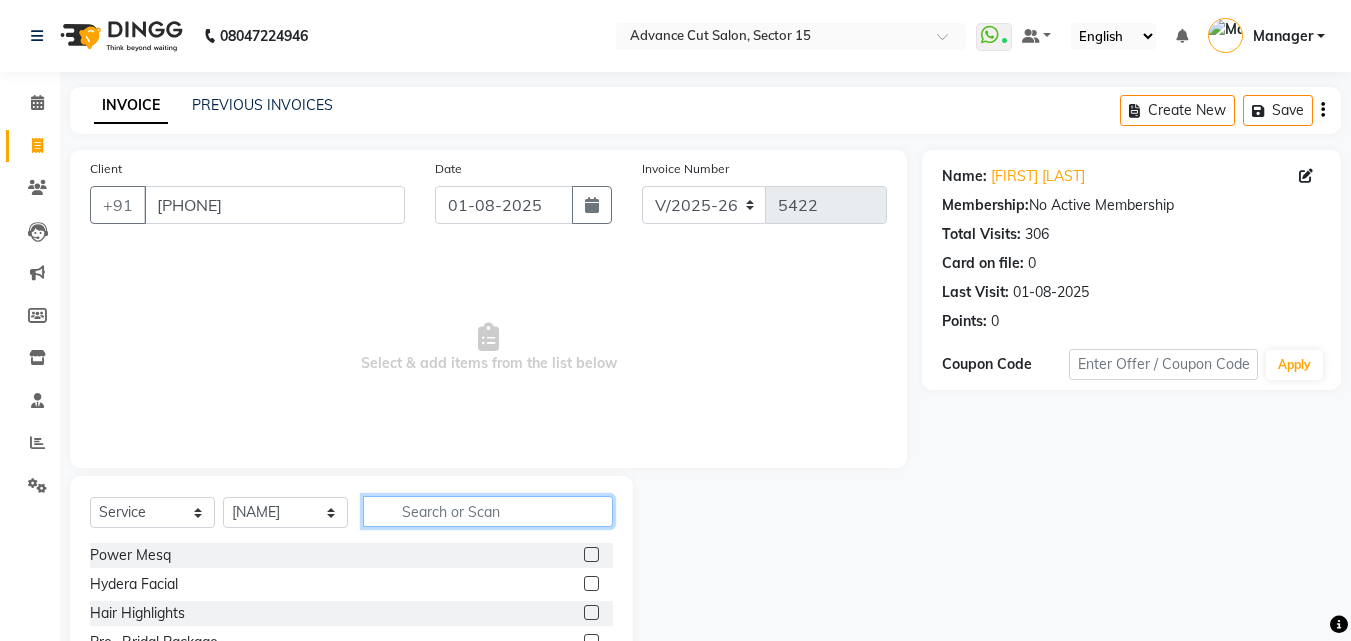 click 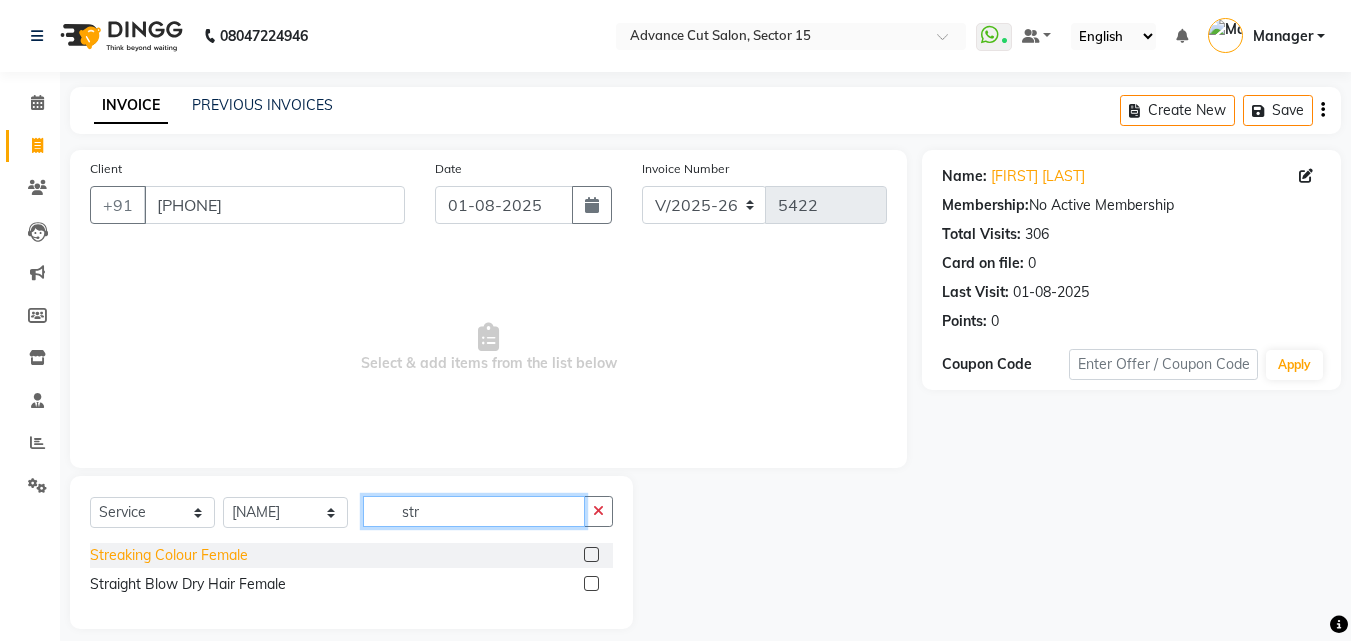 type on "str" 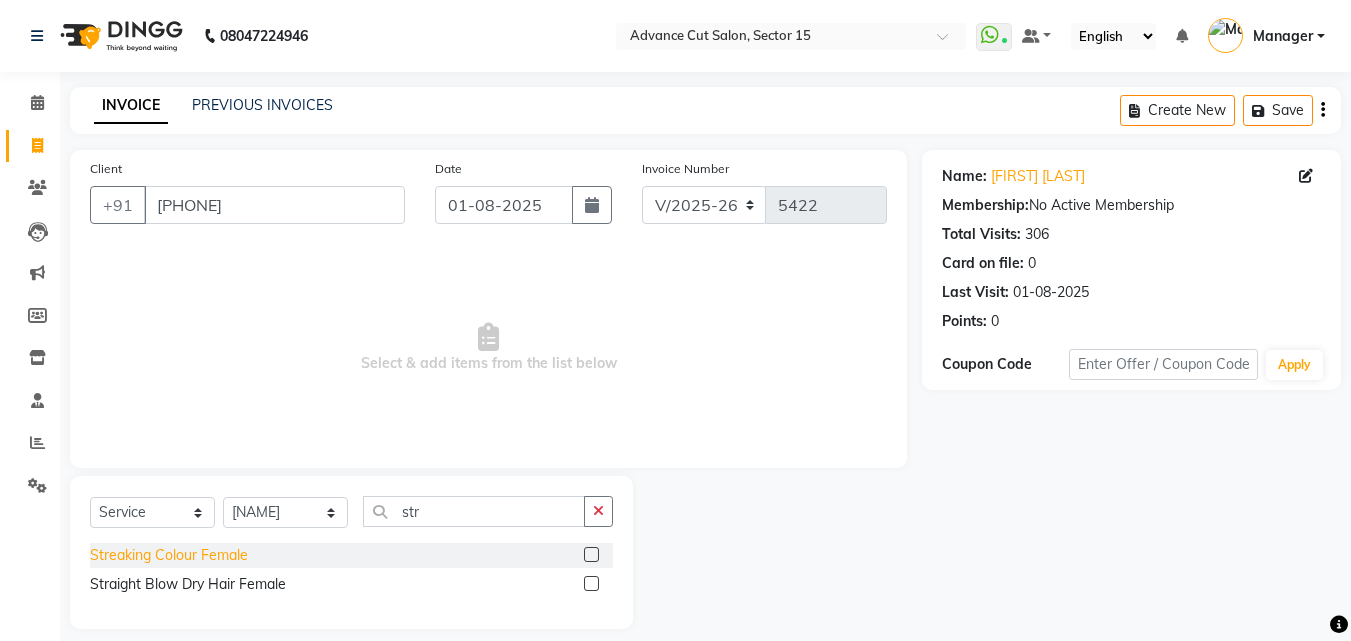 click on "Streaking Colour Female" 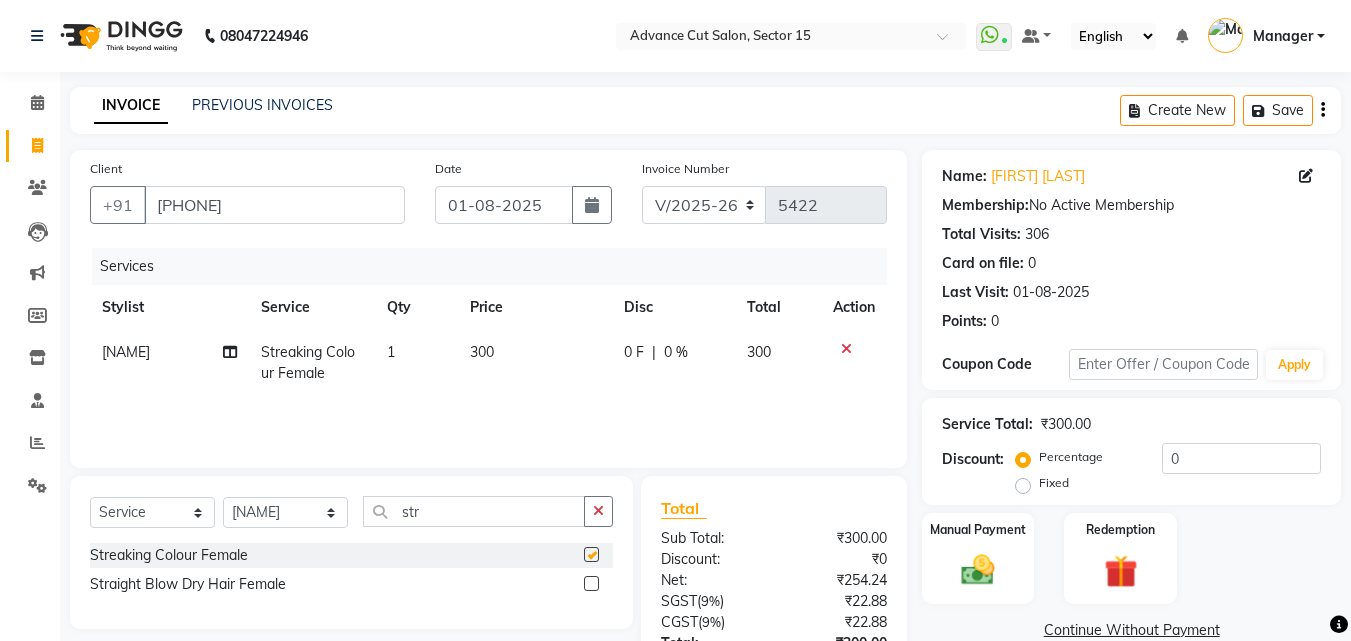 checkbox on "false" 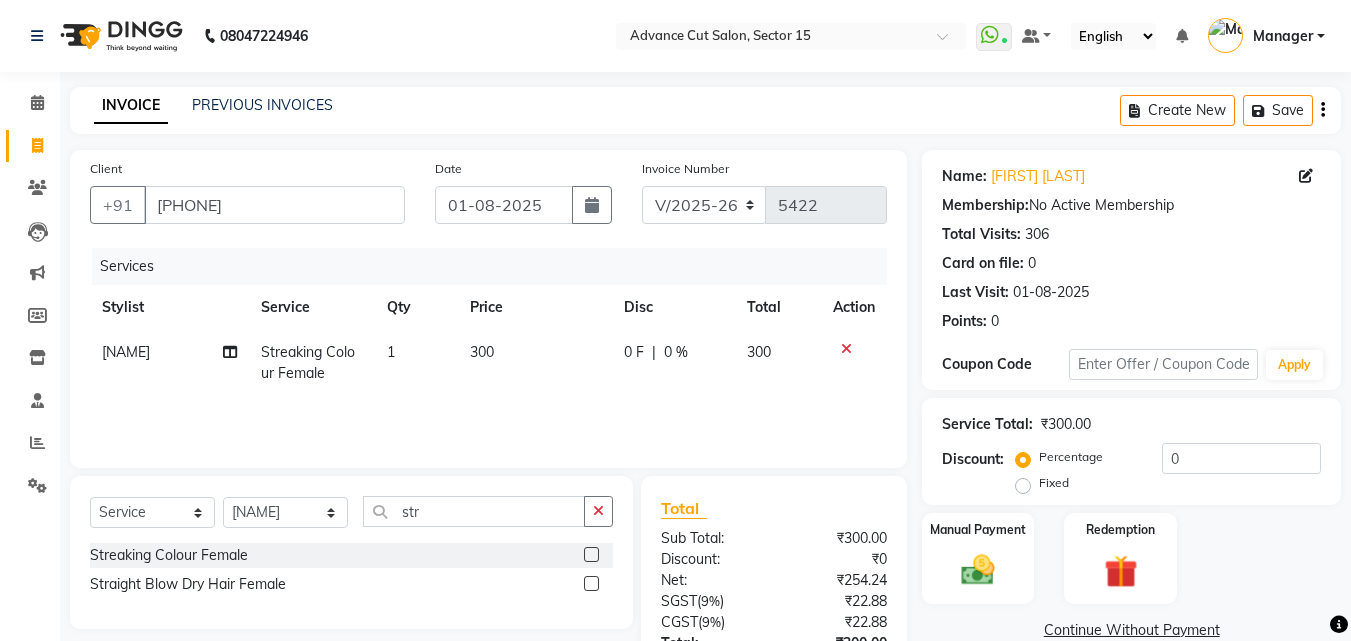 click 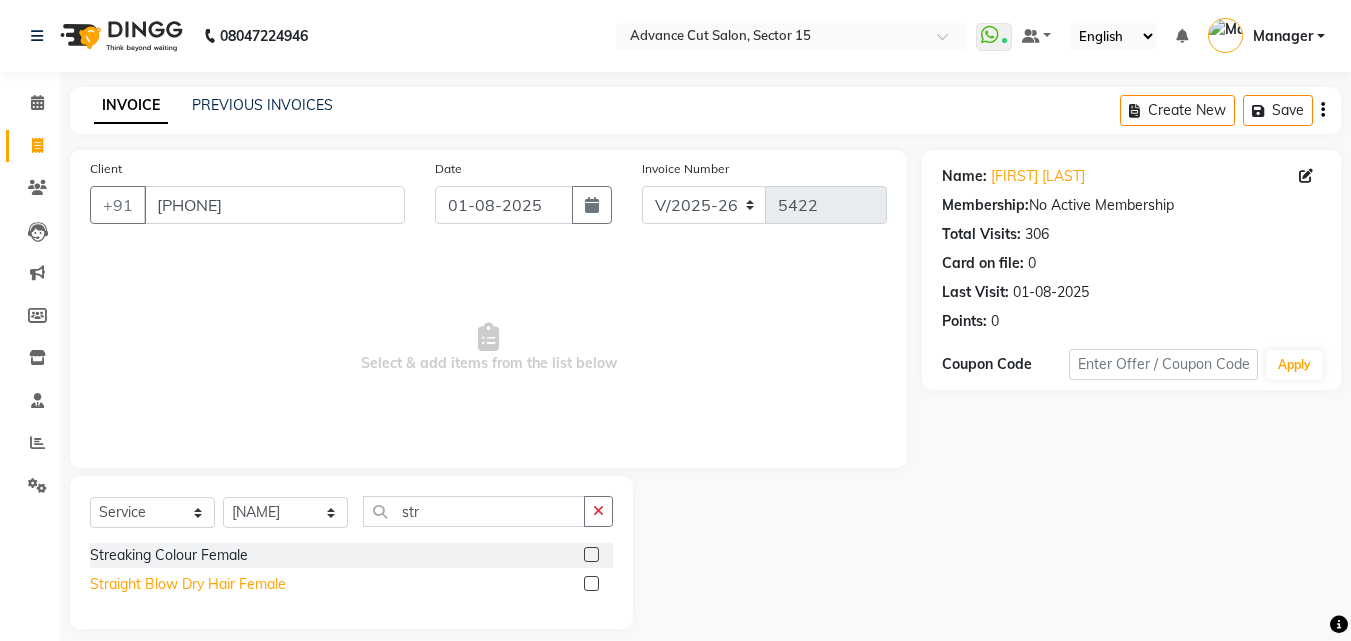 click on "Straight Blow Dry Hair Female" 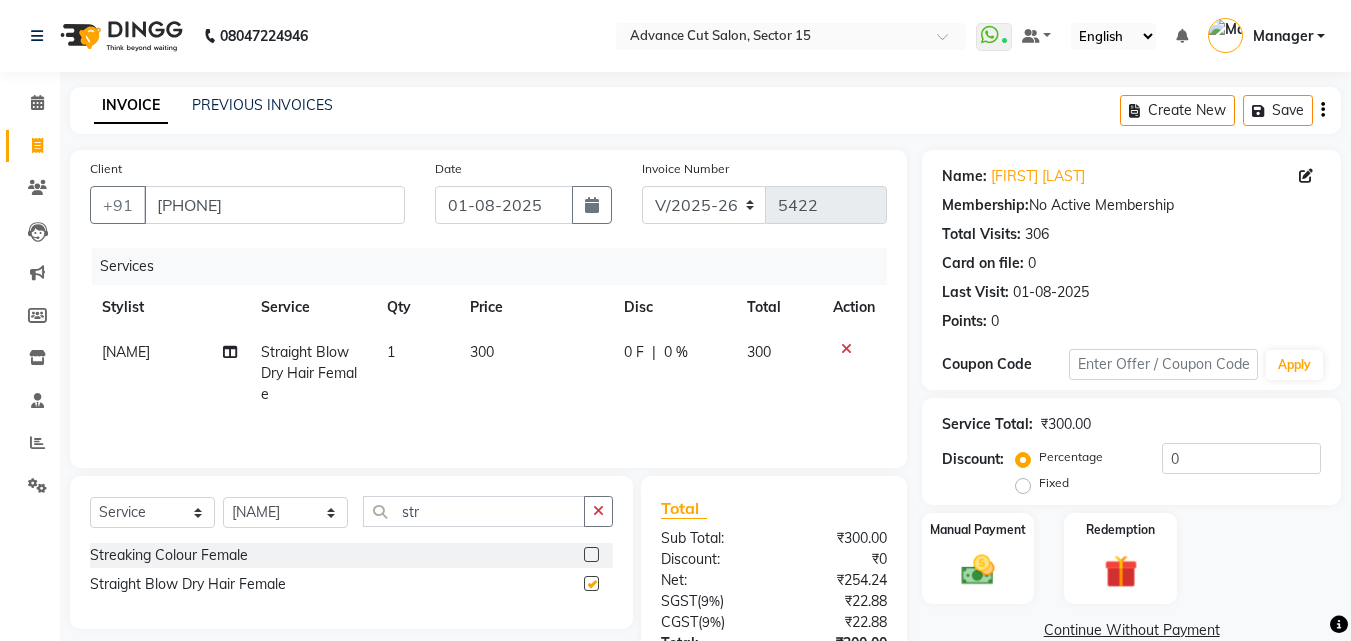 checkbox on "false" 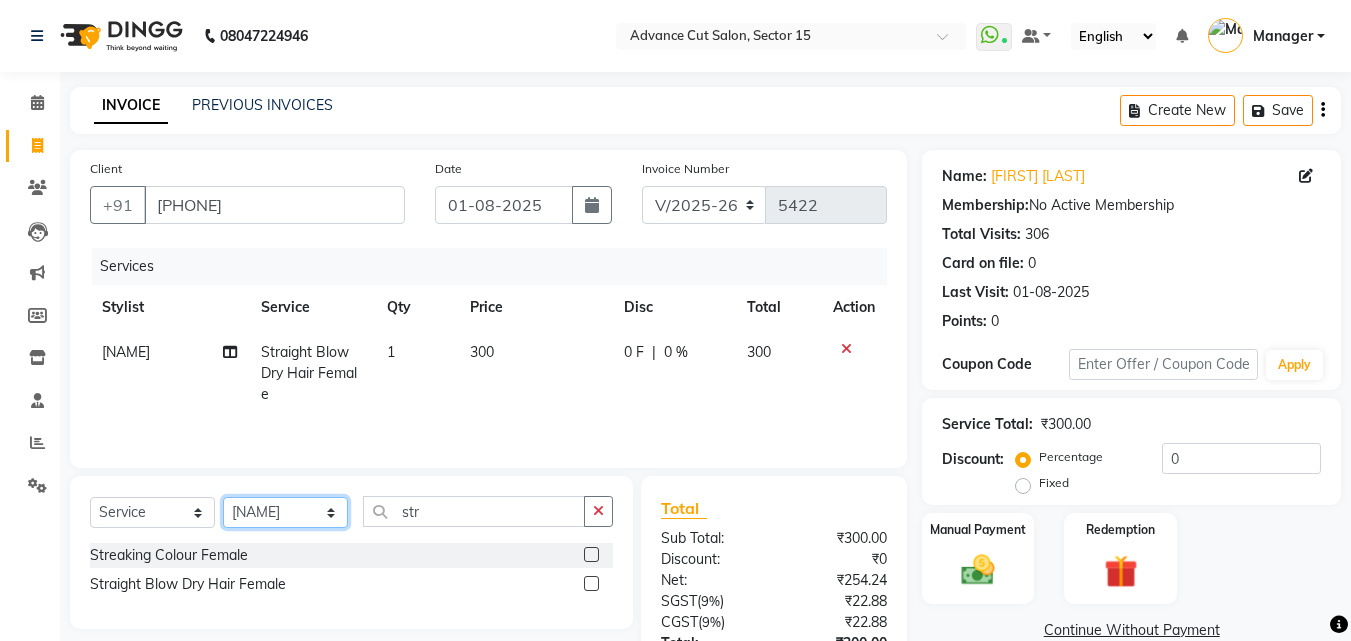 click on "Select Stylist Advance Cut  ASIF FARMAN HAIDER Iqbal KASHISH LUCKY Manager MANOJ NASEEM NASIR Nidhi Pooja  PRIYA RAEES RANI RASHID RIZWAN SACHIN SALMAN SANJAY Shahjad Shankar shuaib SONI" 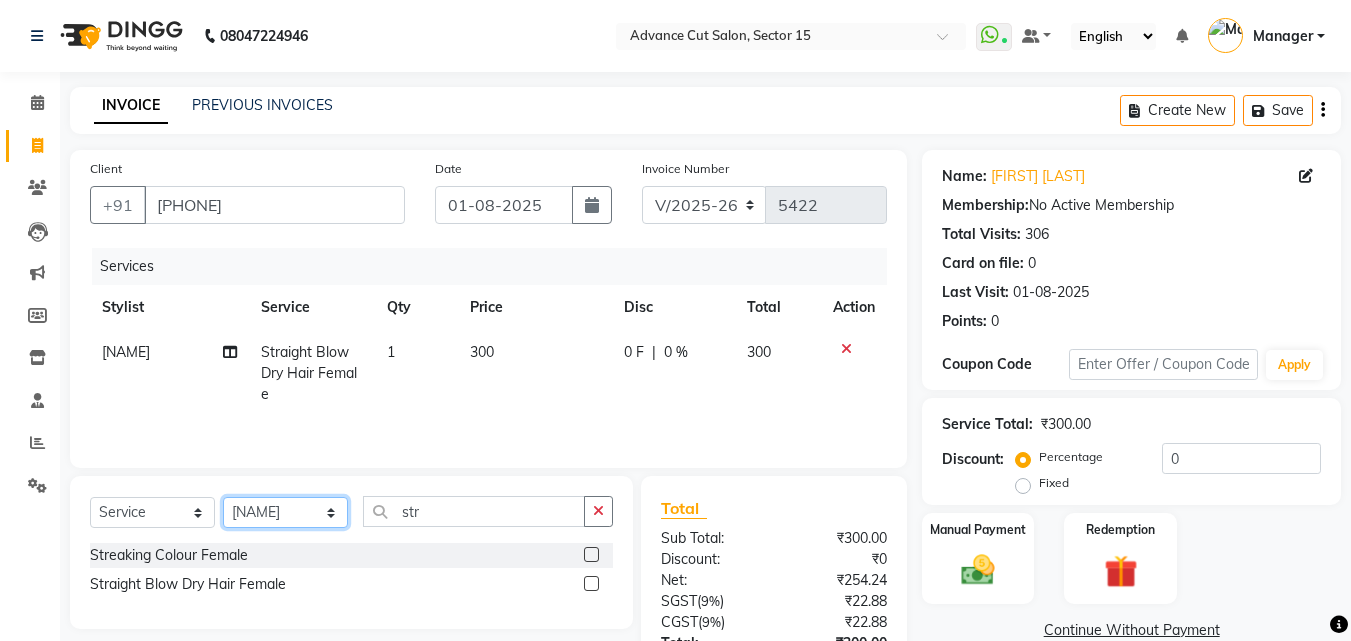 select on "46510" 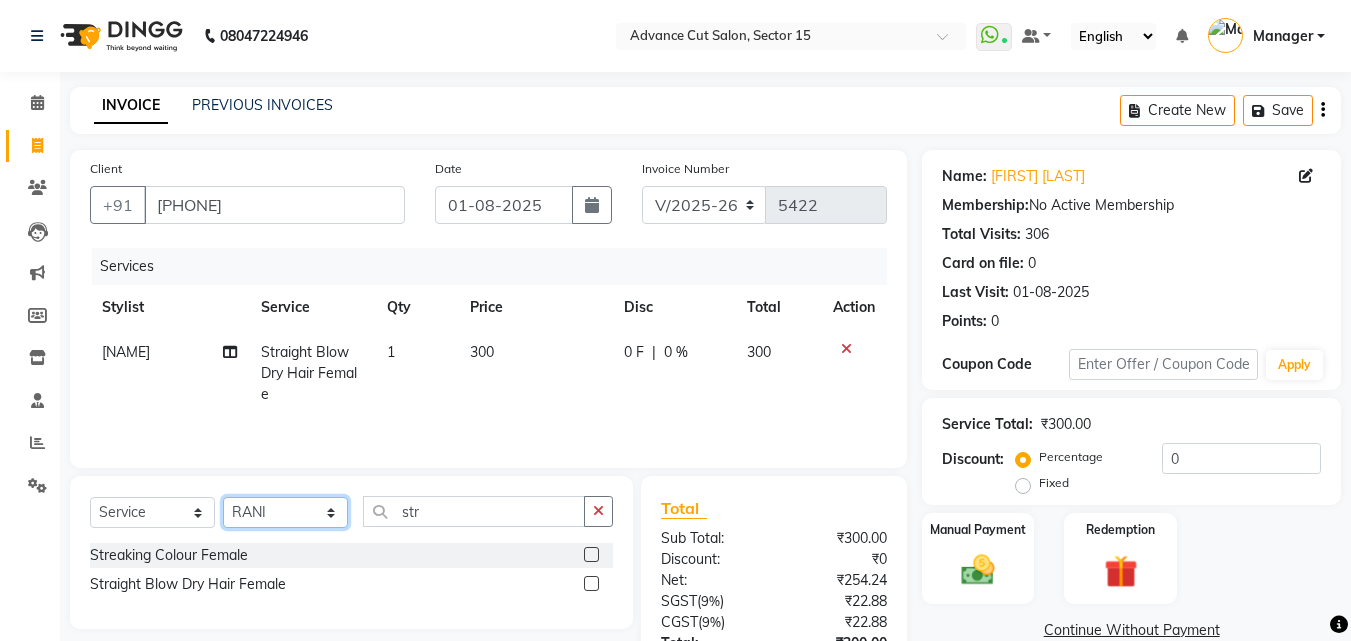 click on "Select Stylist Advance Cut  ASIF FARMAN HAIDER Iqbal KASHISH LUCKY Manager MANOJ NASEEM NASIR Nidhi Pooja  PRIYA RAEES RANI RASHID RIZWAN SACHIN SALMAN SANJAY Shahjad Shankar shuaib SONI" 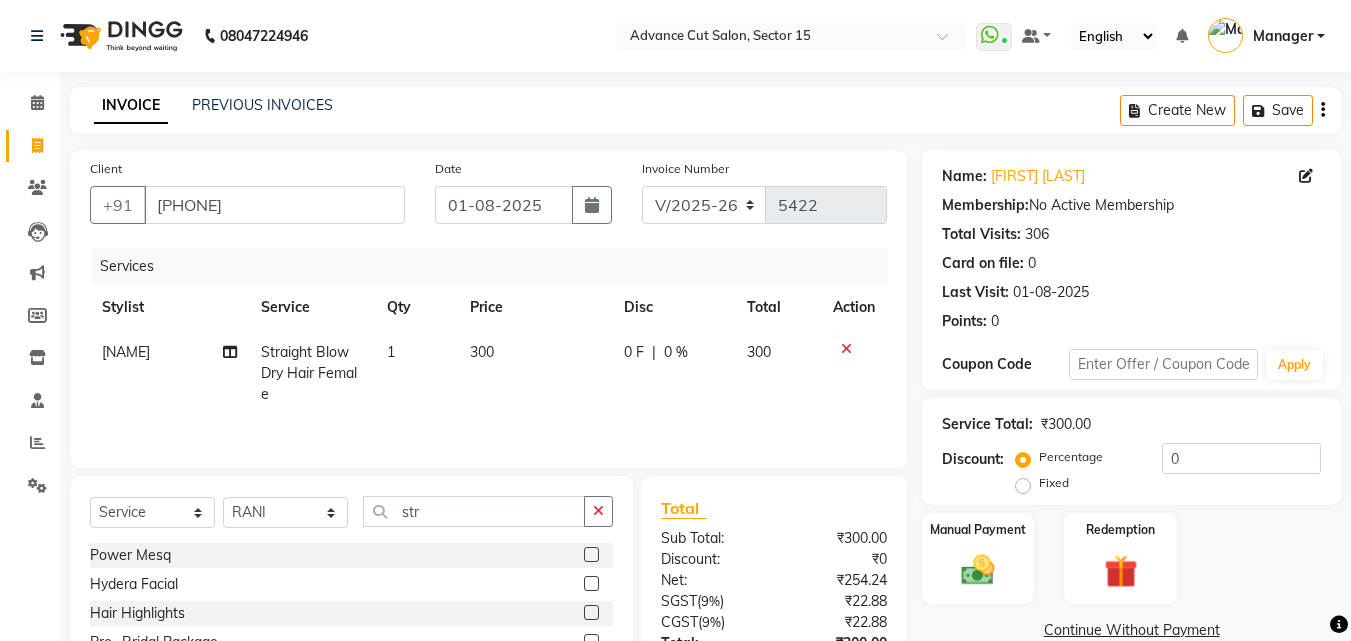 click on "Select  Service  Product  Membership  Package Voucher Prepaid Gift Card  Select Stylist Advance Cut  ASIF FARMAN HAIDER Iqbal KASHISH LUCKY Manager MANOJ NASEEM NASIR Nidhi Pooja  PRIYA RAEES RANI RASHID RIZWAN SACHIN SALMAN SANJAY Shahjad Shankar shuaib SONI str Power Mesq  Hydera Facial  Hair Highlights  Pre- Bridal Package  Skin Care Treatment  Face Cleanup/ Organic Facial  Organic Radiance Facial  Body Massage  Body Dtan  Body Polishing  Balayage Color  Kanpeki Facial  Face De-Tan  Hair Spa Package  Skin Door Facial  Kara-Smooth  Groom Makeup  Hair Set  Package Male  Keratin Treatment  Package Female  Arms Trimming  Full Body Wax  Kanpeki Cleanup  Pro Longer Hair Treatment  Fiber Plex Hair Treatment  Foot Massage  Kera Shine Treatment  Metal Dx Hair Treatment  Nano Plastia  Beard Color  Aminexil  Botox Hair Treatment  Gel Nail Paint  Nail Extension  Nail Arts  Pre - Groom Package   Nail Removal   Pulpveda Facial  NanoGel Organic treatment   Ear wax   Nose wax  Pumming   Upper Lip Brazilian Wax Female" 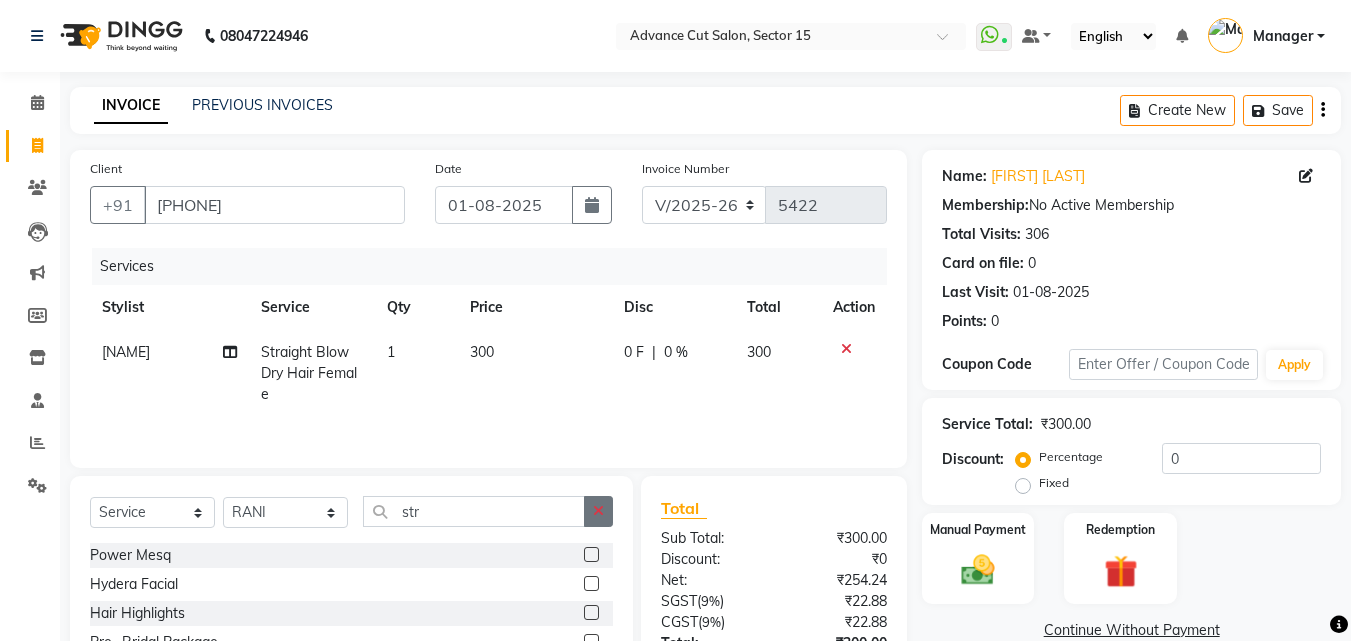 click 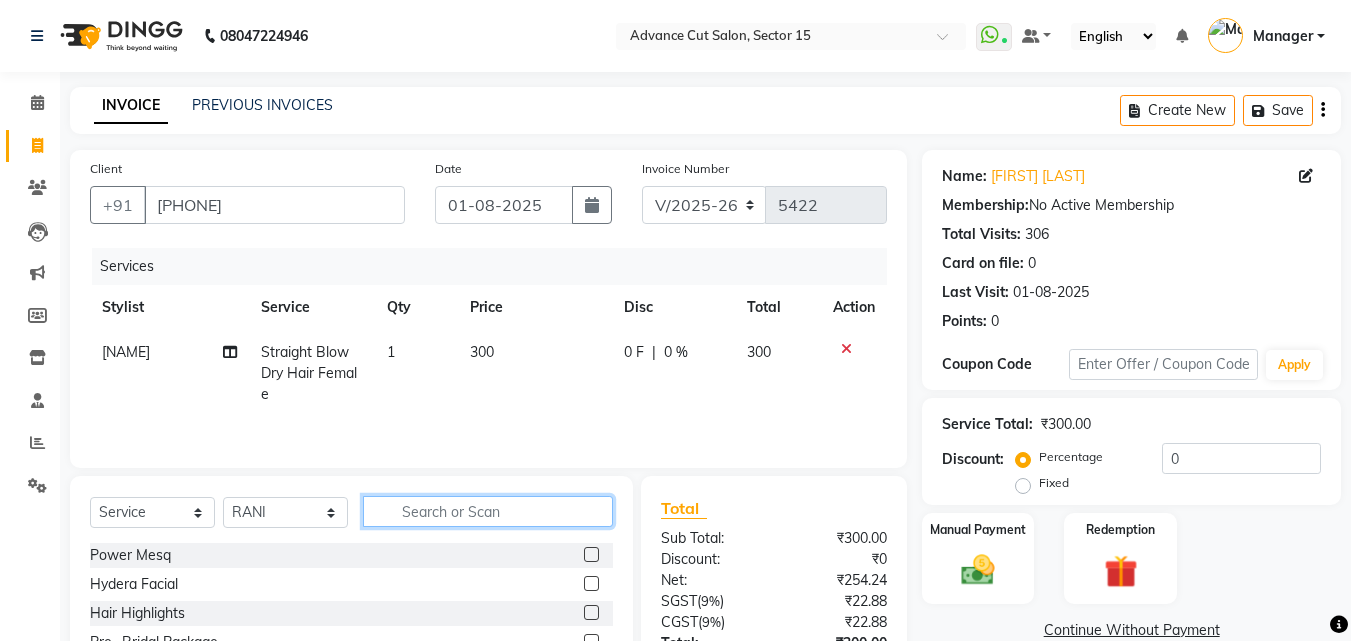 click 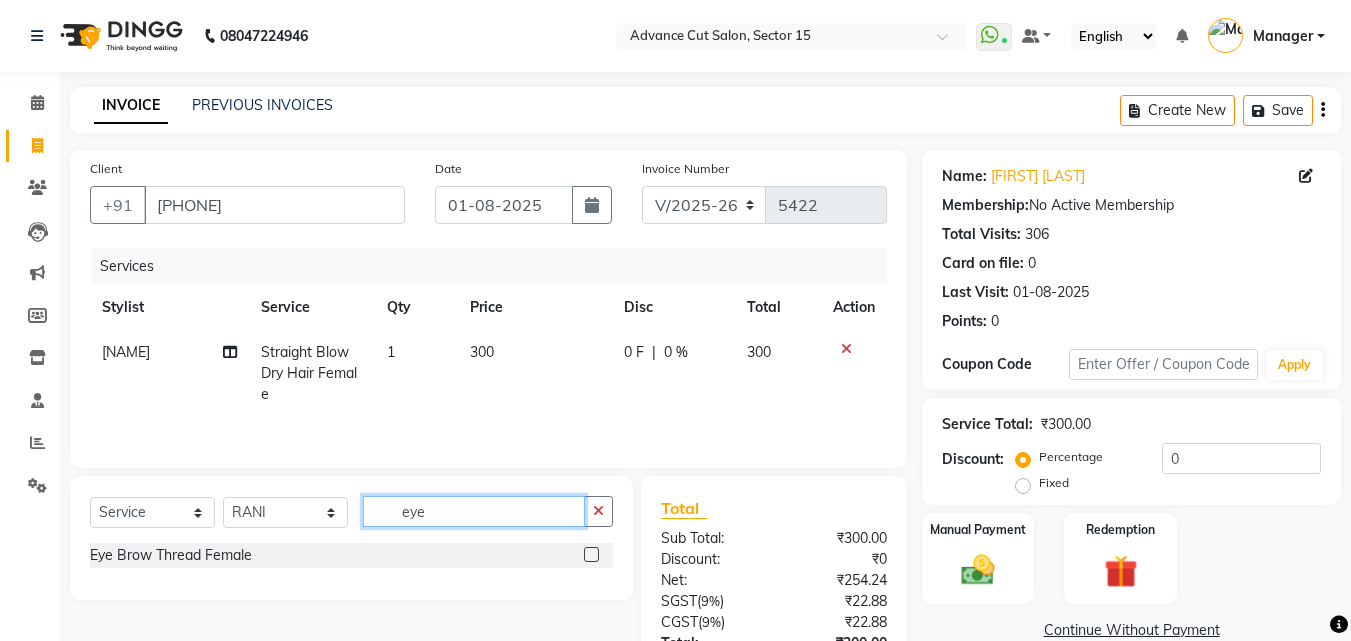 type on "eye" 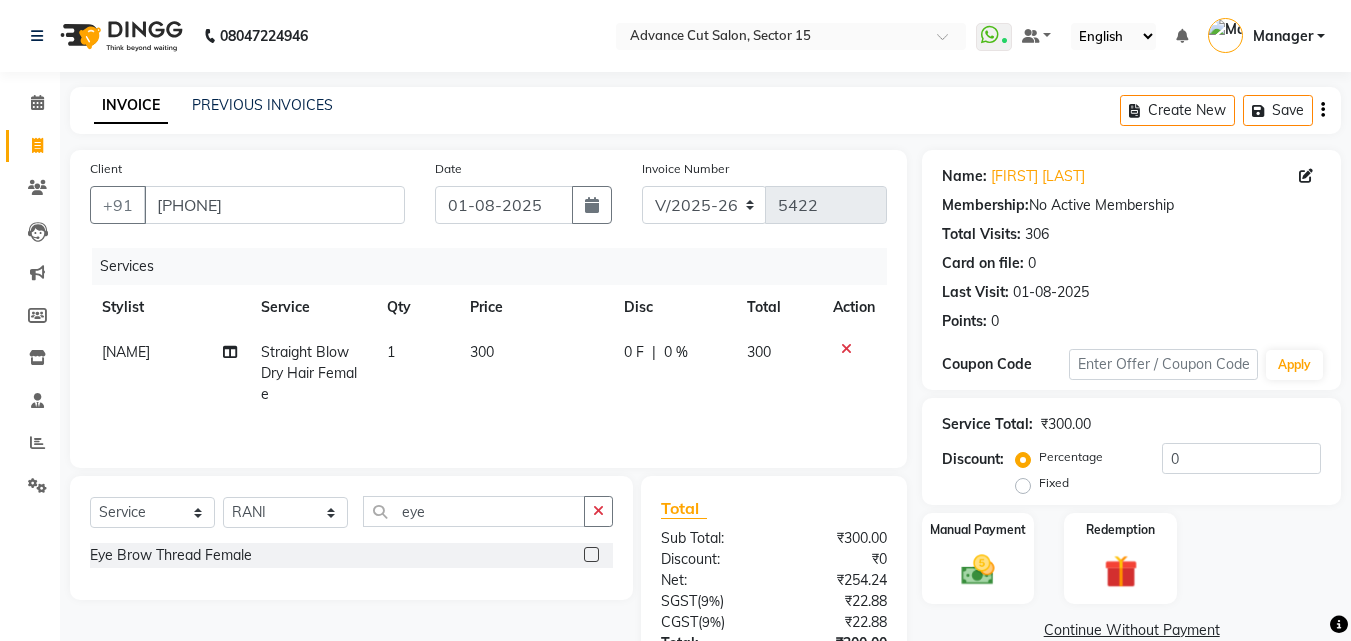 click on "Eye Brow Thread Female" 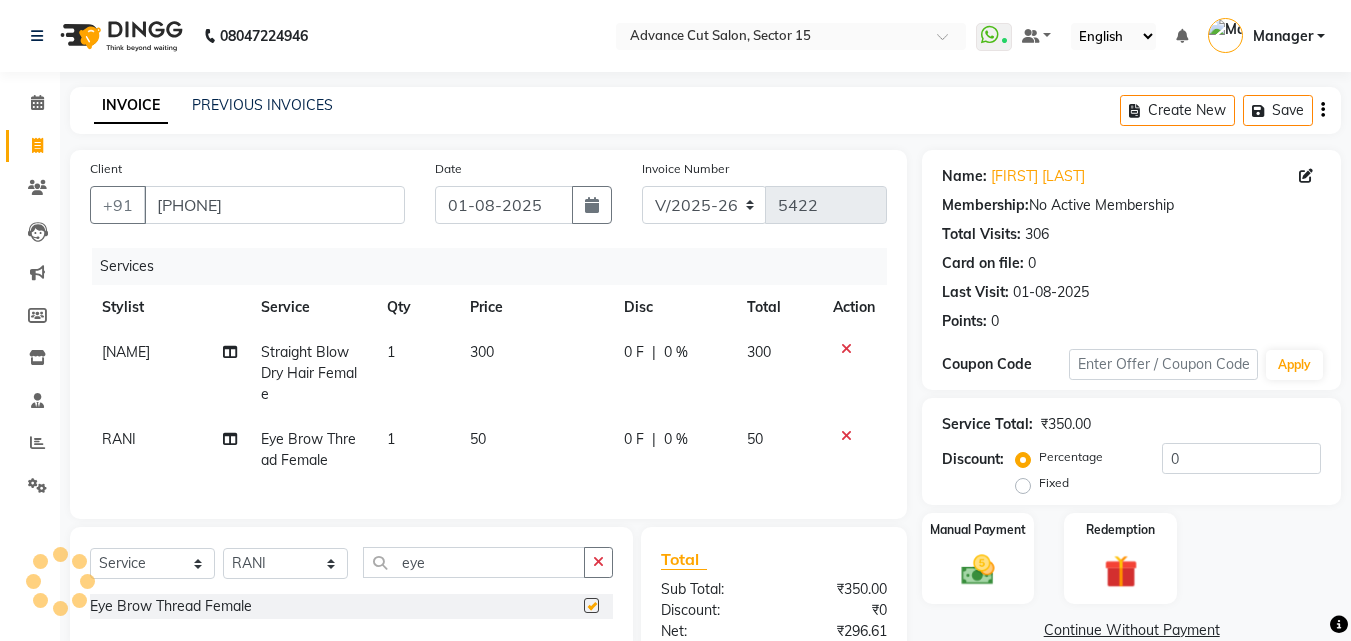 checkbox on "false" 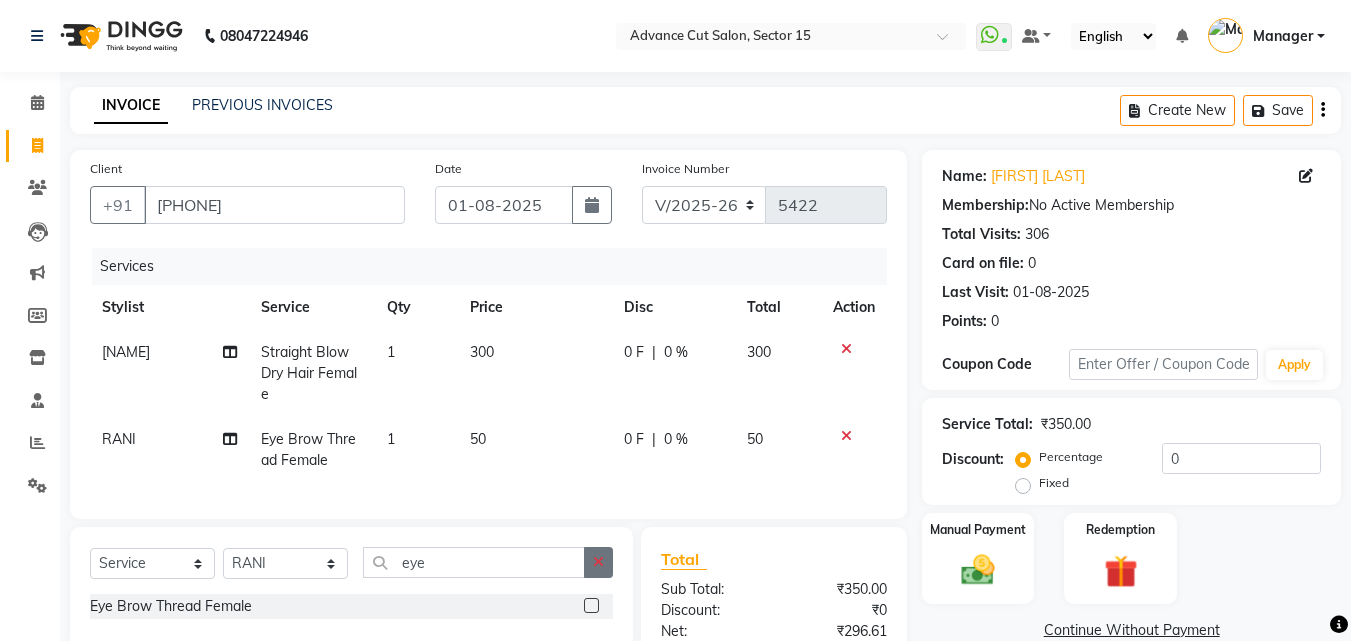 click 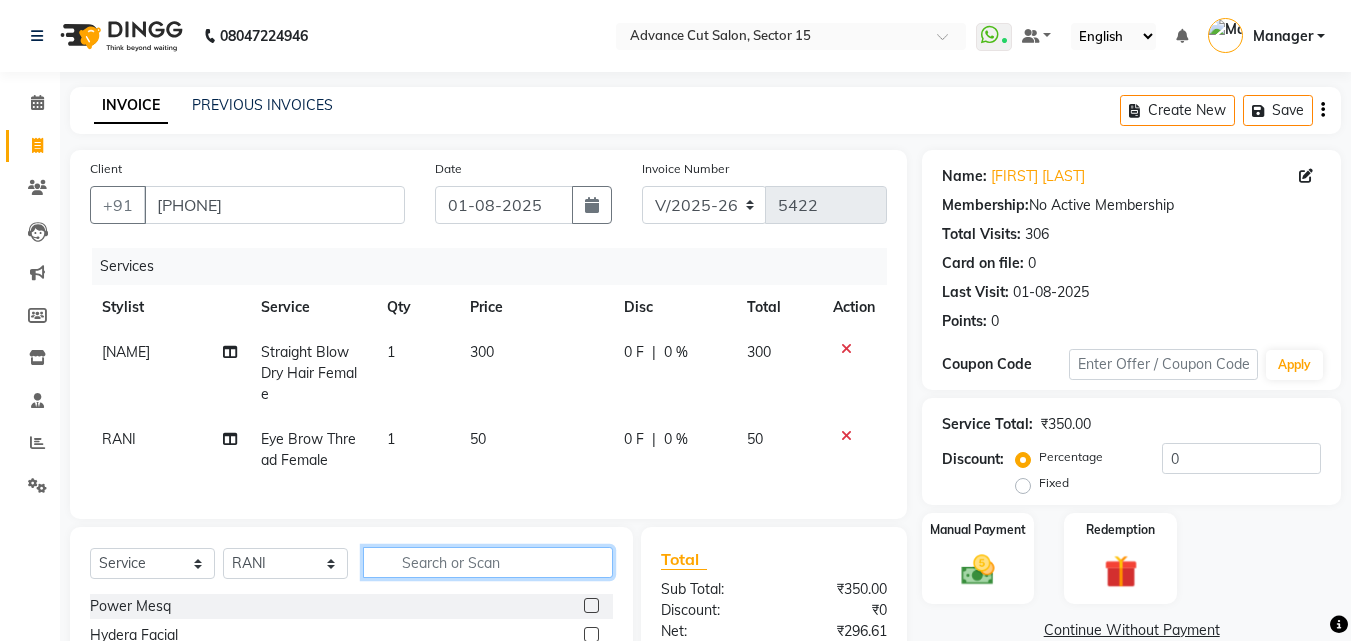 click 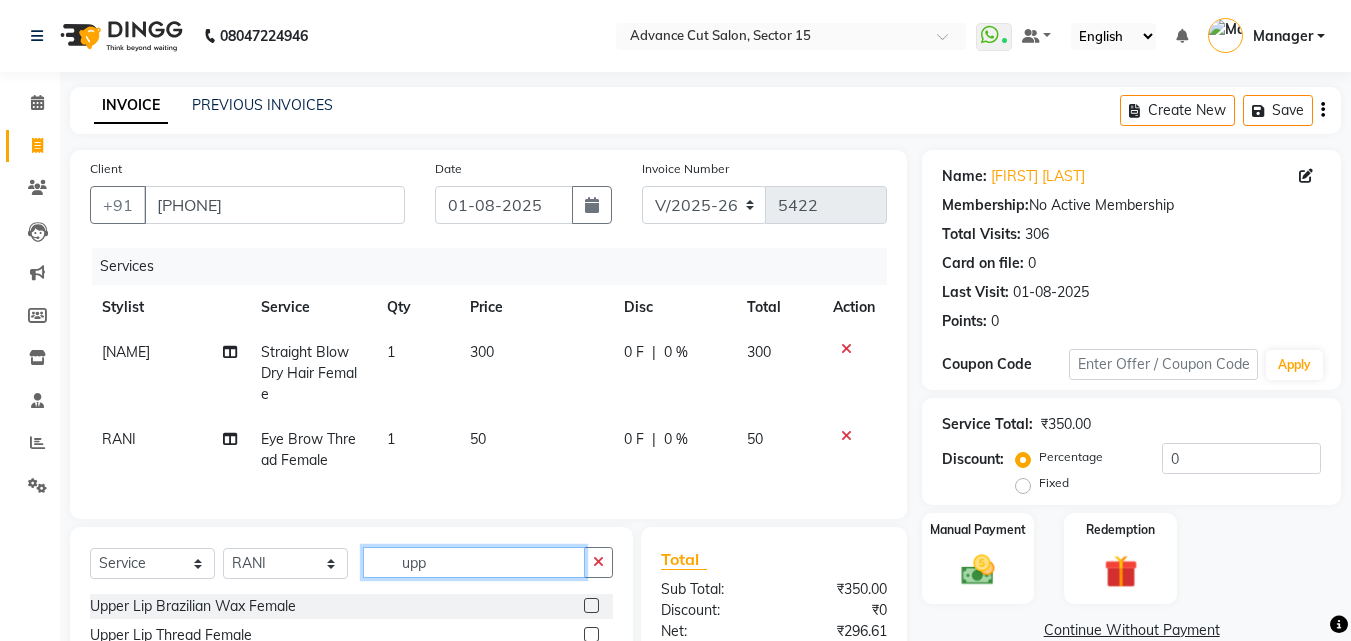 scroll, scrollTop: 225, scrollLeft: 0, axis: vertical 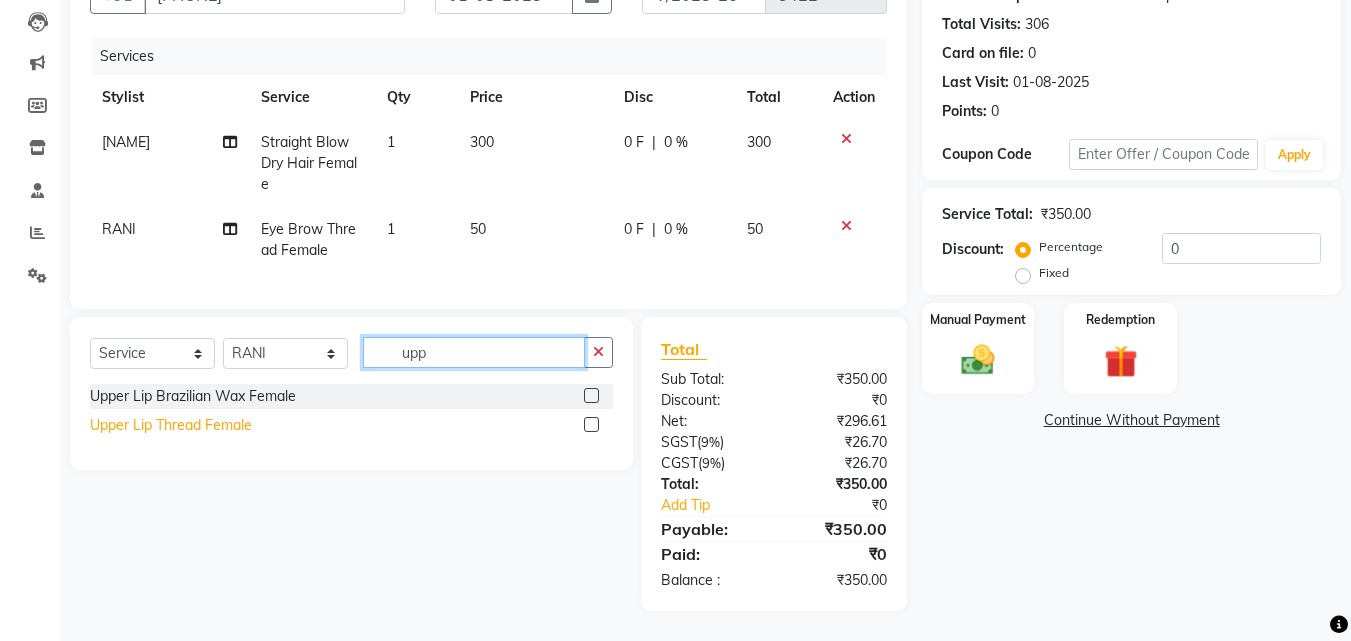 type on "upp" 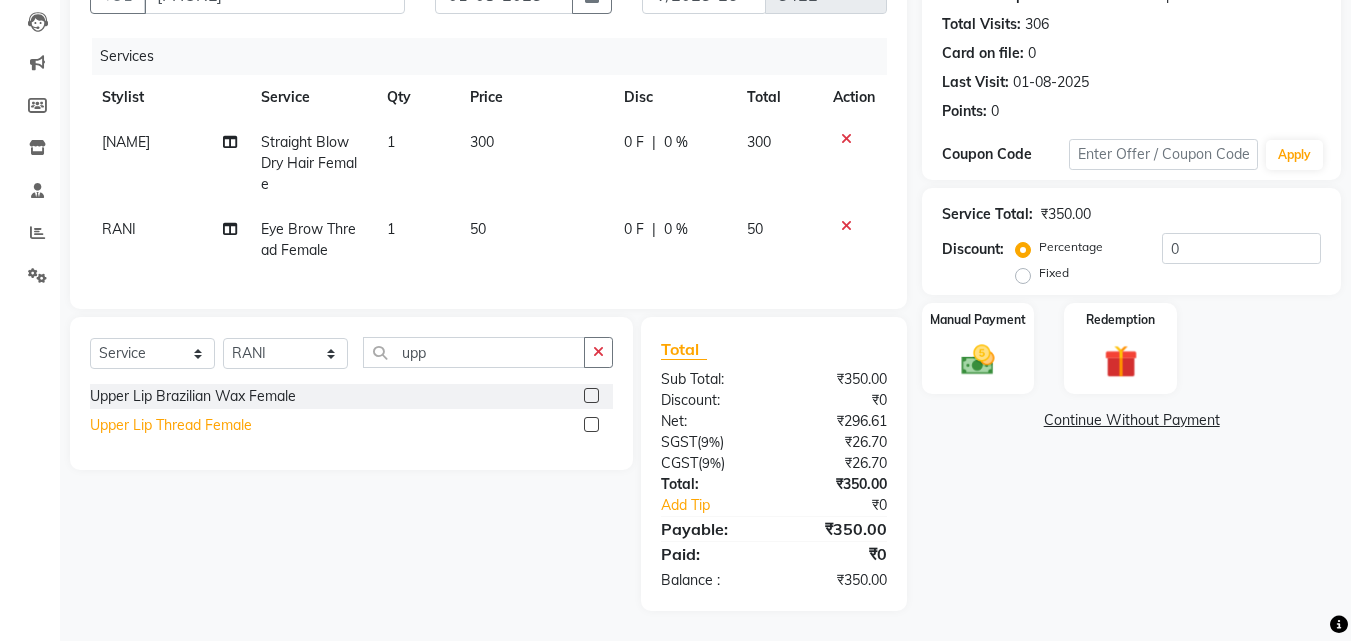 click on "Upper Lip Thread Female" 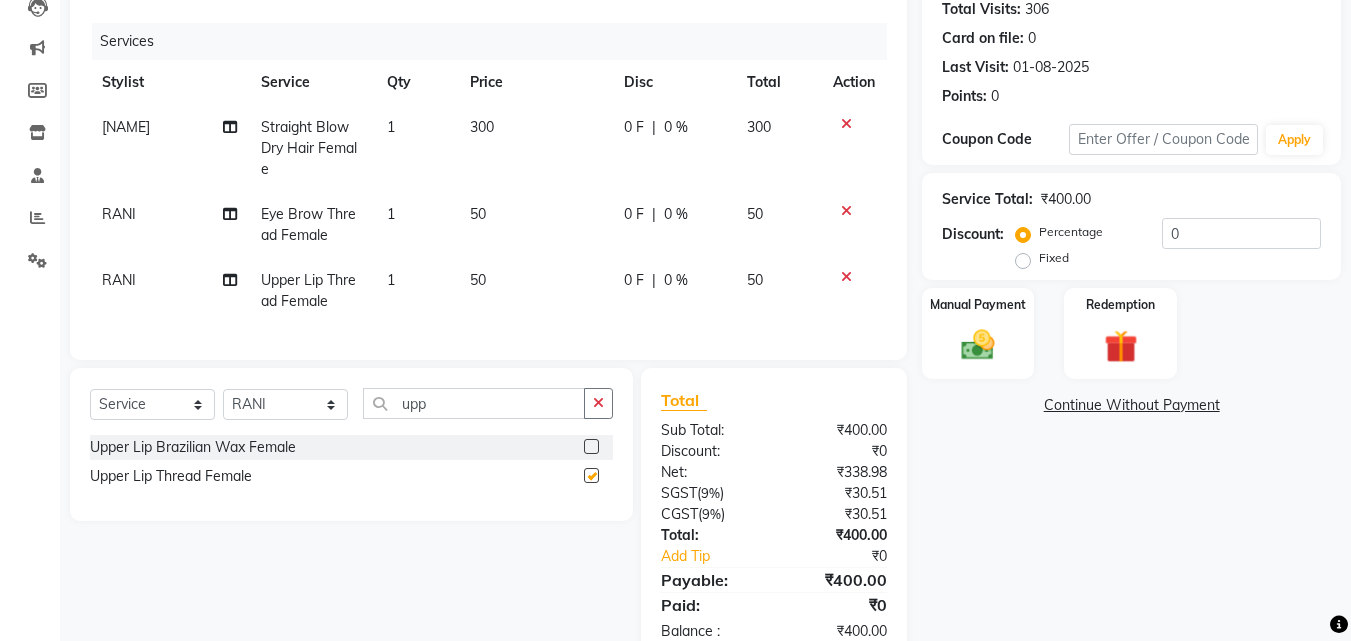 checkbox on "false" 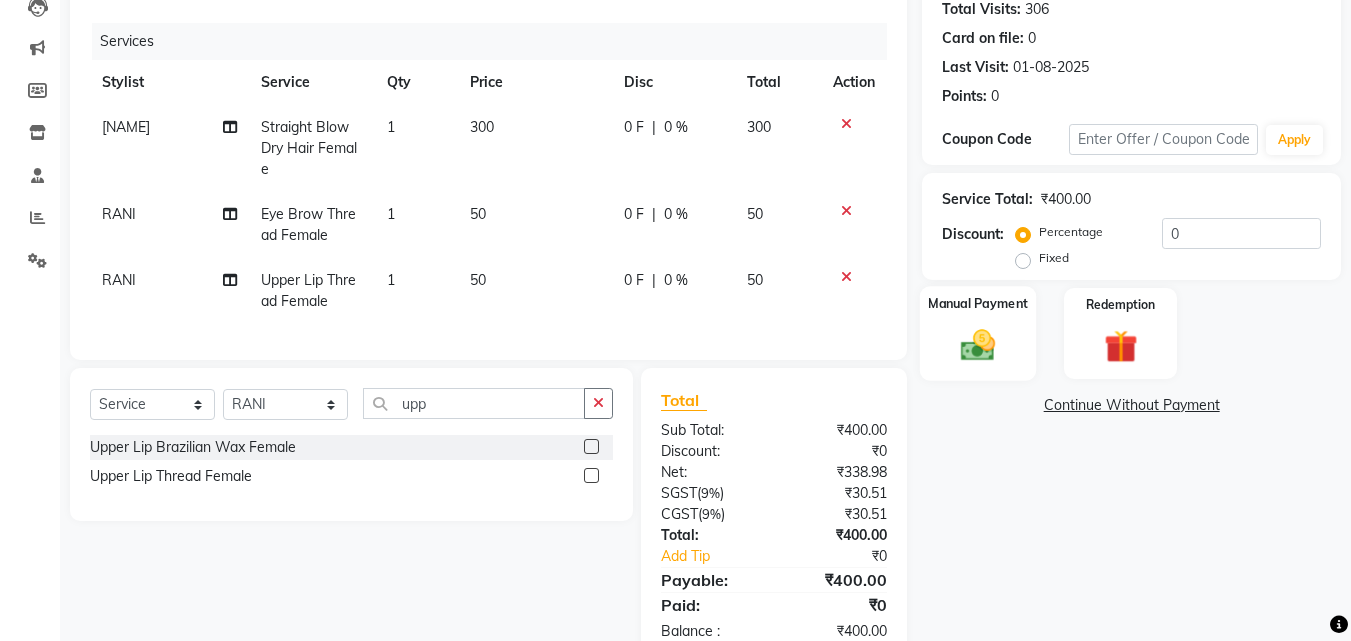 click on "Manual Payment" 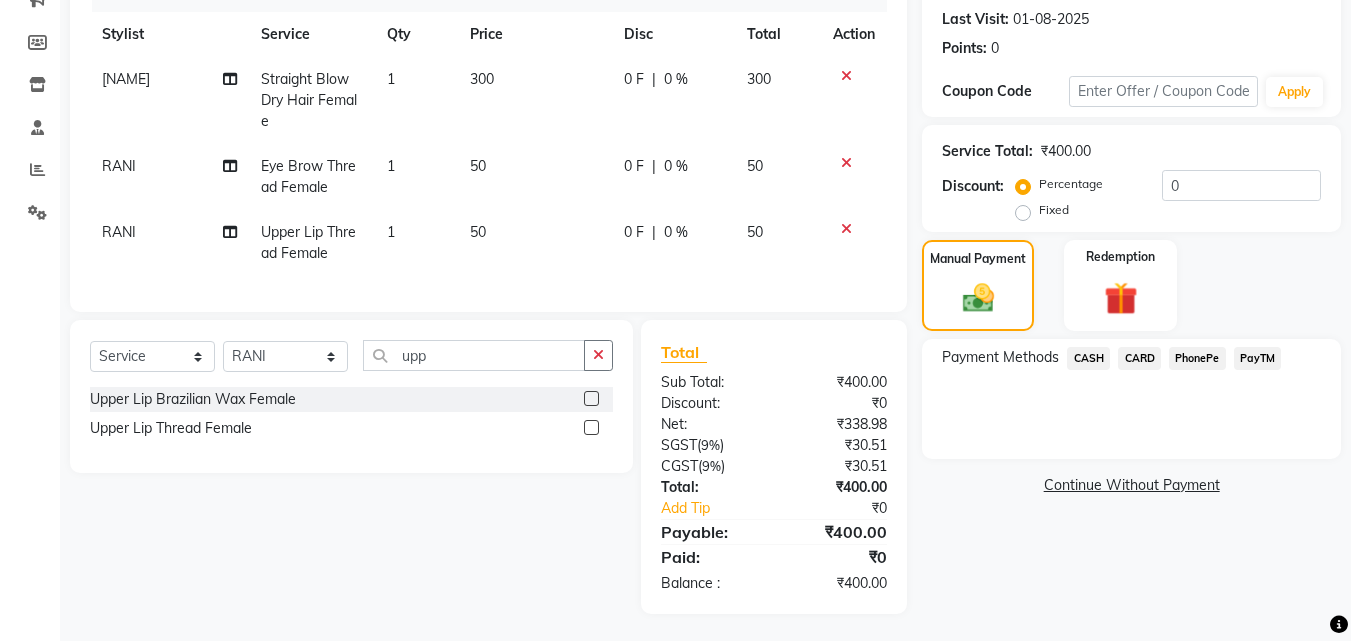 scroll, scrollTop: 290, scrollLeft: 0, axis: vertical 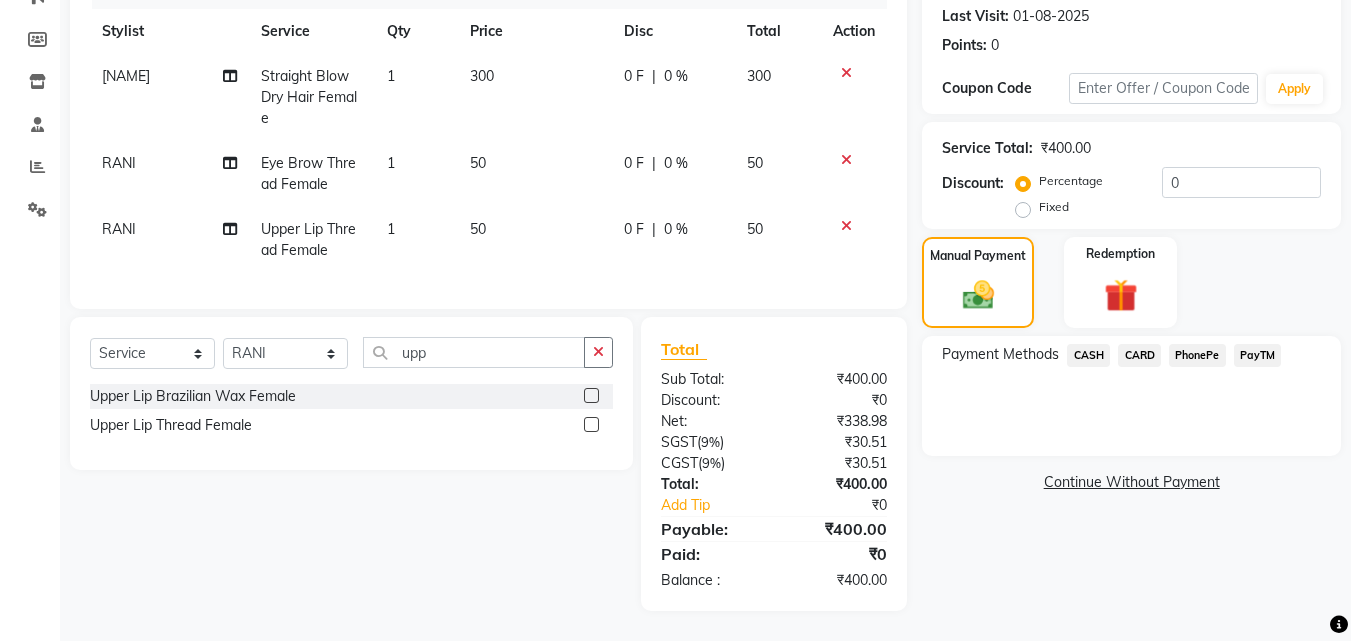 click on "PayTM" 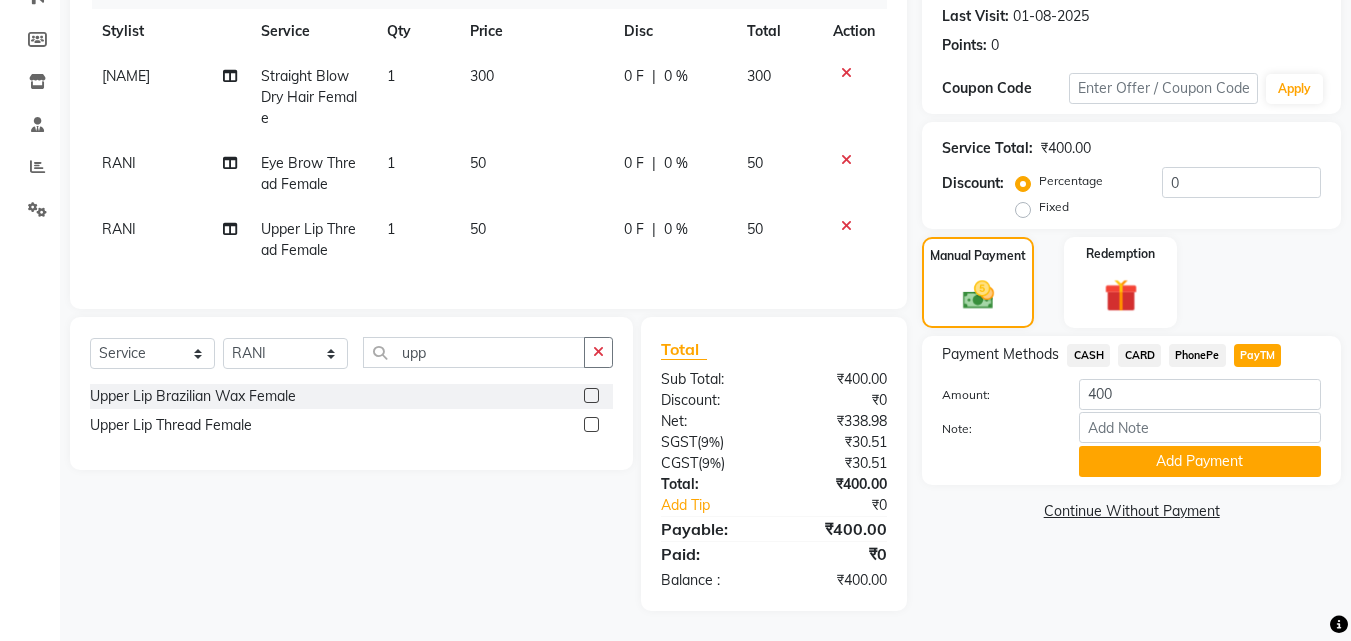 drag, startPoint x: 1241, startPoint y: 449, endPoint x: 1357, endPoint y: 410, distance: 122.380554 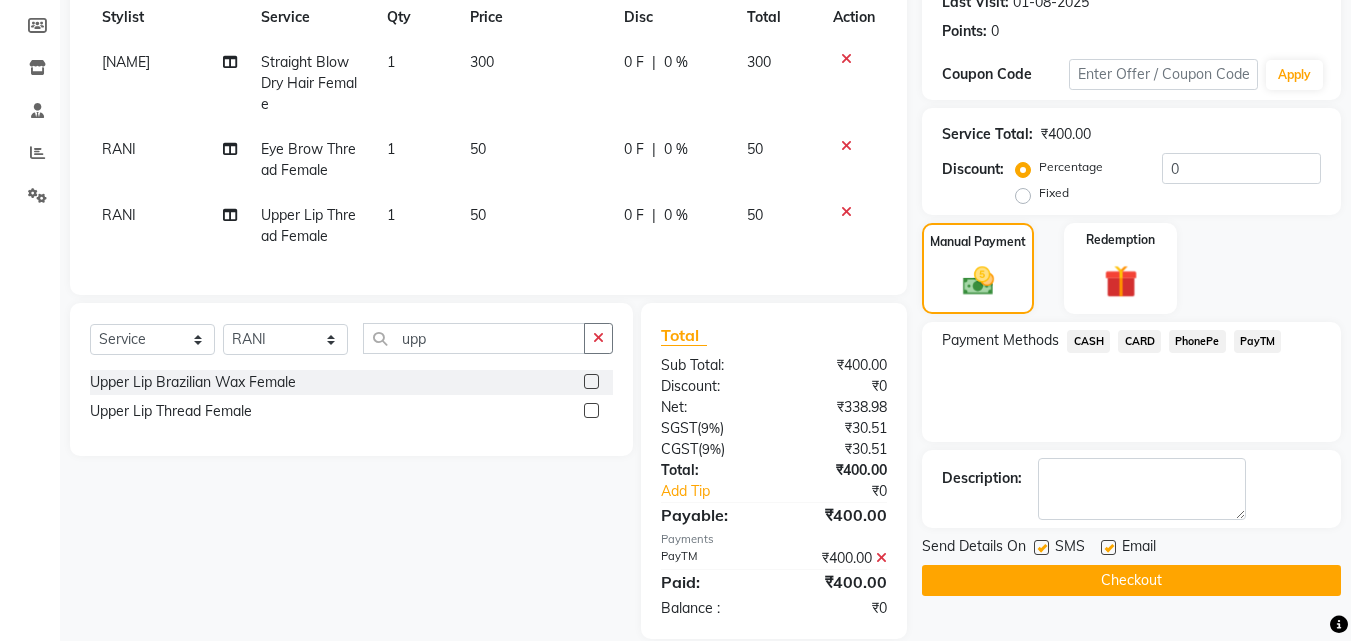 scroll, scrollTop: 333, scrollLeft: 0, axis: vertical 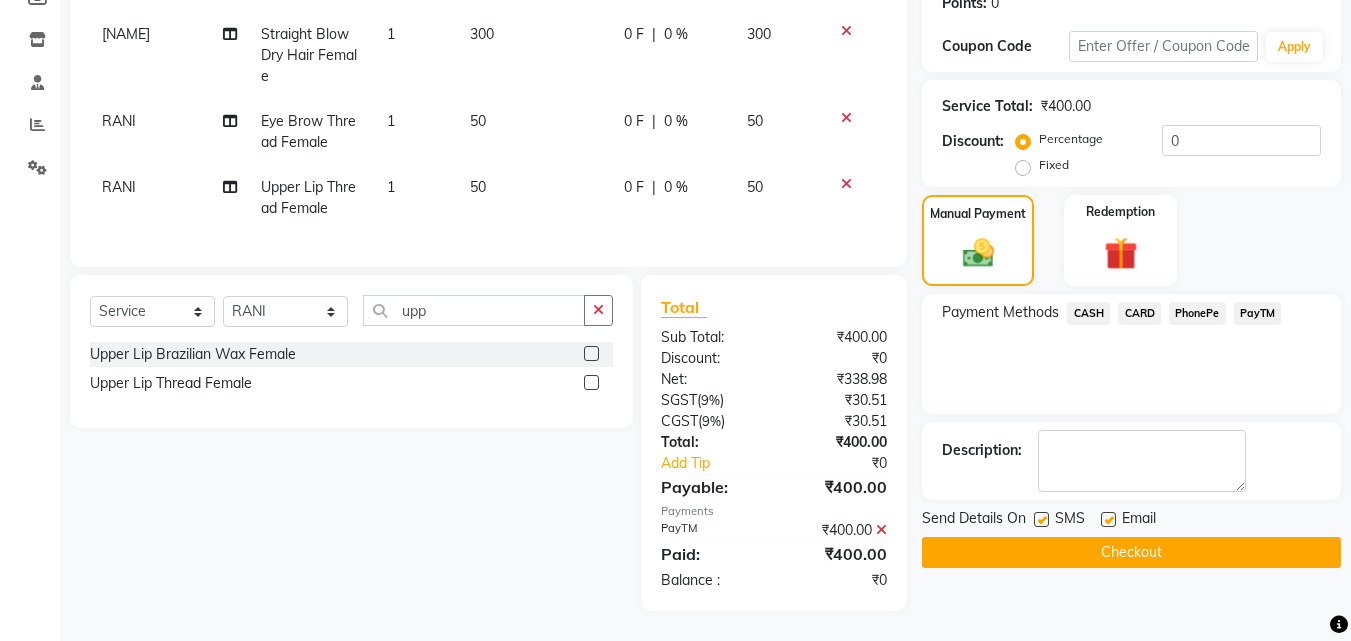 click on "Checkout" 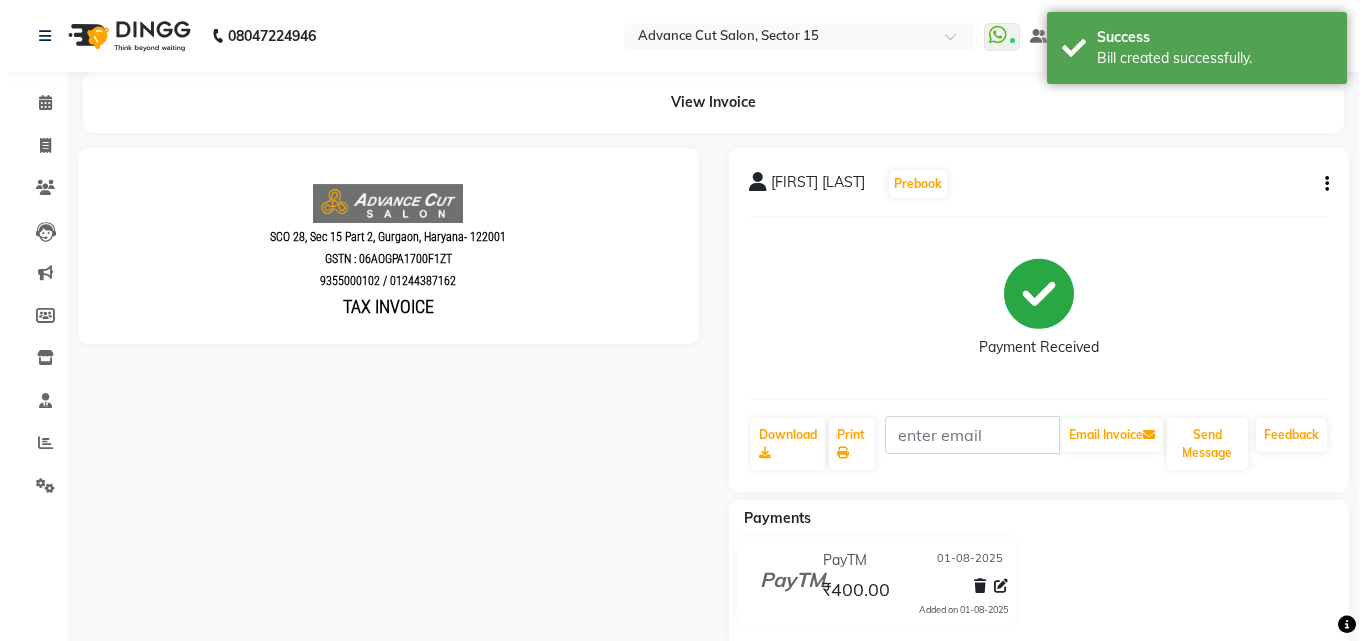 scroll, scrollTop: 0, scrollLeft: 0, axis: both 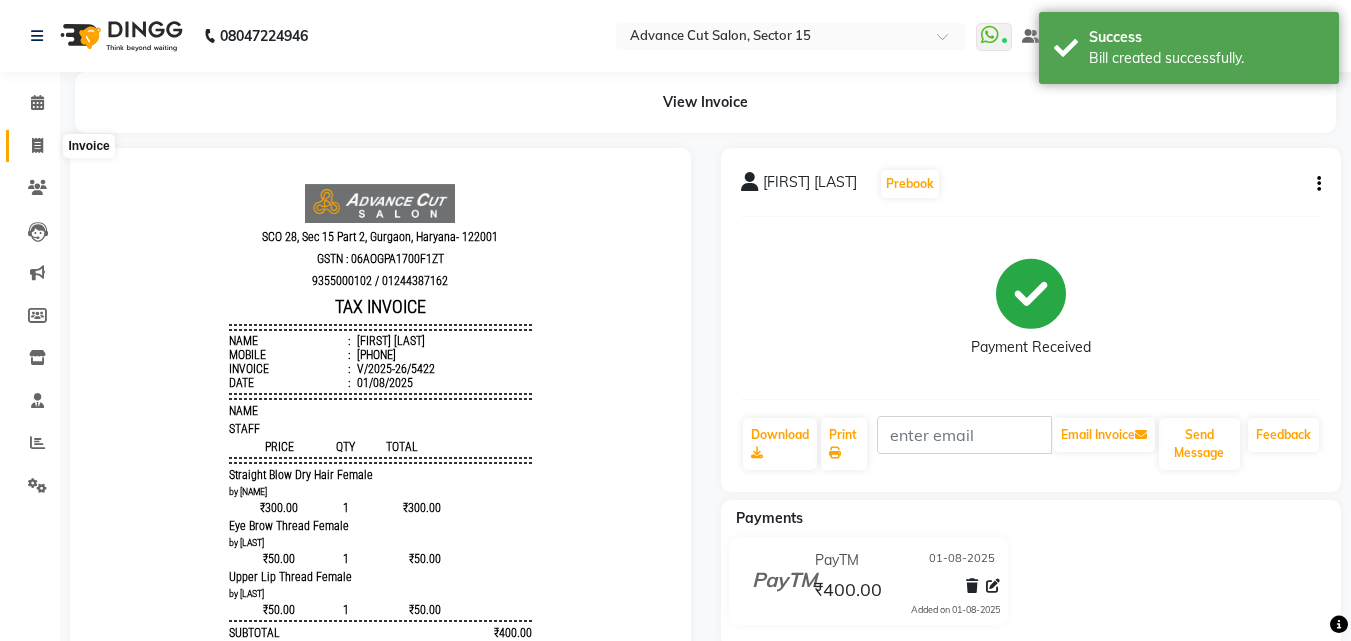 click 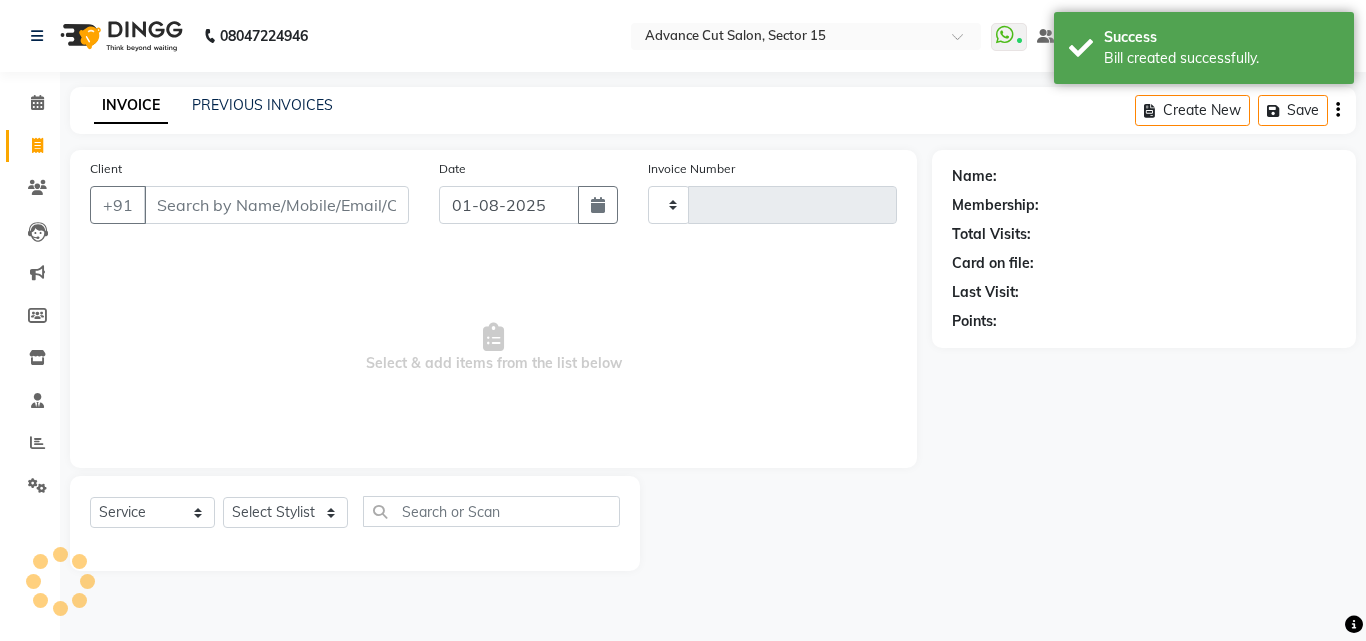 type on "5423" 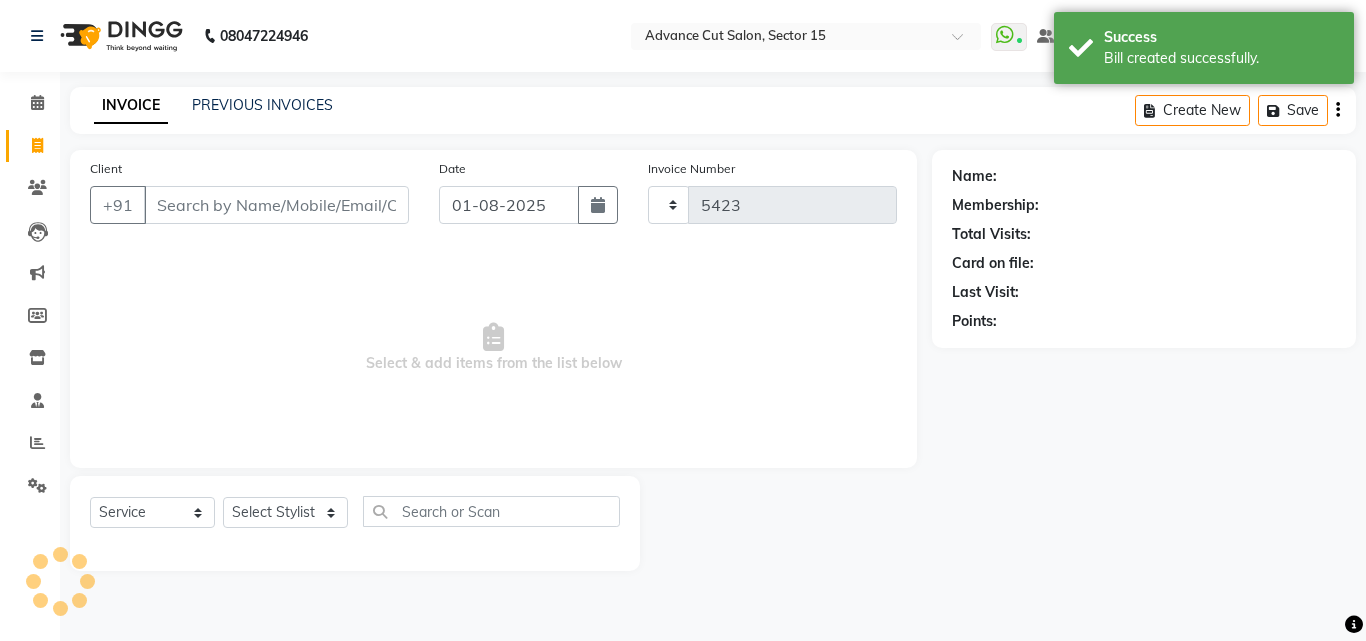 select on "6255" 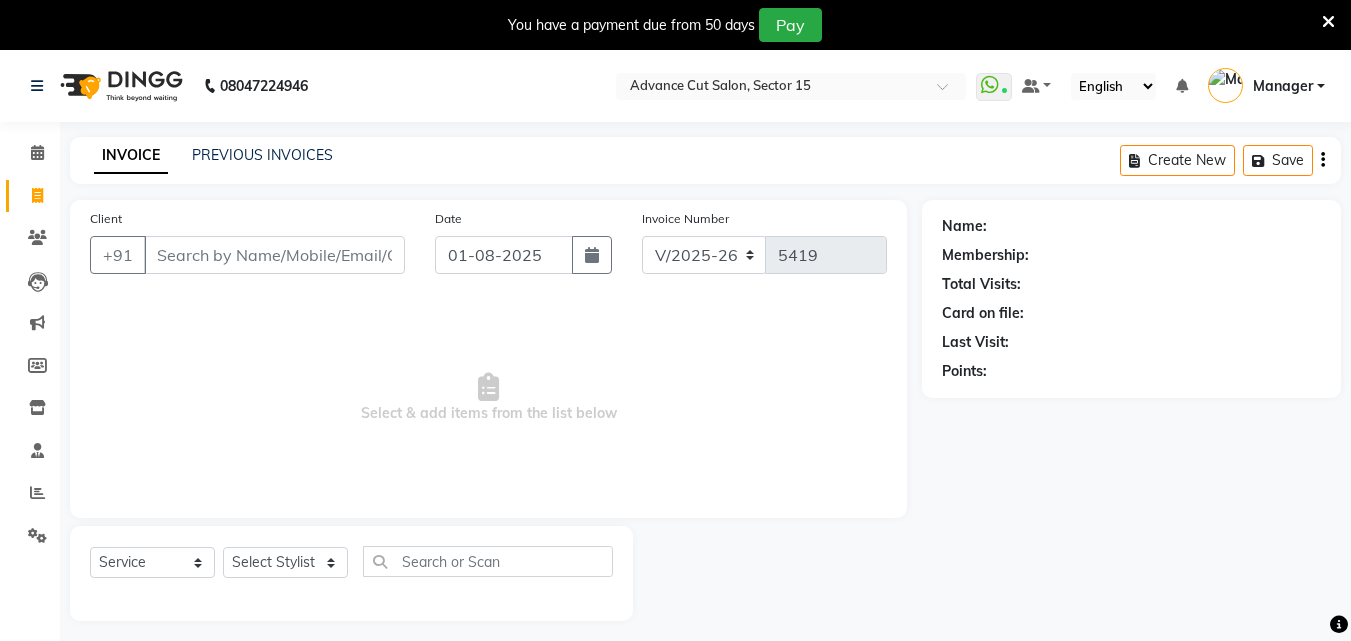 select on "6255" 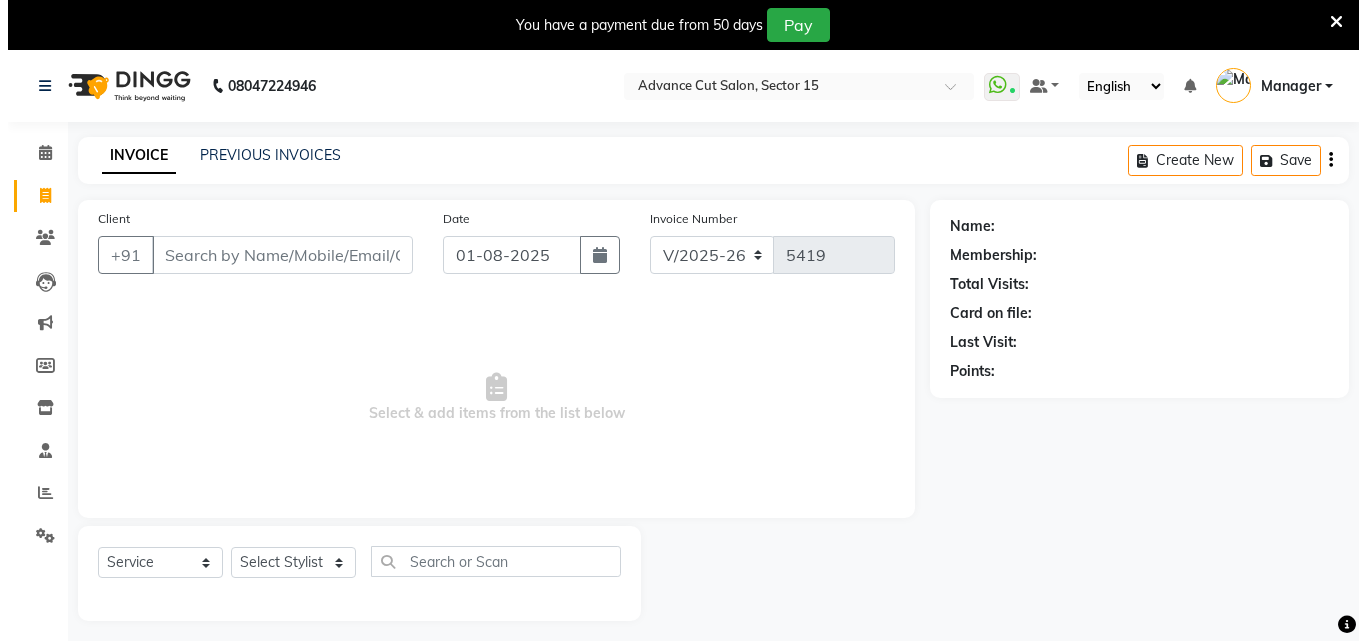 scroll, scrollTop: 0, scrollLeft: 0, axis: both 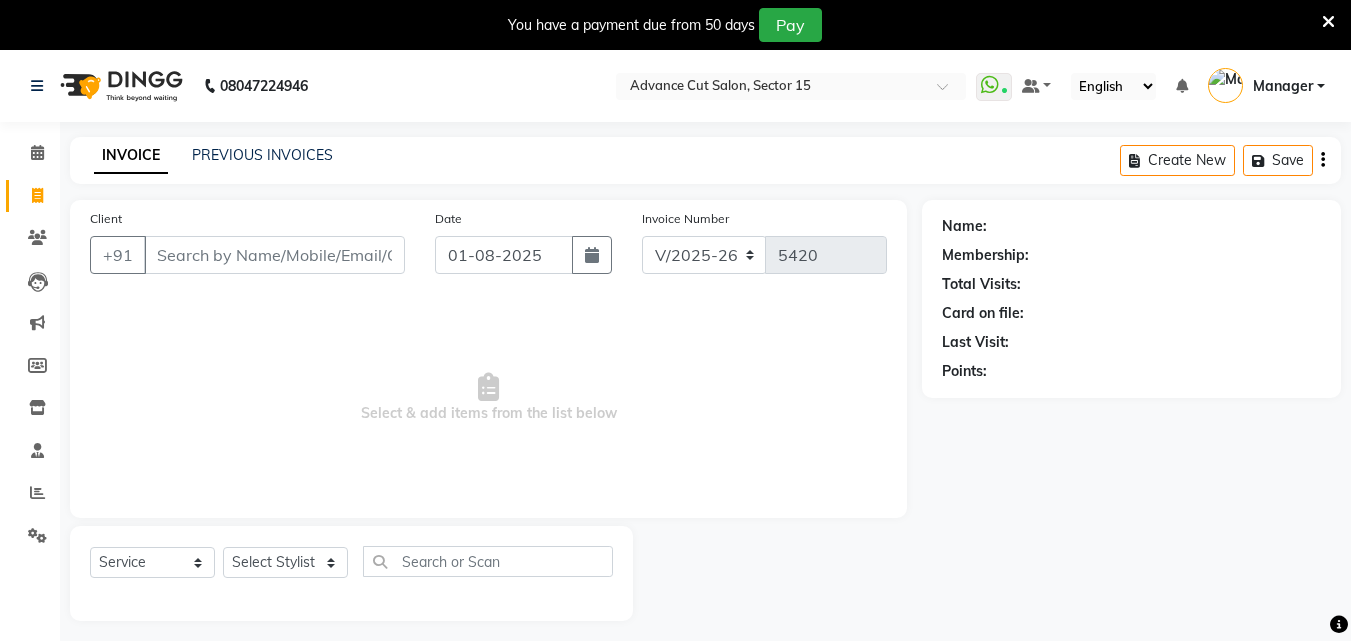select on "6255" 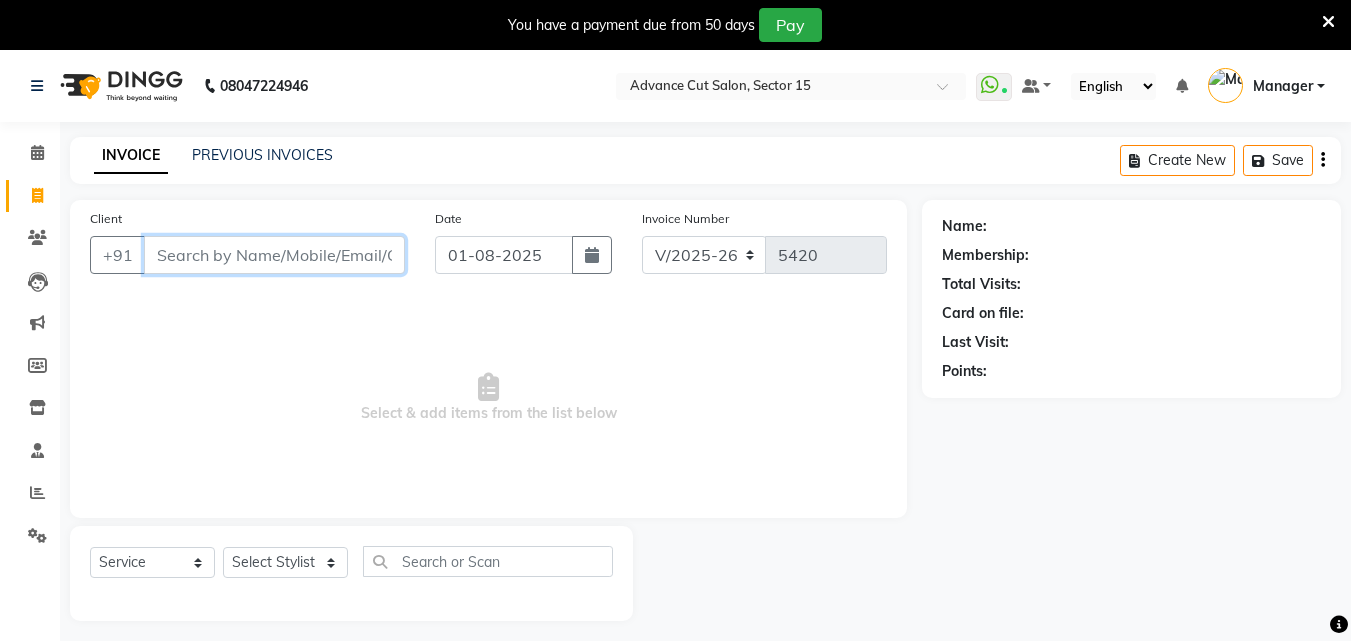scroll, scrollTop: 0, scrollLeft: 0, axis: both 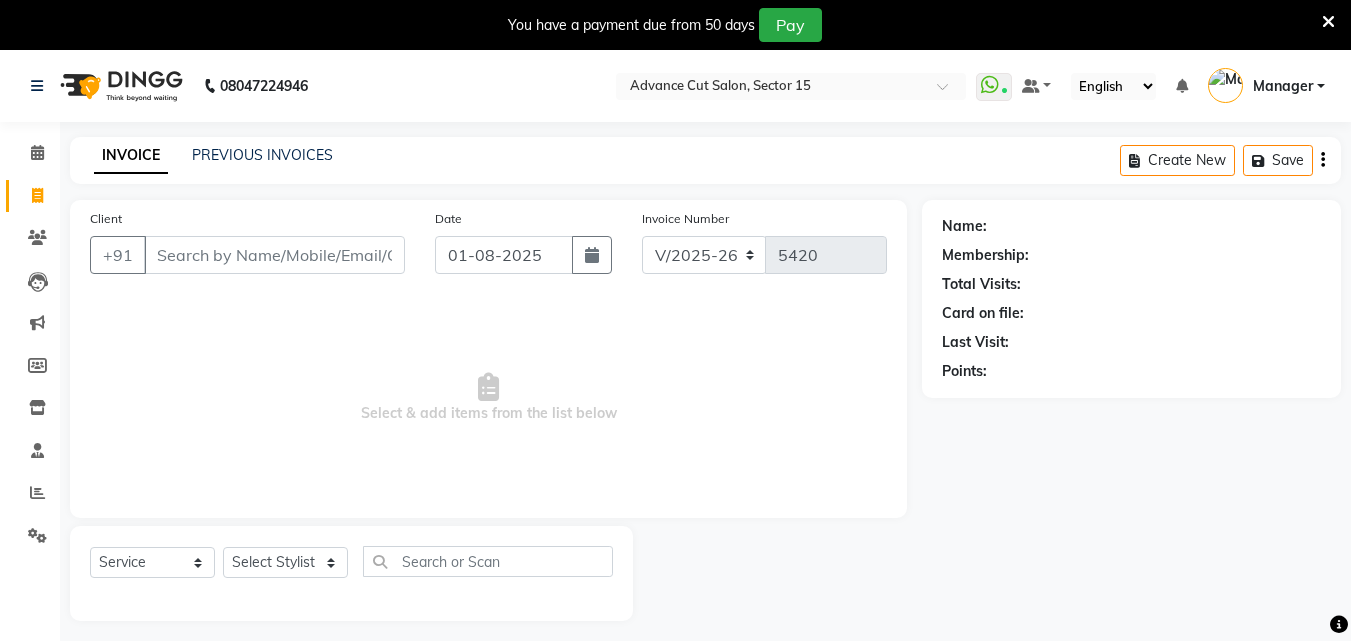 click at bounding box center (1328, 22) 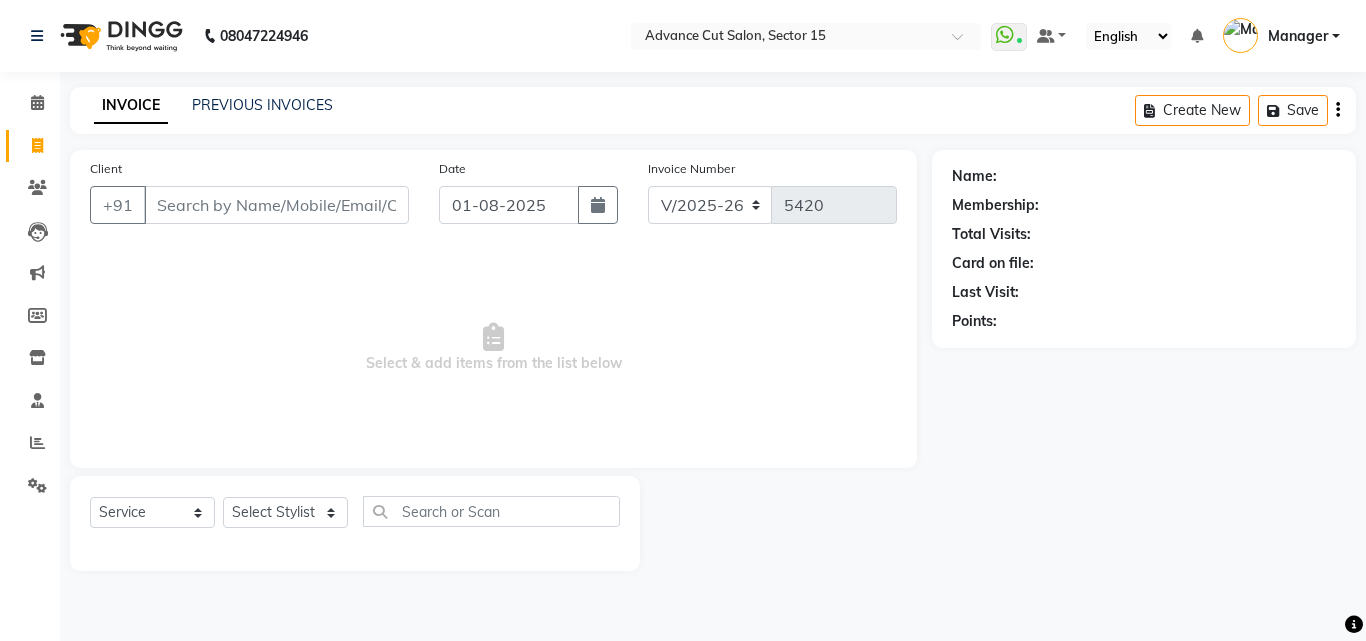click on "Client +91" 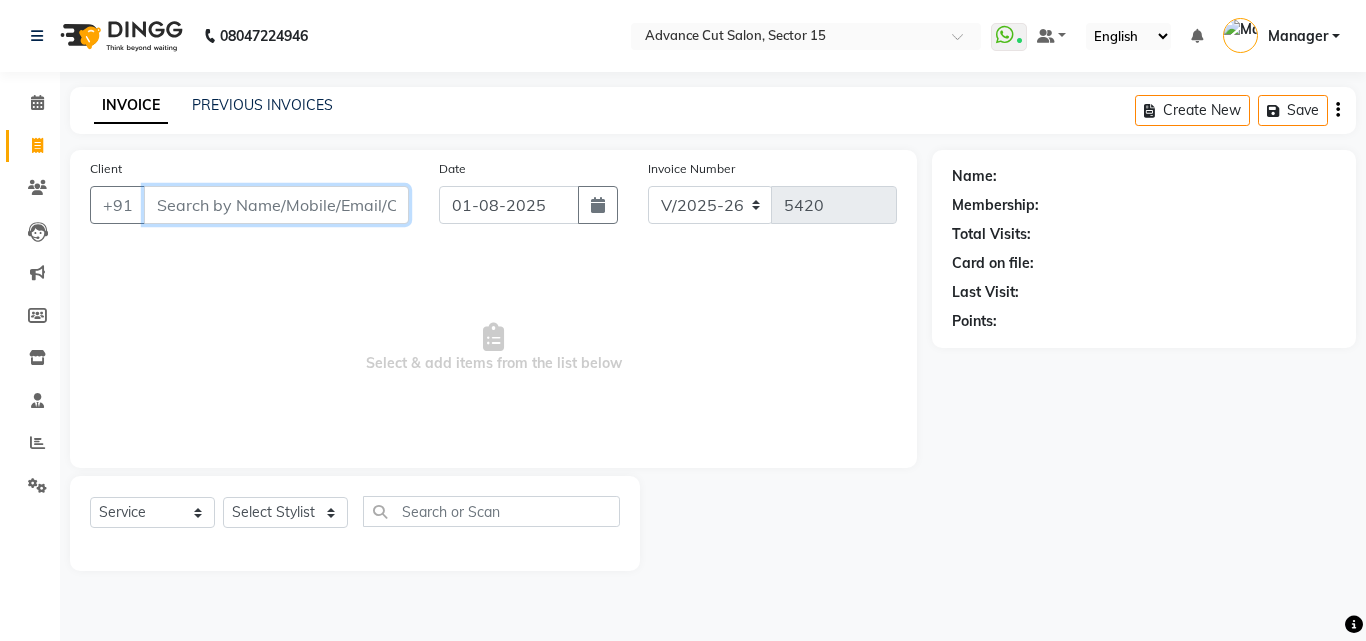 click on "Client" at bounding box center (276, 205) 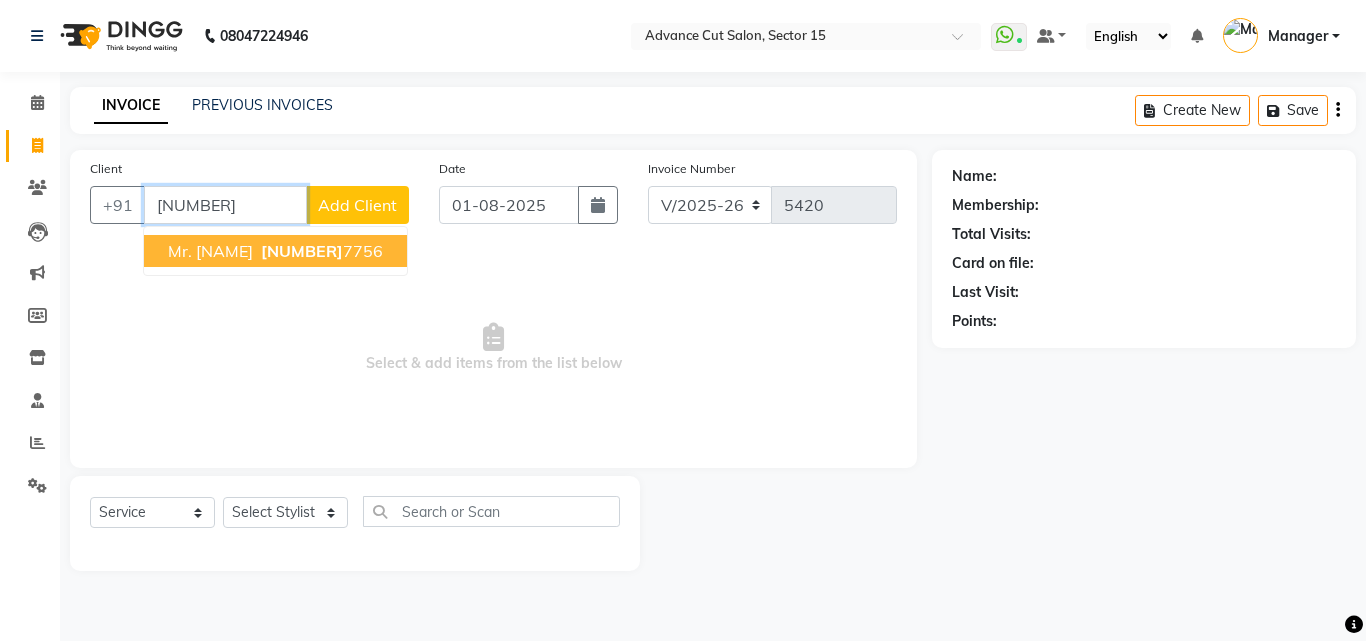 click on "Mr. Ankur   807650 7756" at bounding box center (275, 251) 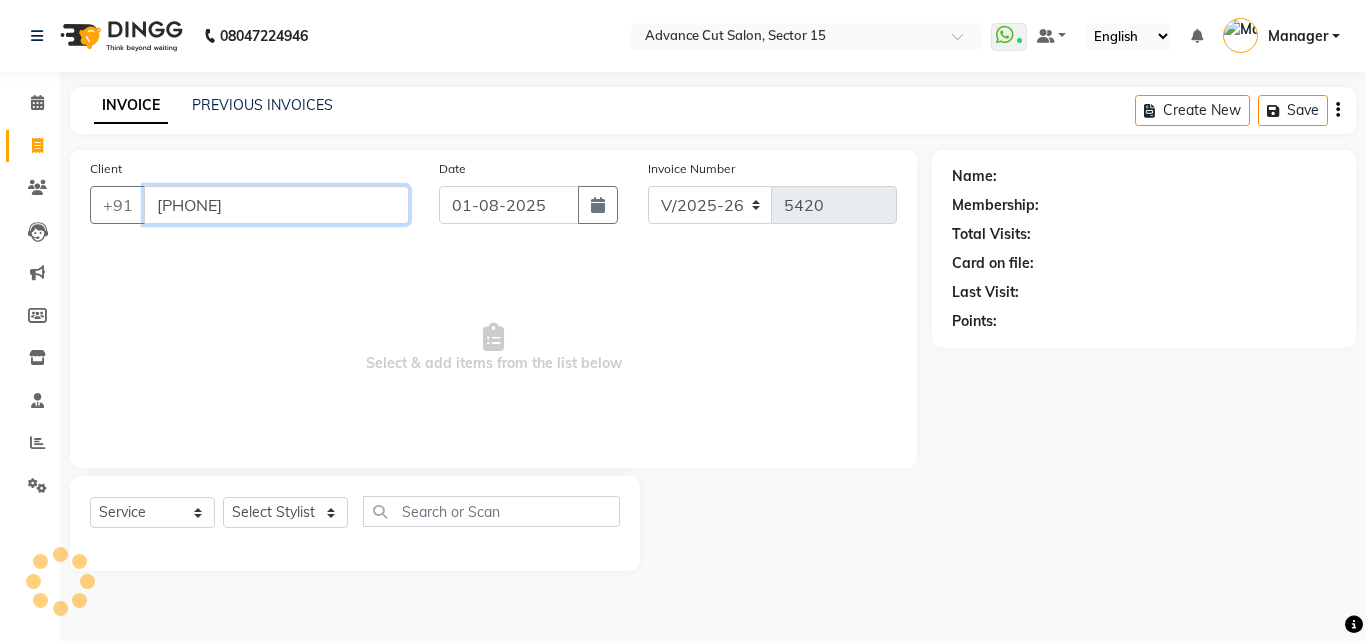 type on "8076507756" 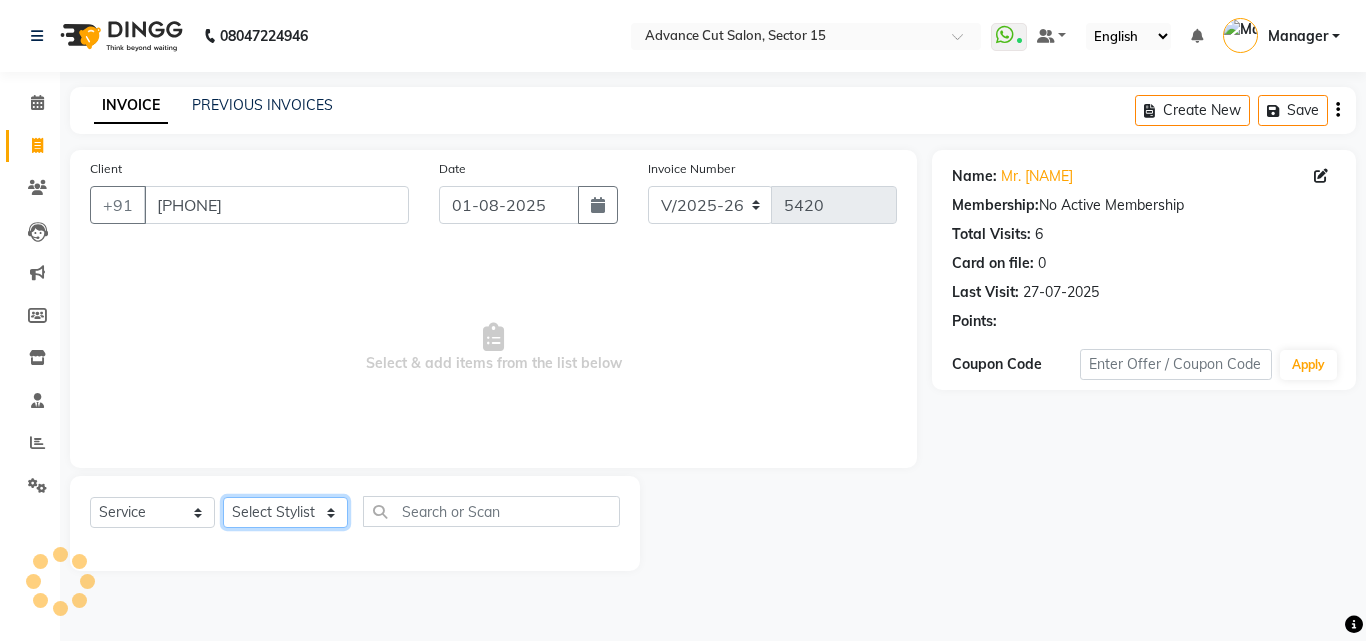 click on "Select Stylist Advance Cut  ASIF FARMAN HAIDER Iqbal KASHISH LUCKY Manager MANOJ NASEEM NASIR Nidhi Pooja  PRIYA RAEES RANI RASHID RIZWAN SACHIN SALMAN SANJAY Shahjad Shankar shuaib SONI" 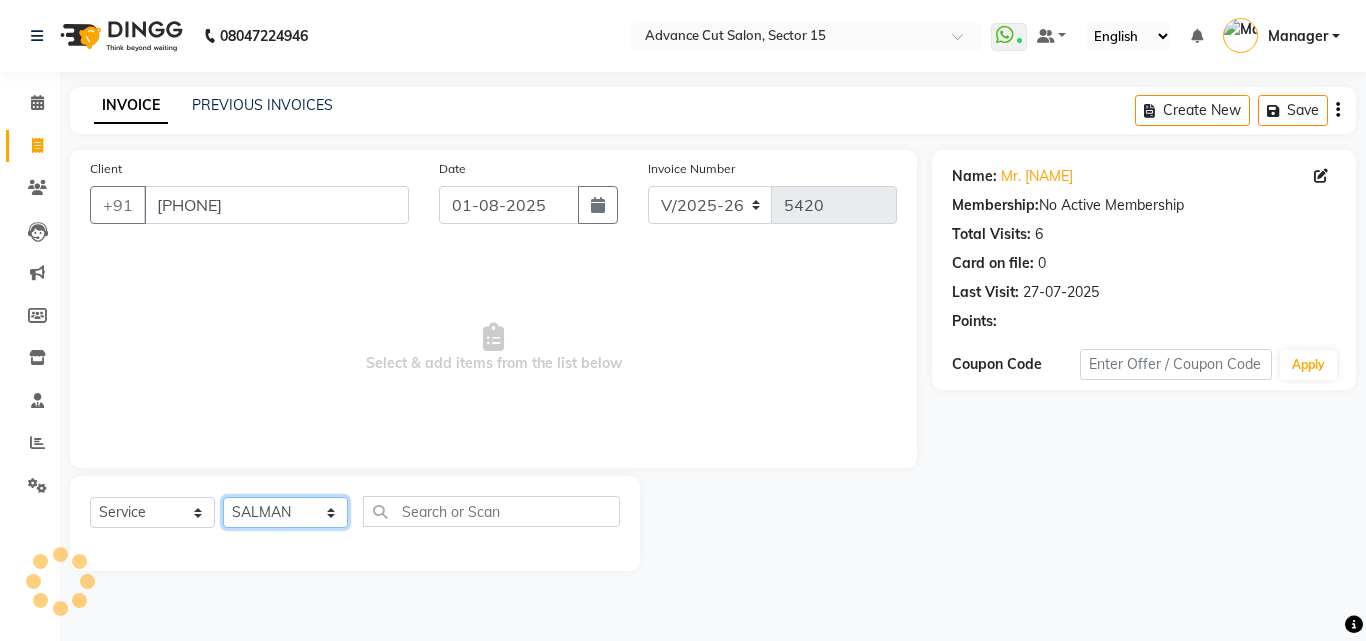 click on "Select Stylist Advance Cut  ASIF FARMAN HAIDER Iqbal KASHISH LUCKY Manager MANOJ NASEEM NASIR Nidhi Pooja  PRIYA RAEES RANI RASHID RIZWAN SACHIN SALMAN SANJAY Shahjad Shankar shuaib SONI" 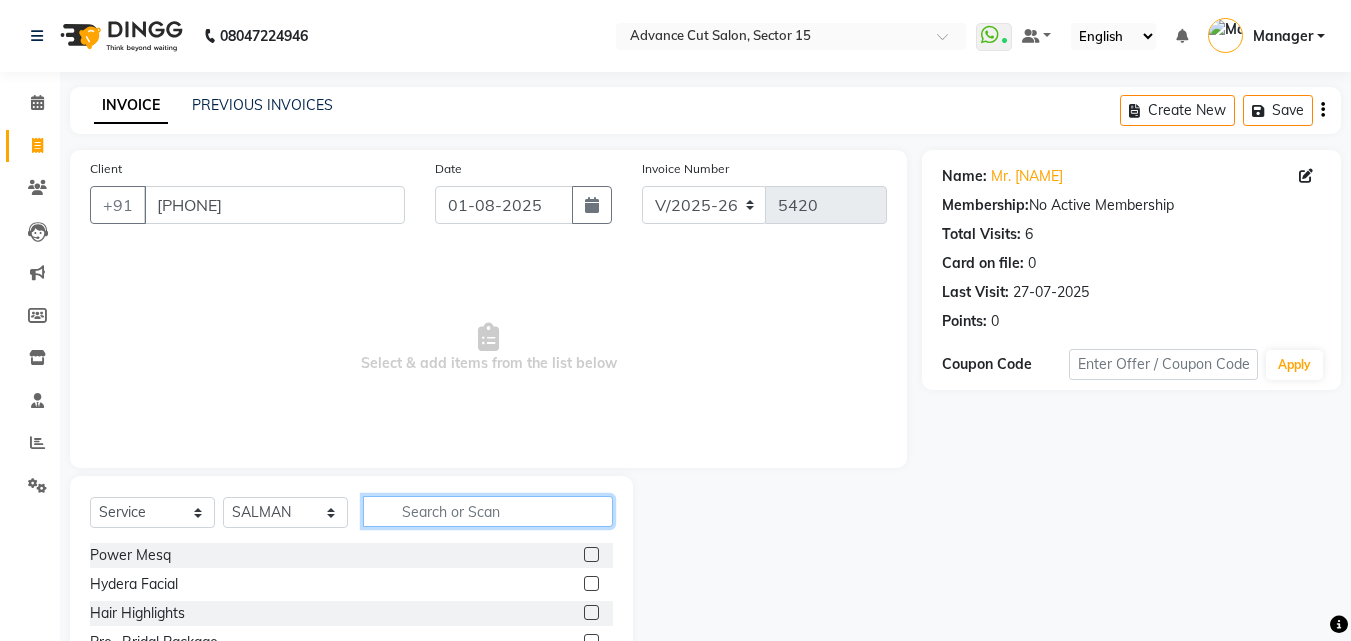 click 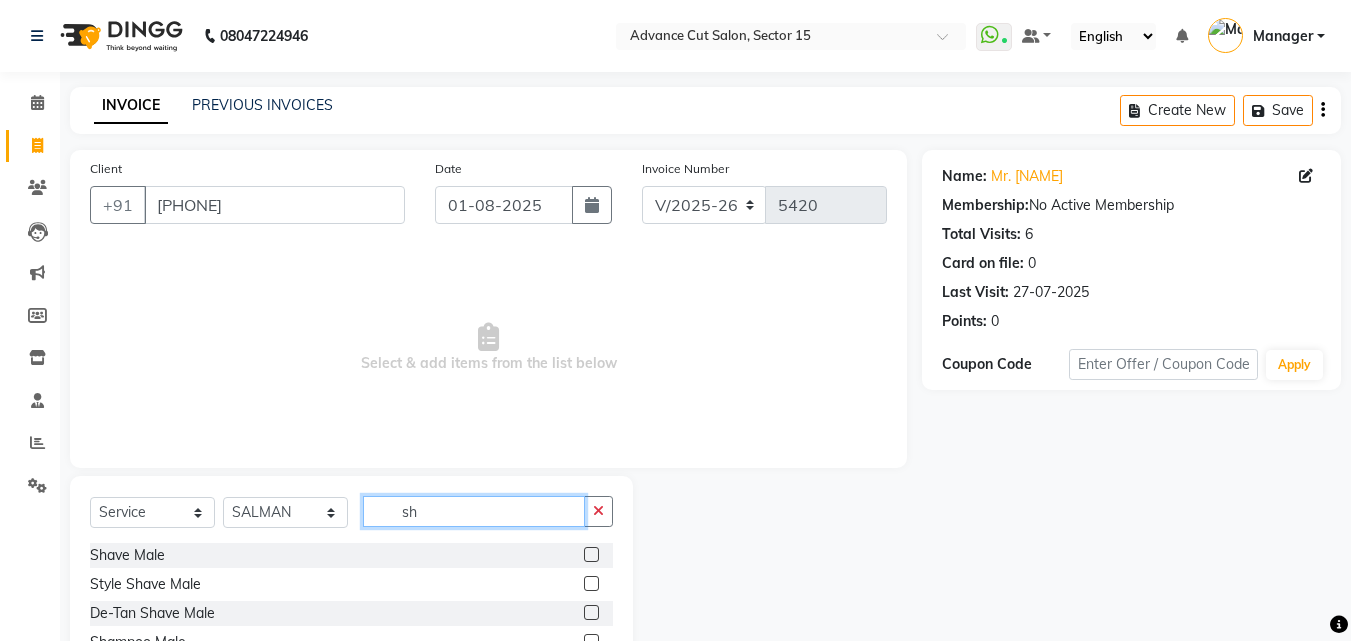 type on "s" 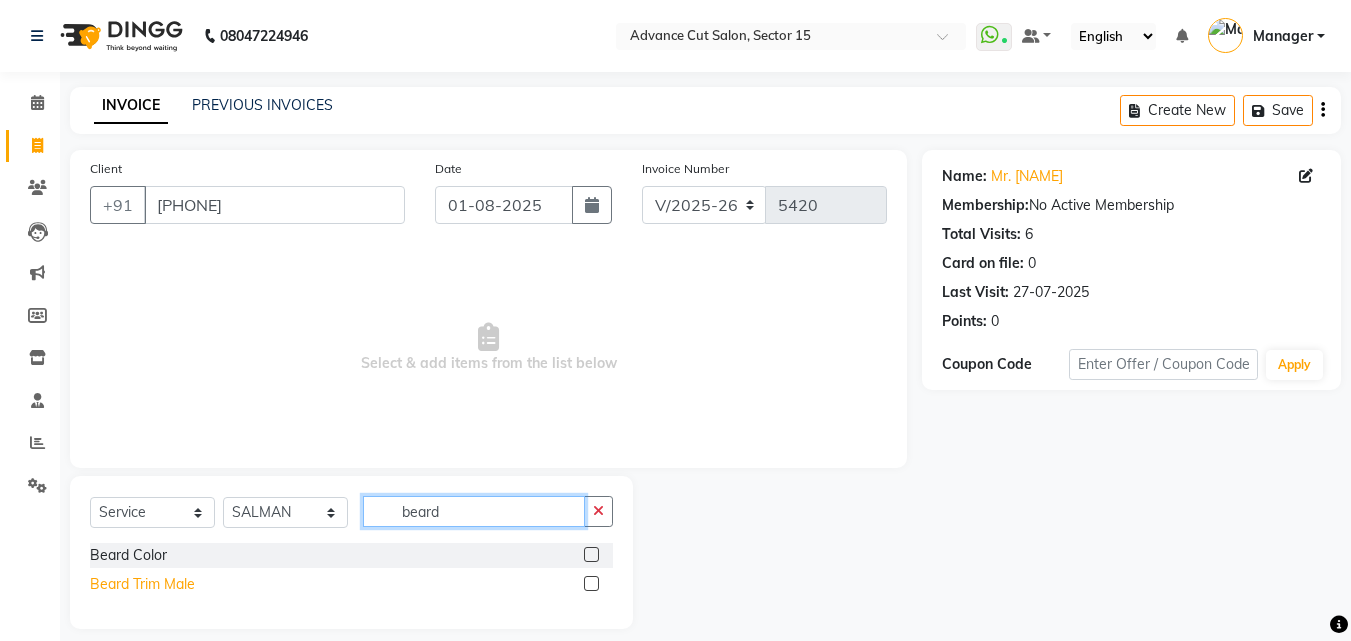 type on "beard" 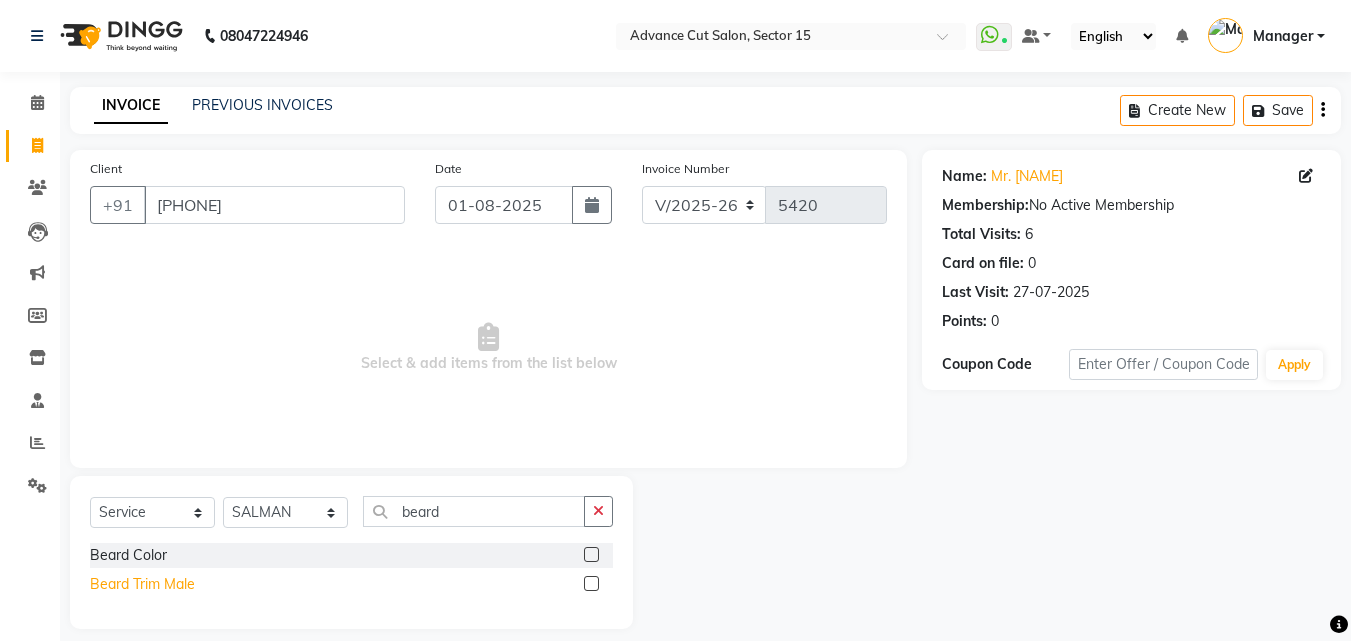 click on "Beard Trim Male" 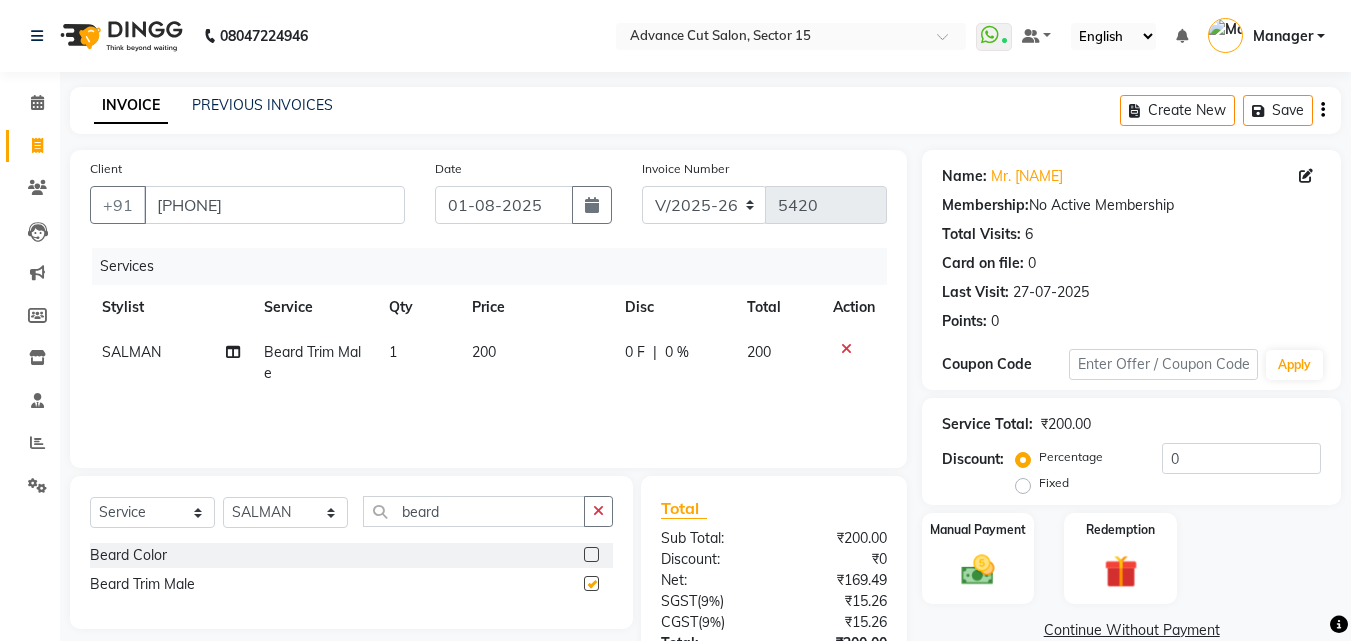checkbox on "false" 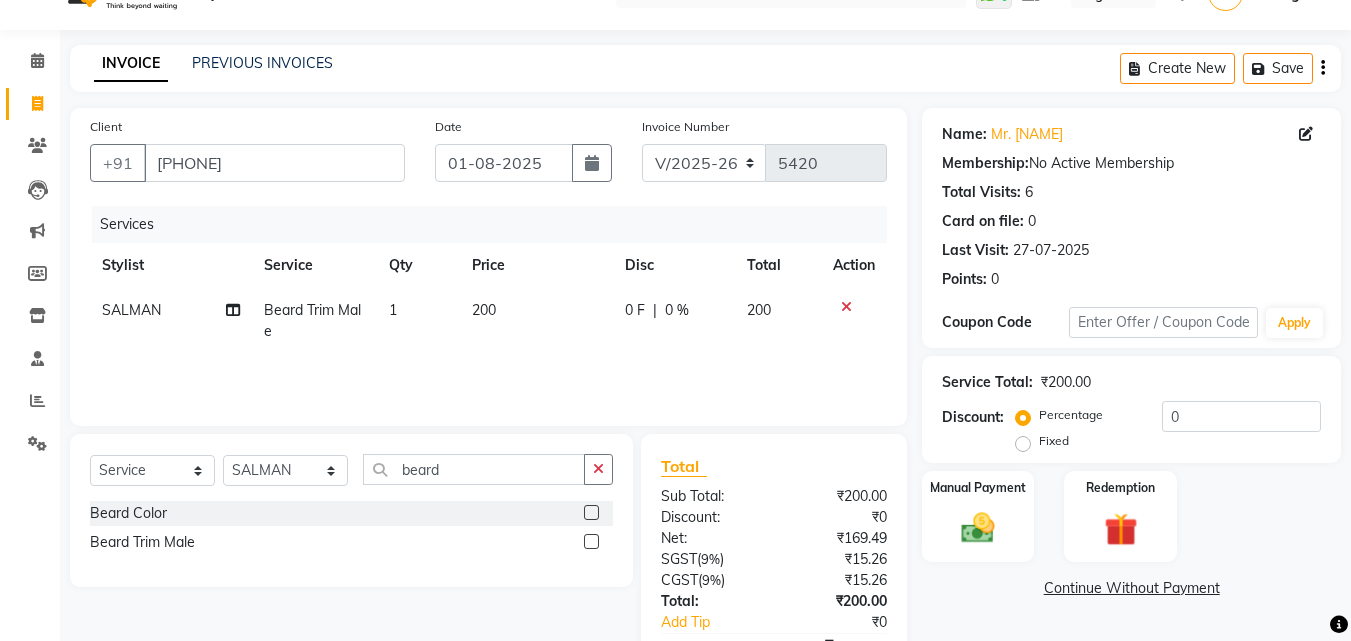 scroll, scrollTop: 77, scrollLeft: 0, axis: vertical 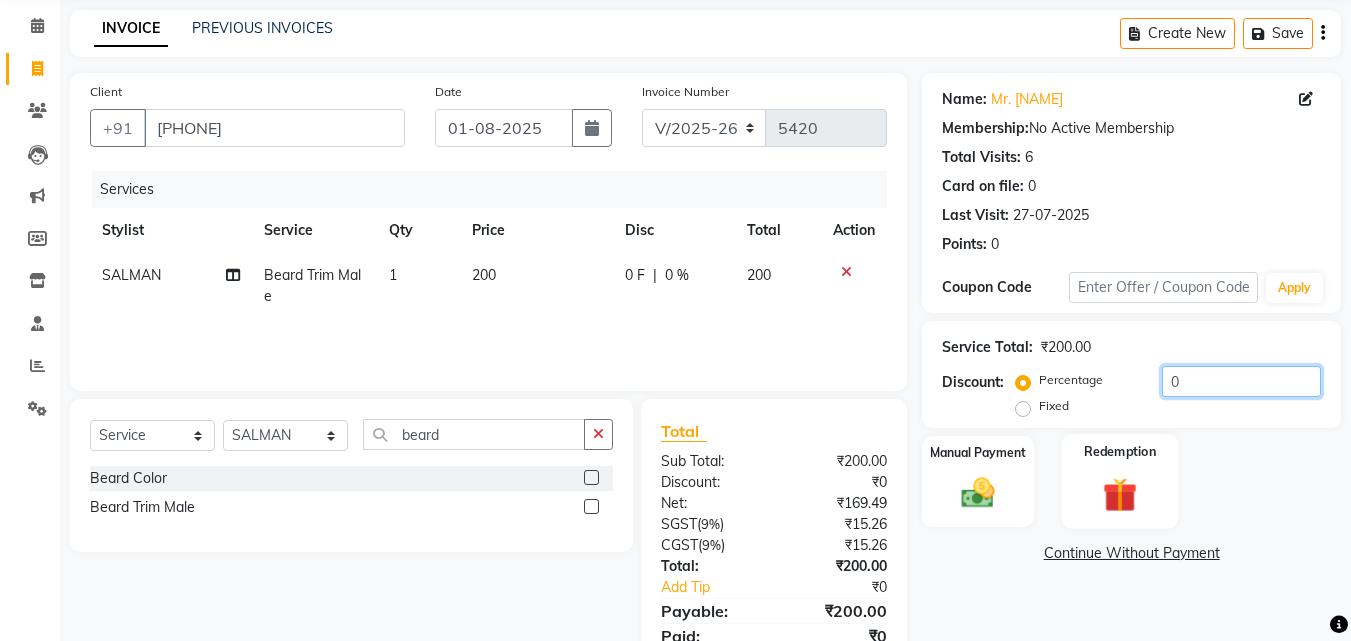 drag, startPoint x: 1168, startPoint y: 389, endPoint x: 1121, endPoint y: 452, distance: 78.60026 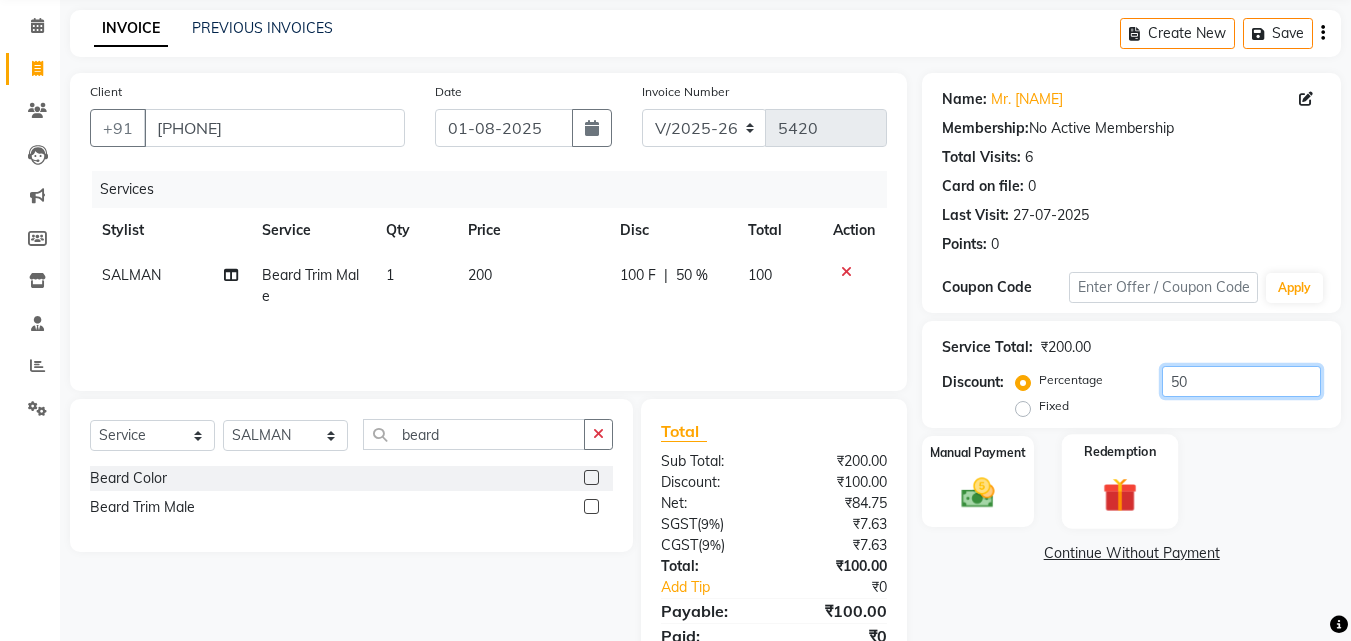 type on "50" 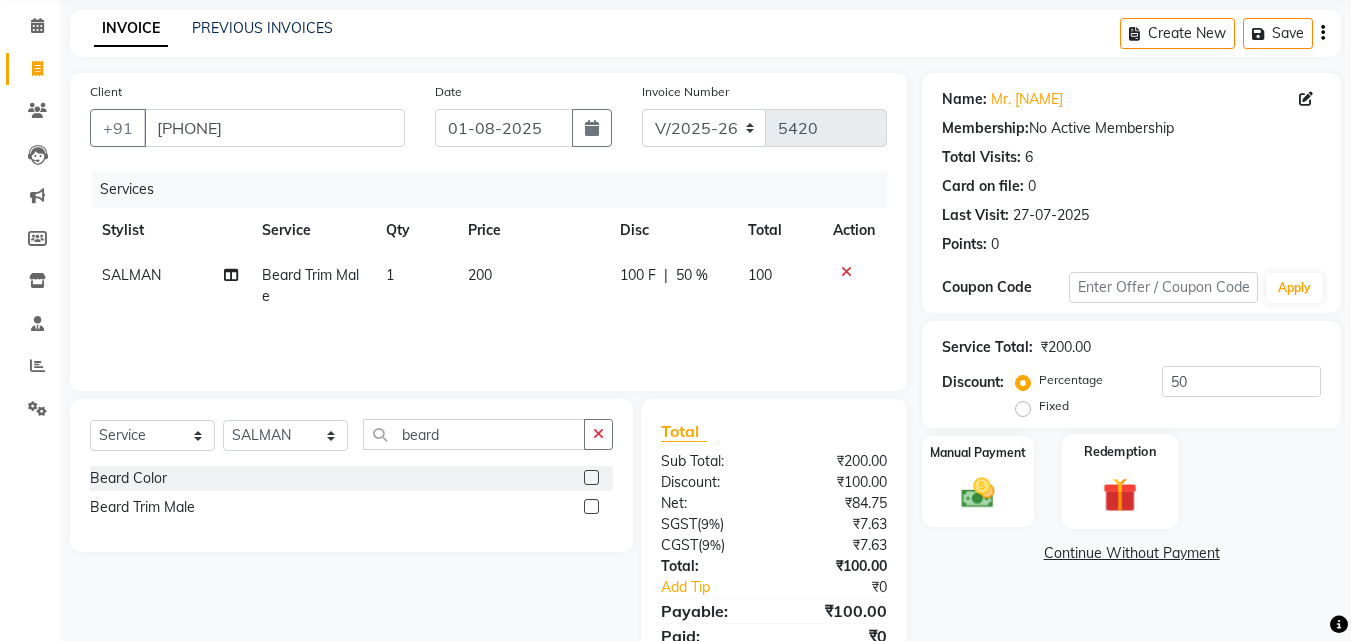 click on "Redemption" 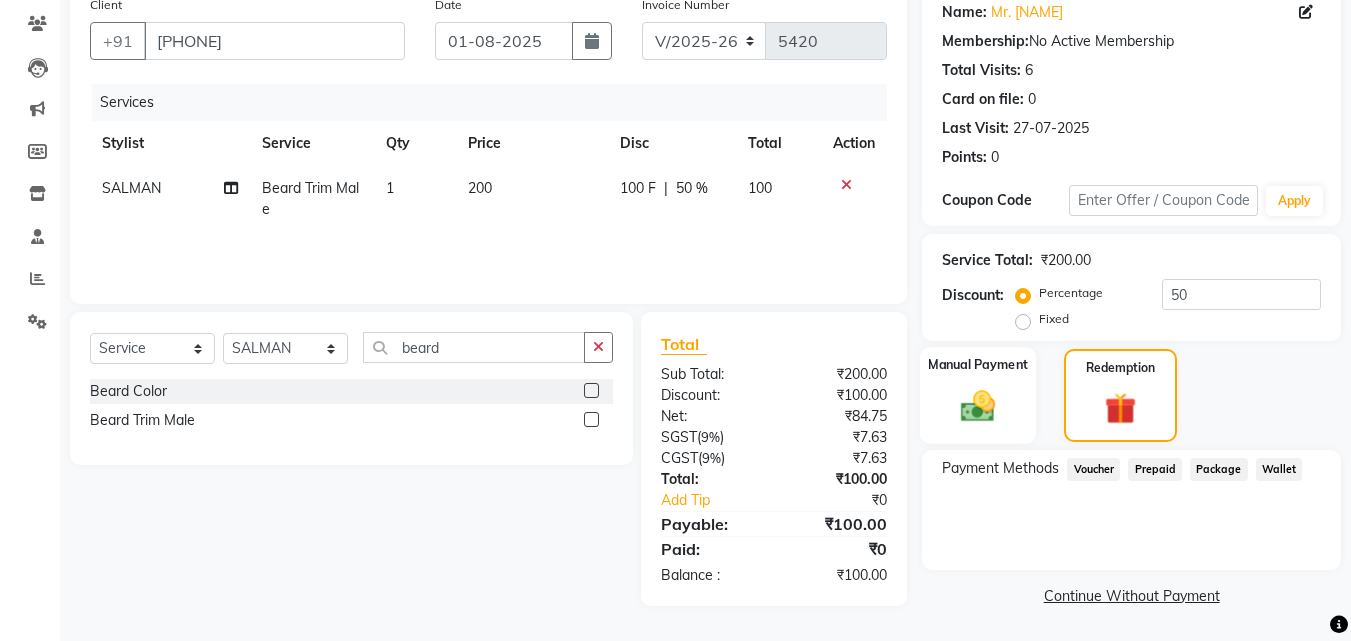 click on "Manual Payment" 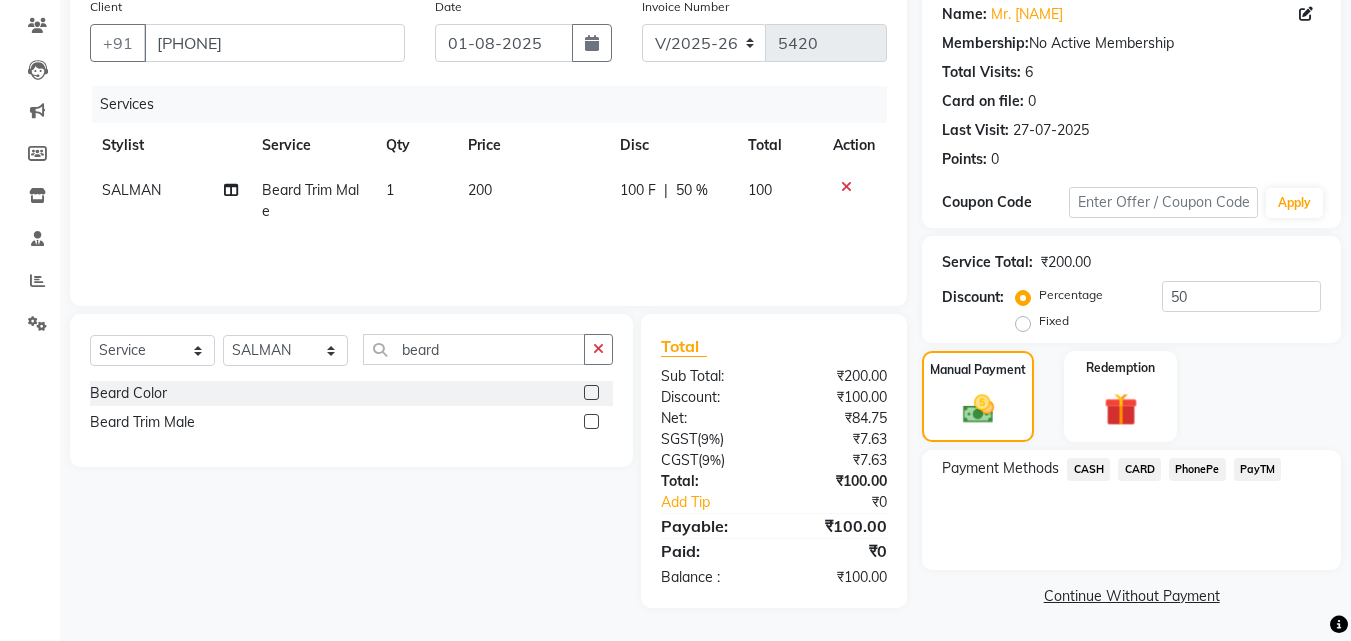 click on "CARD" 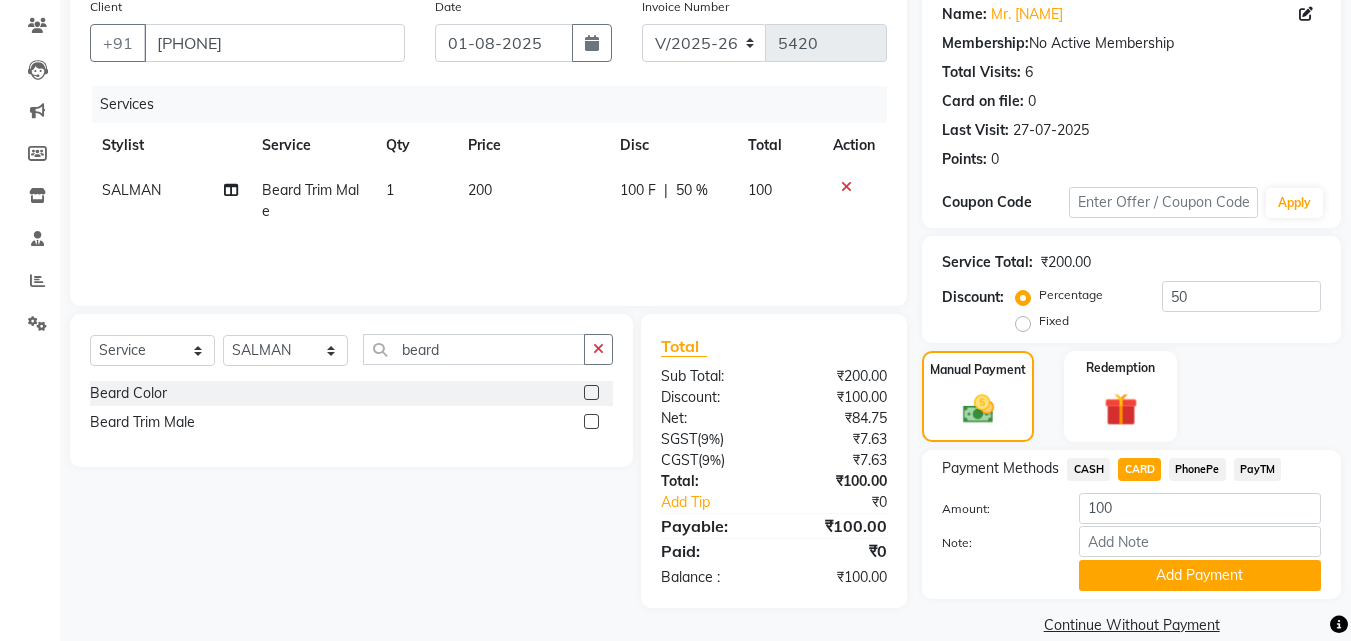 scroll, scrollTop: 164, scrollLeft: 0, axis: vertical 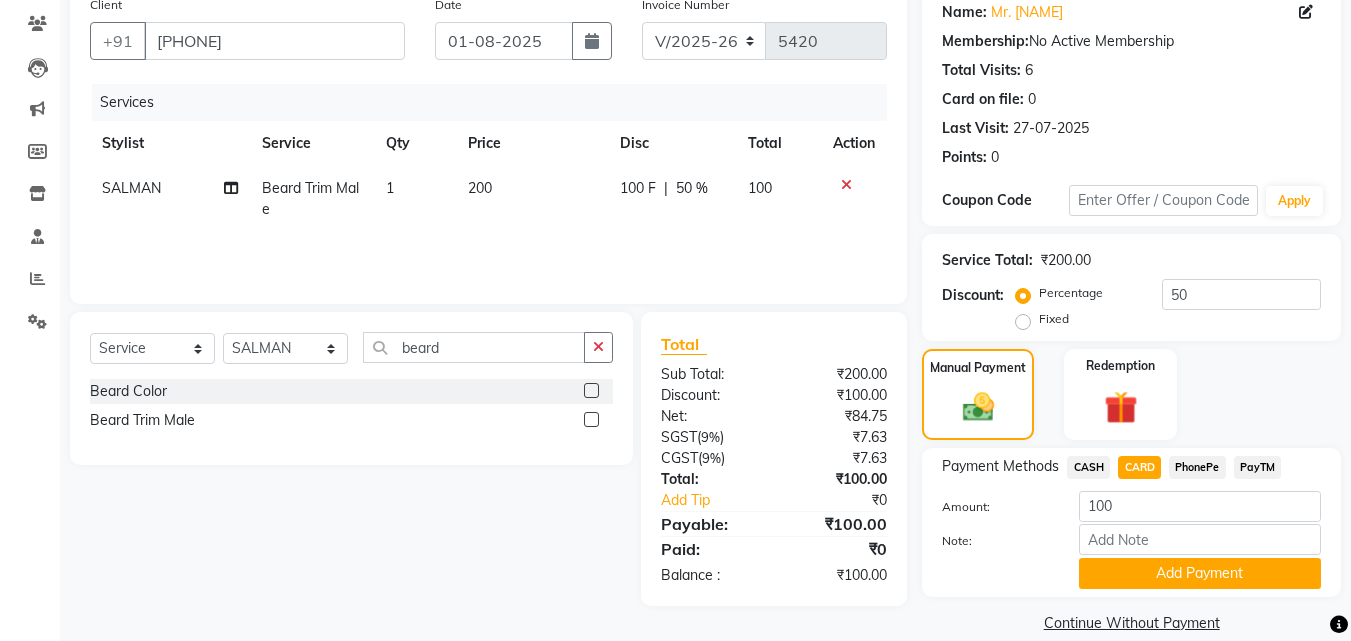 click on "PayTM" 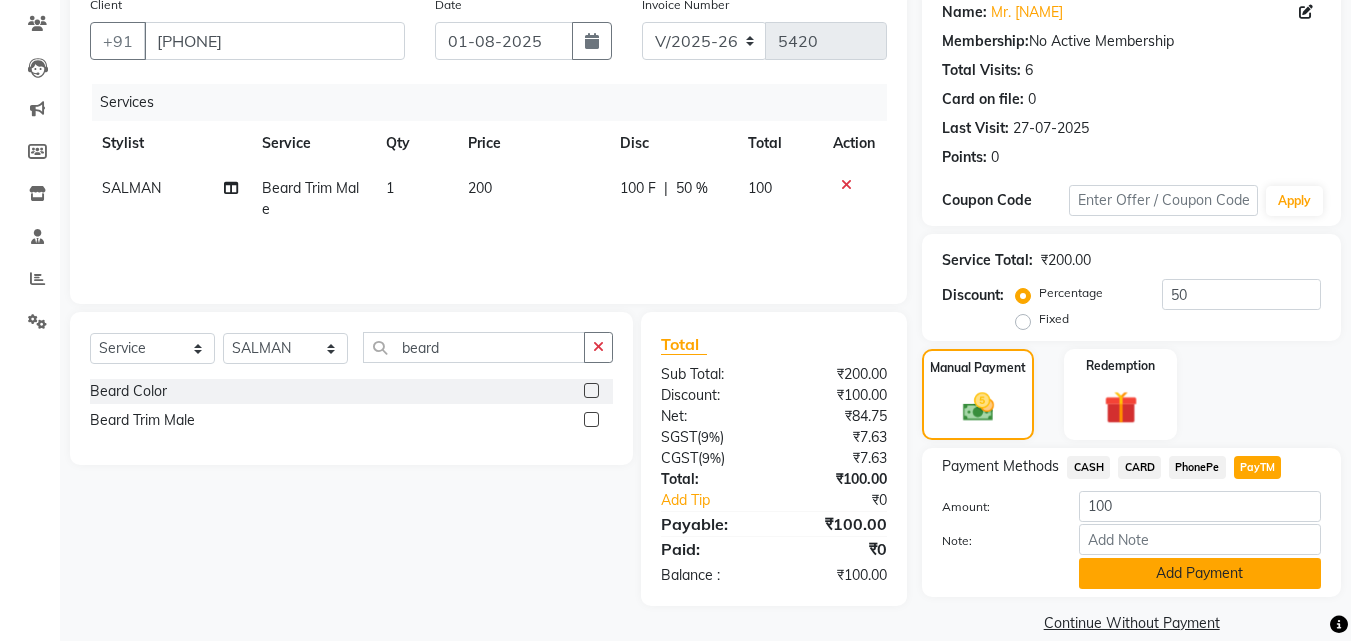 click on "Add Payment" 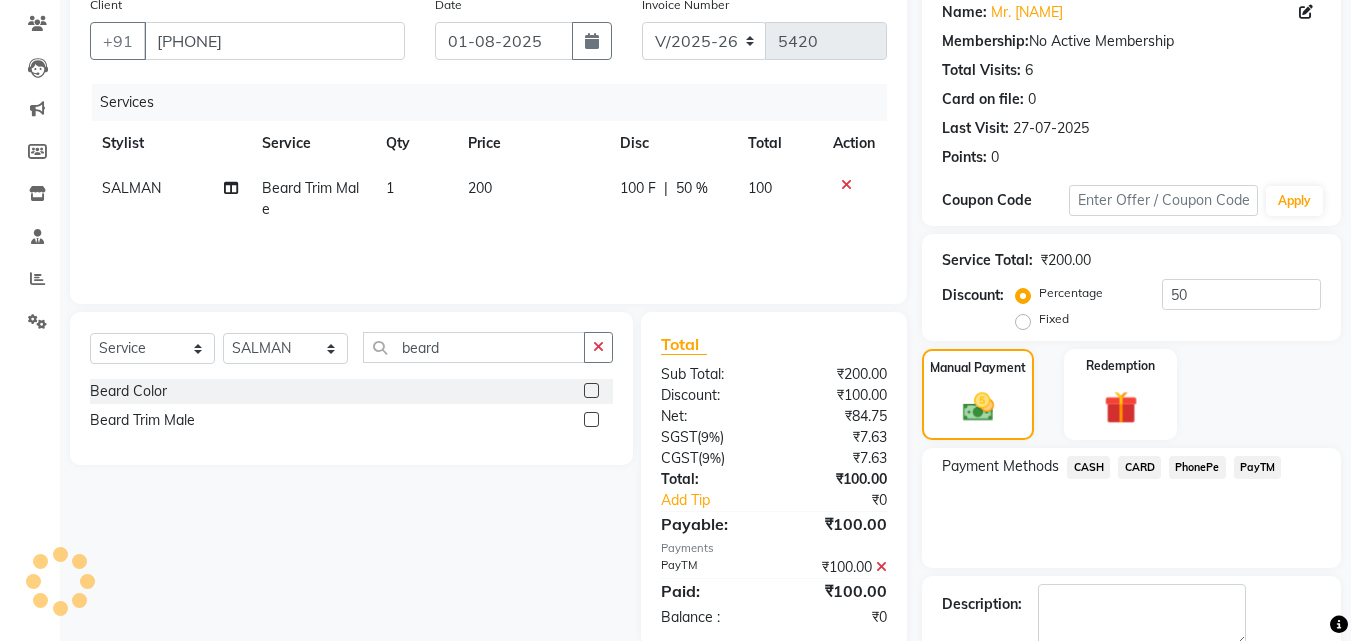 scroll, scrollTop: 275, scrollLeft: 0, axis: vertical 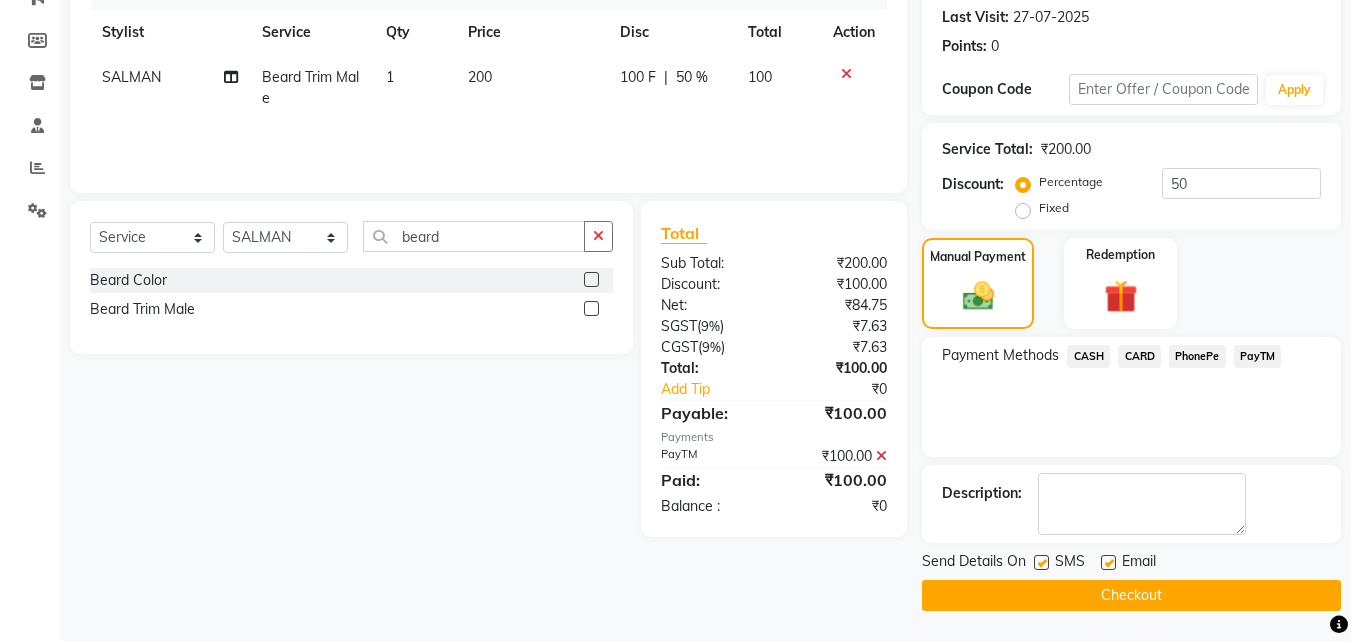 click on "Checkout" 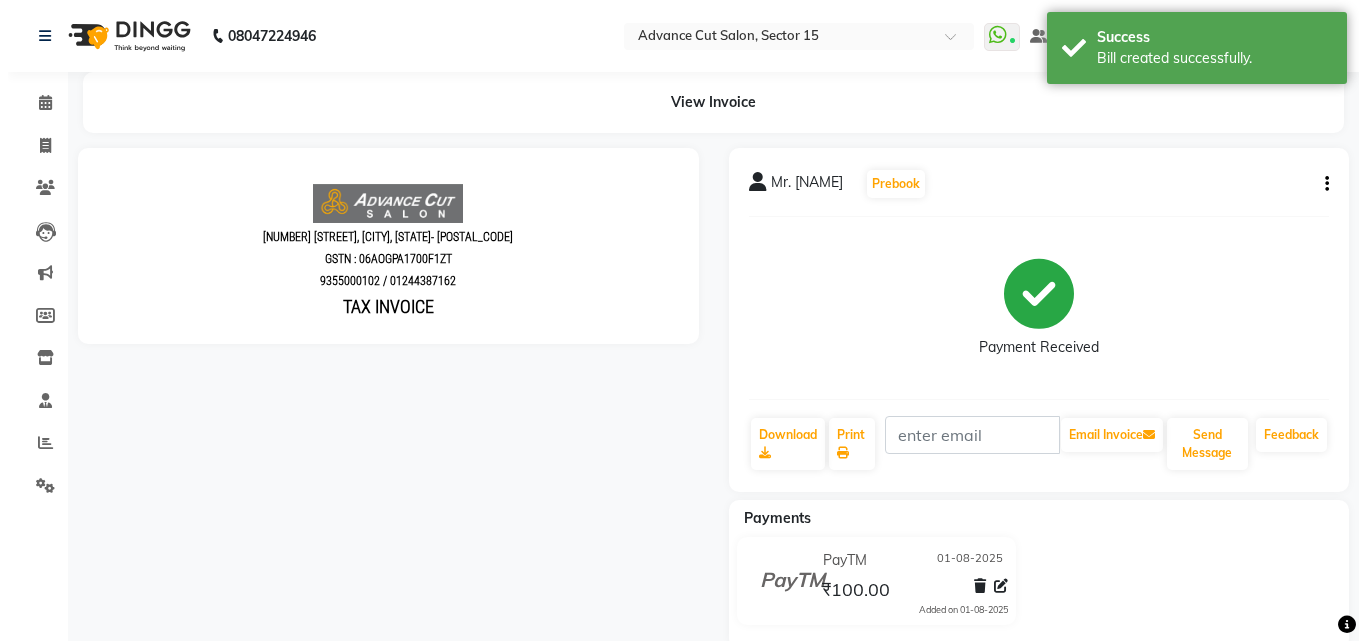 scroll, scrollTop: 0, scrollLeft: 0, axis: both 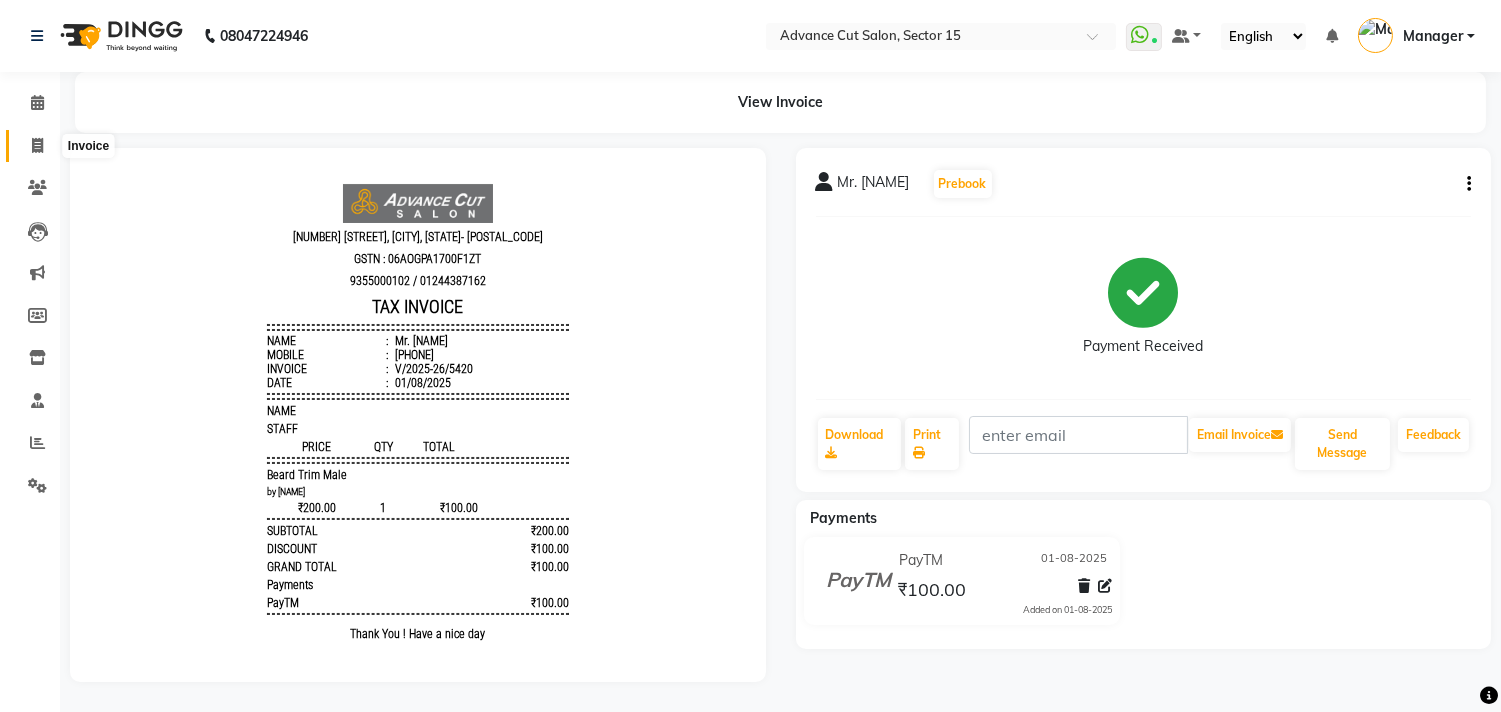 click on "Invoice" 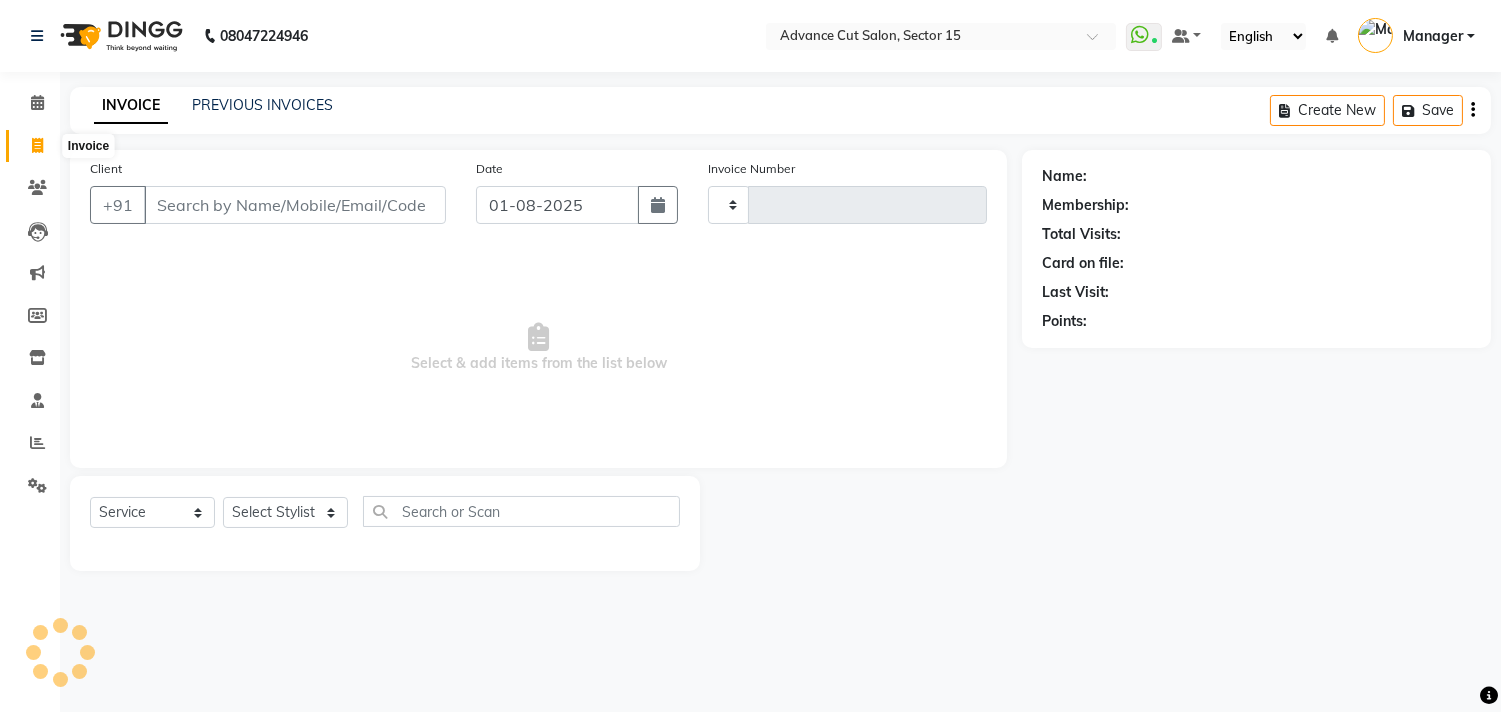 type on "5422" 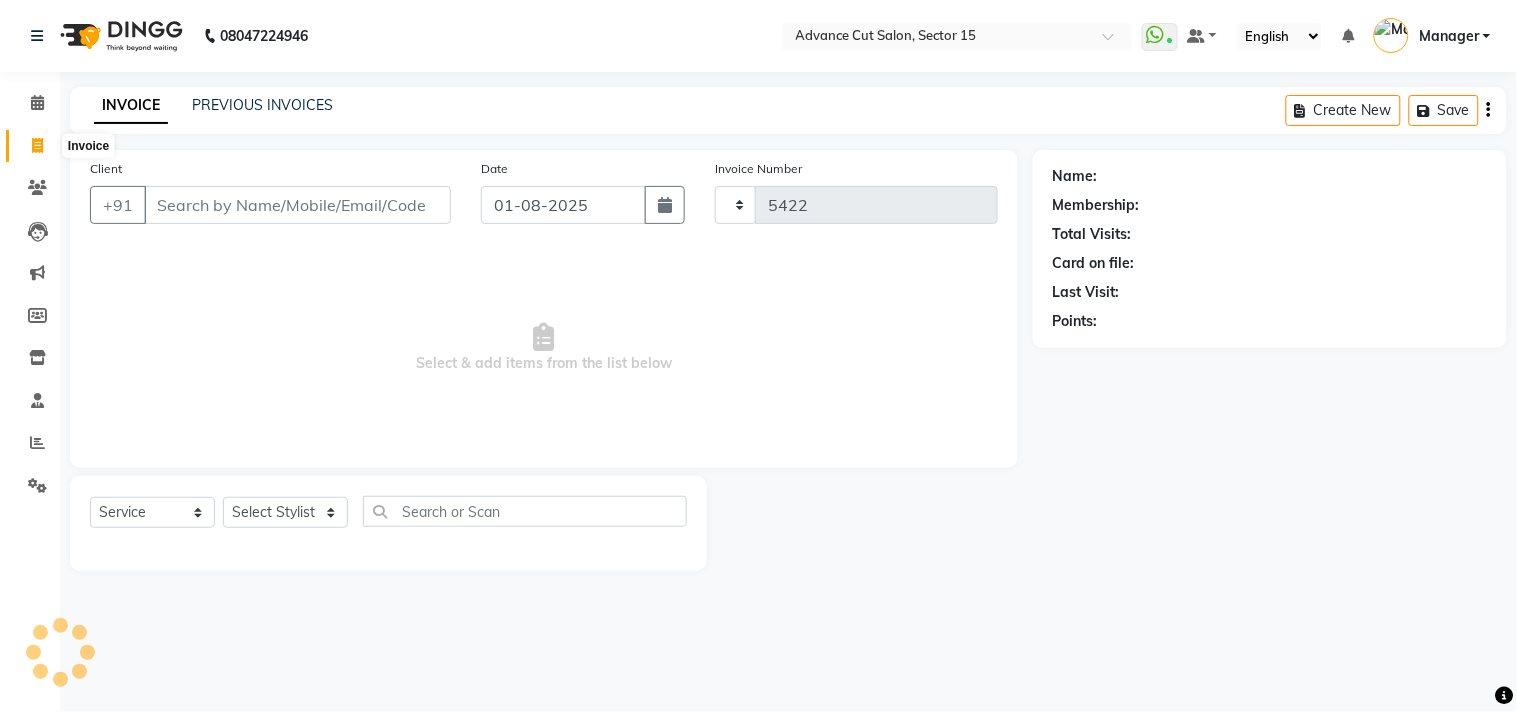 select on "6255" 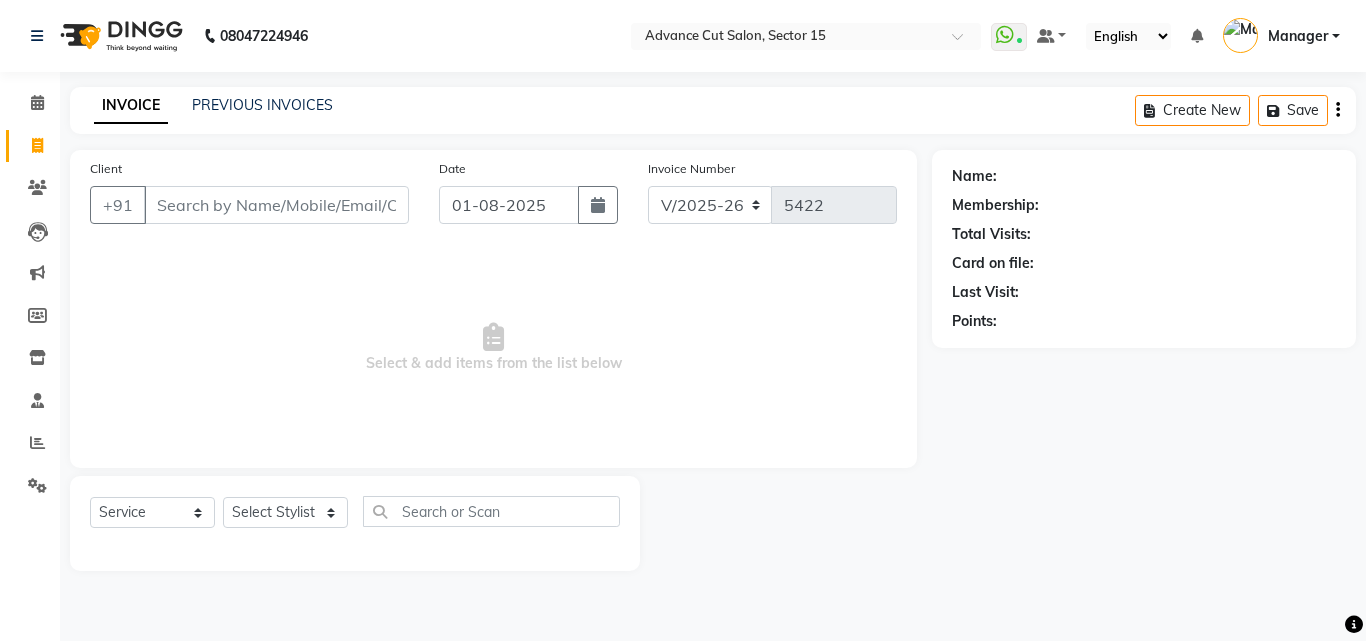 drag, startPoint x: 599, startPoint y: 379, endPoint x: 428, endPoint y: 379, distance: 171 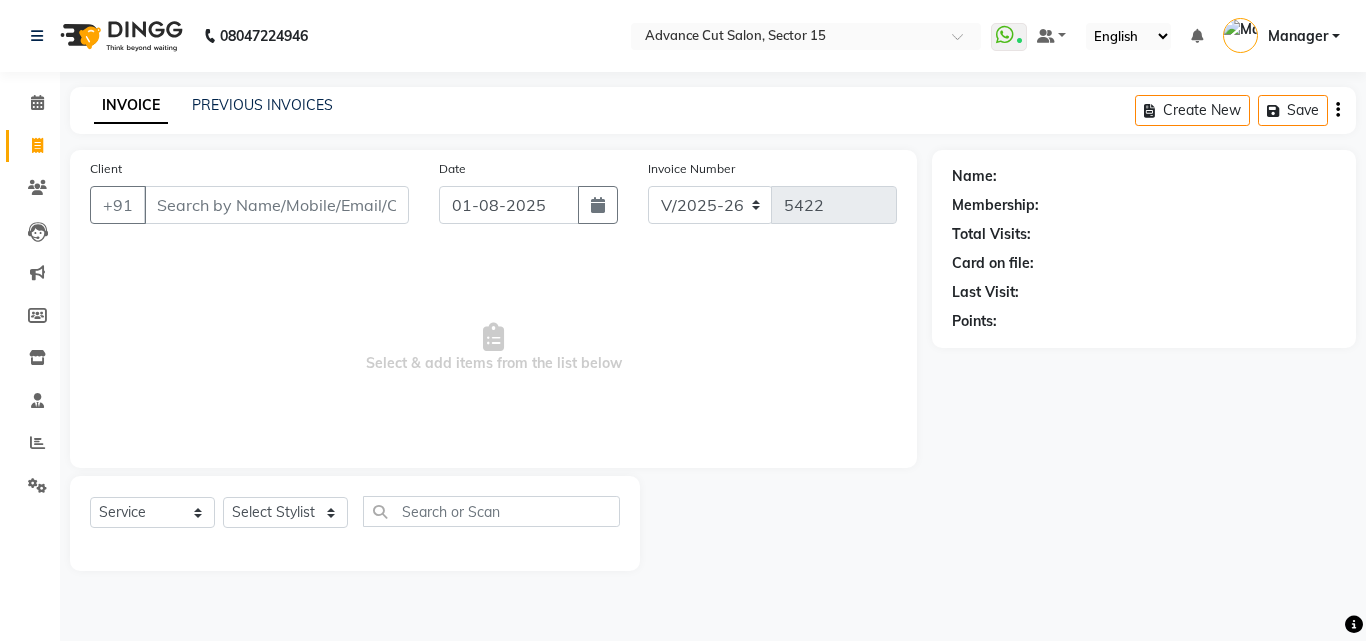click on "Select & add items from the list below" at bounding box center [493, 348] 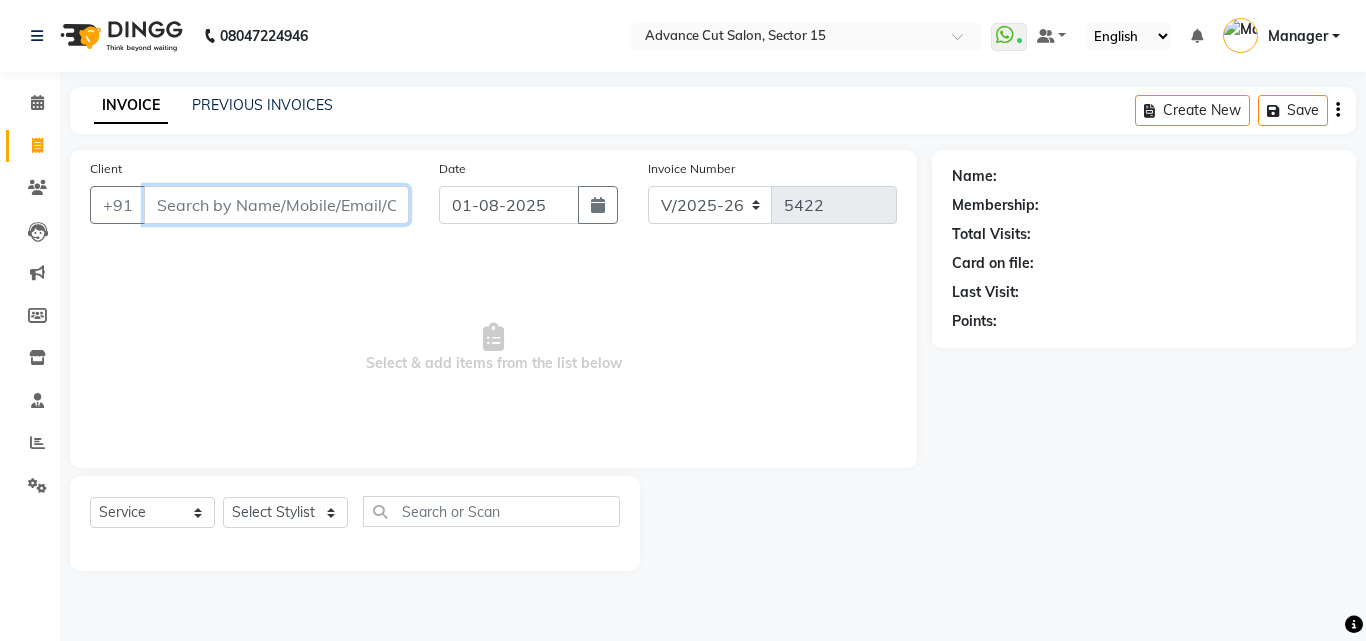 click on "Client" at bounding box center [276, 205] 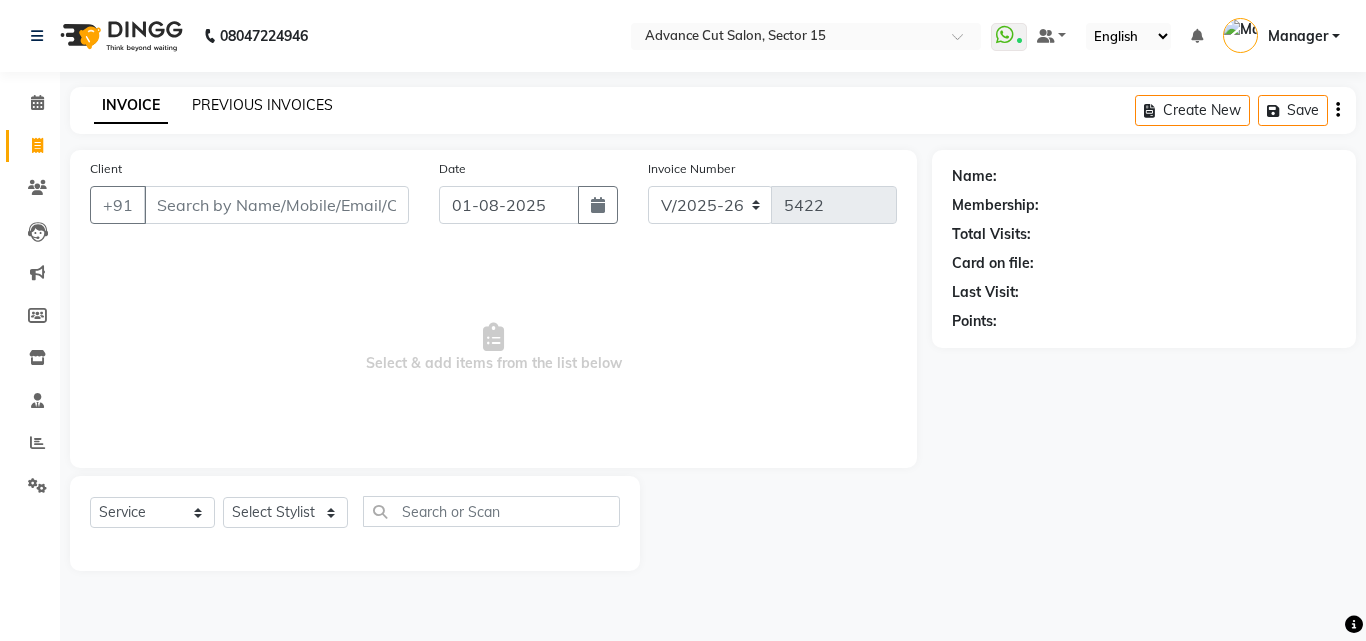 click on "PREVIOUS INVOICES" 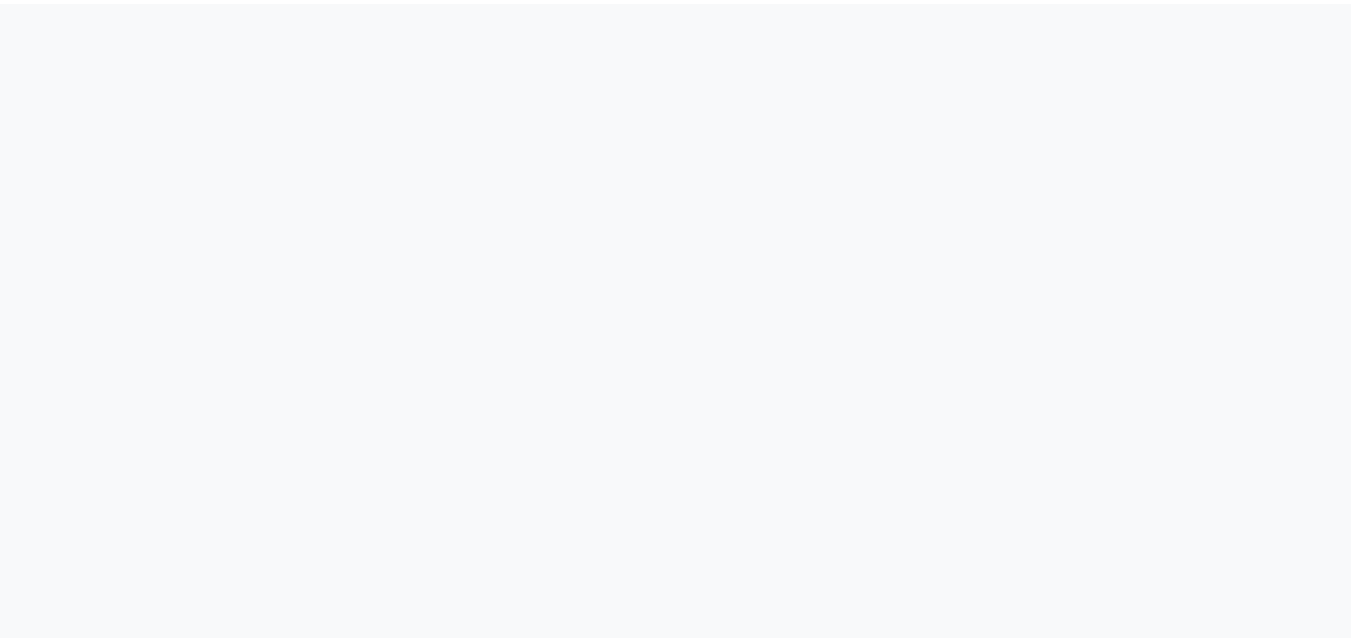 scroll, scrollTop: 0, scrollLeft: 0, axis: both 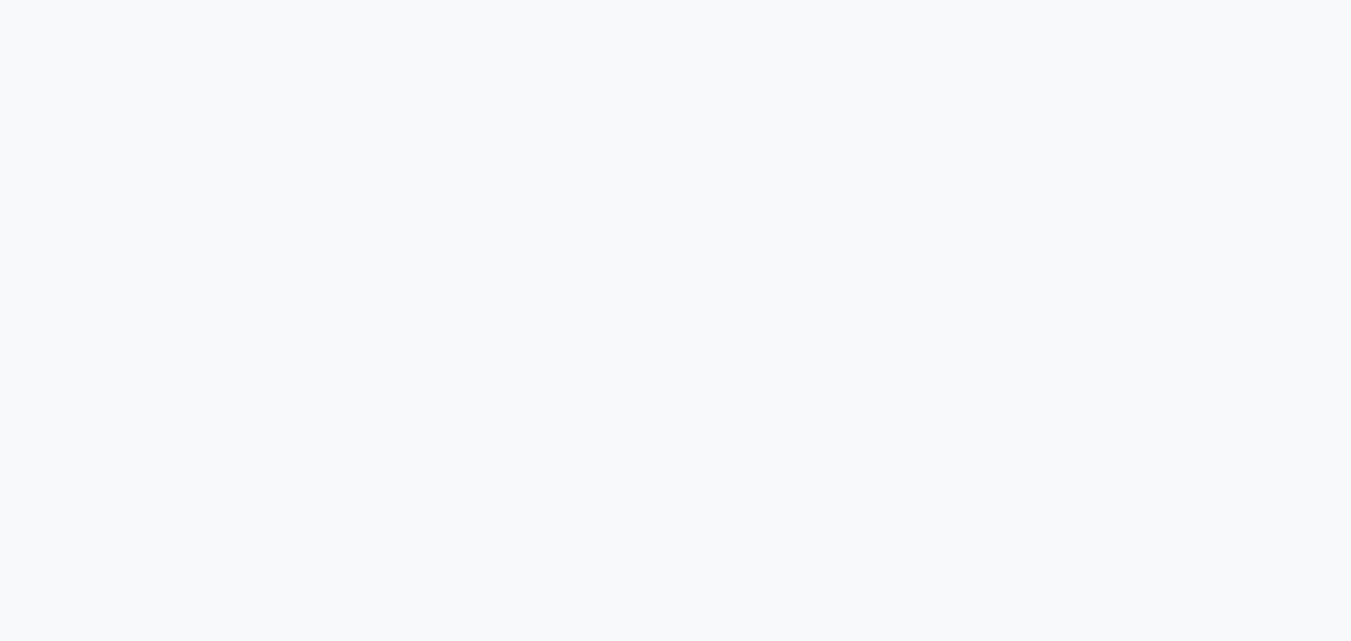 select on "service" 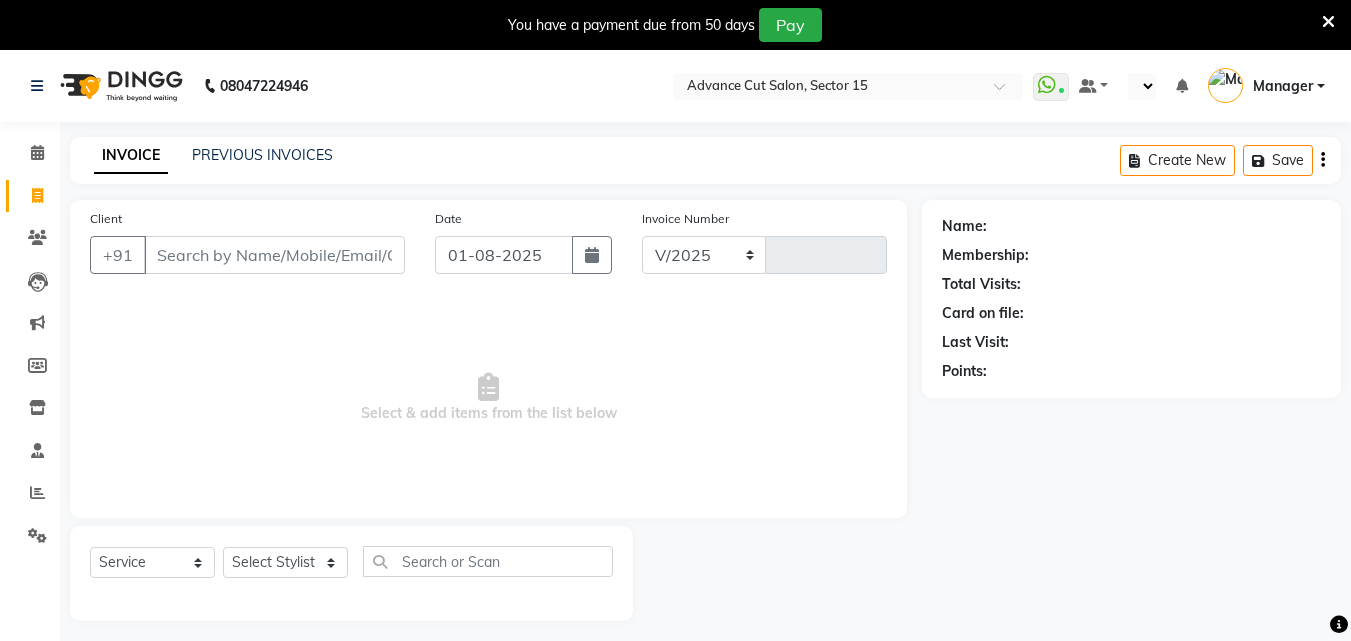select on "6255" 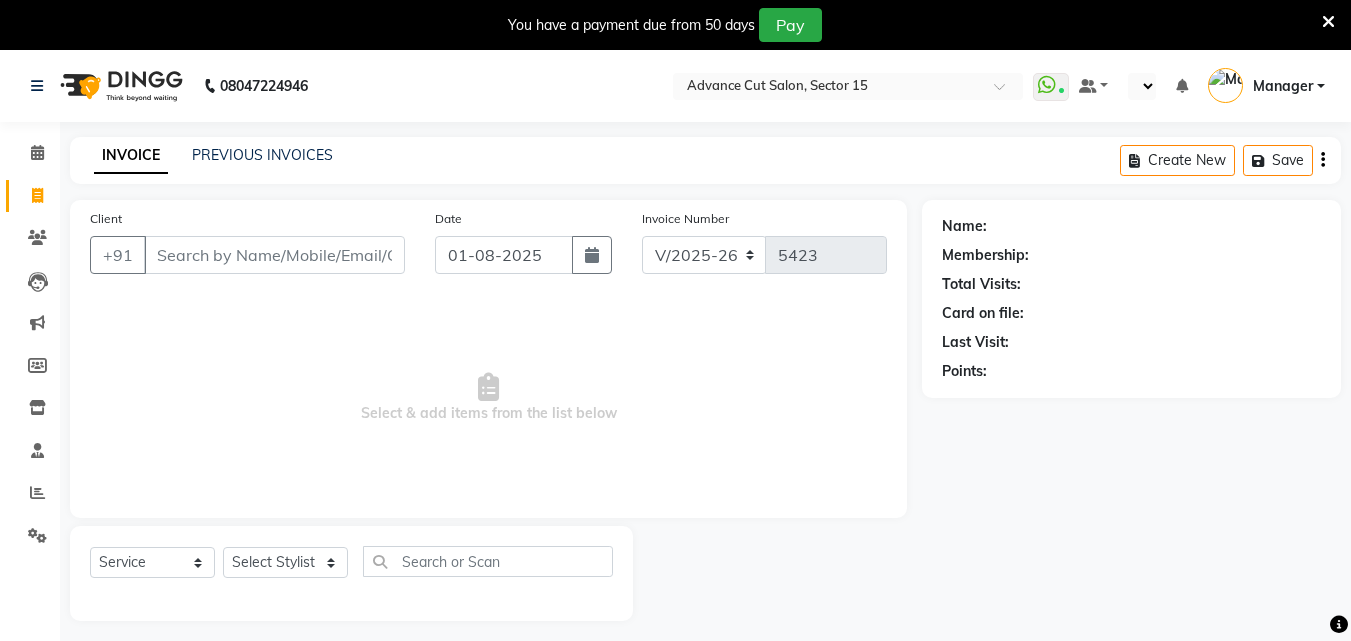 select on "en" 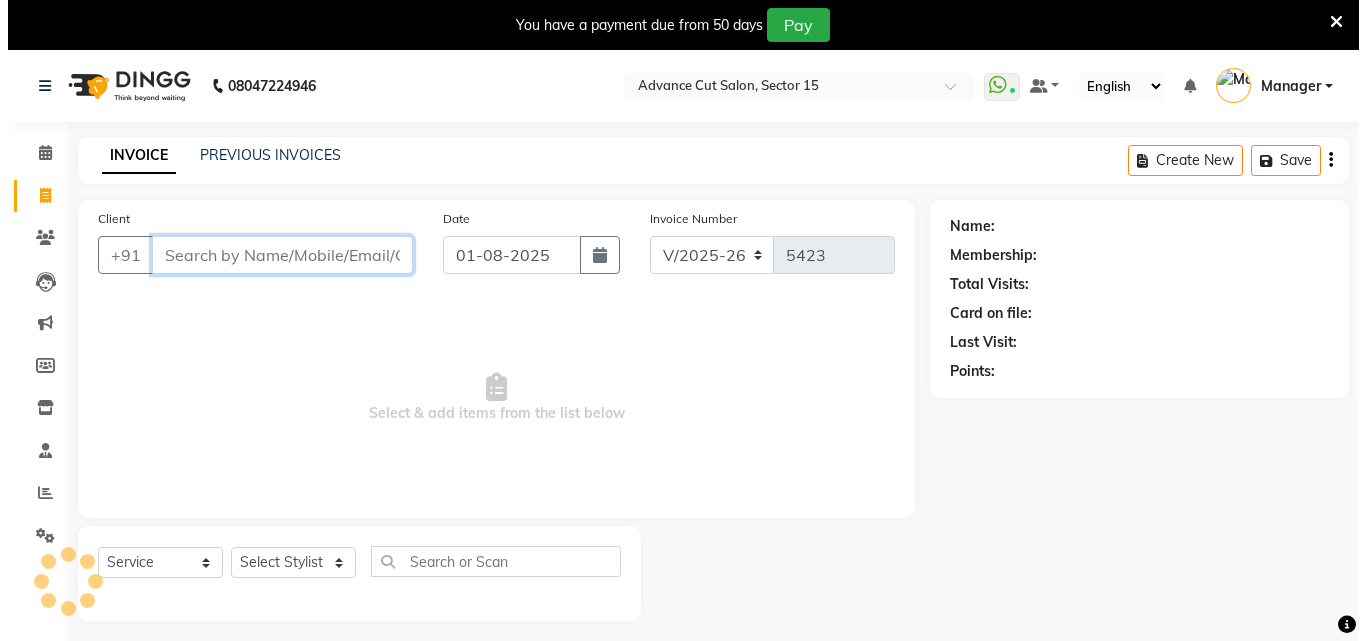 scroll, scrollTop: 0, scrollLeft: 0, axis: both 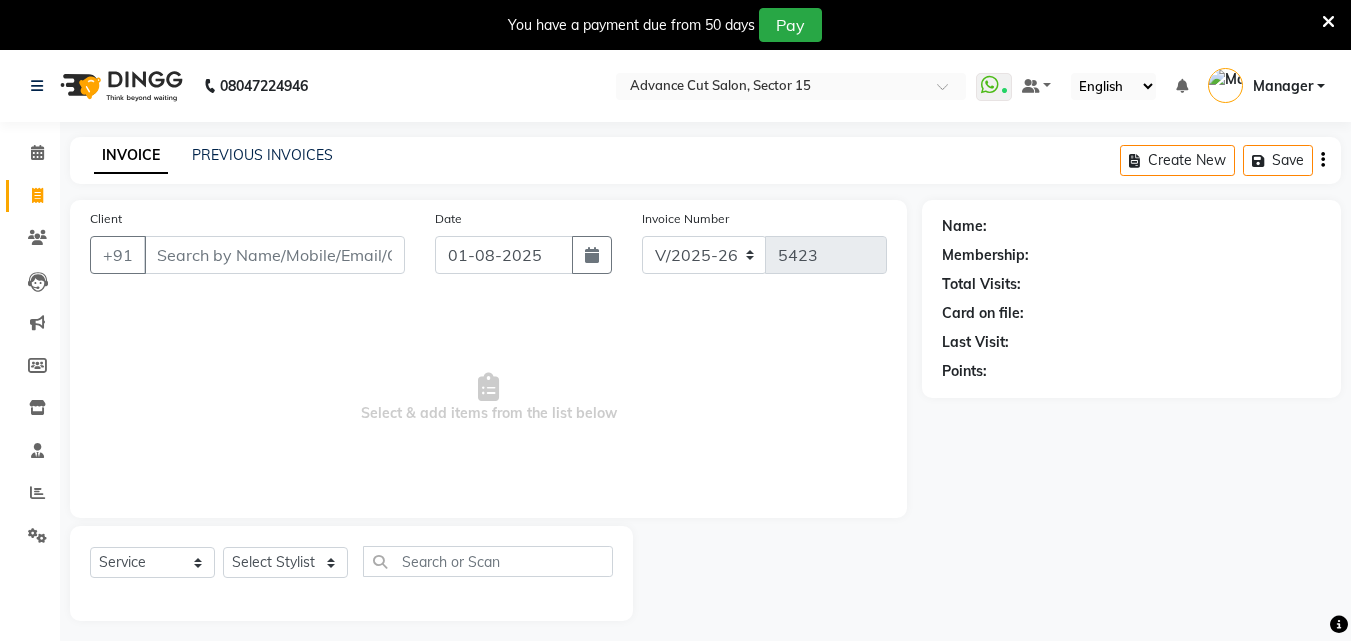 click on "You have a payment due from 50 days   Pay" at bounding box center [665, 25] 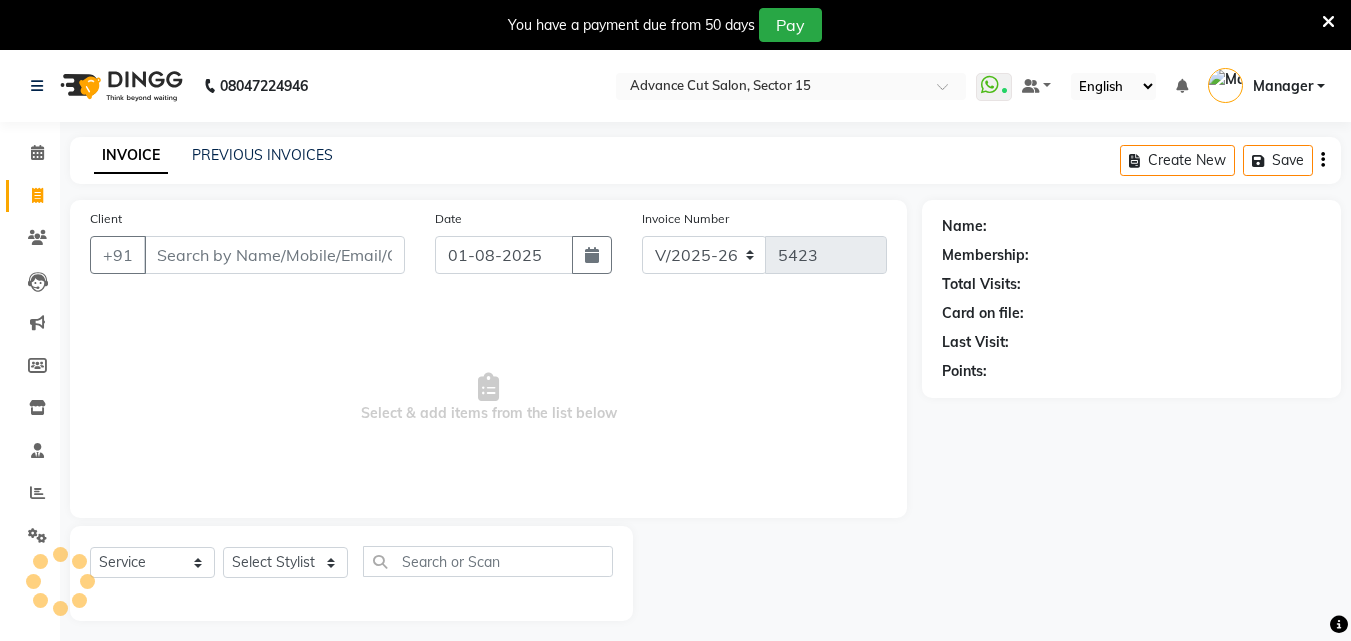 select on "6255" 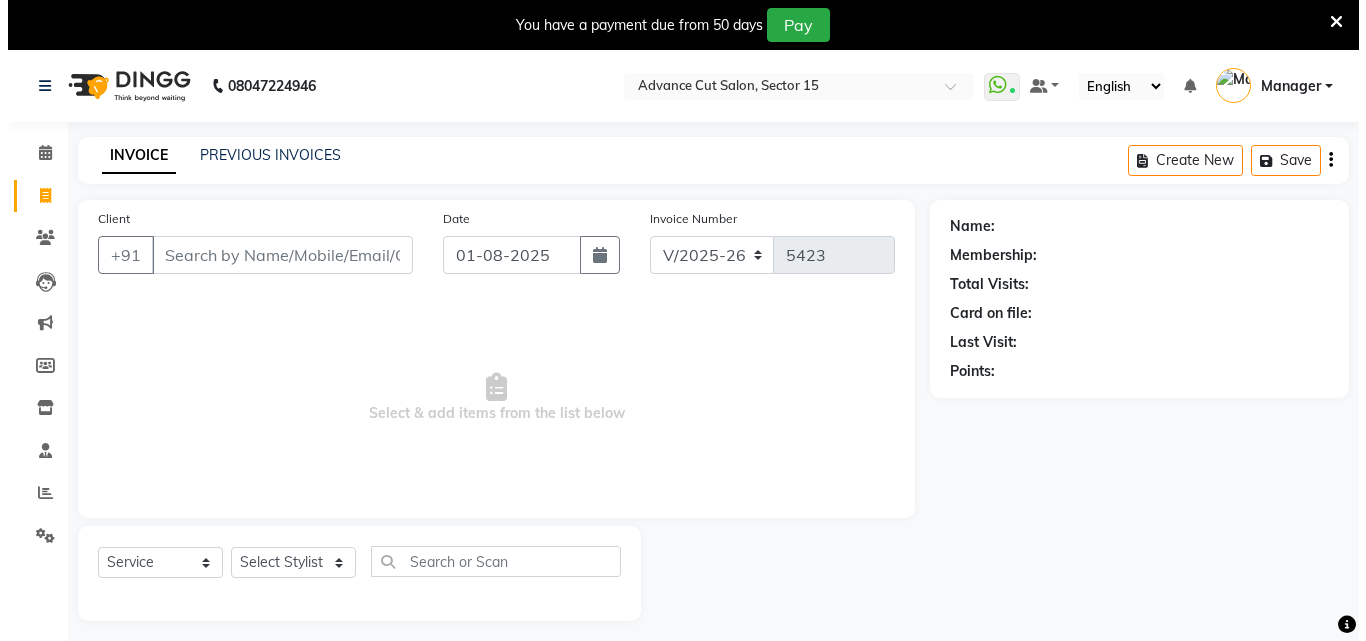 scroll, scrollTop: 0, scrollLeft: 0, axis: both 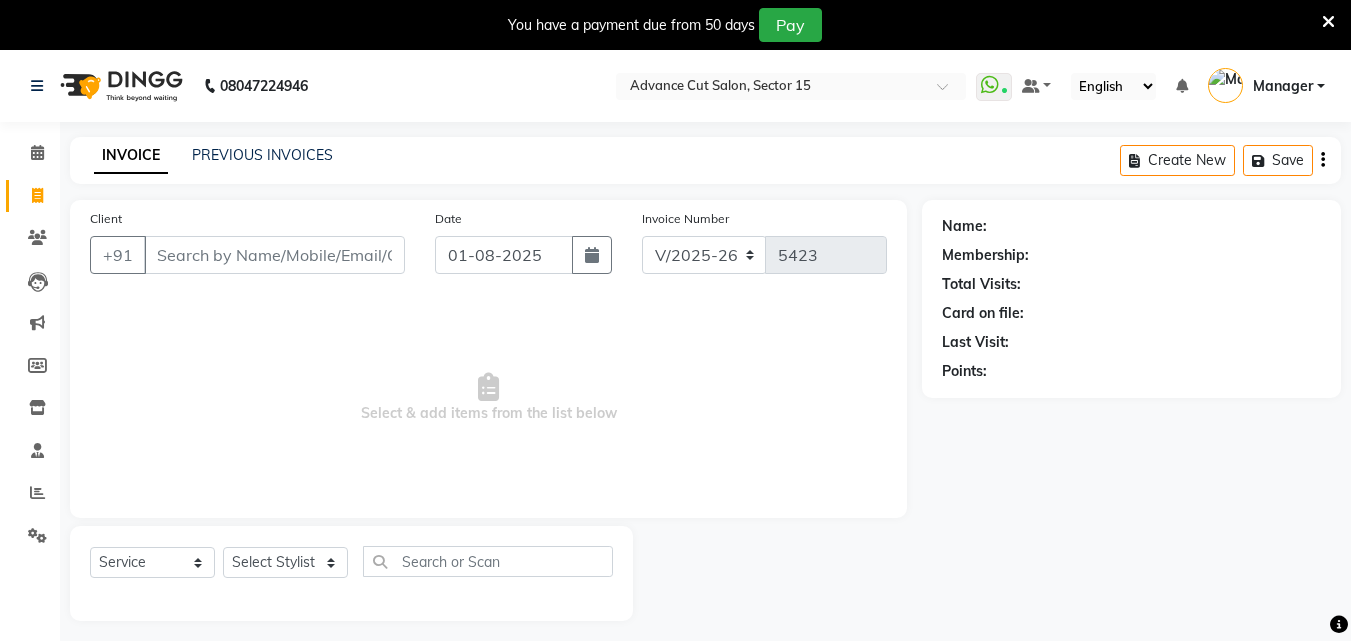 click at bounding box center [1328, 22] 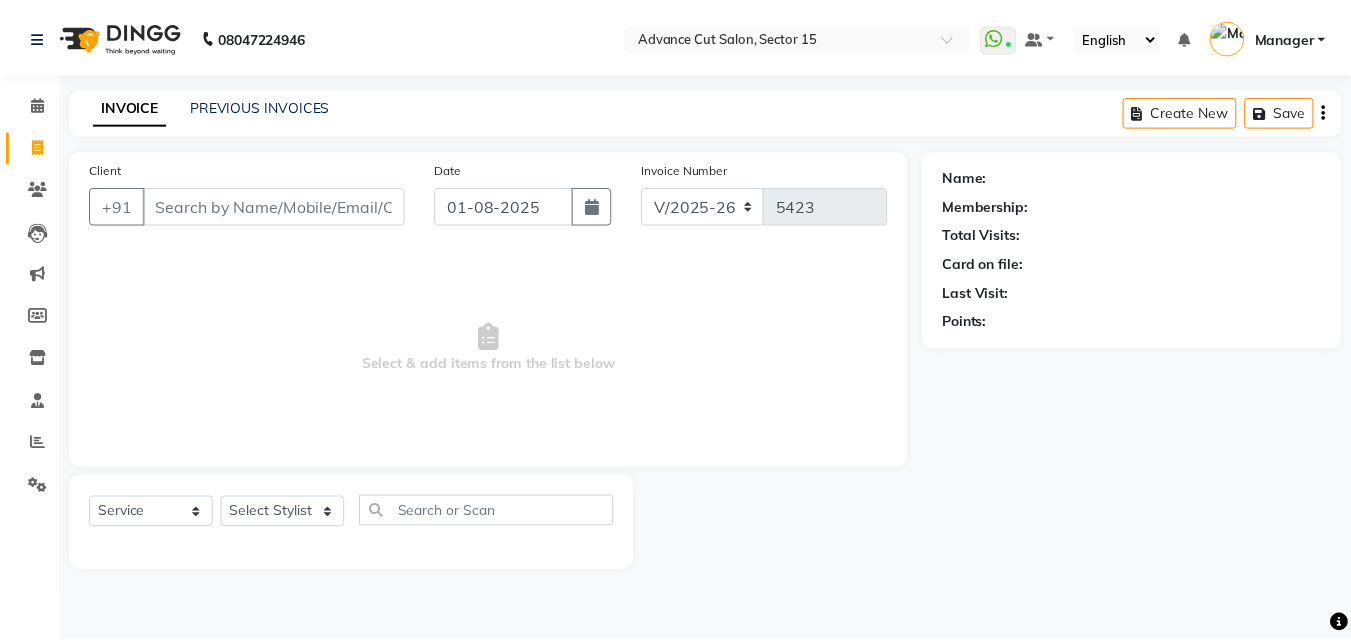 scroll, scrollTop: 0, scrollLeft: 0, axis: both 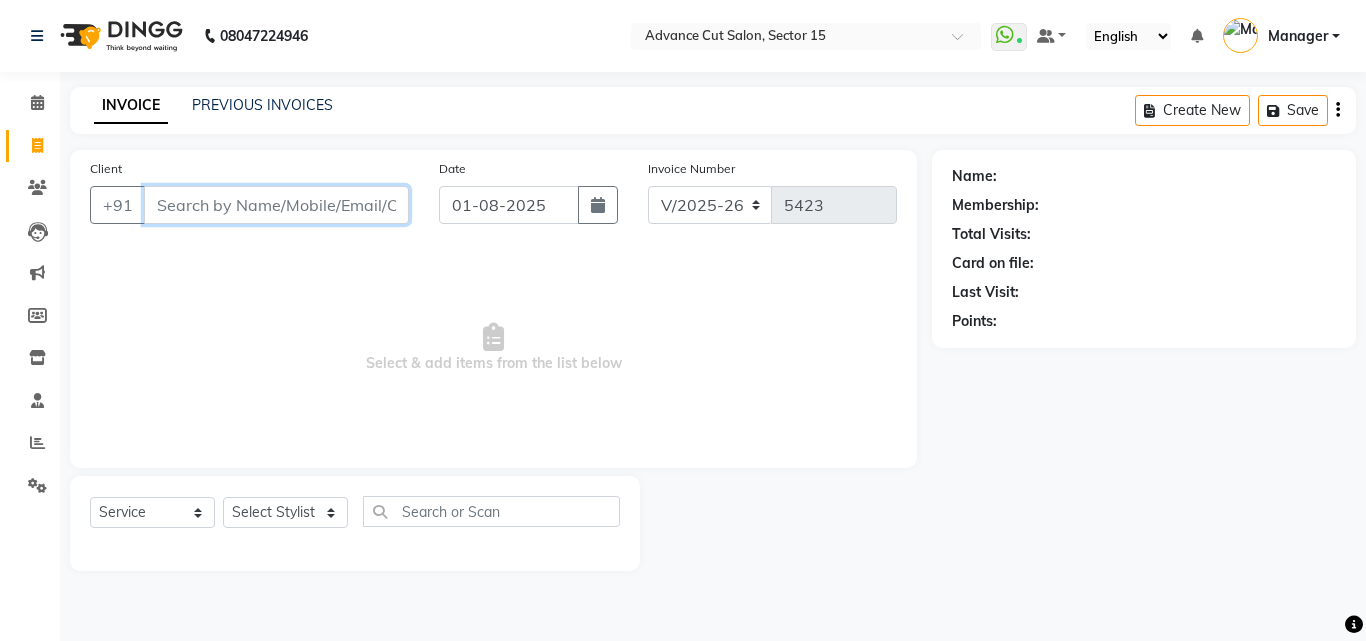 click on "Client" at bounding box center [276, 205] 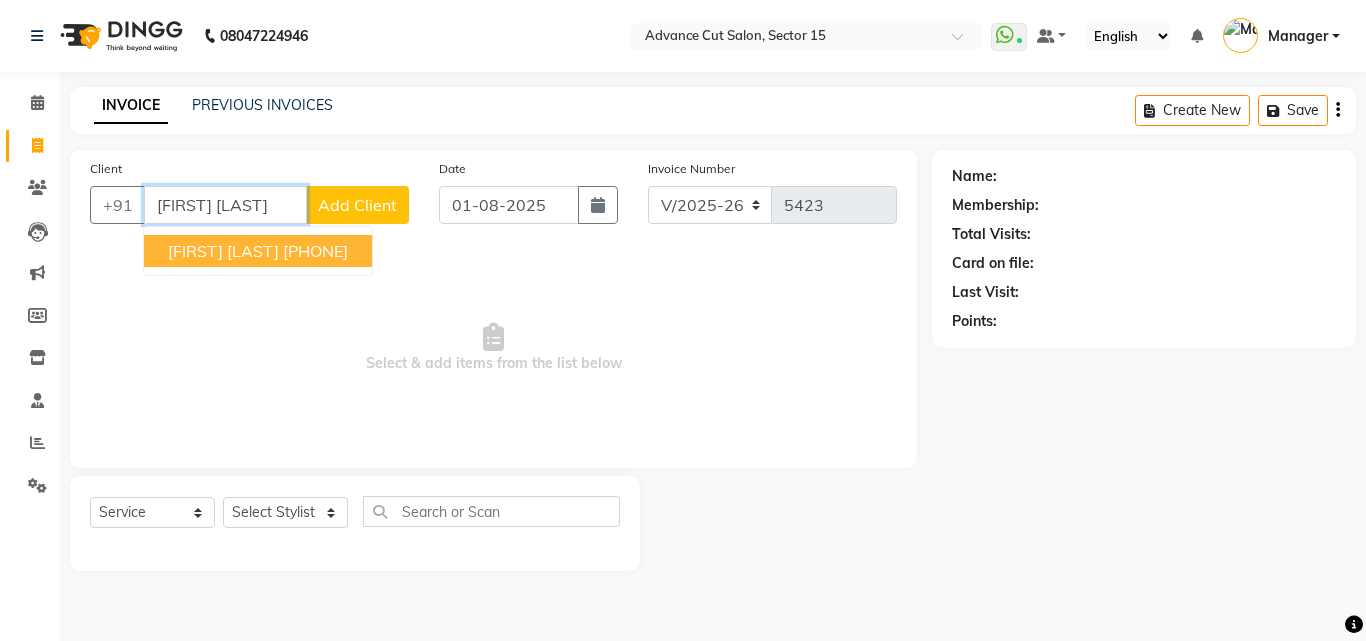 click on "[FIRST] [LAST]  [PHONE]" at bounding box center (258, 251) 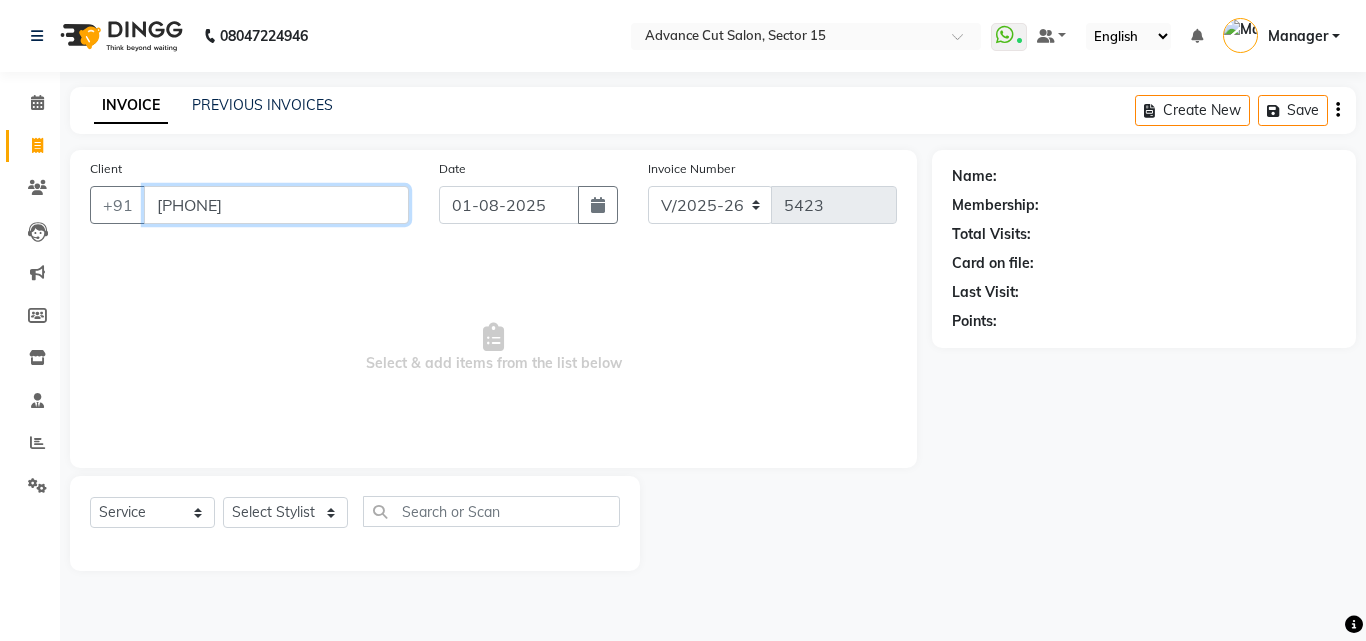 type on "[PHONE]" 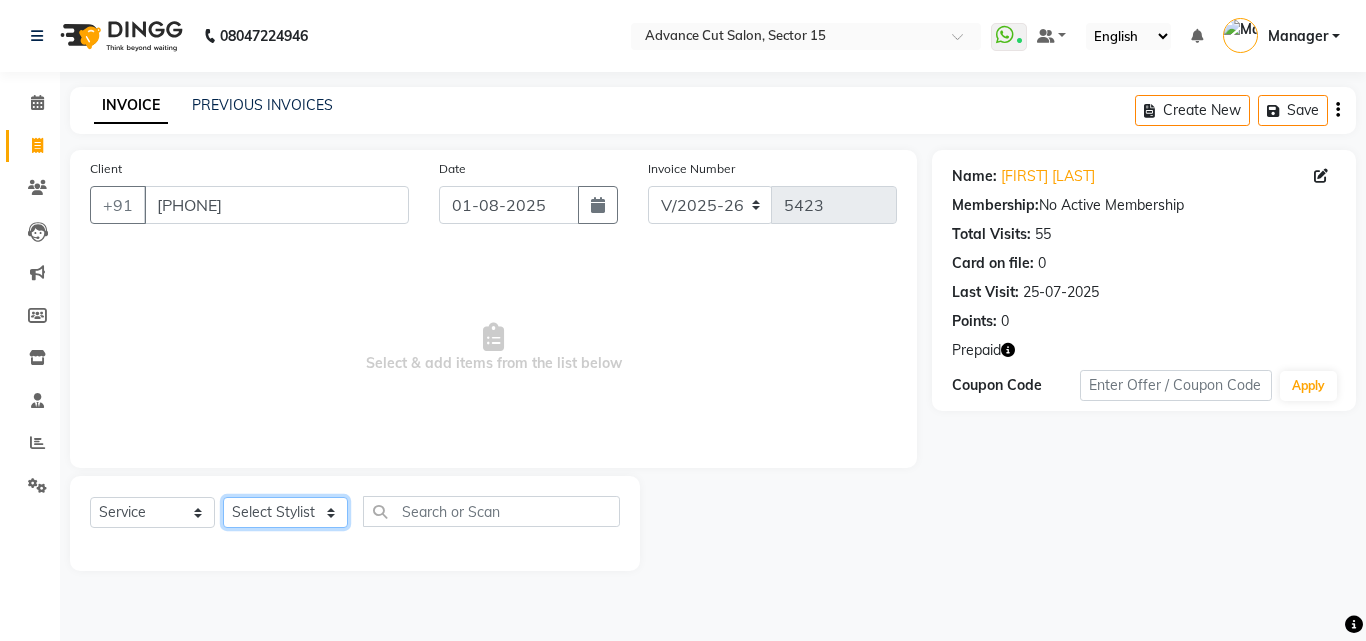 click on "Select Stylist Advance Cut  ASIF FARMAN HAIDER Iqbal KASHISH LUCKY Manager MANOJ NASEEM NASIR Nidhi Pooja  PRIYA RAEES RANI RASHID RIZWAN SACHIN SALMAN SANJAY Shahjad Shankar shuaib SONI" 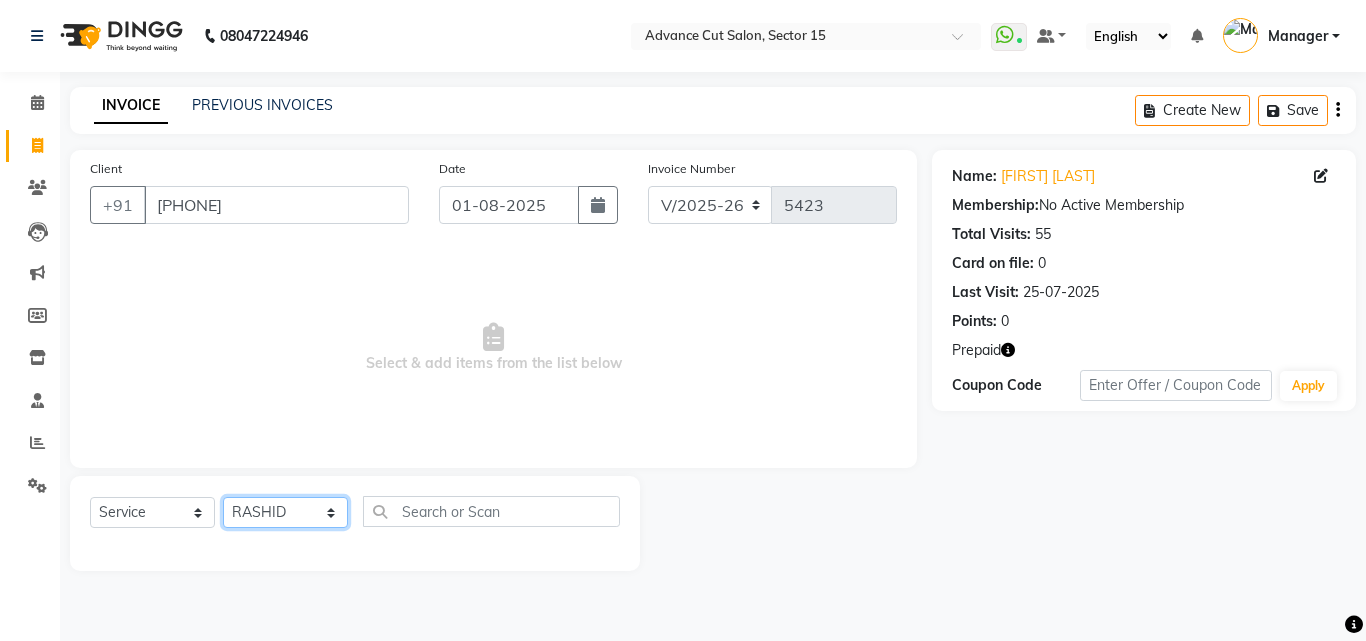 click on "Select Stylist Advance Cut  ASIF FARMAN HAIDER Iqbal KASHISH LUCKY Manager MANOJ NASEEM NASIR Nidhi Pooja  PRIYA RAEES RANI RASHID RIZWAN SACHIN SALMAN SANJAY Shahjad Shankar shuaib SONI" 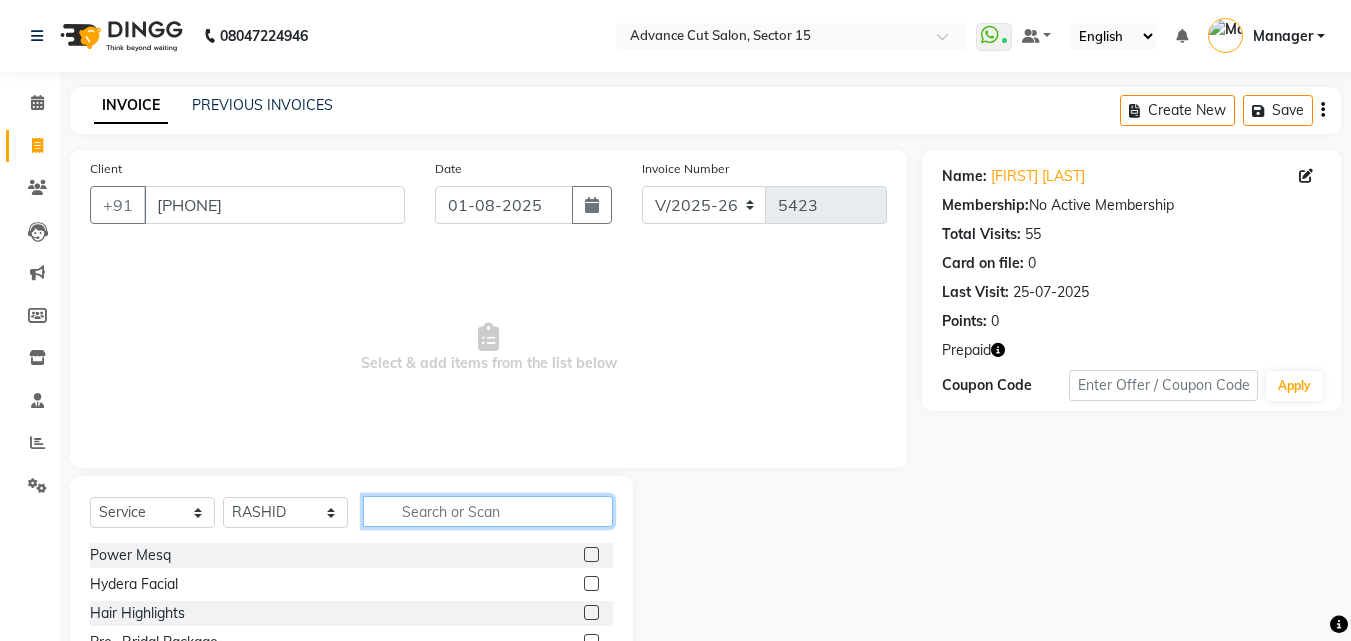 click 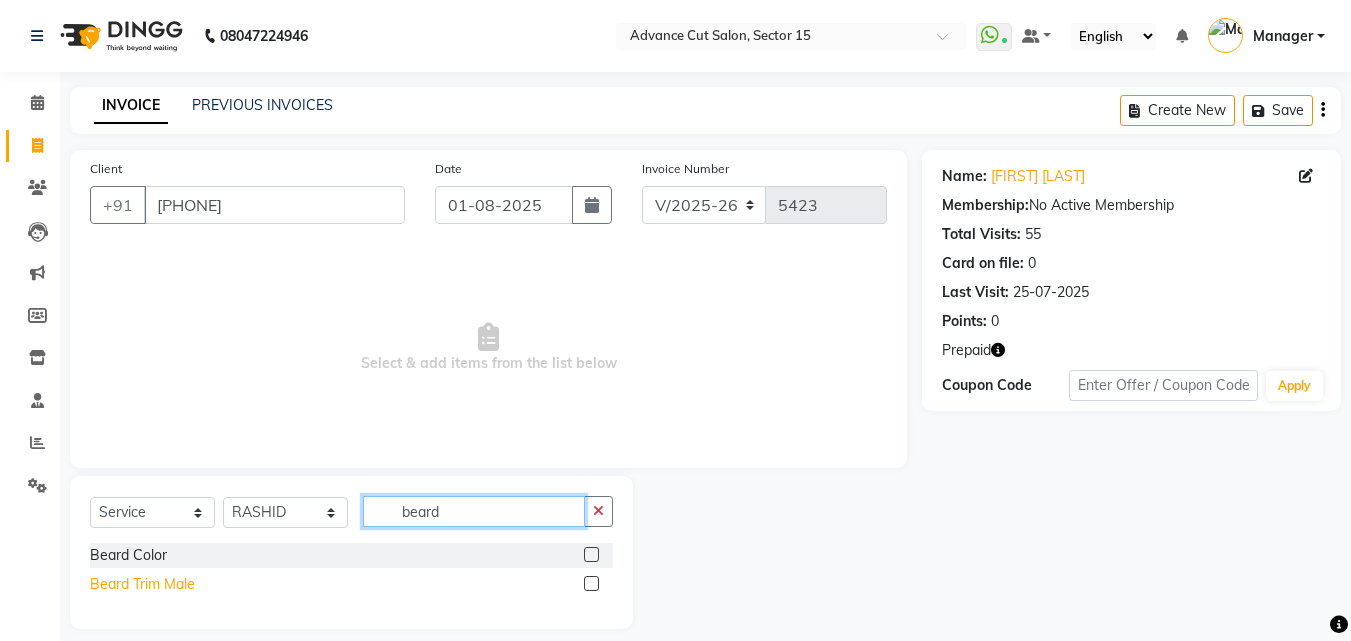 type on "beard" 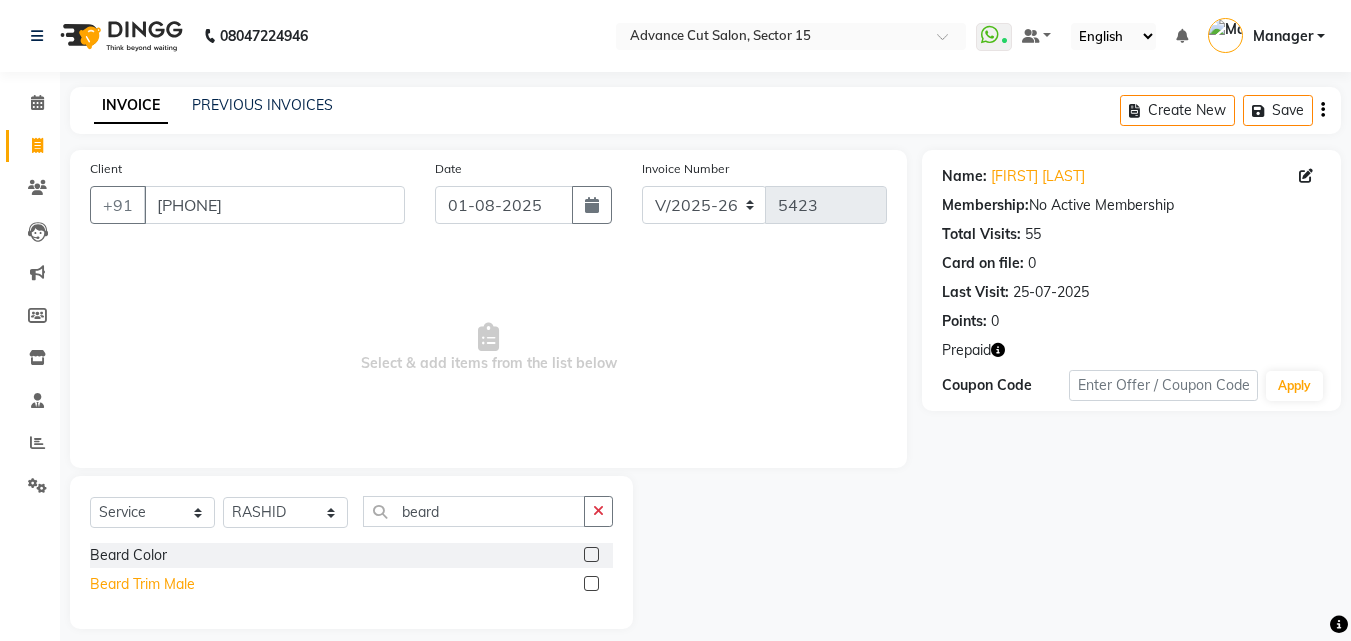 click on "Beard Trim Male" 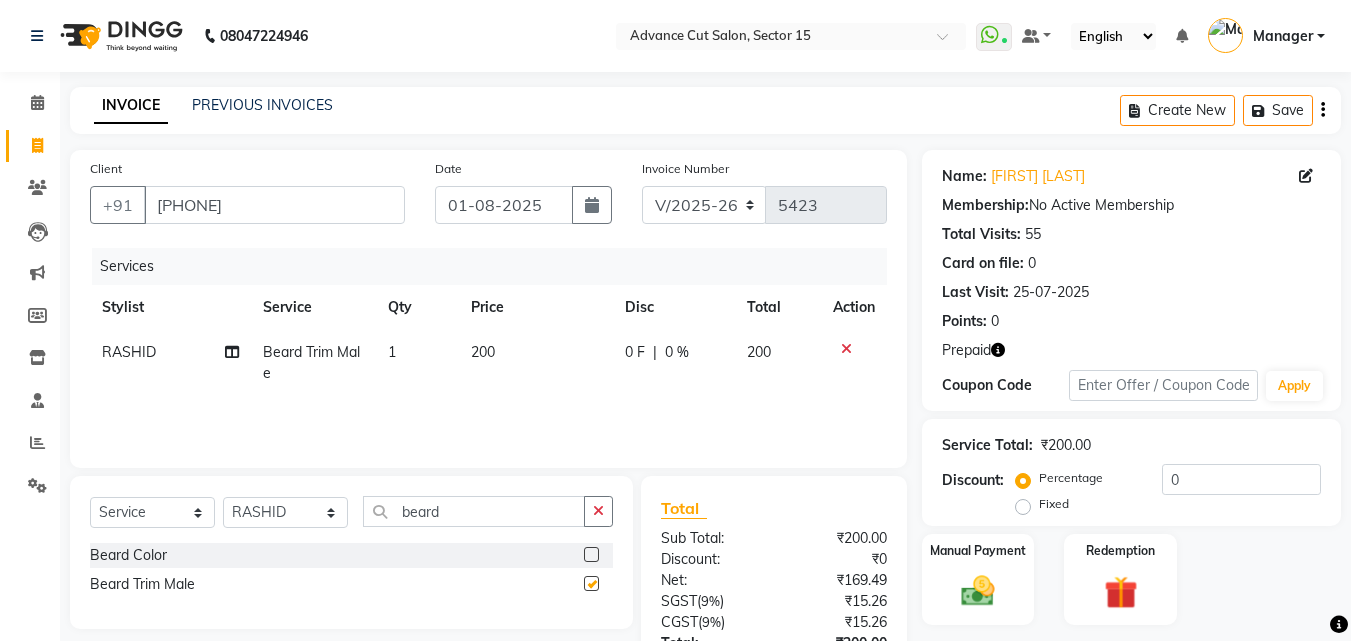 checkbox on "false" 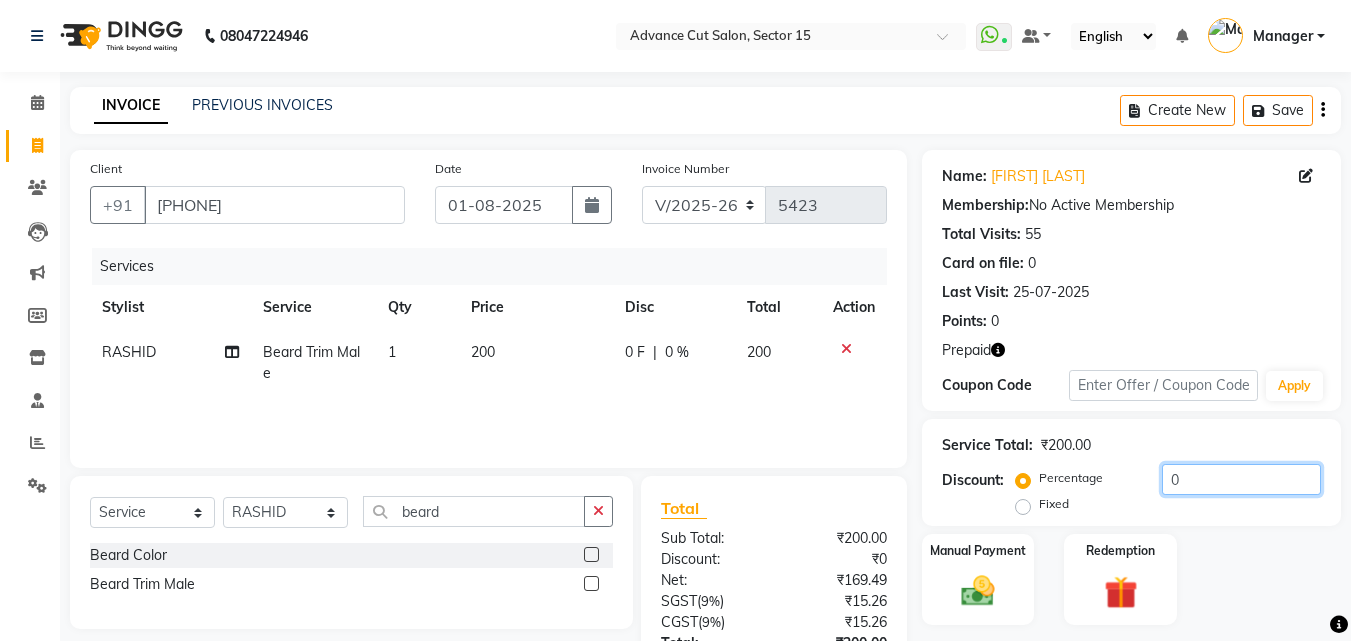 click on "0" 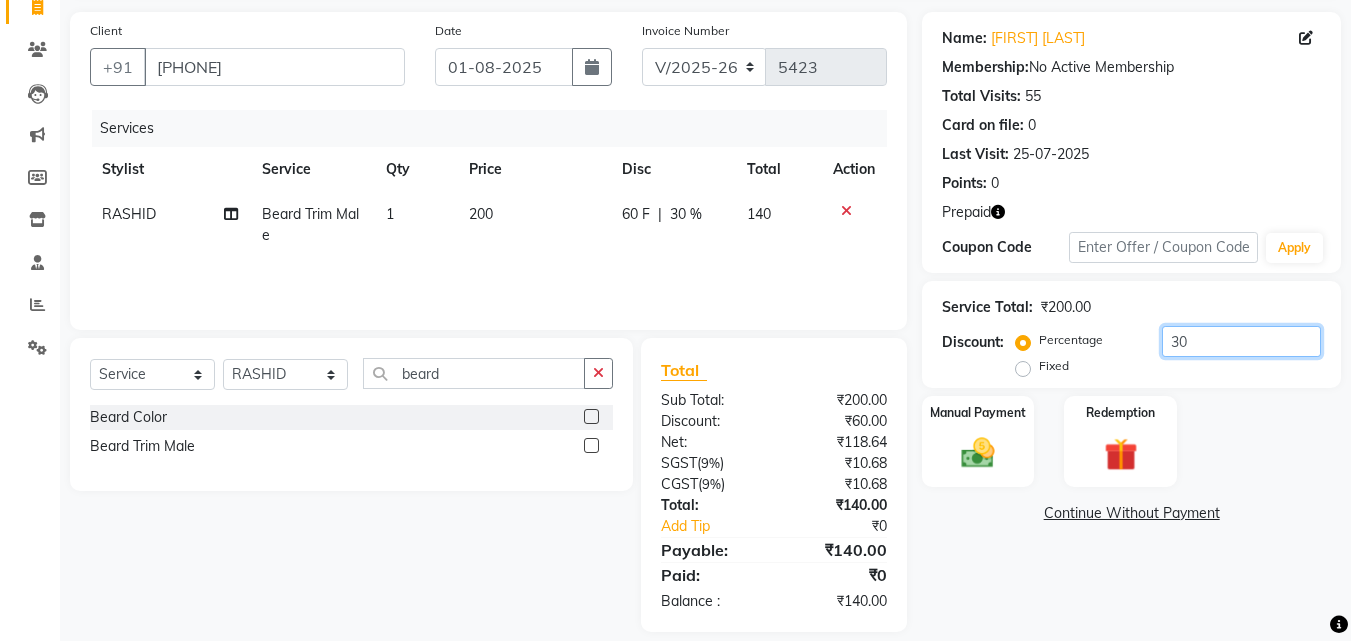 scroll, scrollTop: 159, scrollLeft: 0, axis: vertical 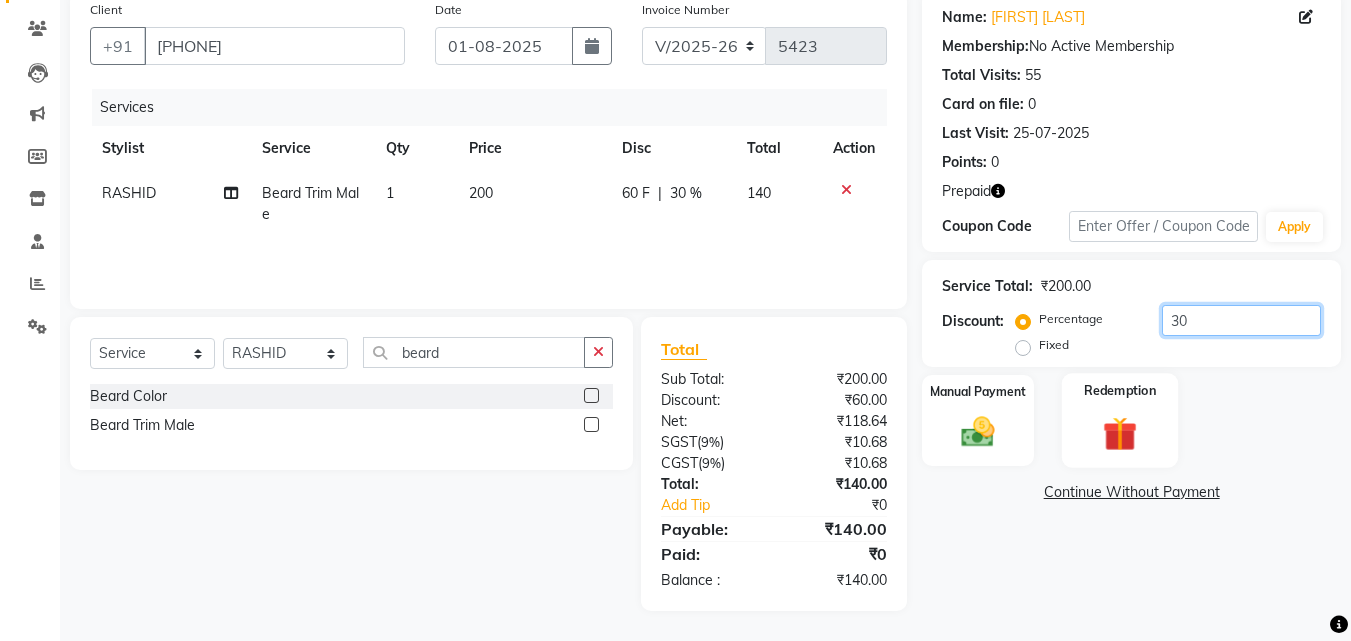 type on "30" 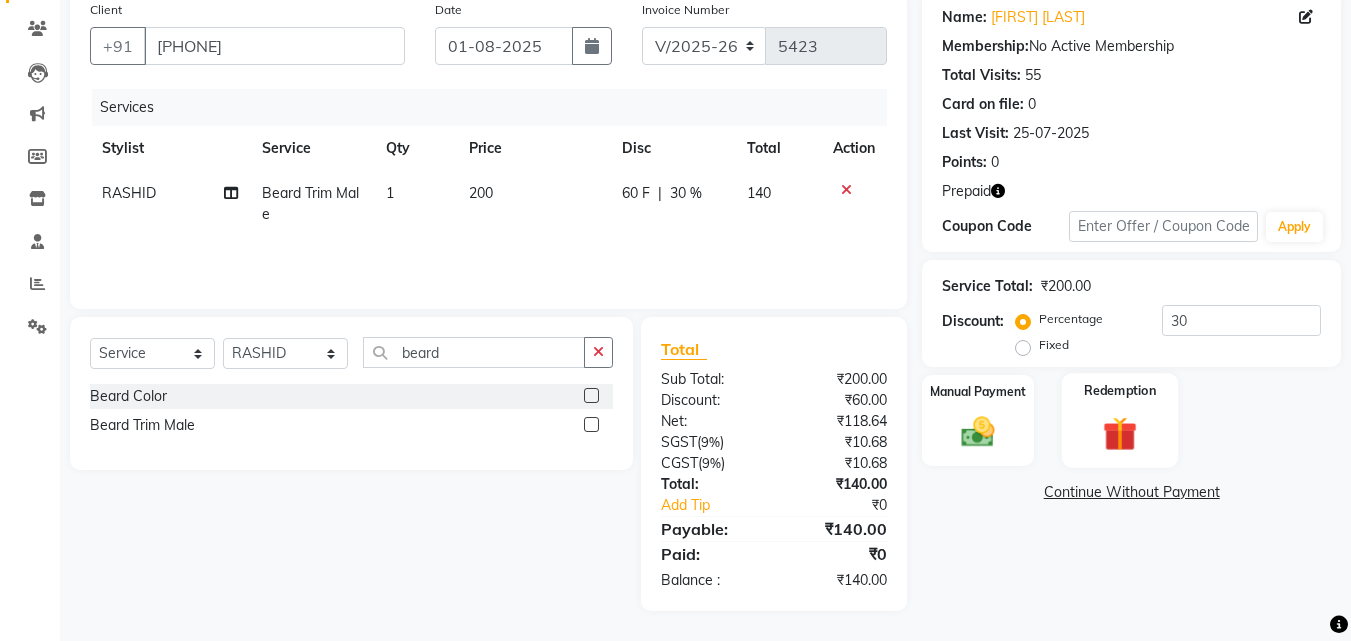 click on "Redemption" 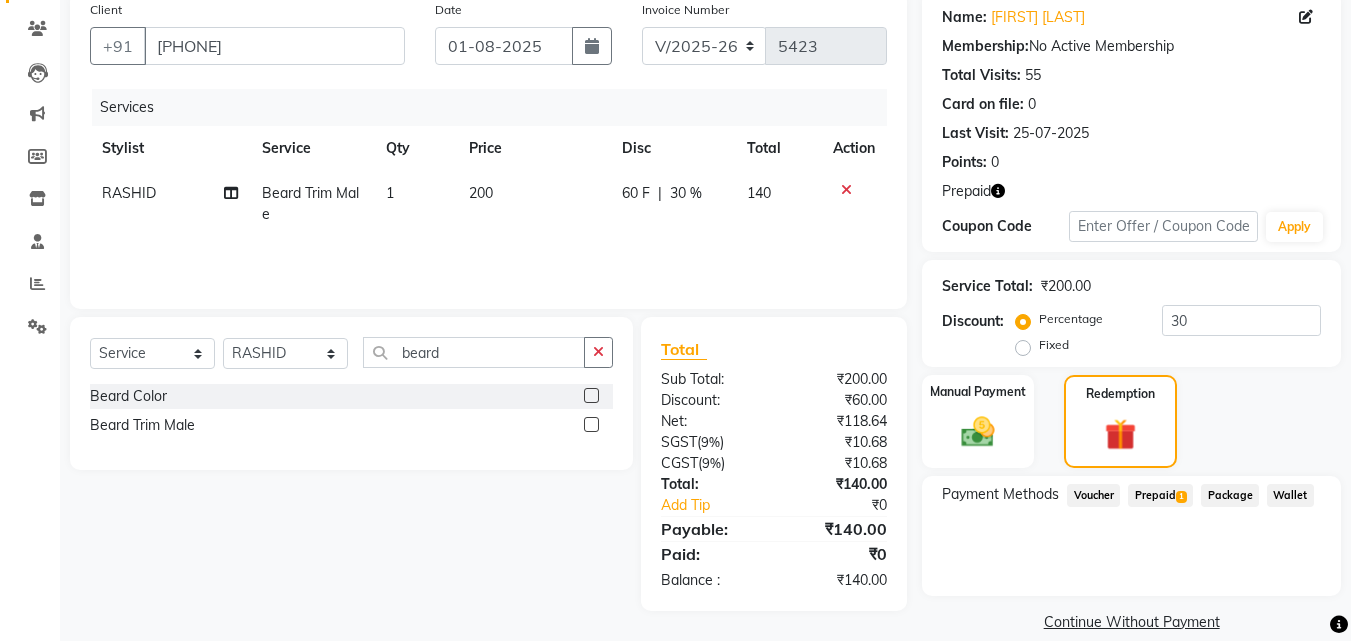click on "Prepaid  1" 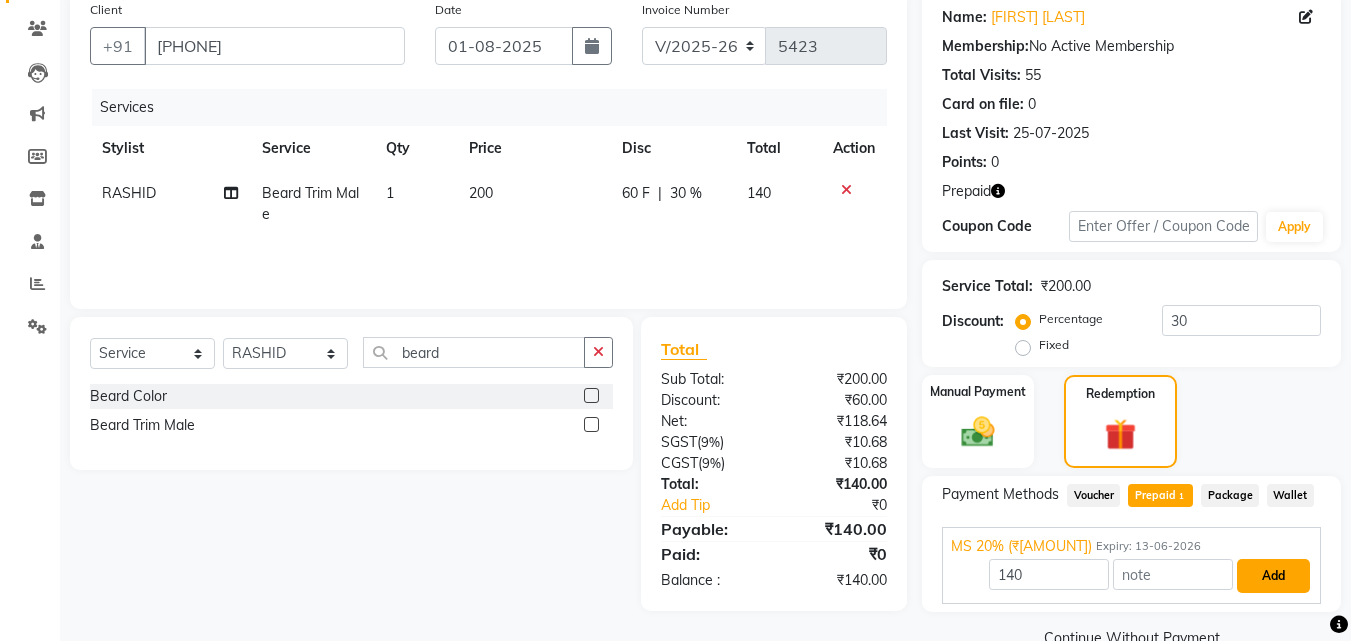 click on "Add" at bounding box center (1273, 576) 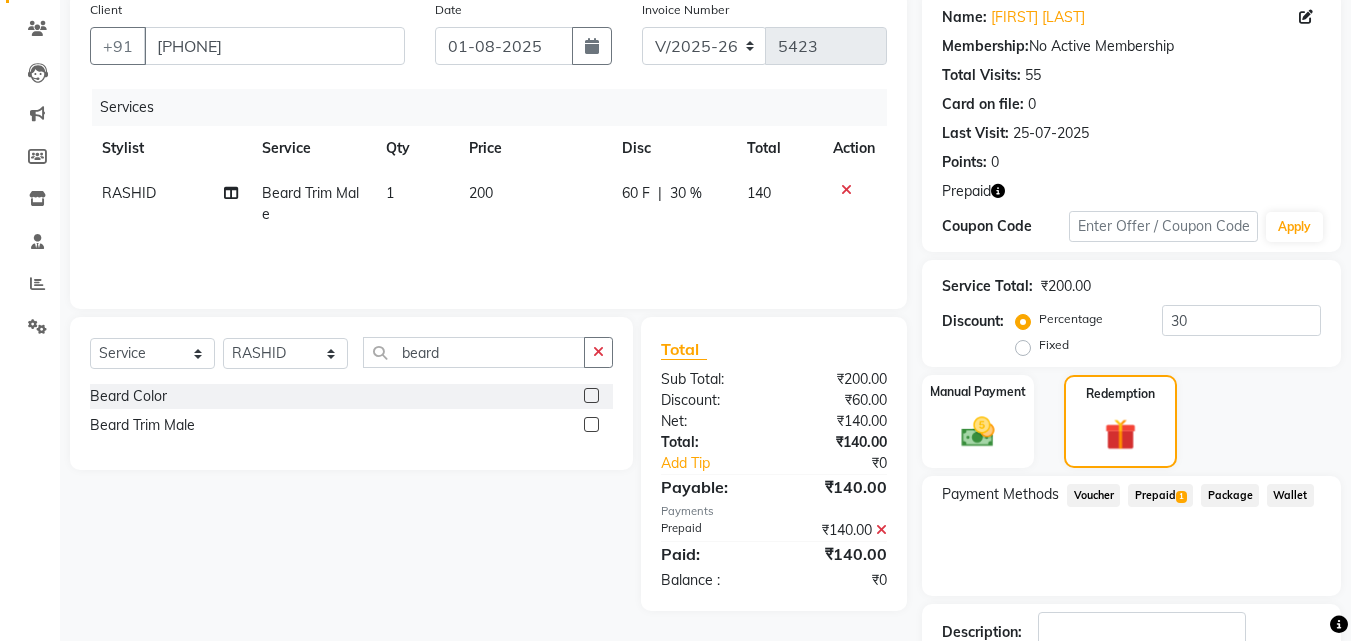 scroll, scrollTop: 289, scrollLeft: 0, axis: vertical 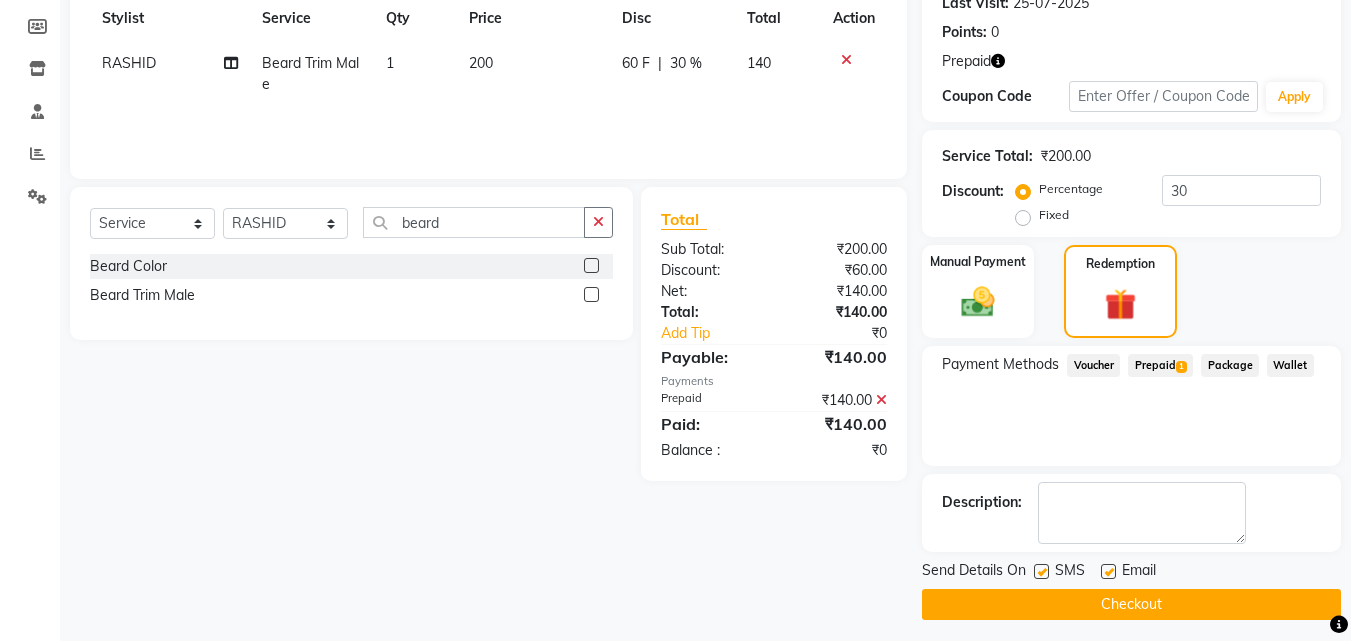 click on "Checkout" 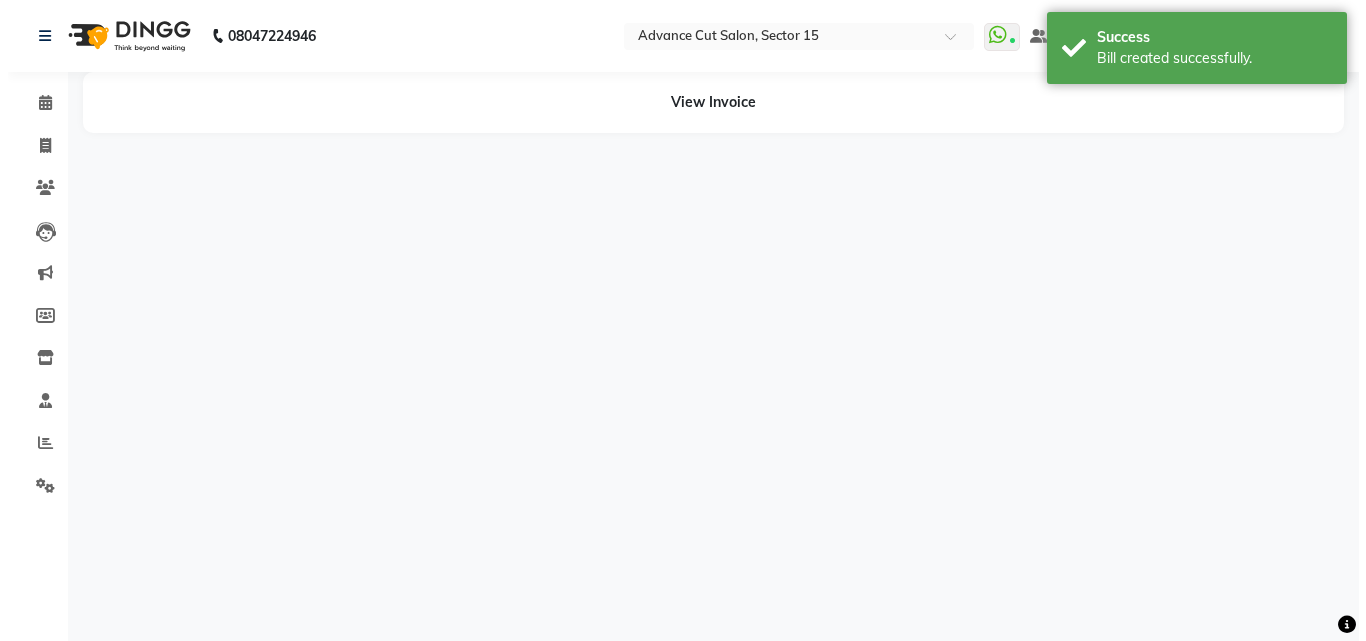 scroll, scrollTop: 0, scrollLeft: 0, axis: both 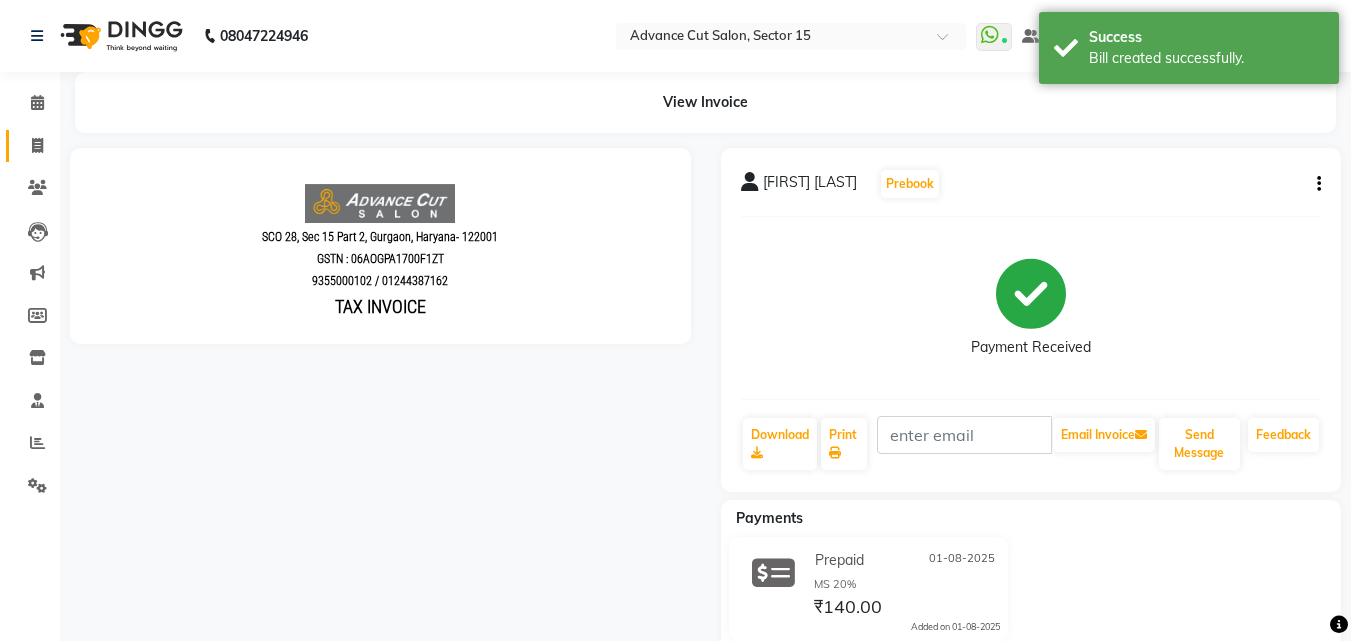 click on "Invoice" 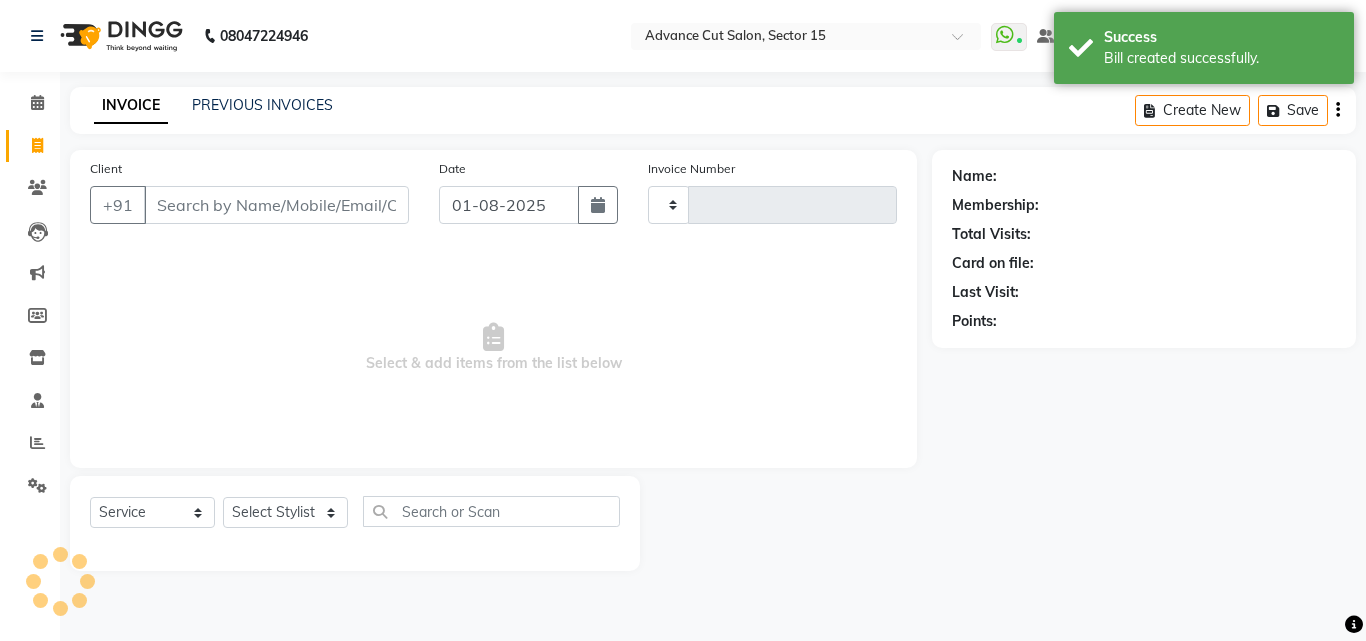 type on "5424" 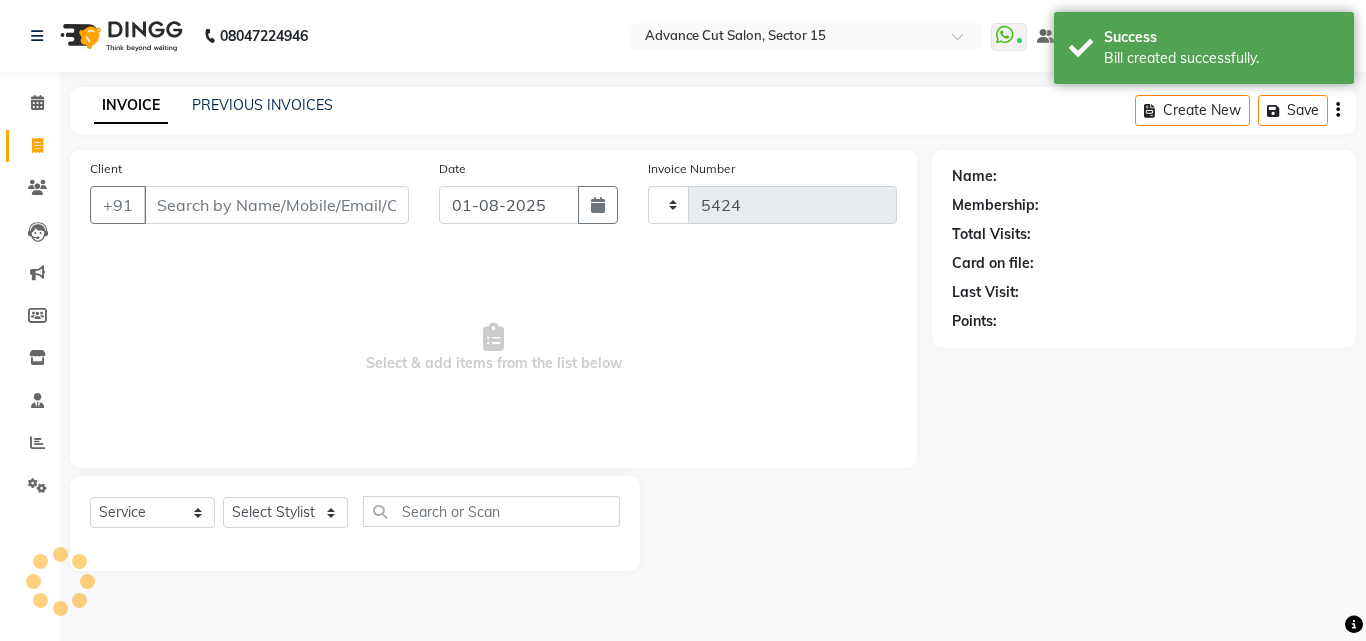 select on "6255" 